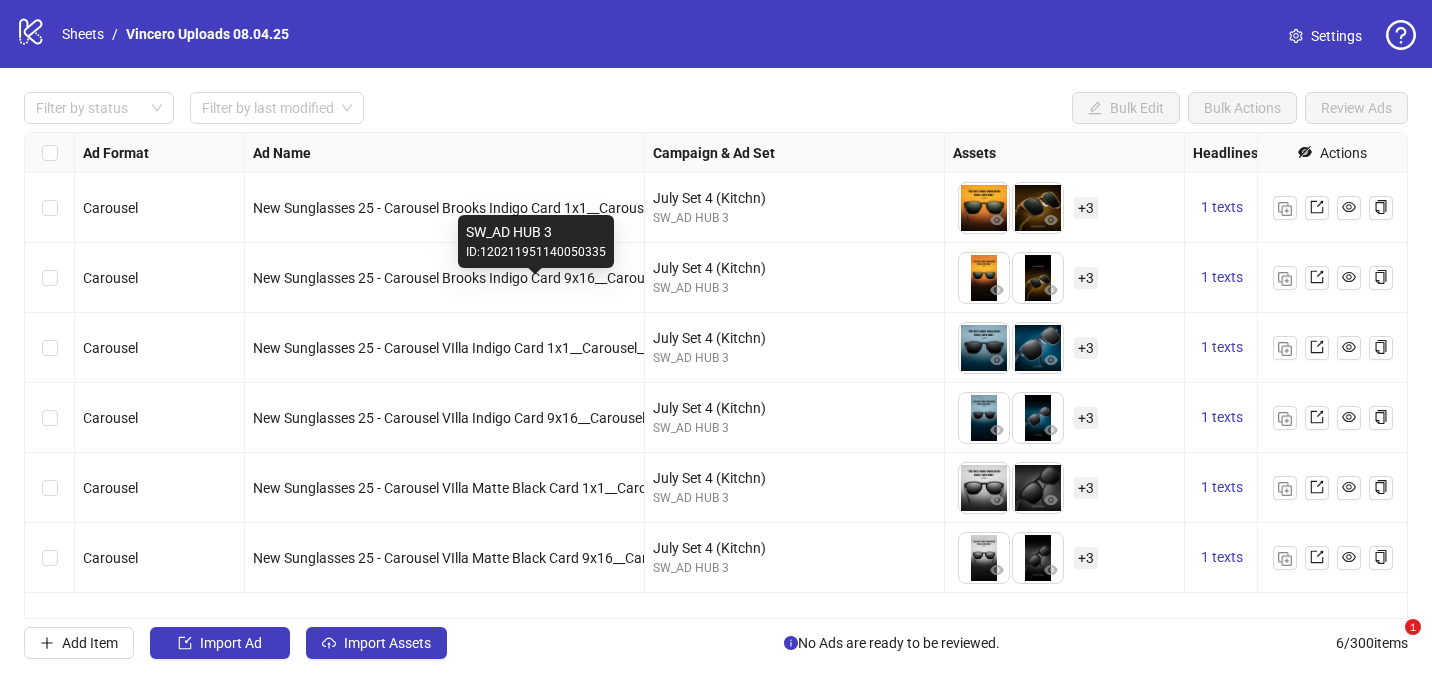 scroll, scrollTop: 0, scrollLeft: 0, axis: both 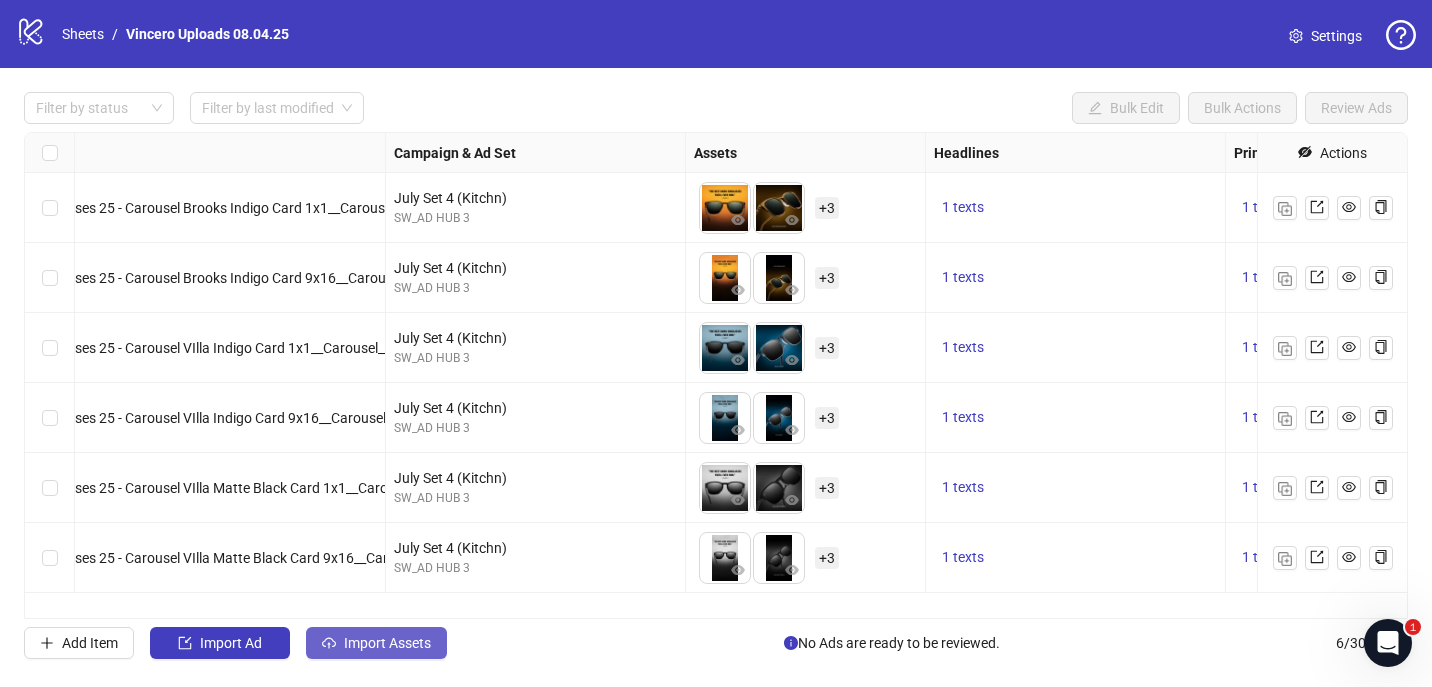 click on "Import Assets" at bounding box center [387, 643] 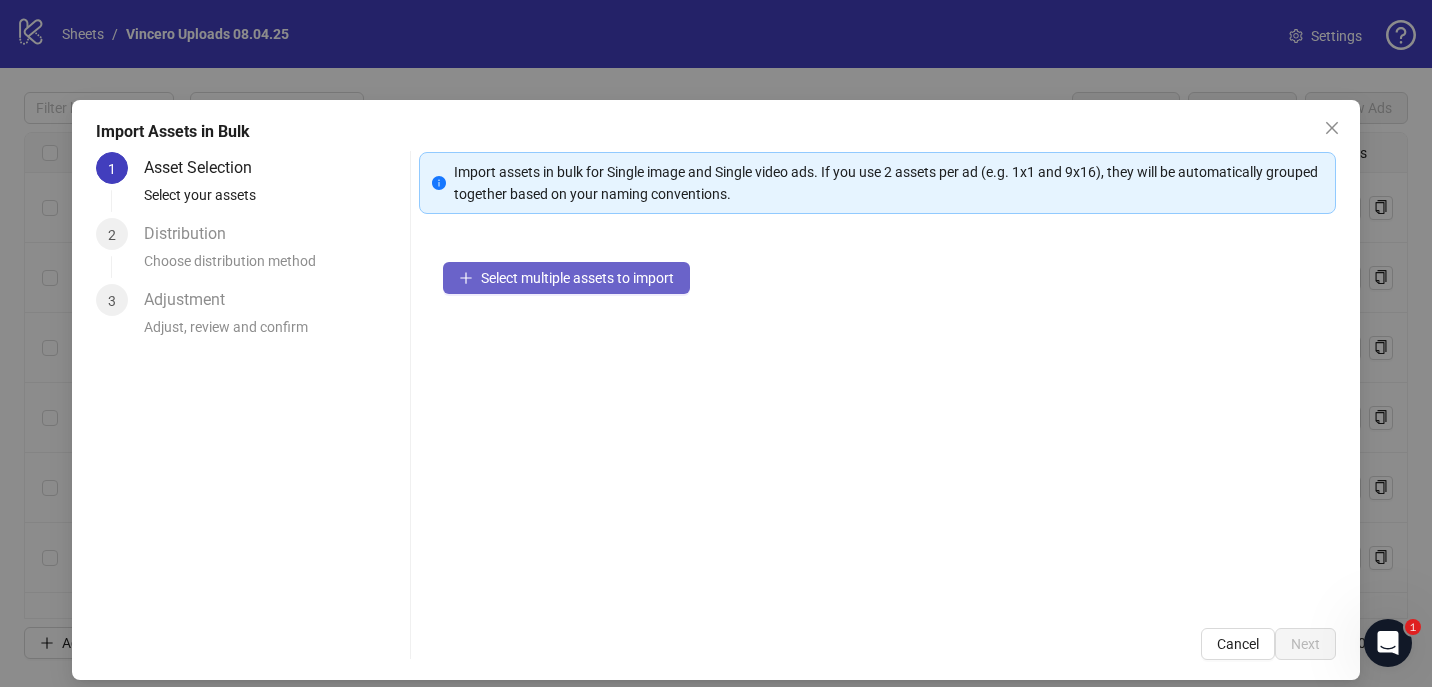 click on "Select multiple assets to import" at bounding box center [577, 278] 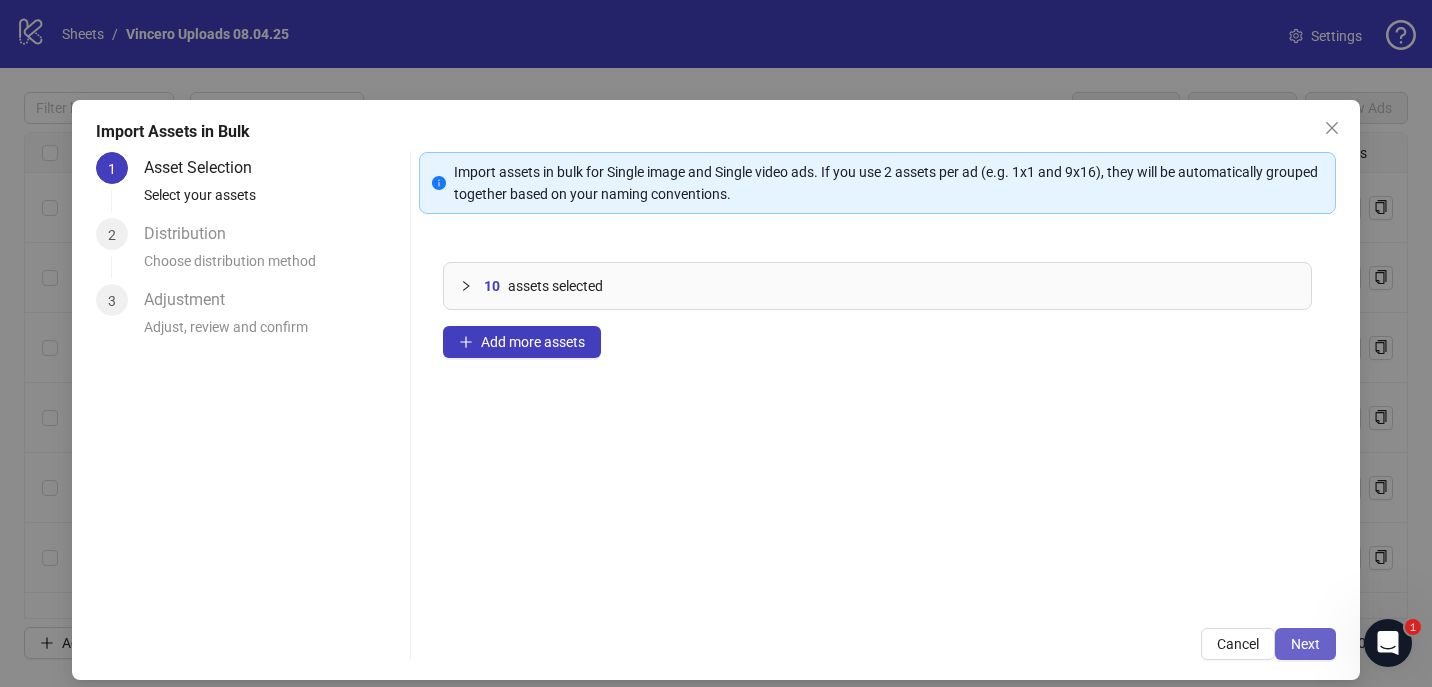 click on "Next" at bounding box center (1305, 644) 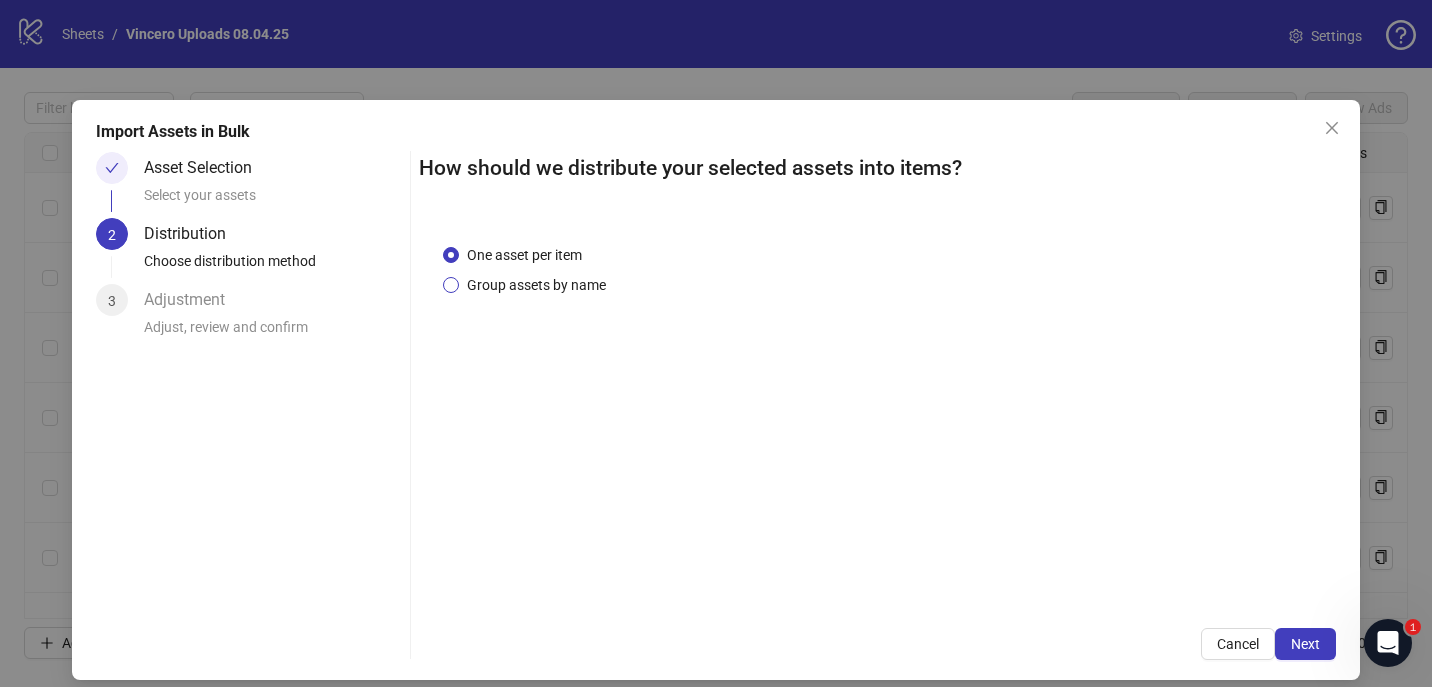 click on "Group assets by name" at bounding box center [536, 285] 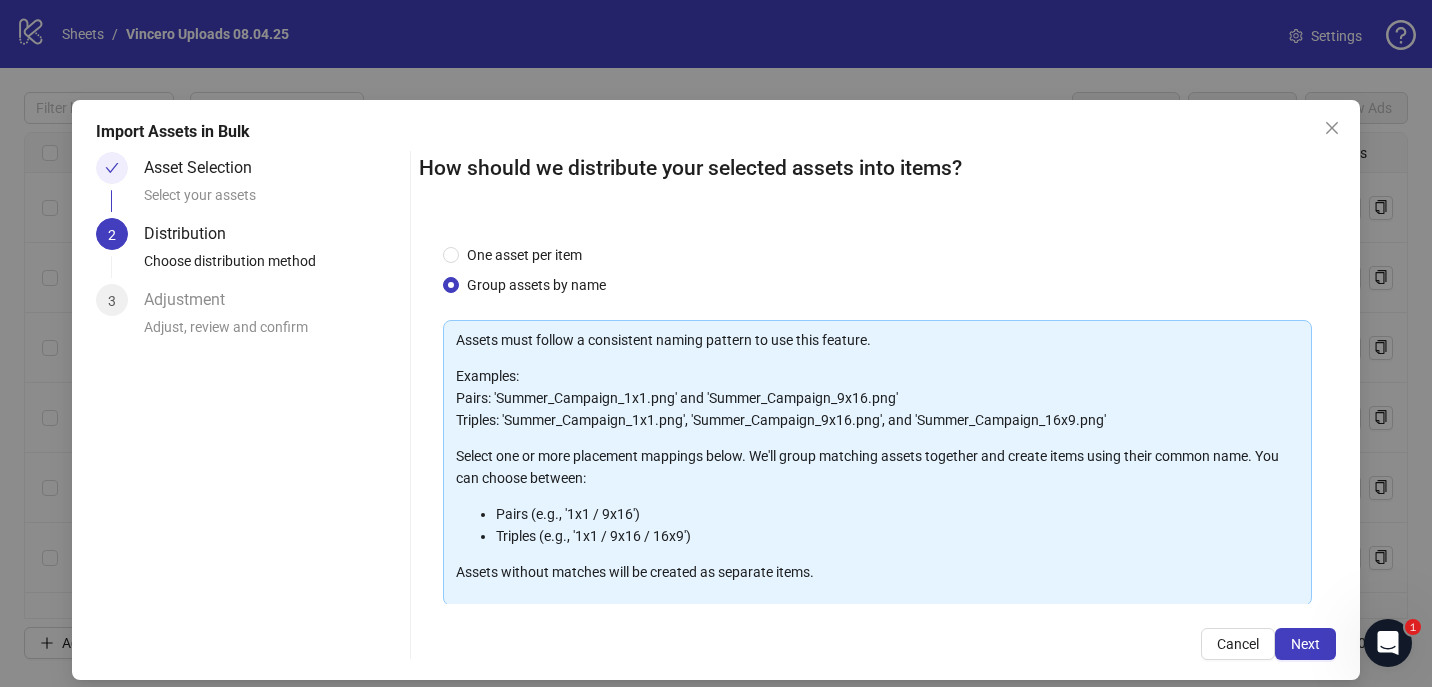 scroll, scrollTop: 201, scrollLeft: 0, axis: vertical 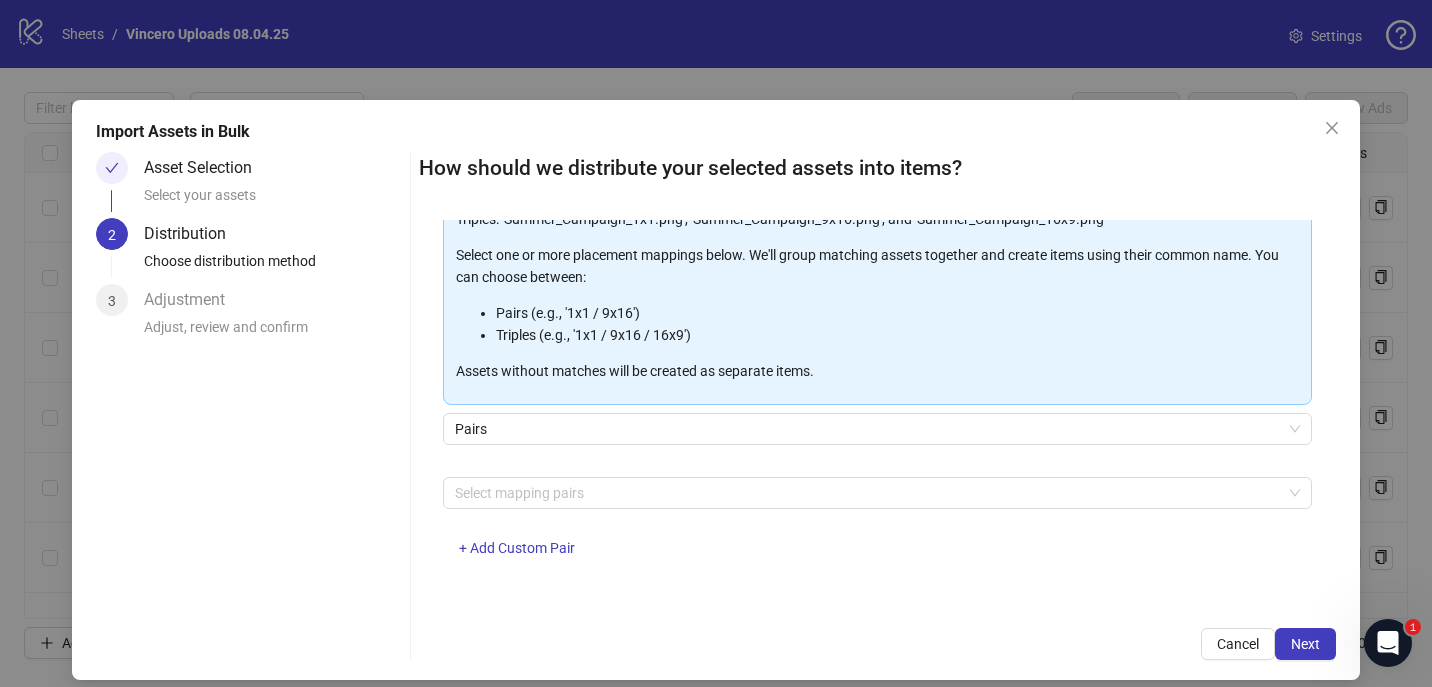 click on "Assets must follow a consistent naming pattern to use this feature. Examples: Pairs: 'Summer_Campaign_1x1.png' and 'Summer_Campaign_9x16.png' Triples: 'Summer_Campaign_1x1.png', 'Summer_Campaign_9x16.png', and 'Summer_Campaign_16x9.png' Select one or more placement mappings below. We'll group matching assets together and create items using their common name. You can choose between: Pairs (e.g., '1x1 / 9x16') Triples (e.g., '1x1 / 9x16 / 16x9') Assets without matches will be created as separate items. Pairs   Select mapping pairs + Add Custom Pair" at bounding box center [878, 350] 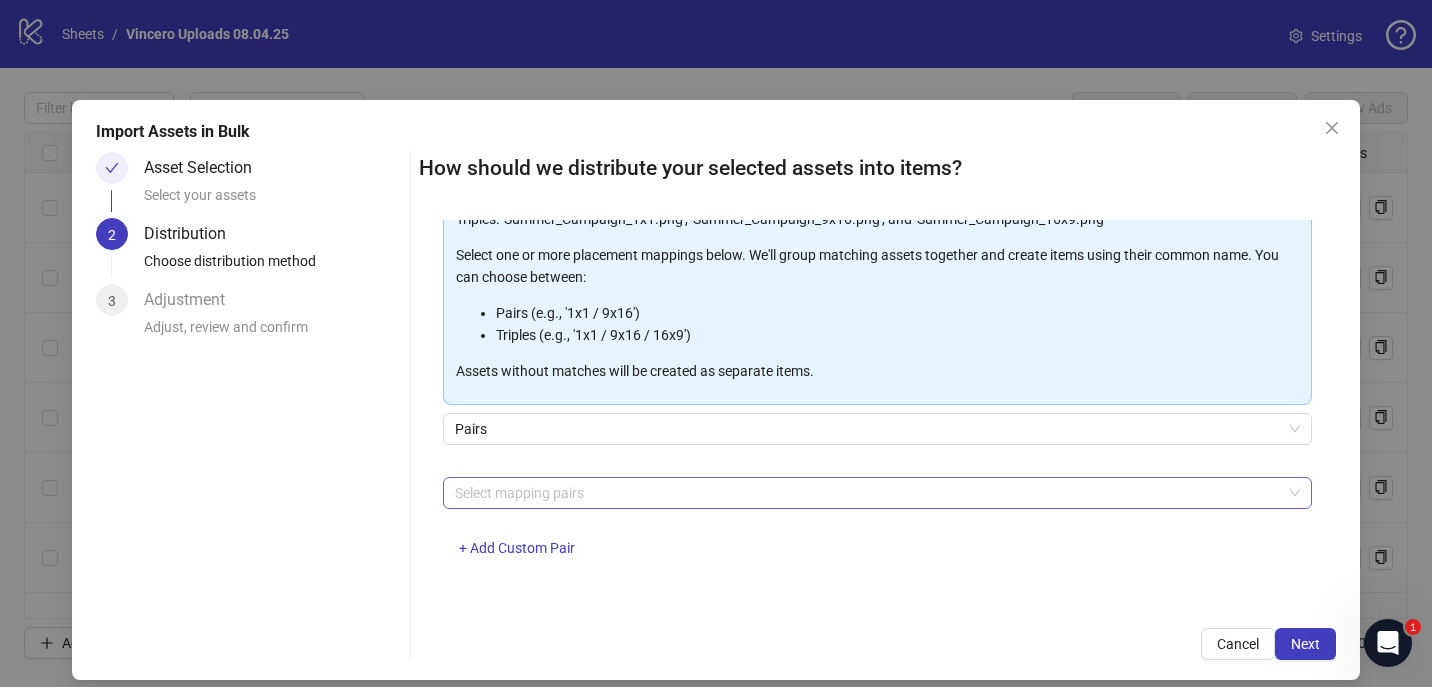 click at bounding box center [867, 493] 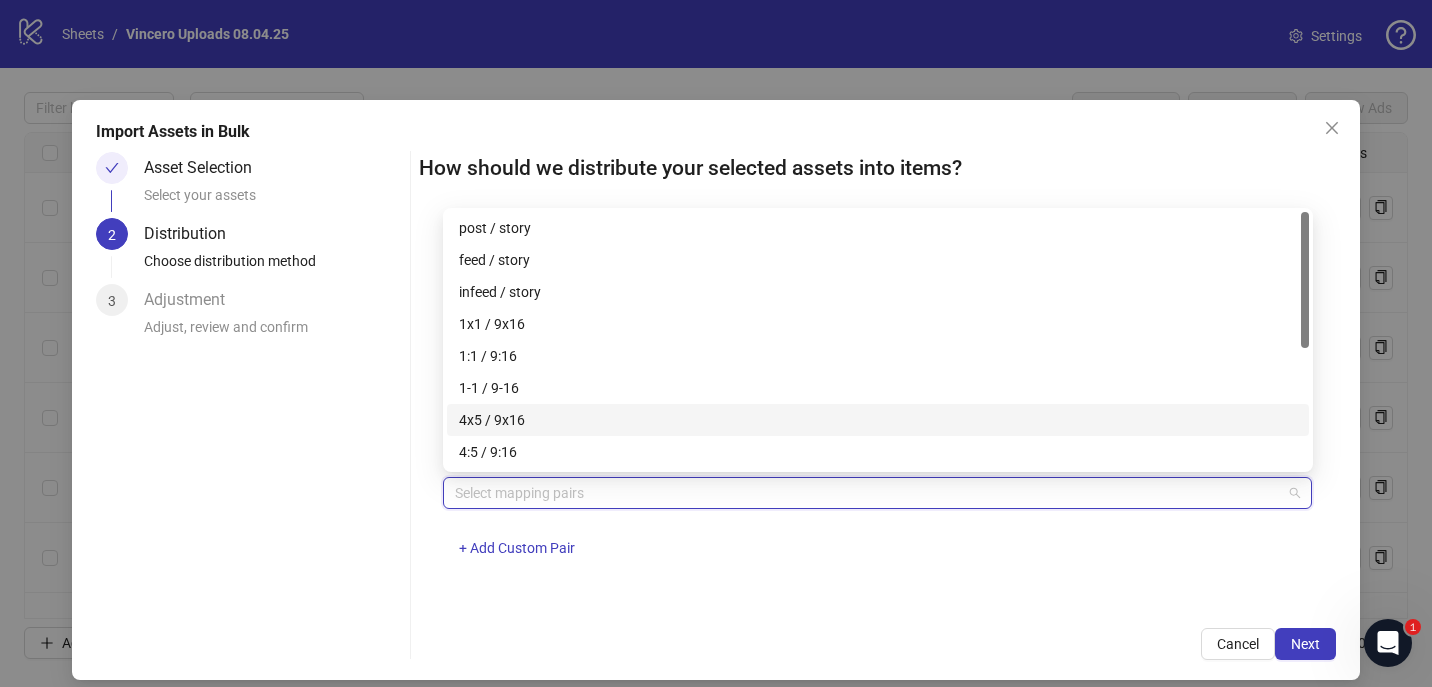click on "4x5 / 9x16" at bounding box center [878, 420] 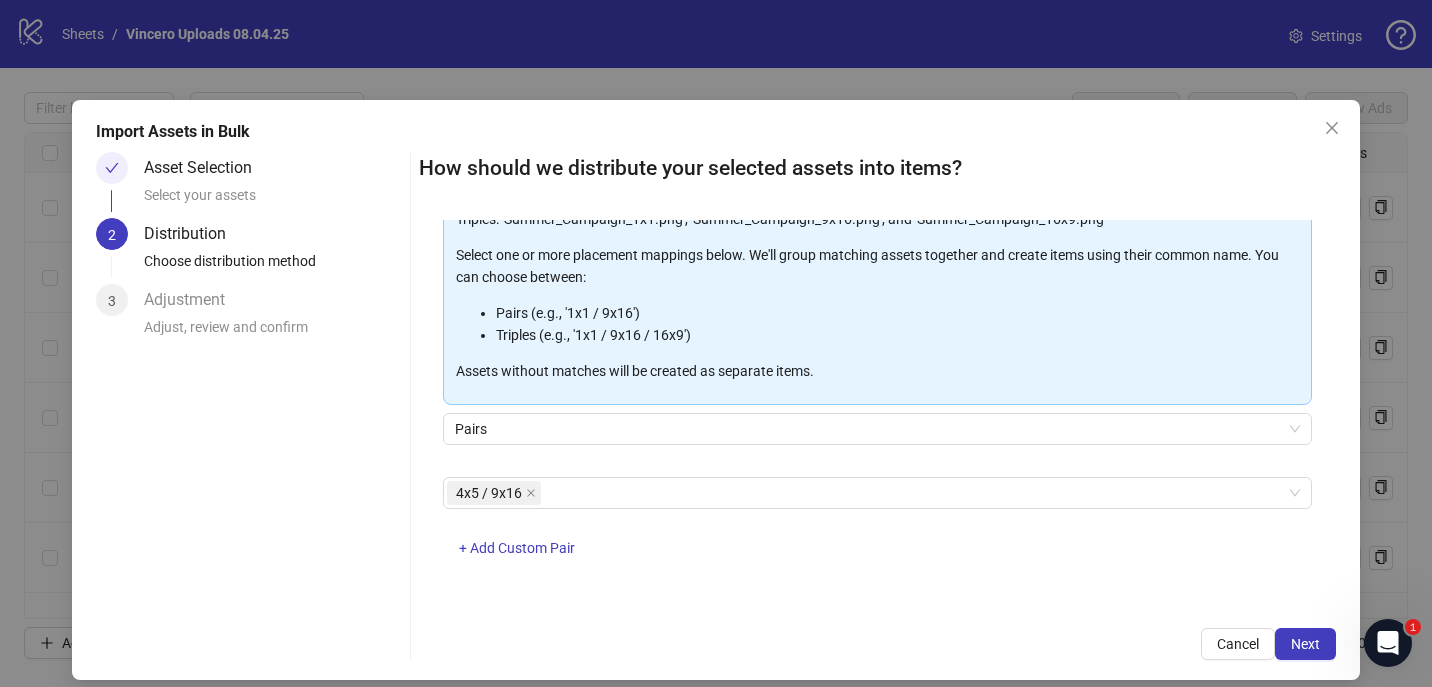 click on "Cancel Next" at bounding box center (878, 644) 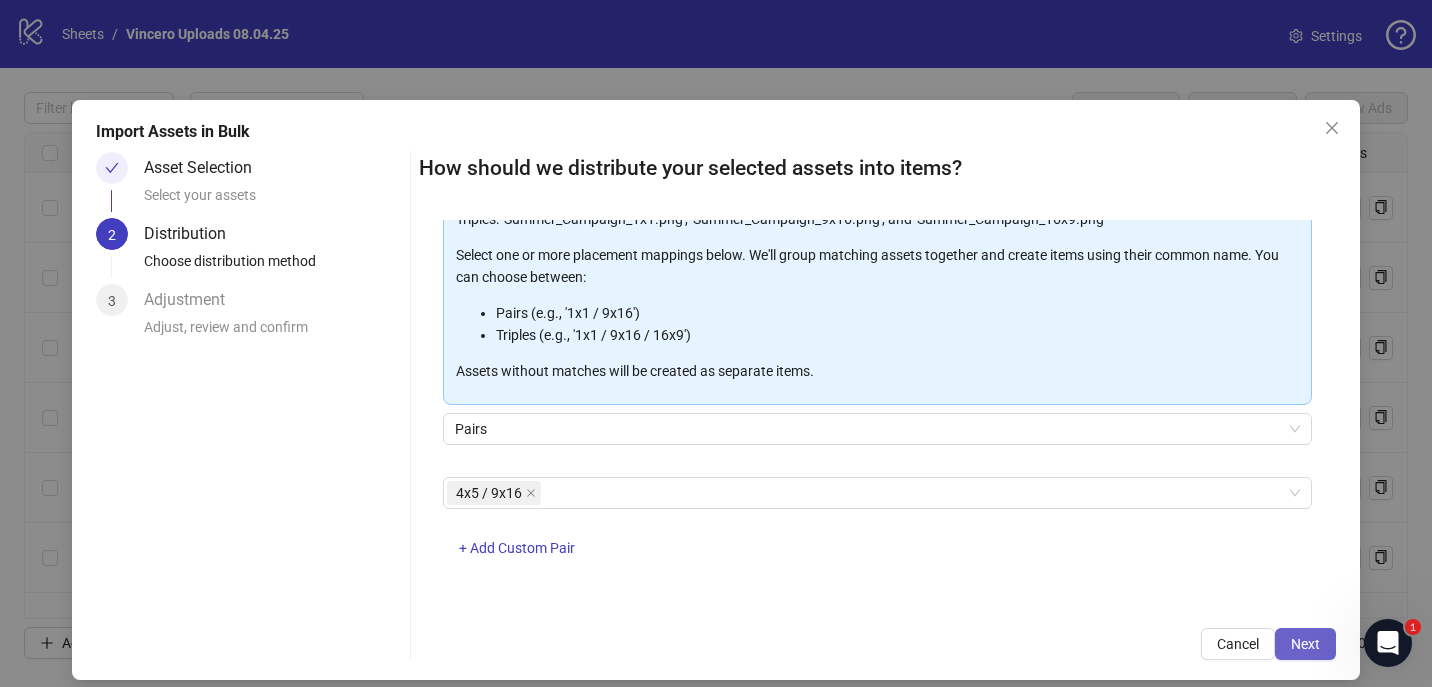 click on "Next" at bounding box center (1305, 644) 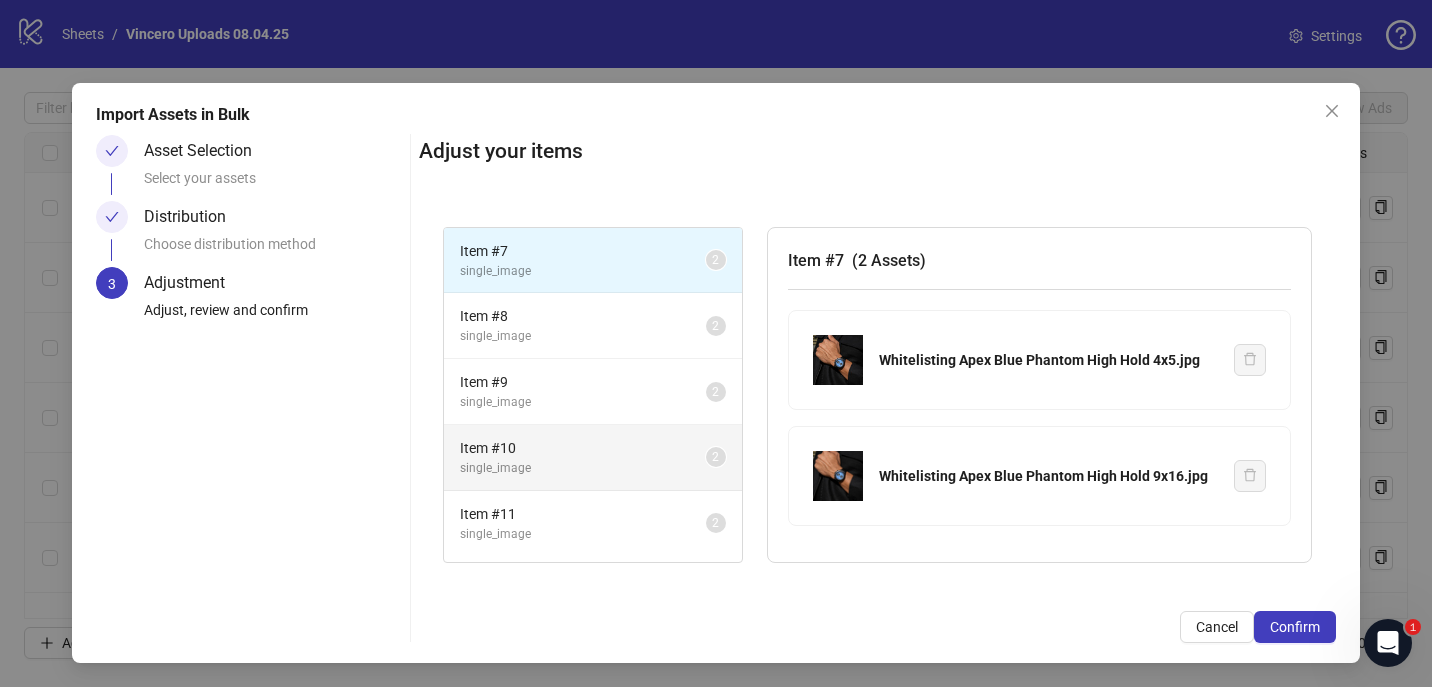 scroll, scrollTop: 0, scrollLeft: 0, axis: both 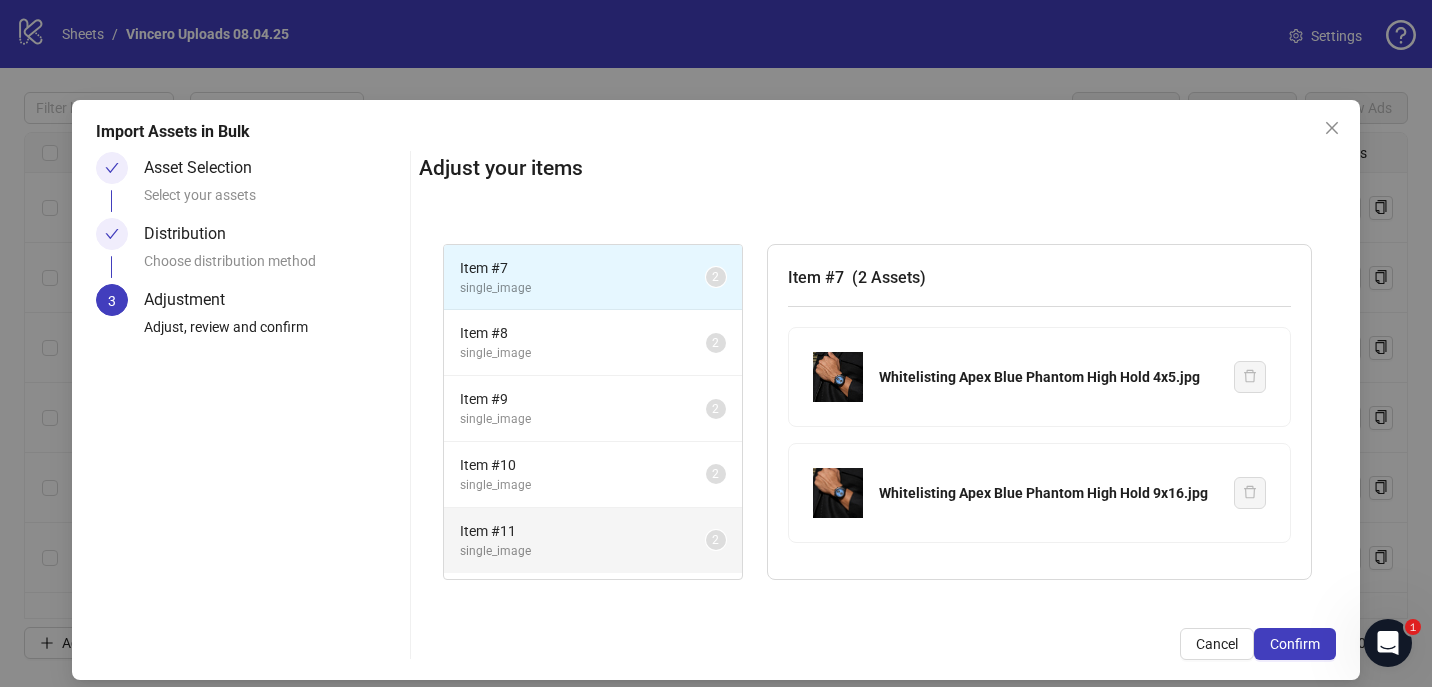 click on "single_image" at bounding box center [583, 551] 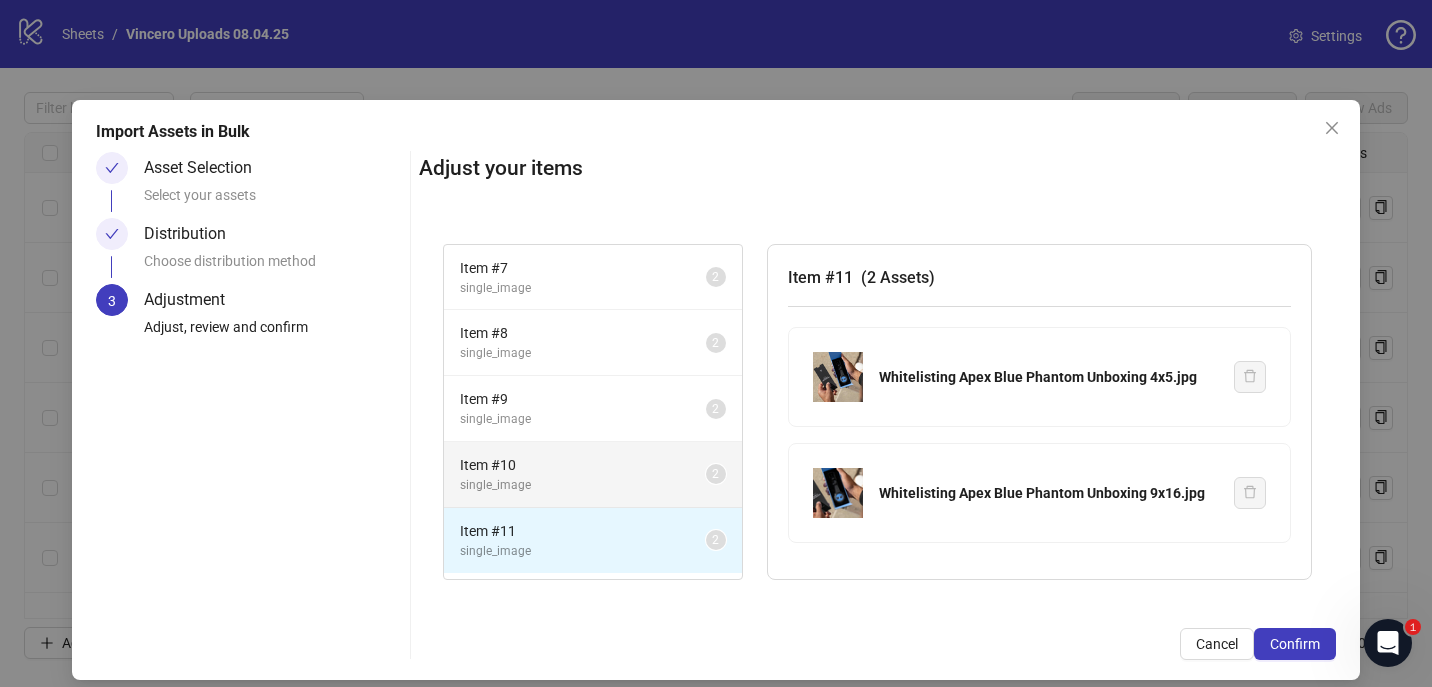 click on "single_image" at bounding box center [583, 485] 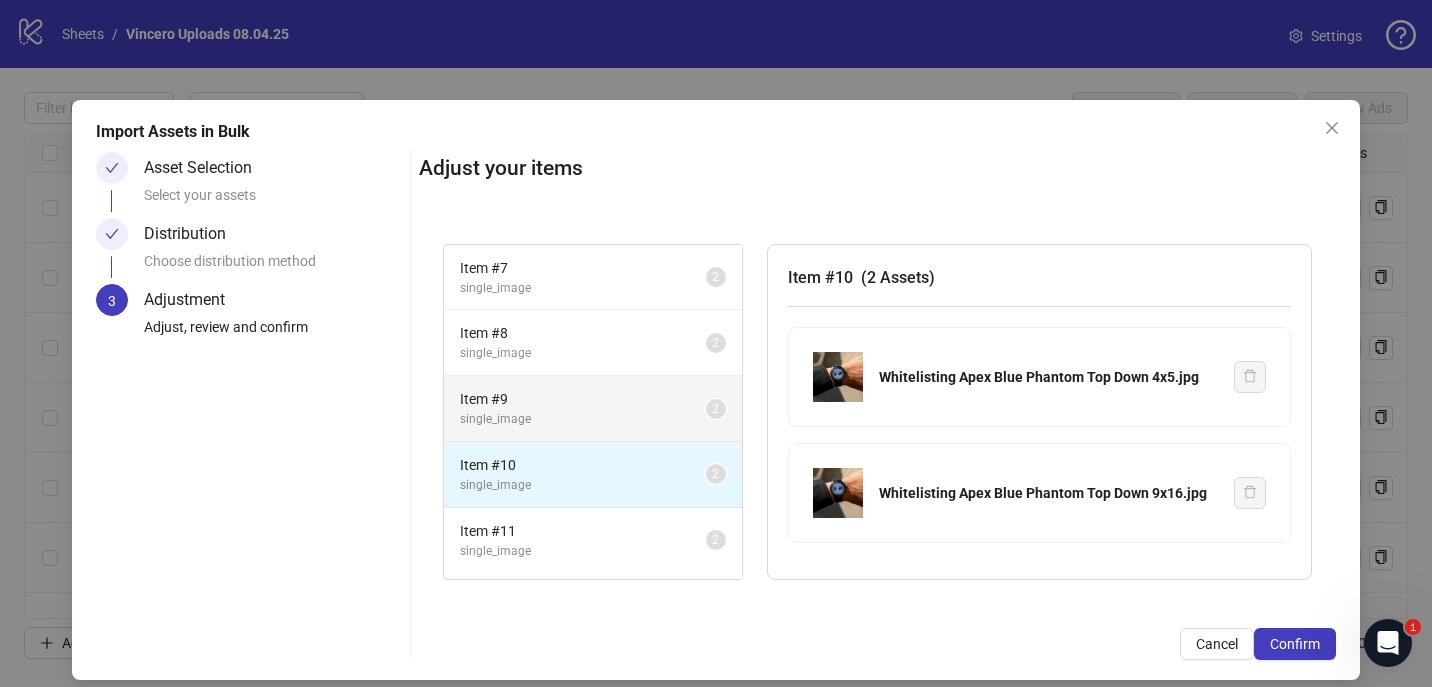 click on "Item # 9" at bounding box center (583, 399) 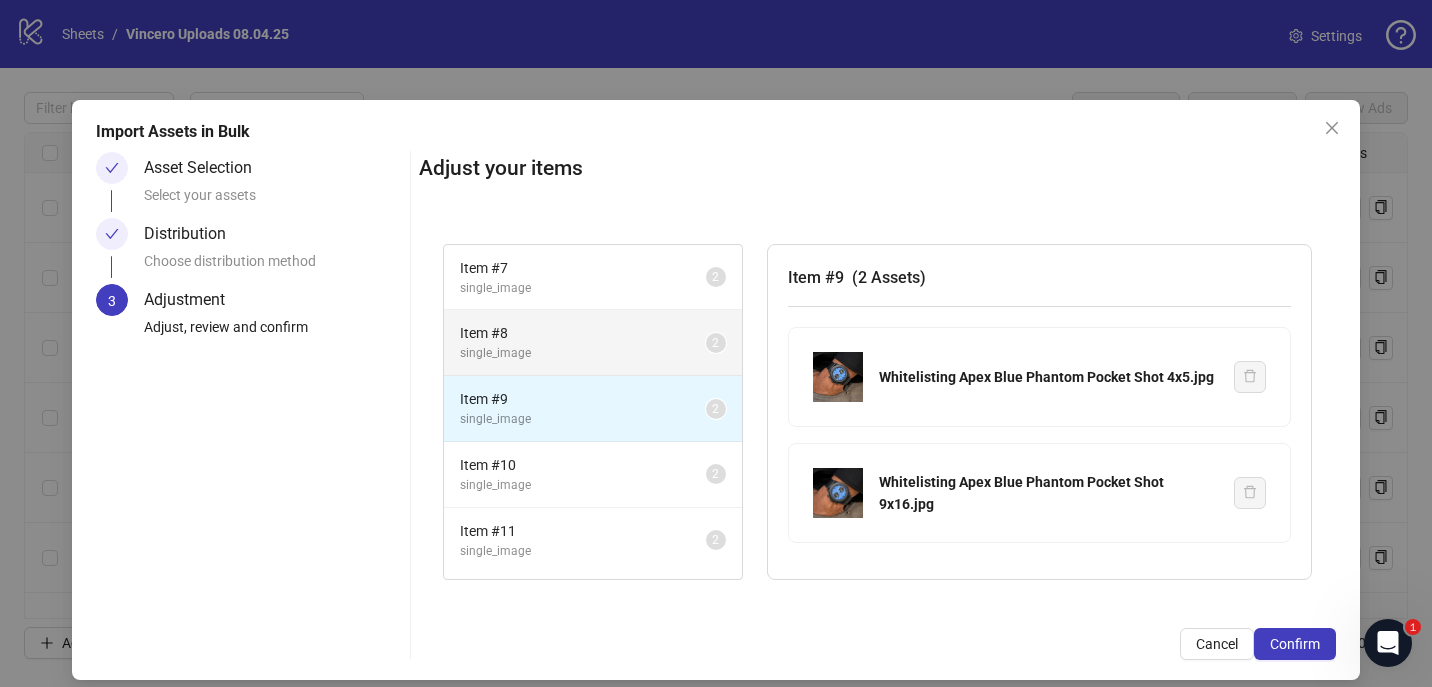 click on "Item # 8 single_image 2" at bounding box center [593, 343] 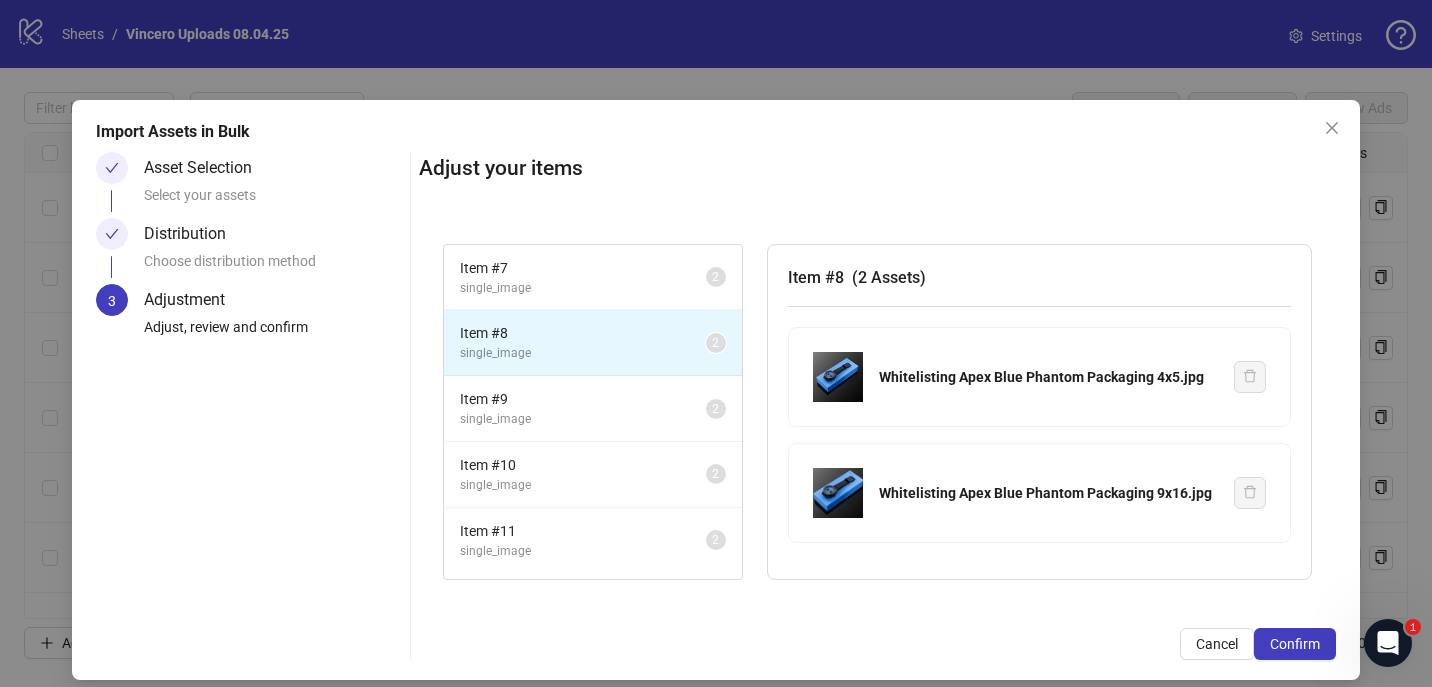 click on "Item # 7 single_image 2 Item # 8 single_image 2 Item # 9 single_image 2 Item # 10 single_image 2 Item # 11 single_image 2 Item # 8 ( 2   Assets ) Whitelisting Apex Blue Phantom Packaging 4x5.jpg Whitelisting Apex Blue Phantom Packaging 9x16.jpg" at bounding box center [878, 412] 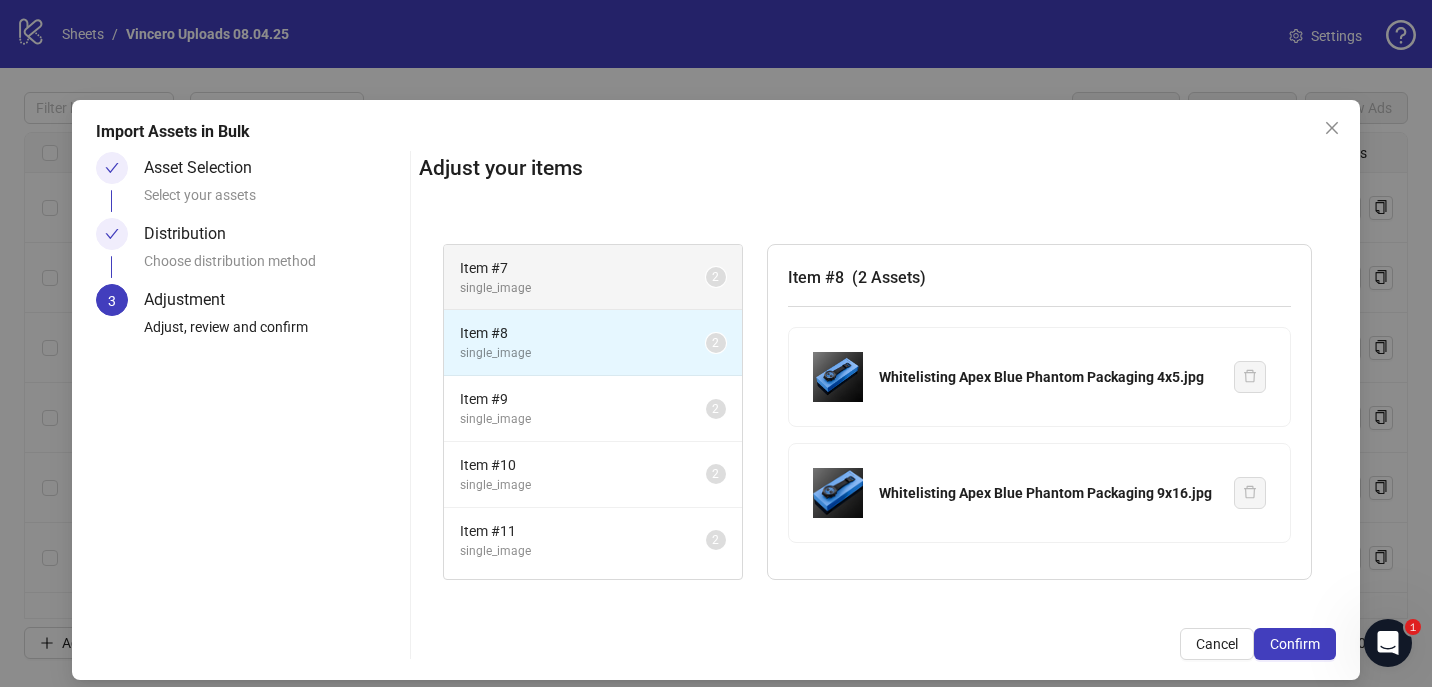 click on "Item # 7" at bounding box center [583, 268] 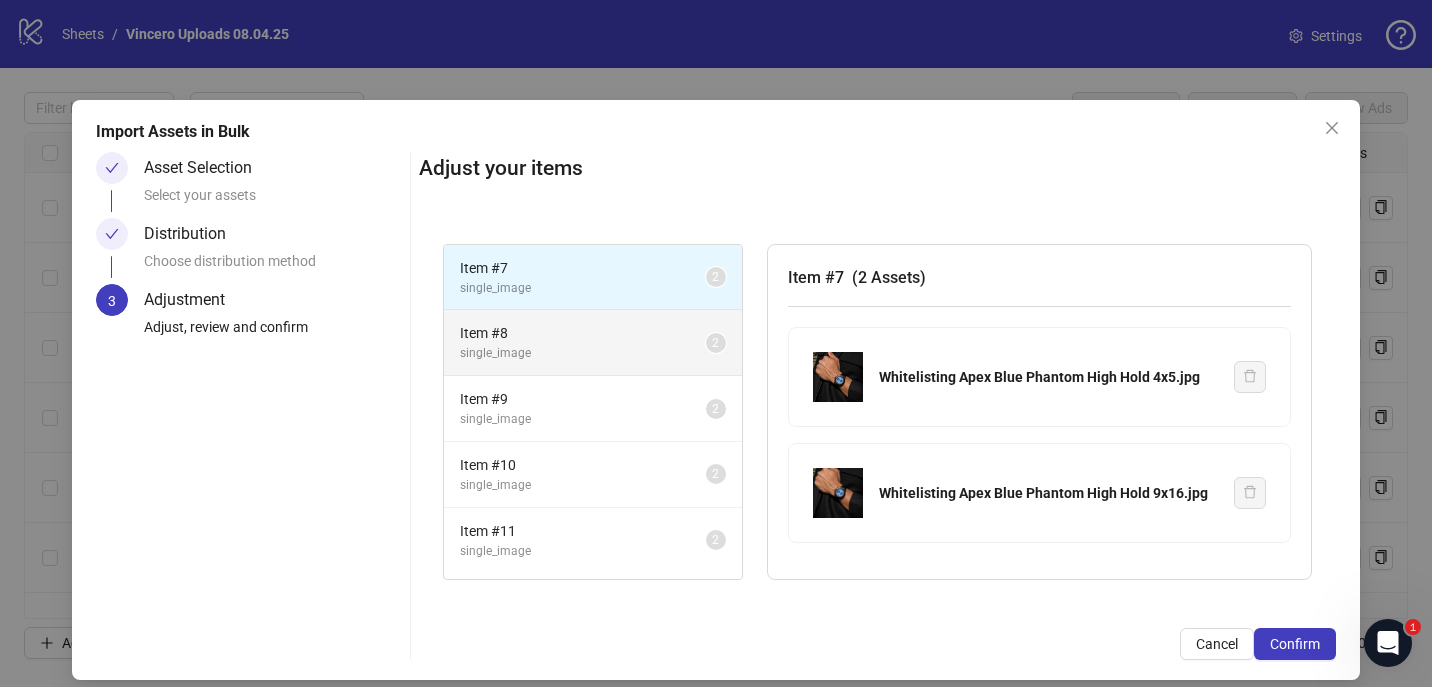 scroll, scrollTop: 17, scrollLeft: 0, axis: vertical 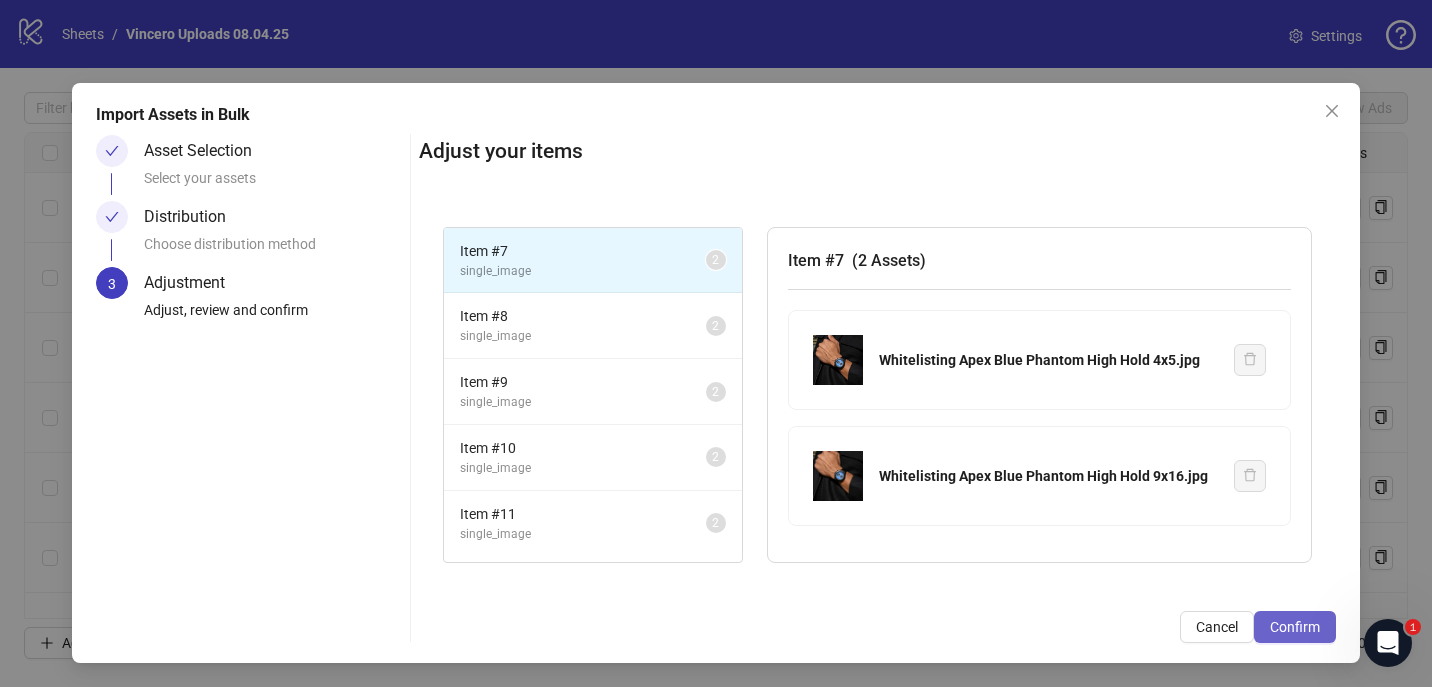 click on "Confirm" at bounding box center (1295, 627) 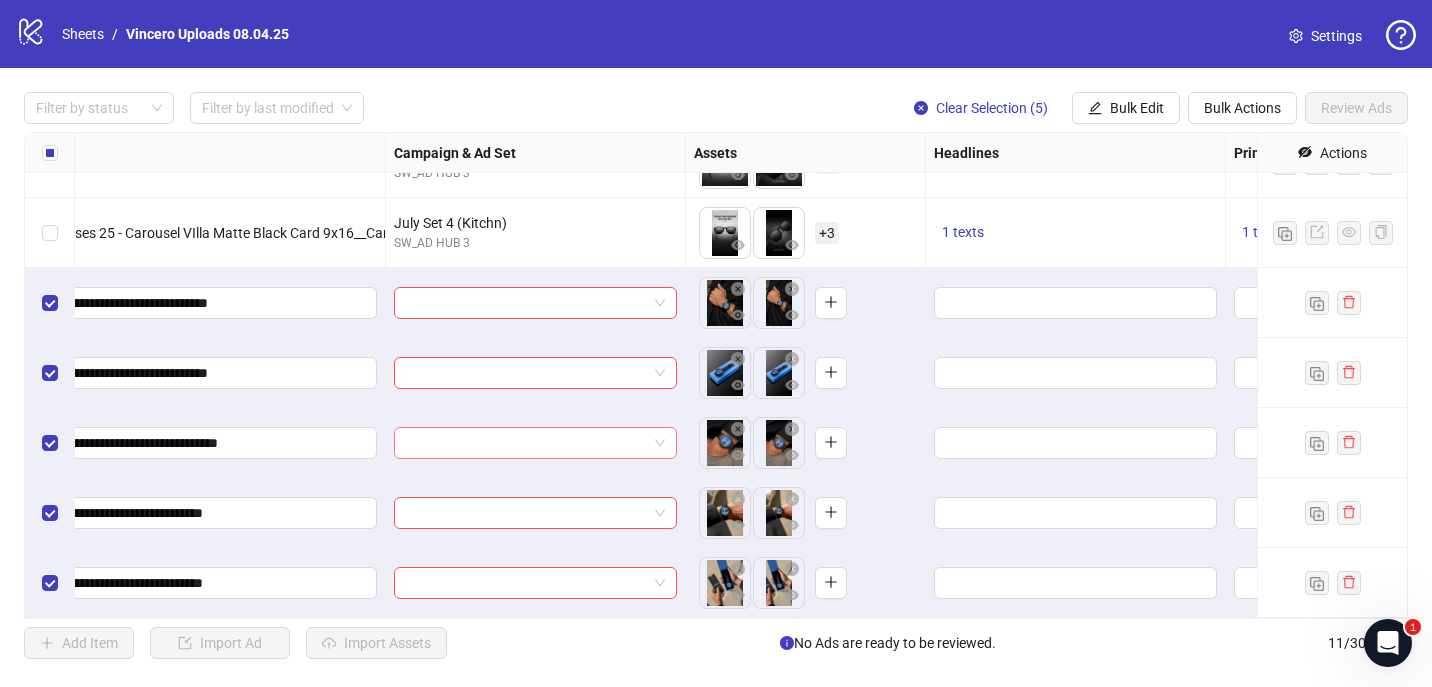 scroll, scrollTop: 325, scrollLeft: 0, axis: vertical 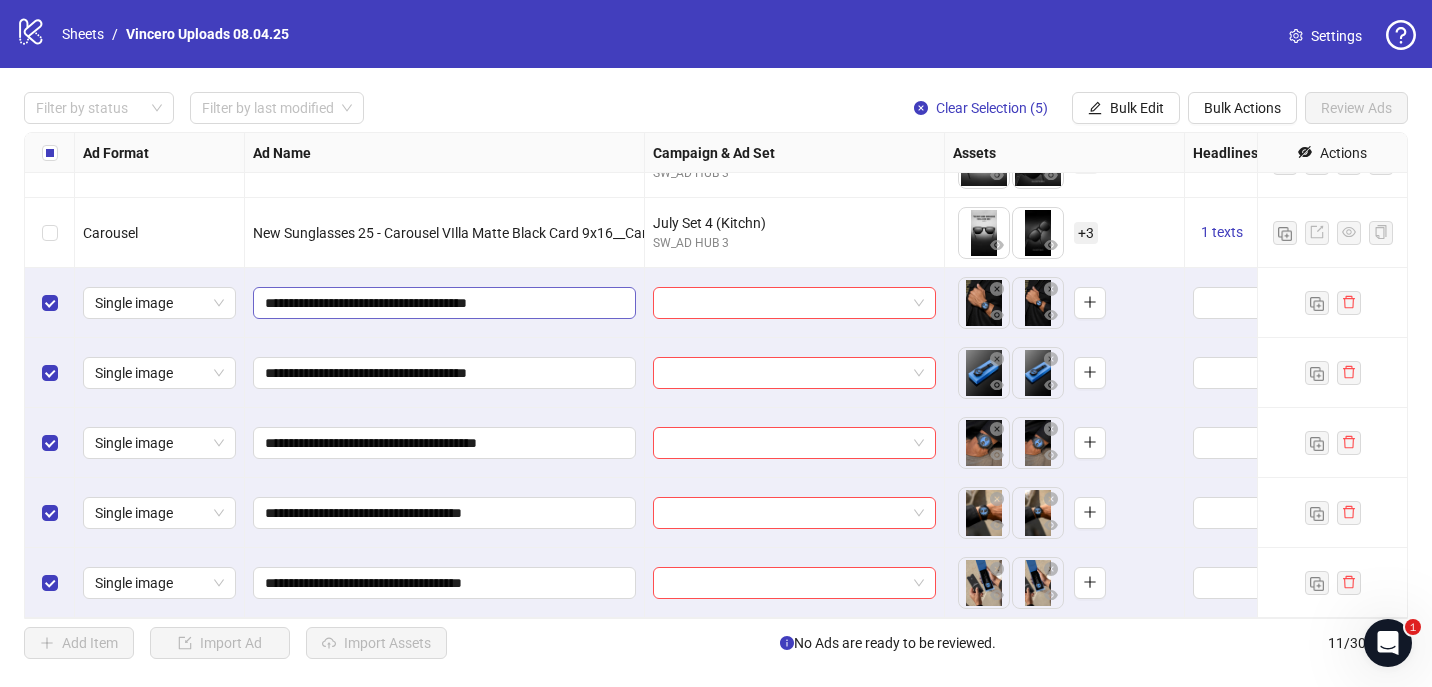 click on "**********" at bounding box center [444, 303] 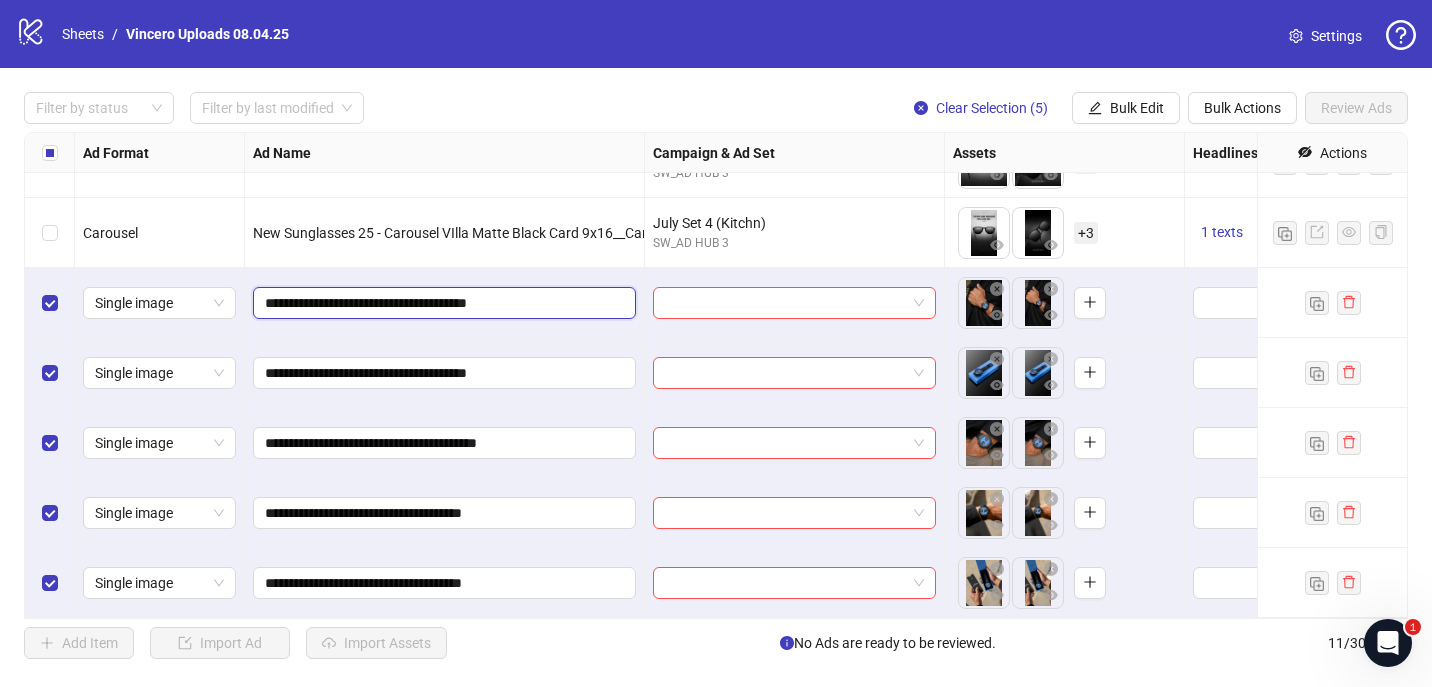 click on "**********" at bounding box center (442, 303) 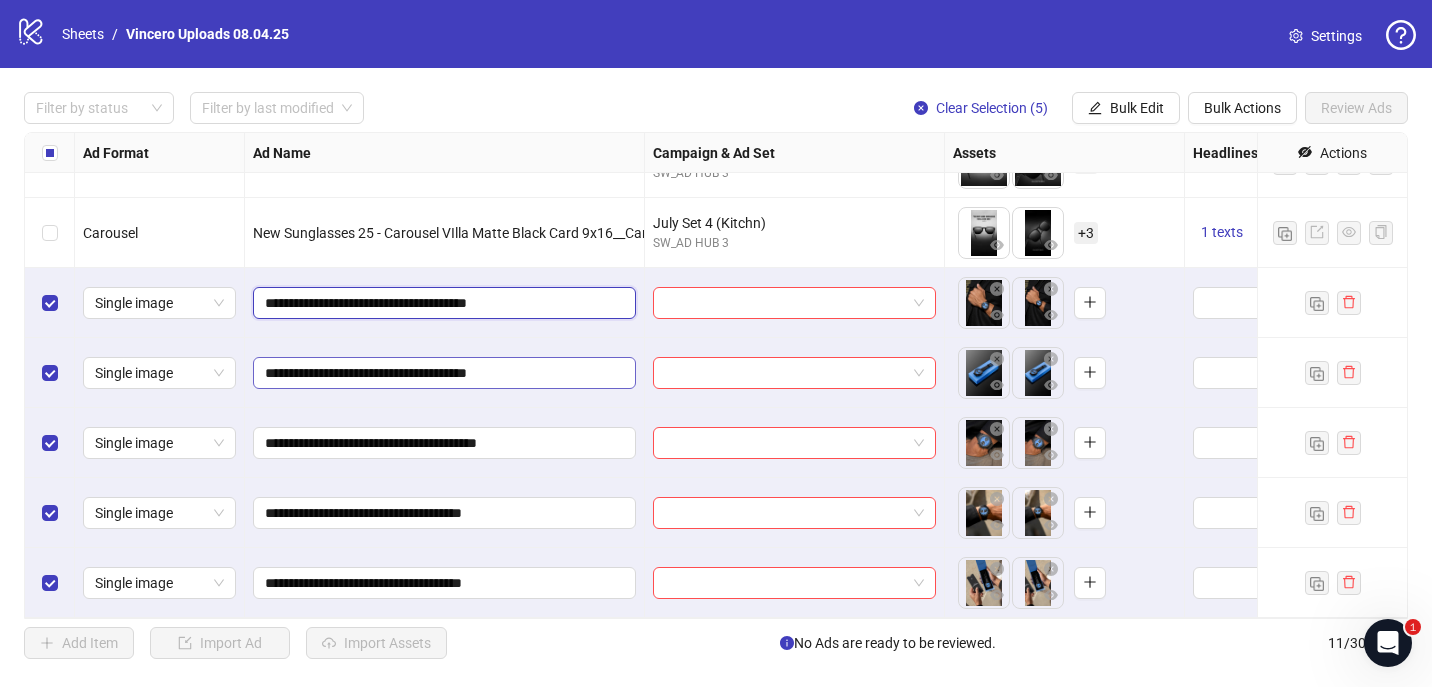 paste on "**********" 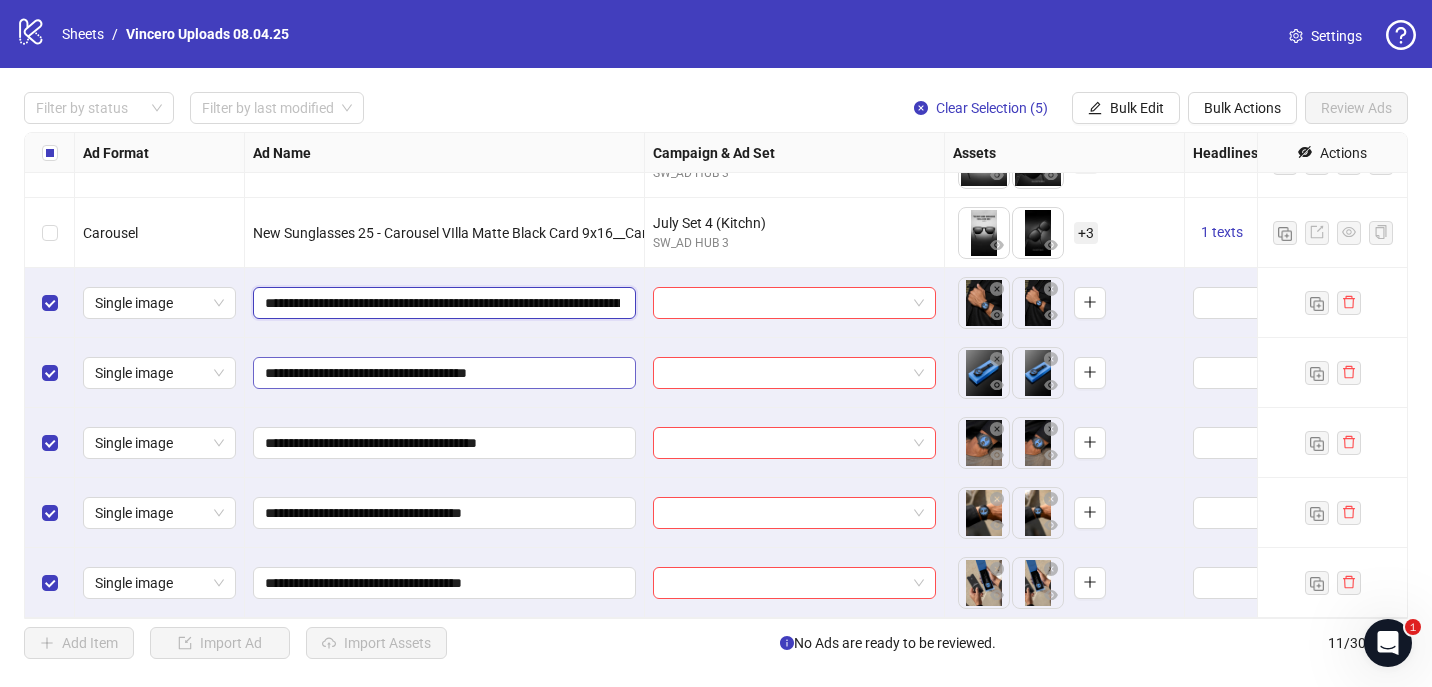 type on "**********" 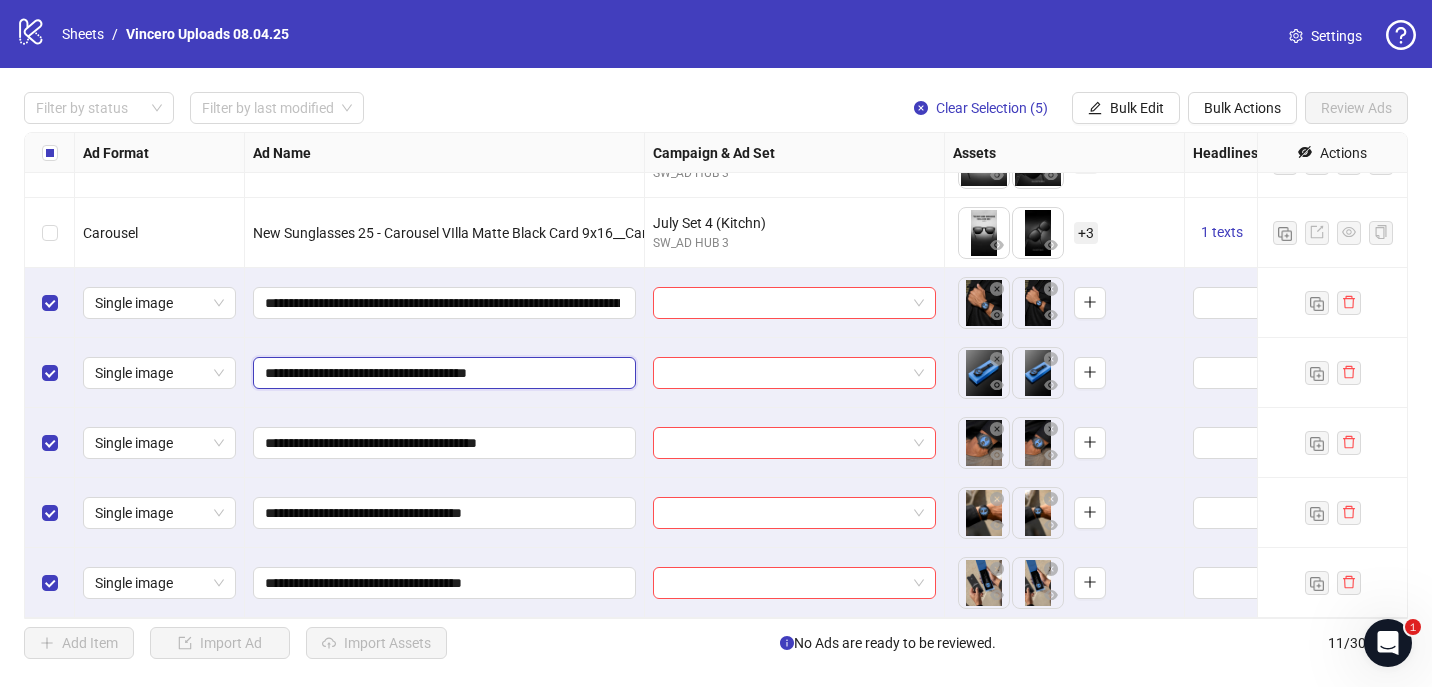 click on "**********" at bounding box center [442, 373] 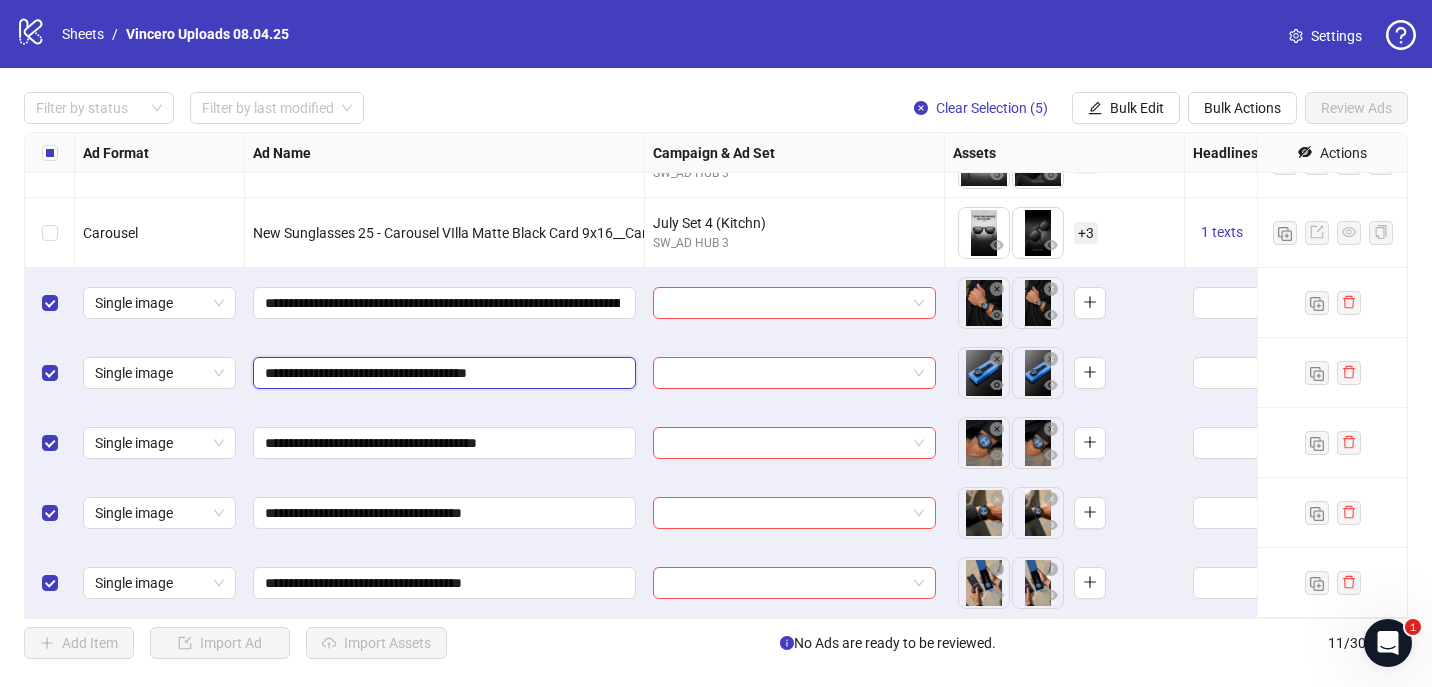 paste on "**********" 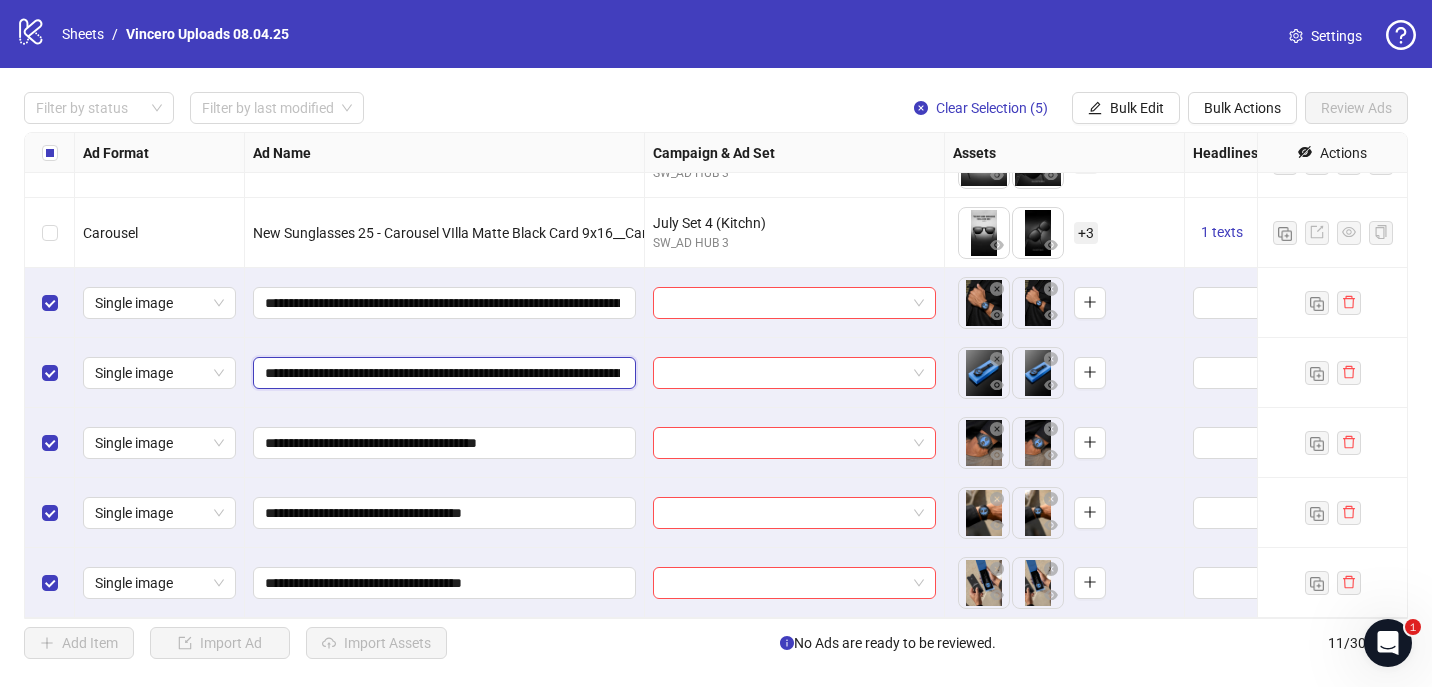 type on "**********" 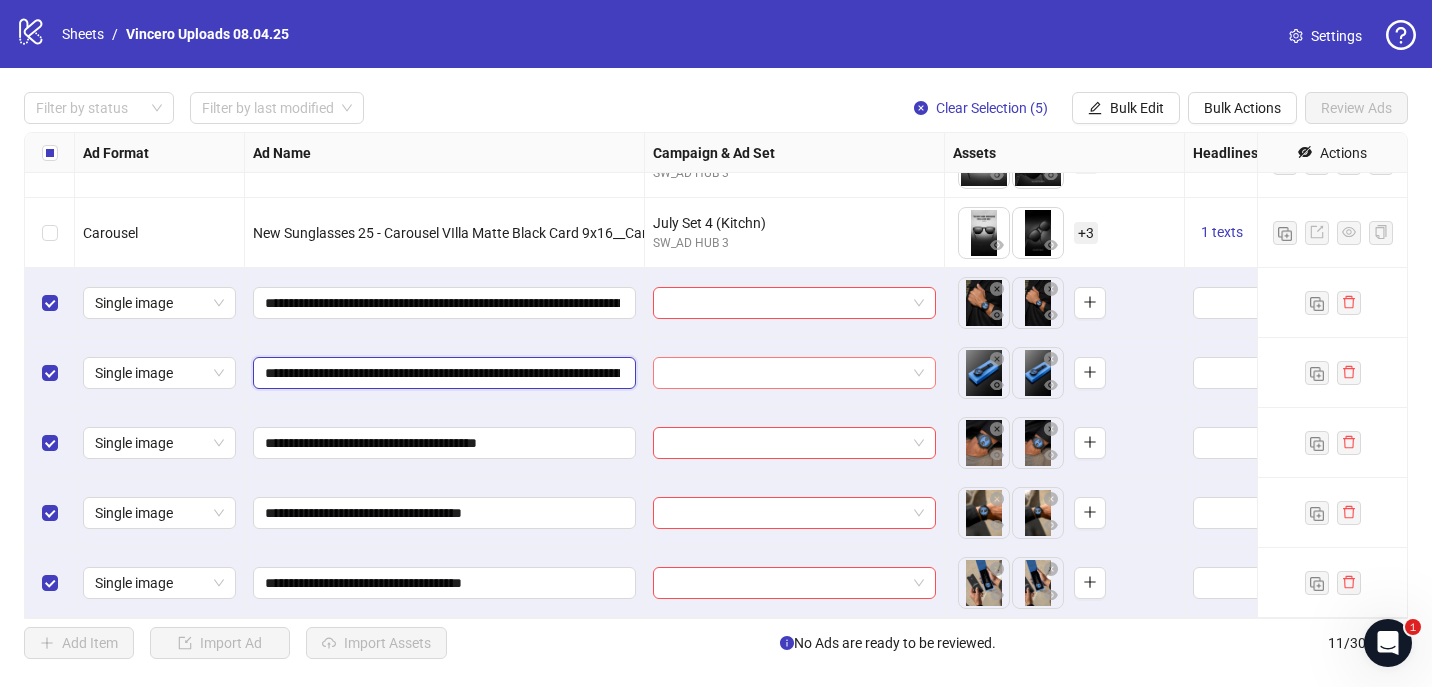 scroll, scrollTop: 0, scrollLeft: 211, axis: horizontal 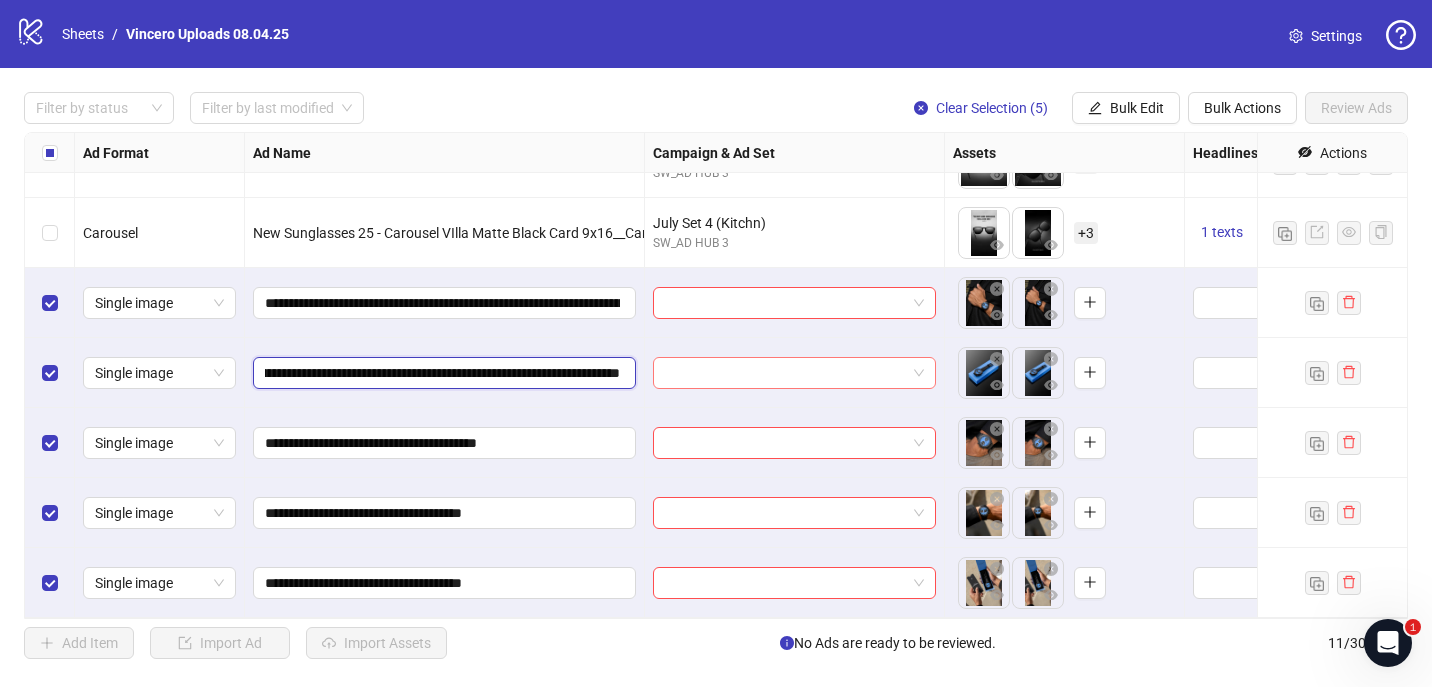 drag, startPoint x: 561, startPoint y: 375, endPoint x: 897, endPoint y: 386, distance: 336.18002 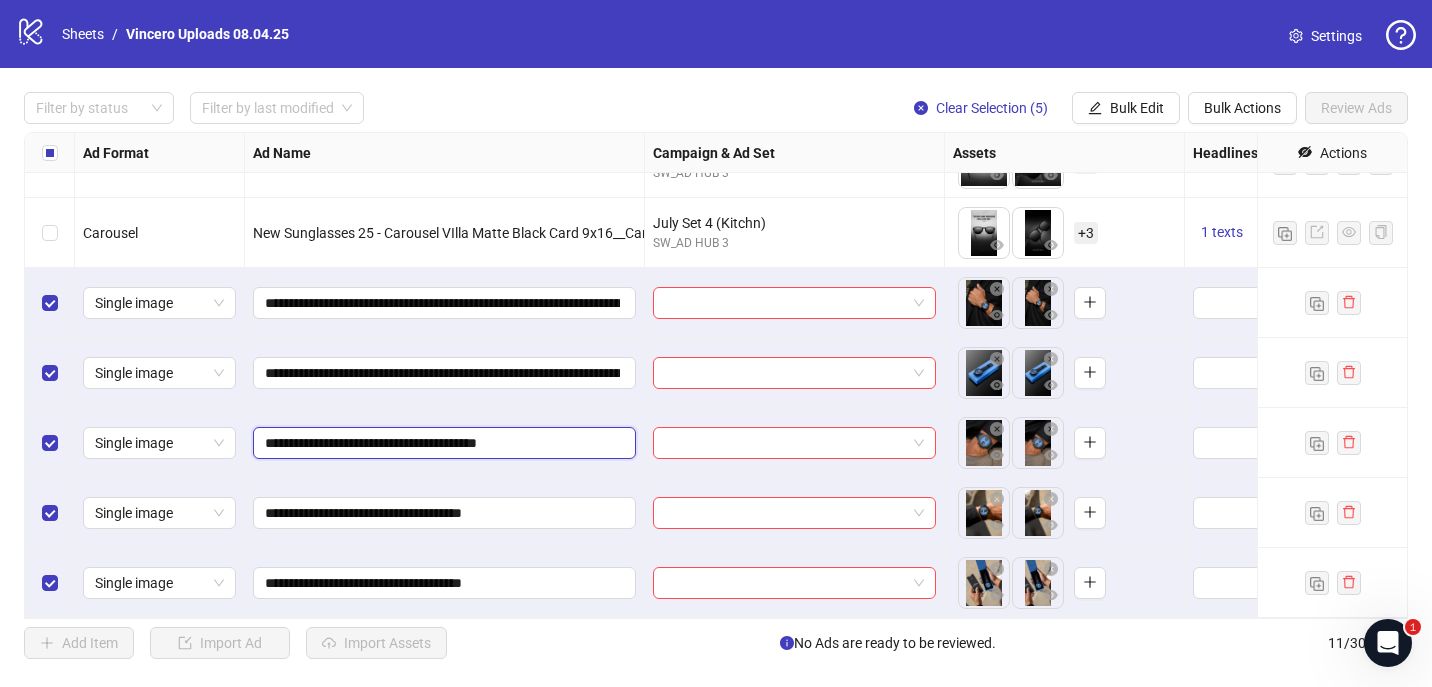 click on "**********" at bounding box center [442, 443] 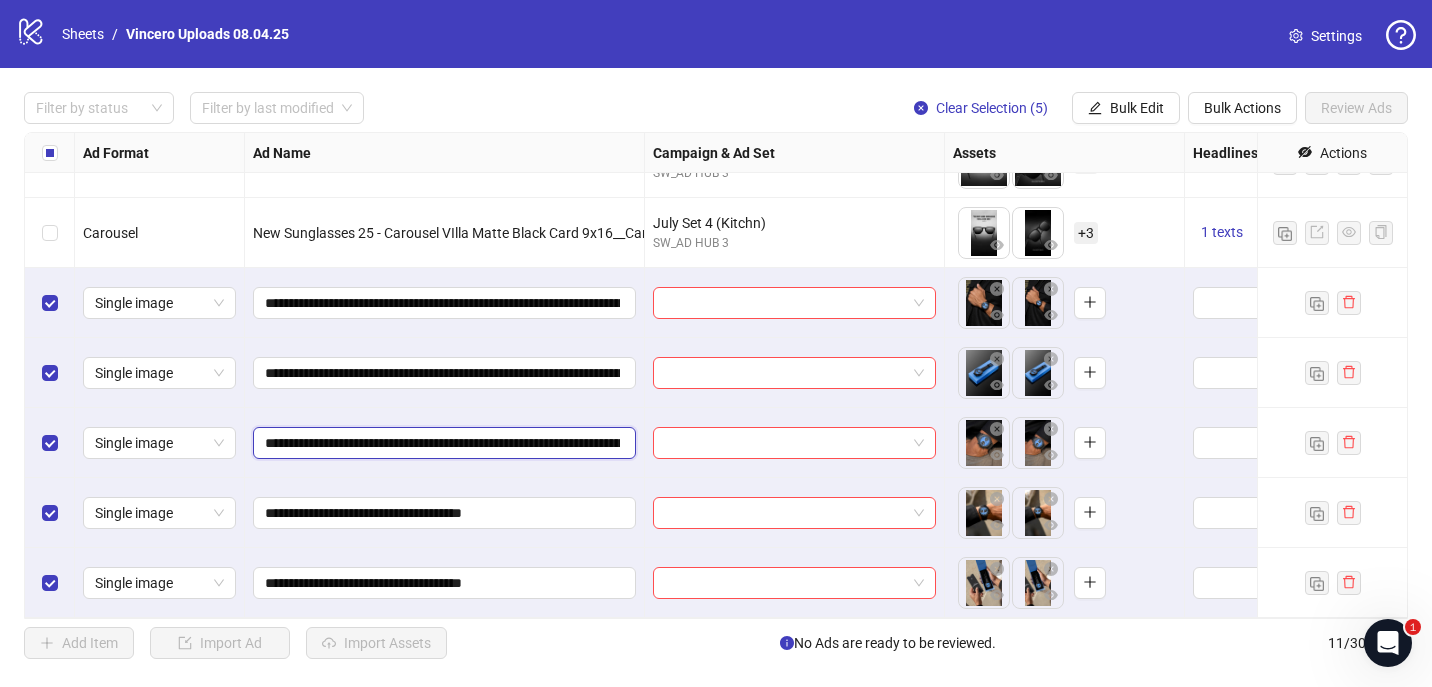 type on "**********" 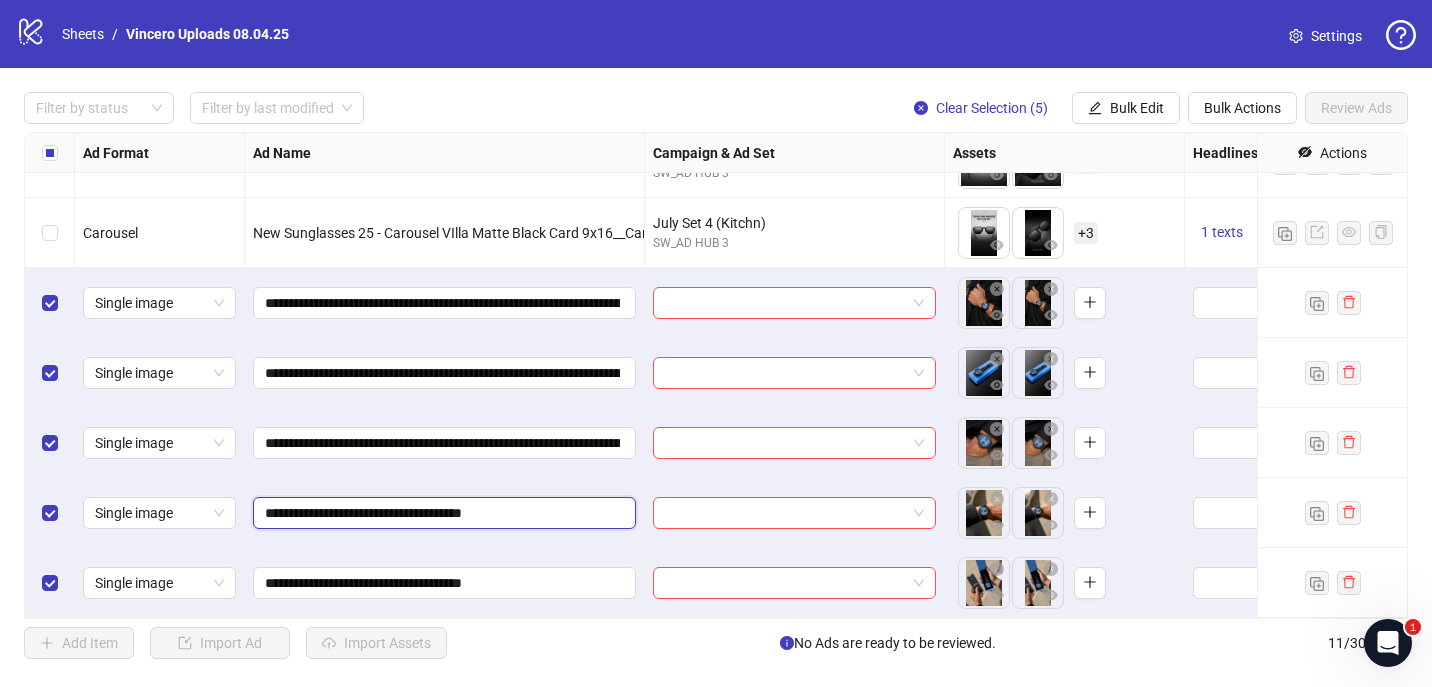 click on "**********" at bounding box center [442, 513] 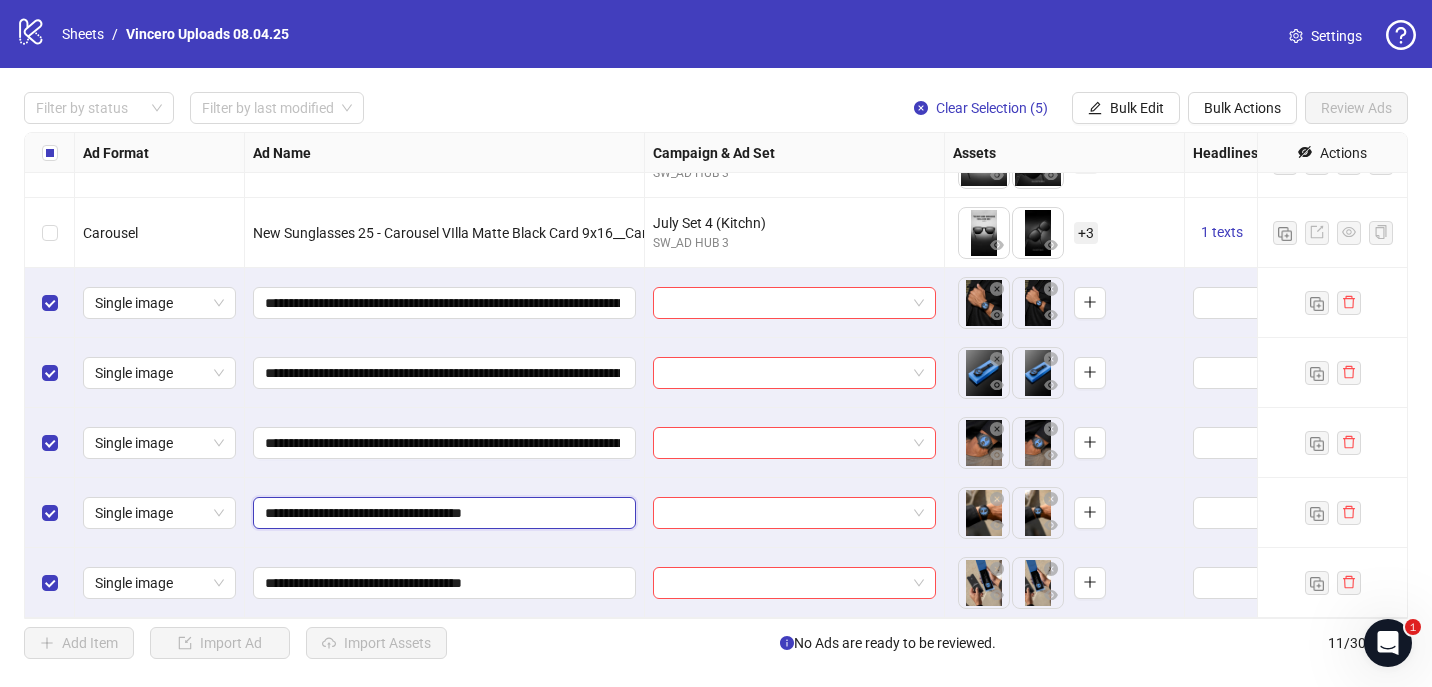 paste on "**********" 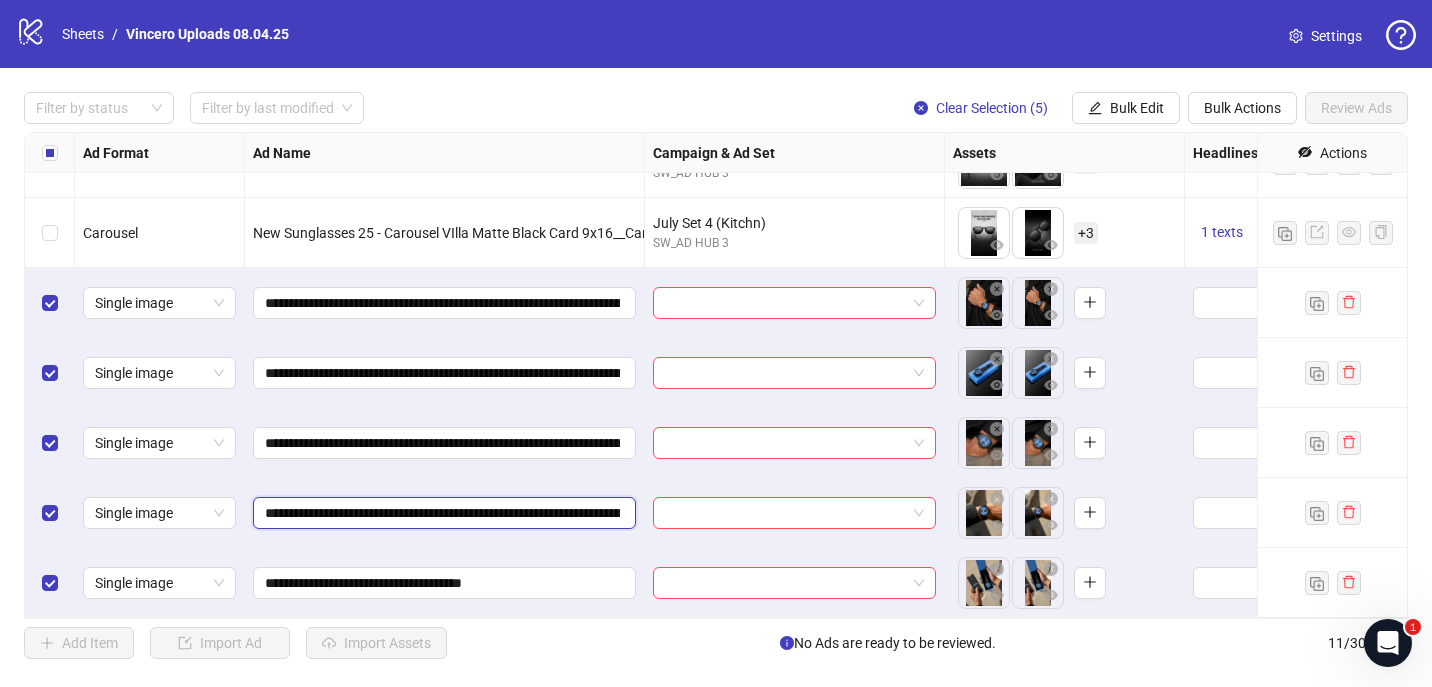 type on "**********" 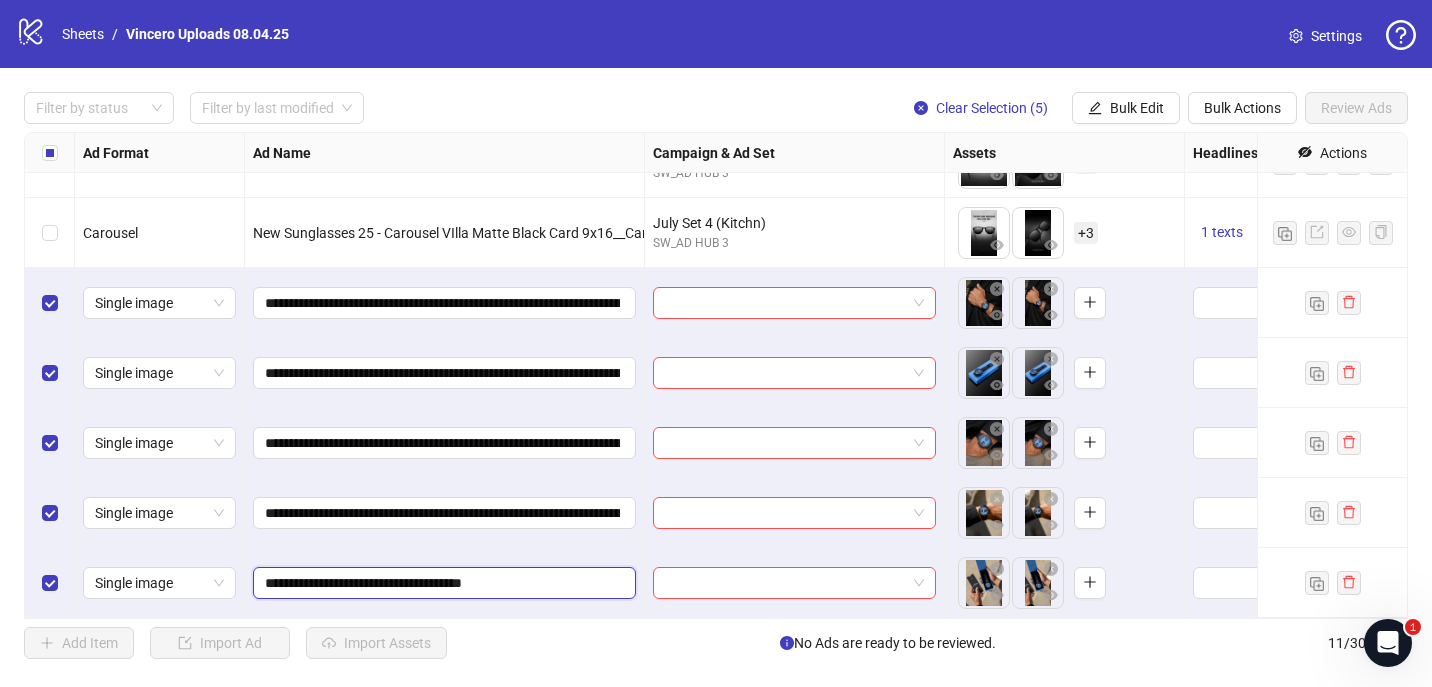 click on "**********" at bounding box center [442, 583] 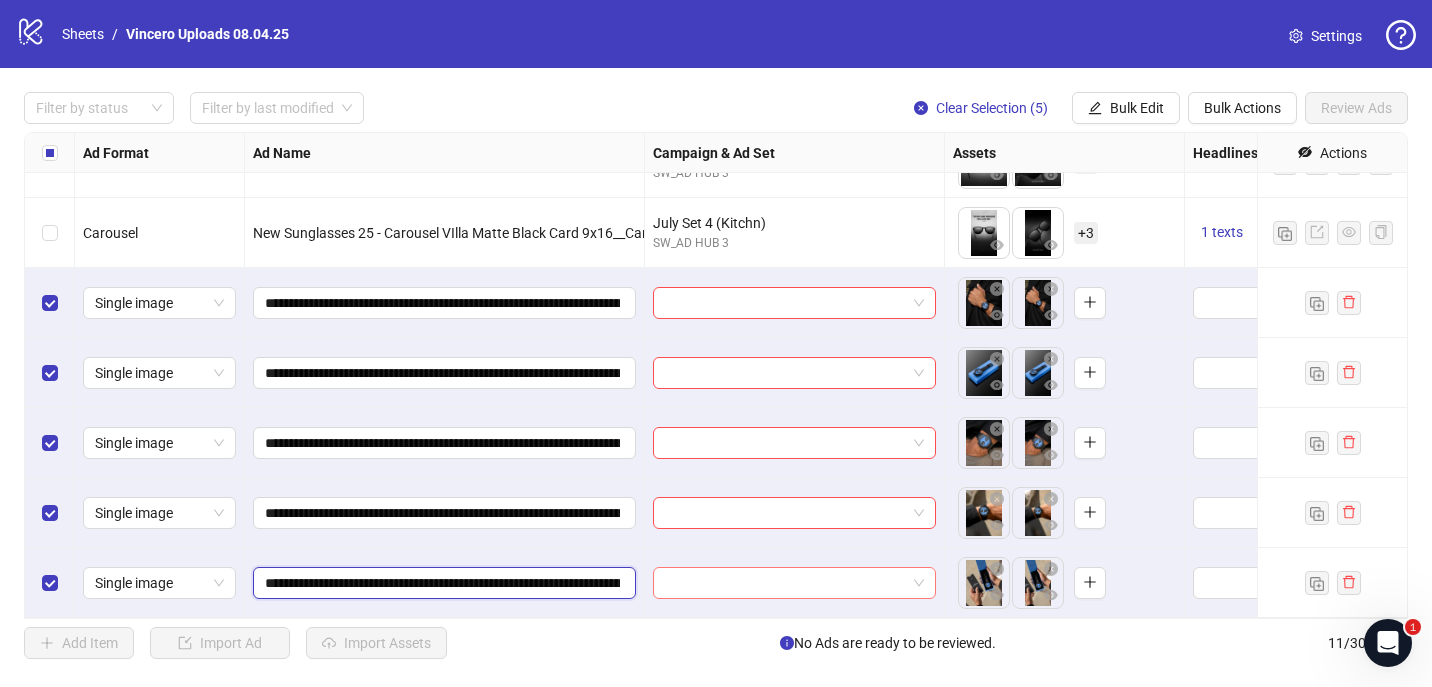 scroll, scrollTop: 0, scrollLeft: 204, axis: horizontal 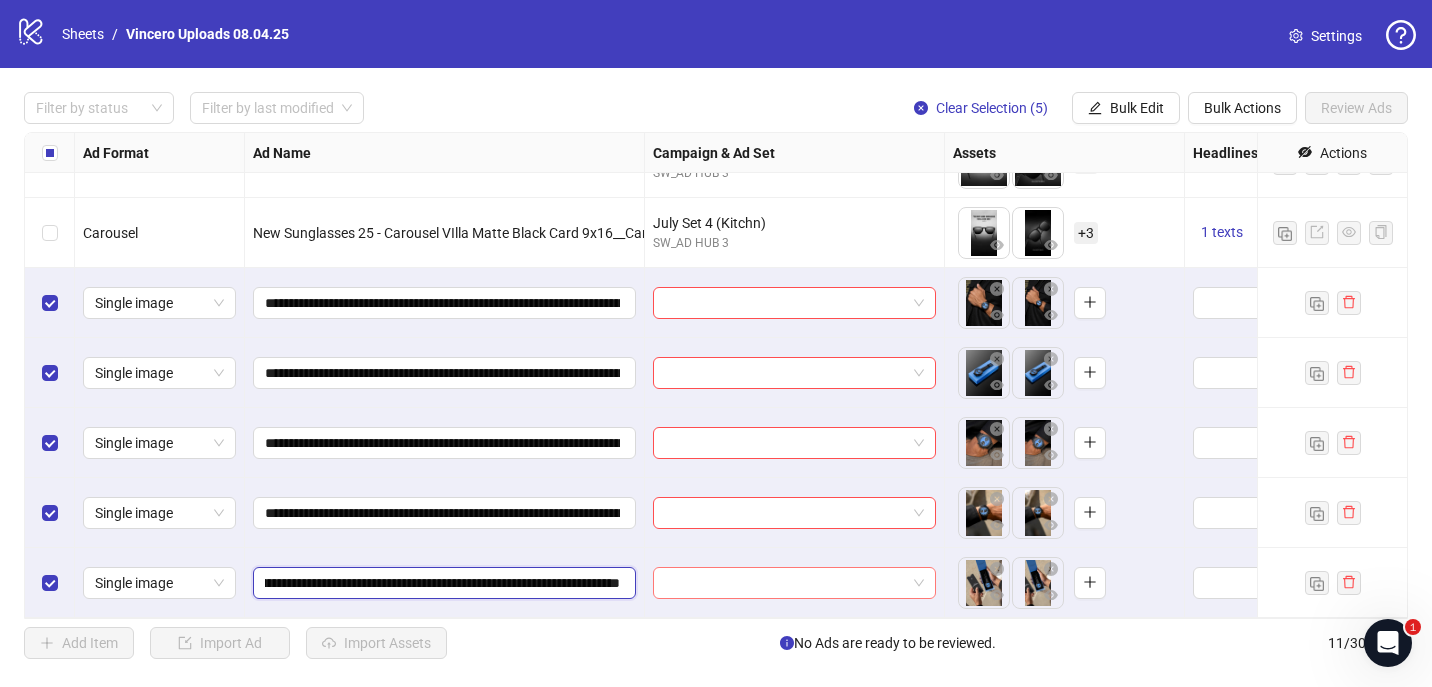 drag, startPoint x: 544, startPoint y: 582, endPoint x: 809, endPoint y: 590, distance: 265.12073 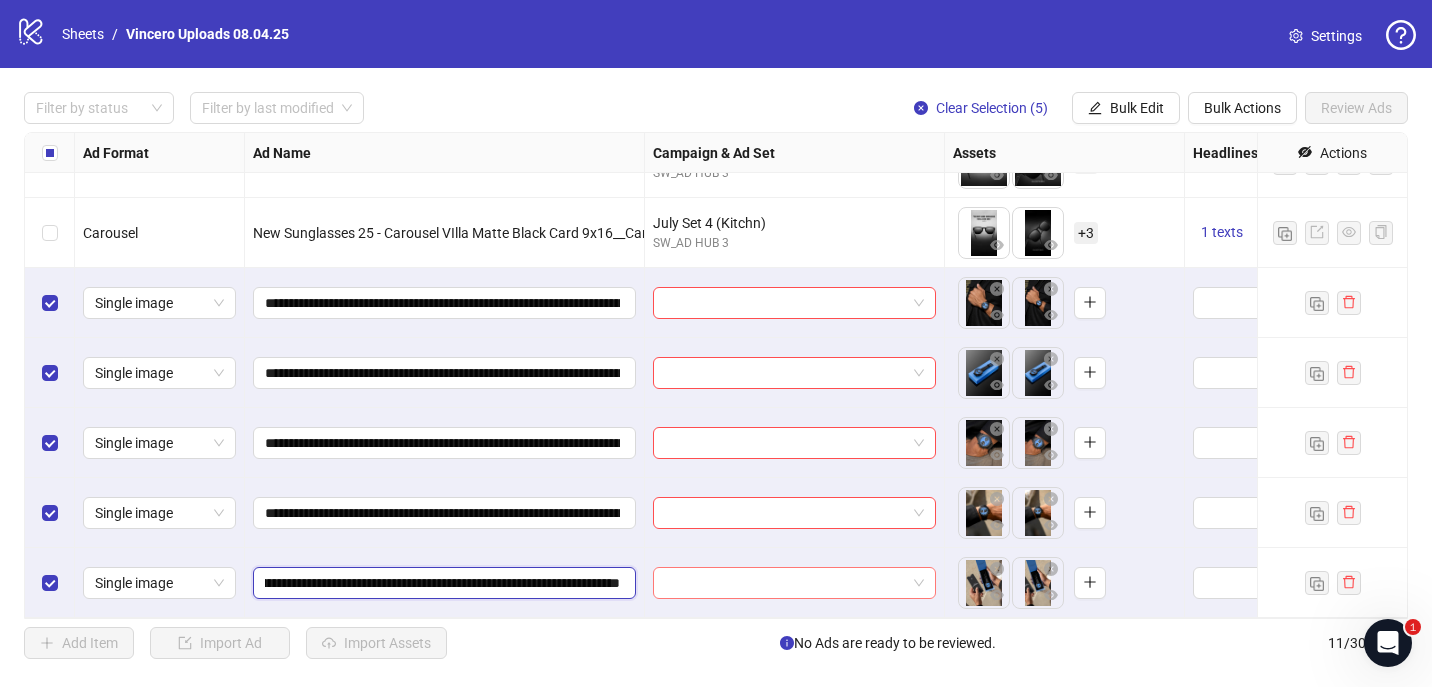 scroll, scrollTop: 0, scrollLeft: 340, axis: horizontal 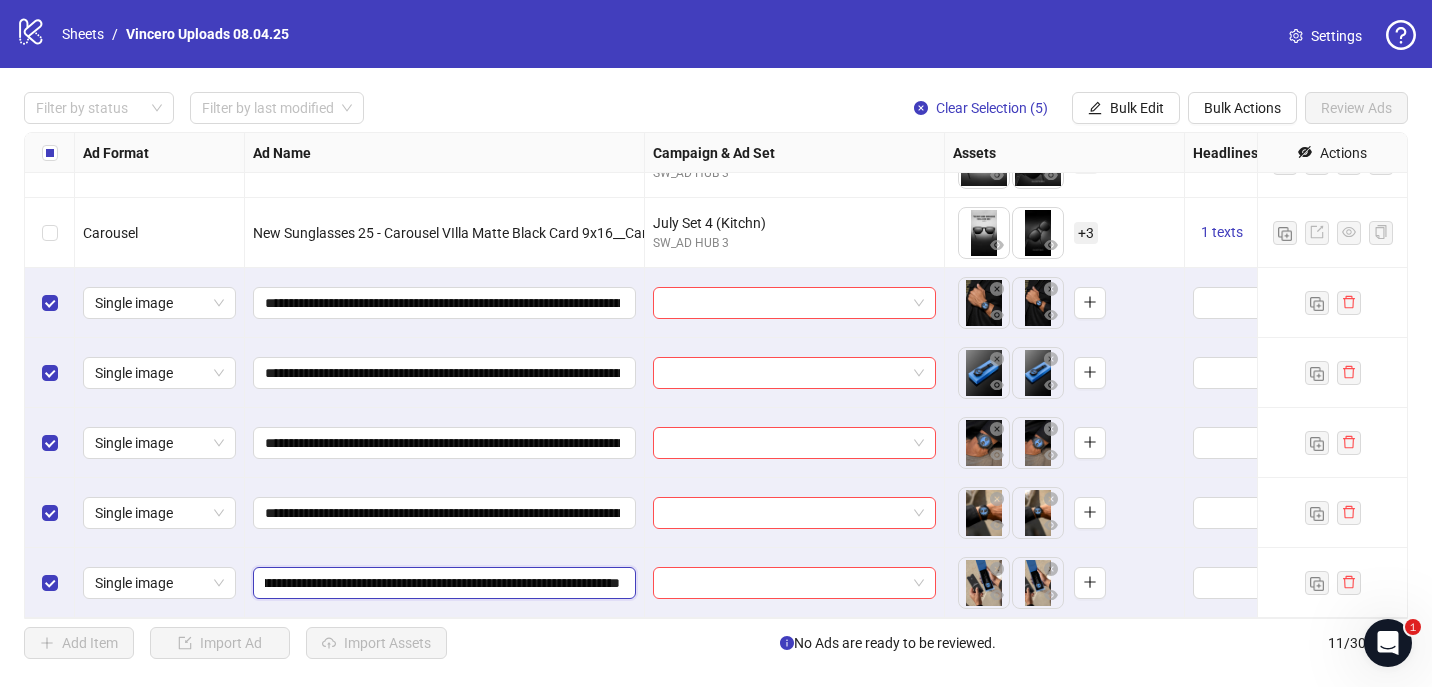 type on "**********" 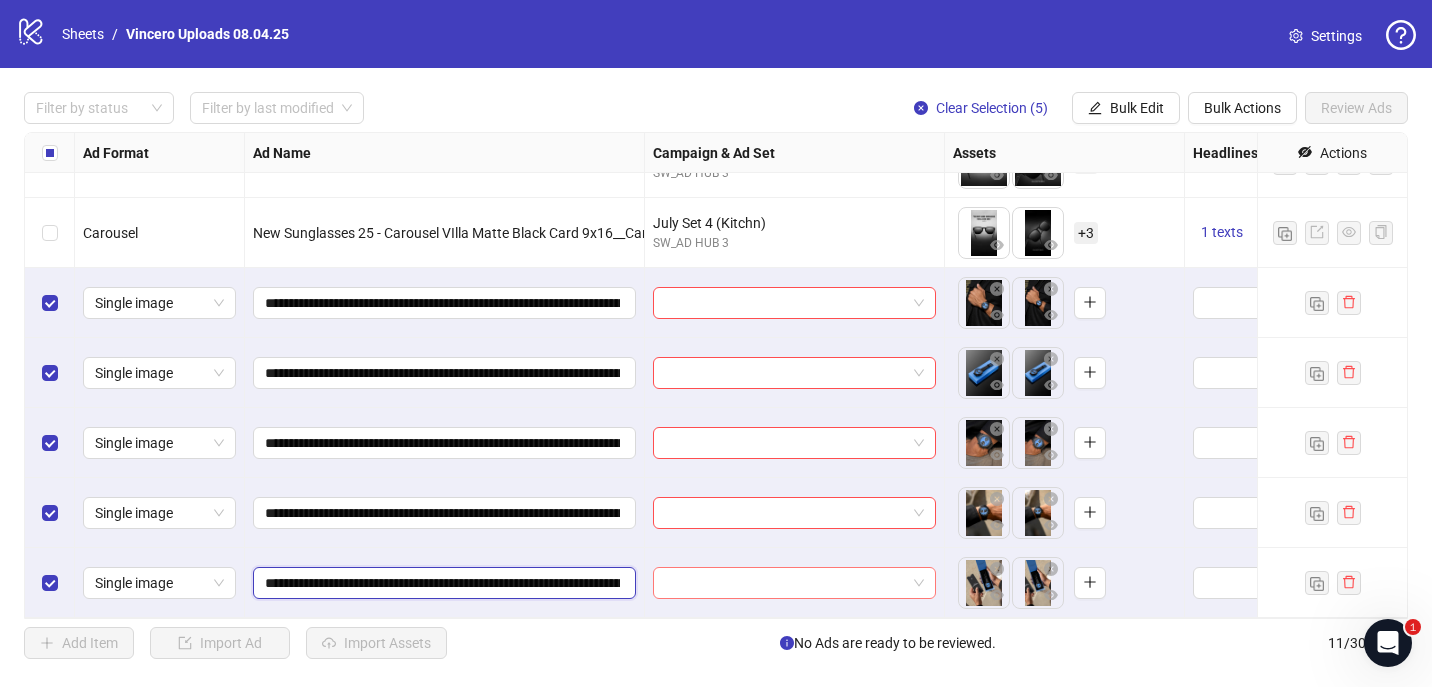 scroll, scrollTop: 0, scrollLeft: 529, axis: horizontal 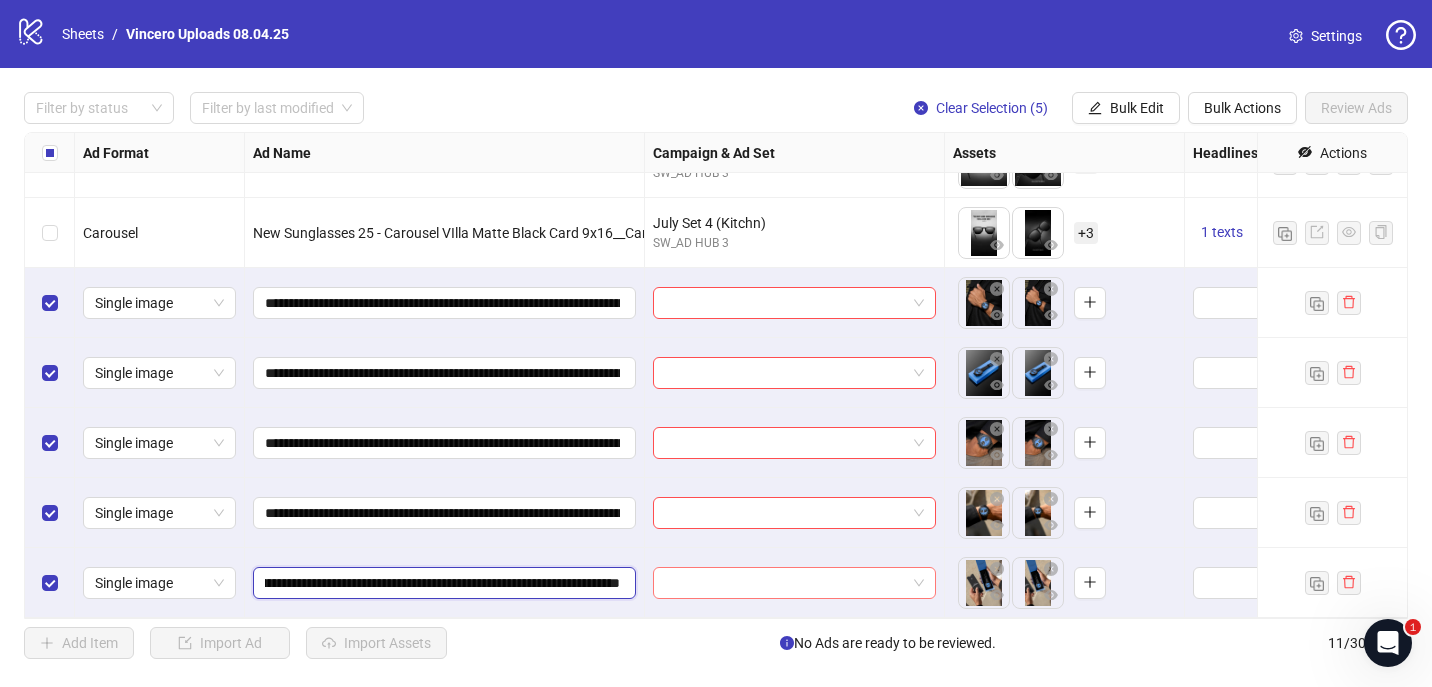 drag, startPoint x: 557, startPoint y: 587, endPoint x: 800, endPoint y: 586, distance: 243.00206 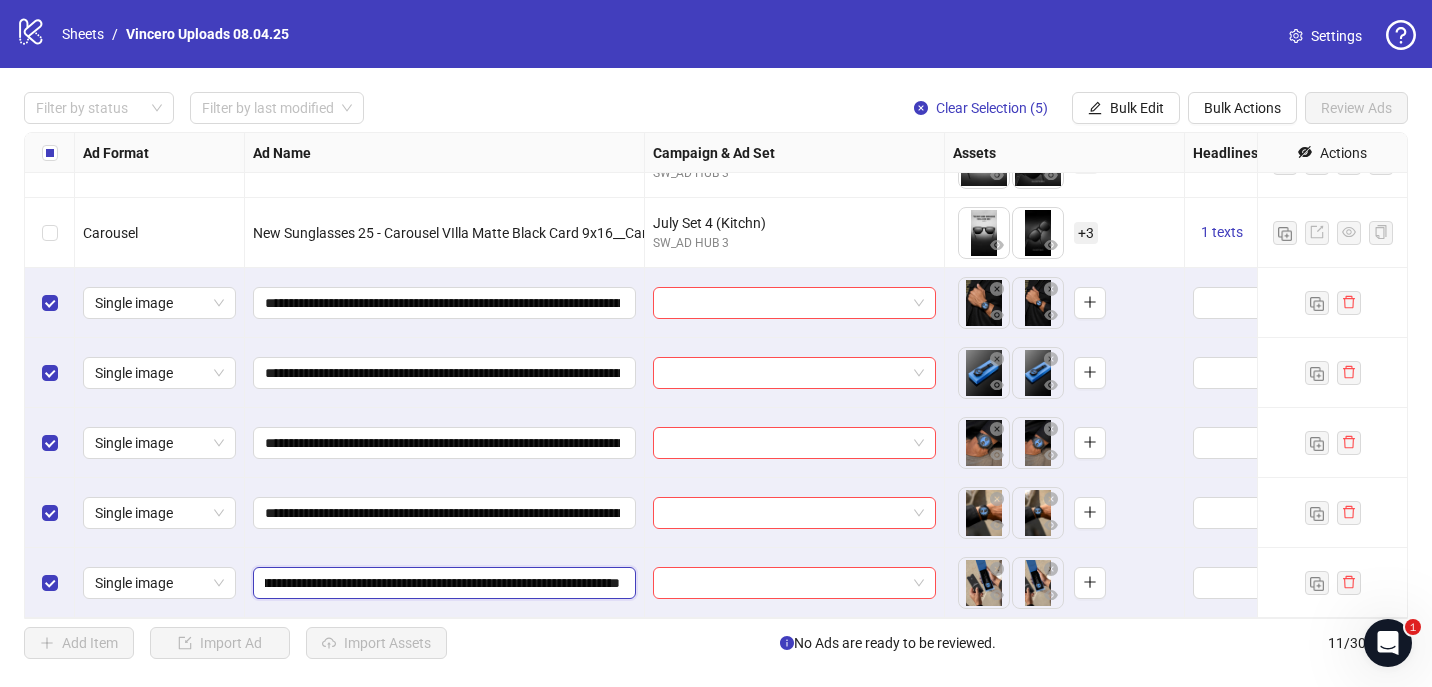 click on "**********" at bounding box center [442, 583] 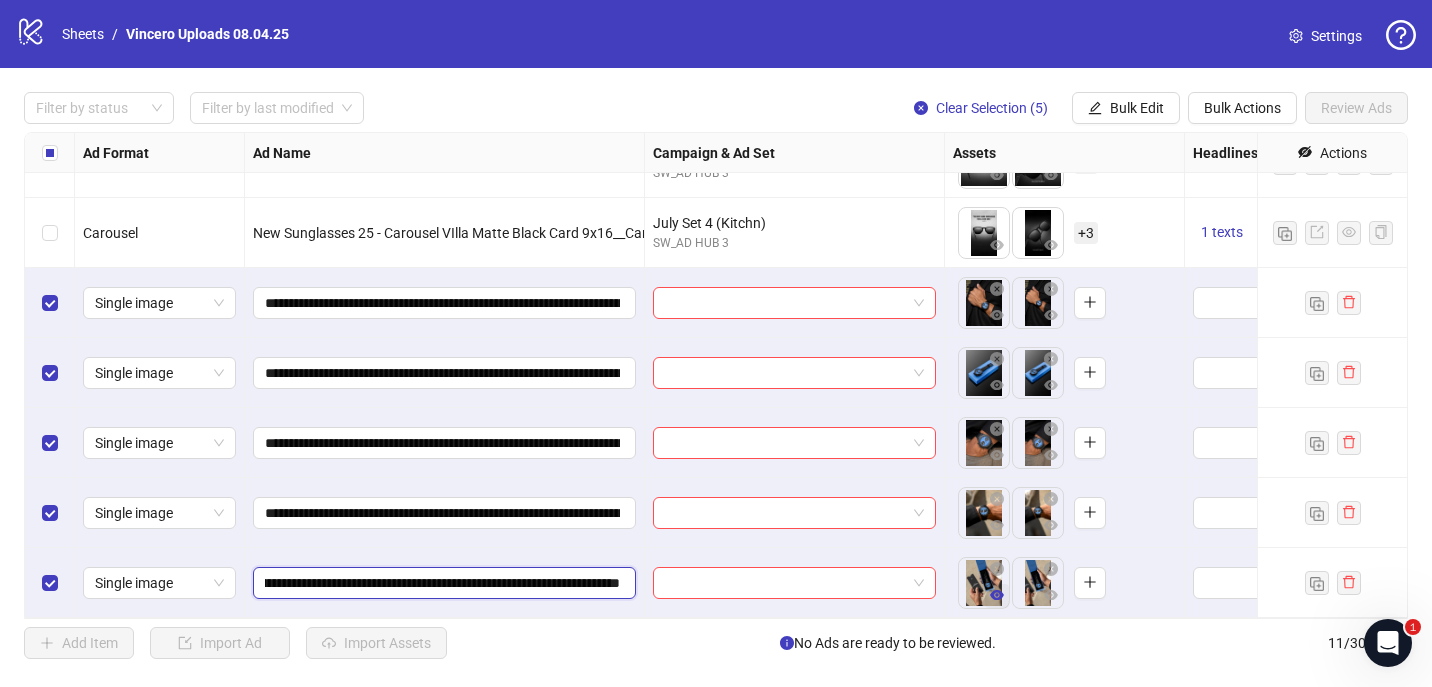 drag, startPoint x: 294, startPoint y: 585, endPoint x: 995, endPoint y: 598, distance: 701.12054 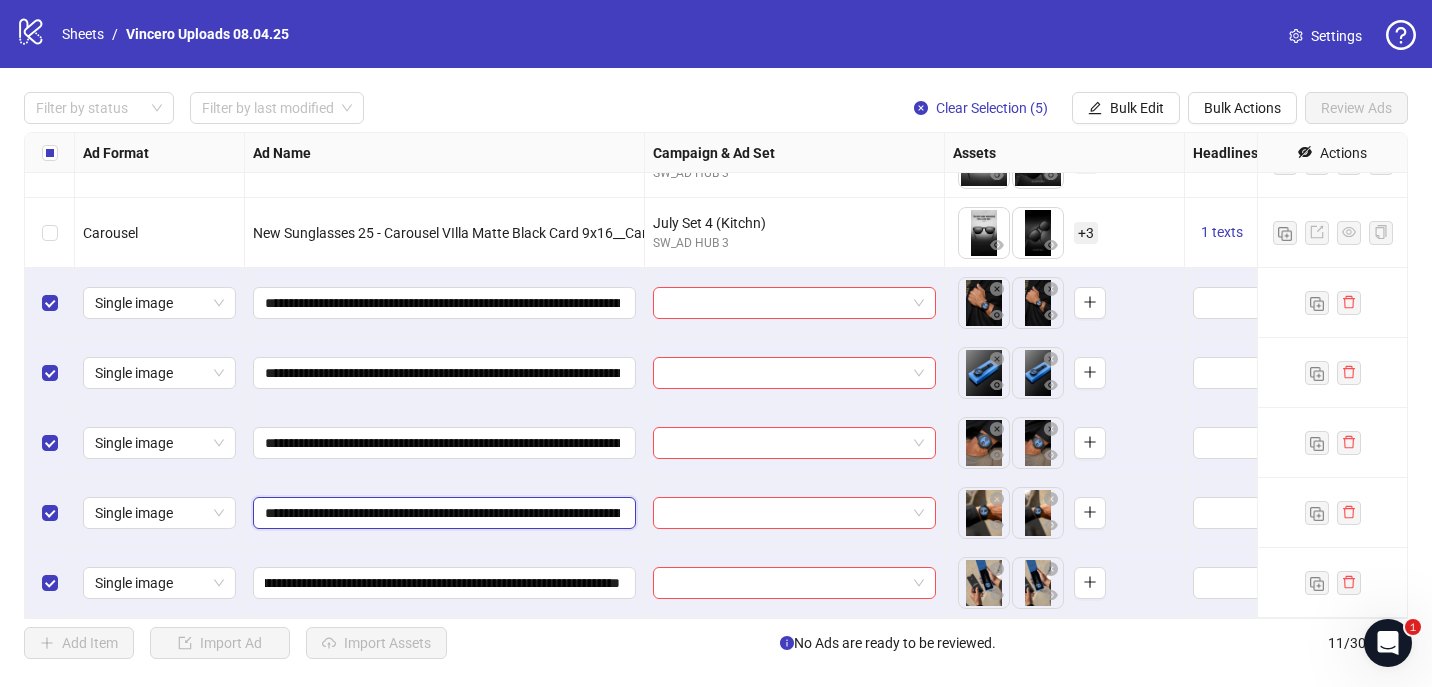 scroll, scrollTop: 0, scrollLeft: 0, axis: both 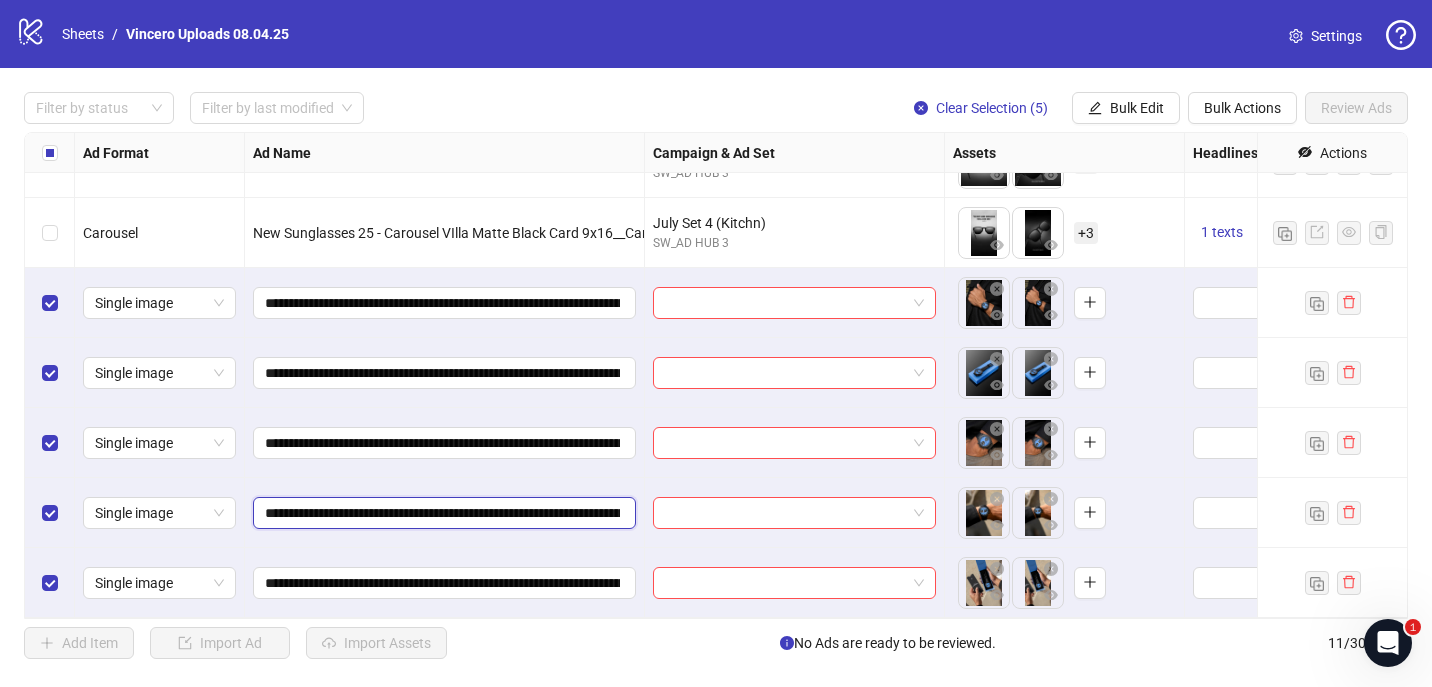 drag, startPoint x: 563, startPoint y: 508, endPoint x: 1125, endPoint y: 501, distance: 562.0436 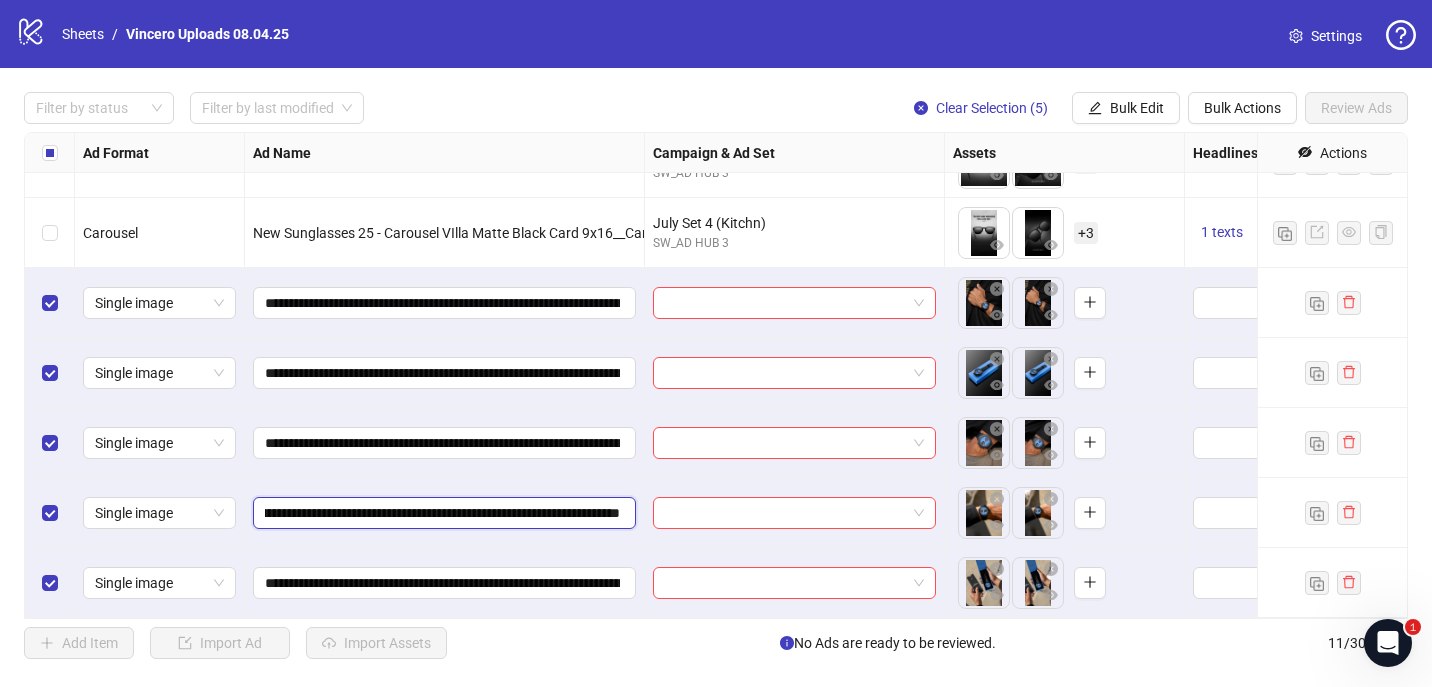 drag, startPoint x: 532, startPoint y: 513, endPoint x: 1016, endPoint y: 535, distance: 484.49976 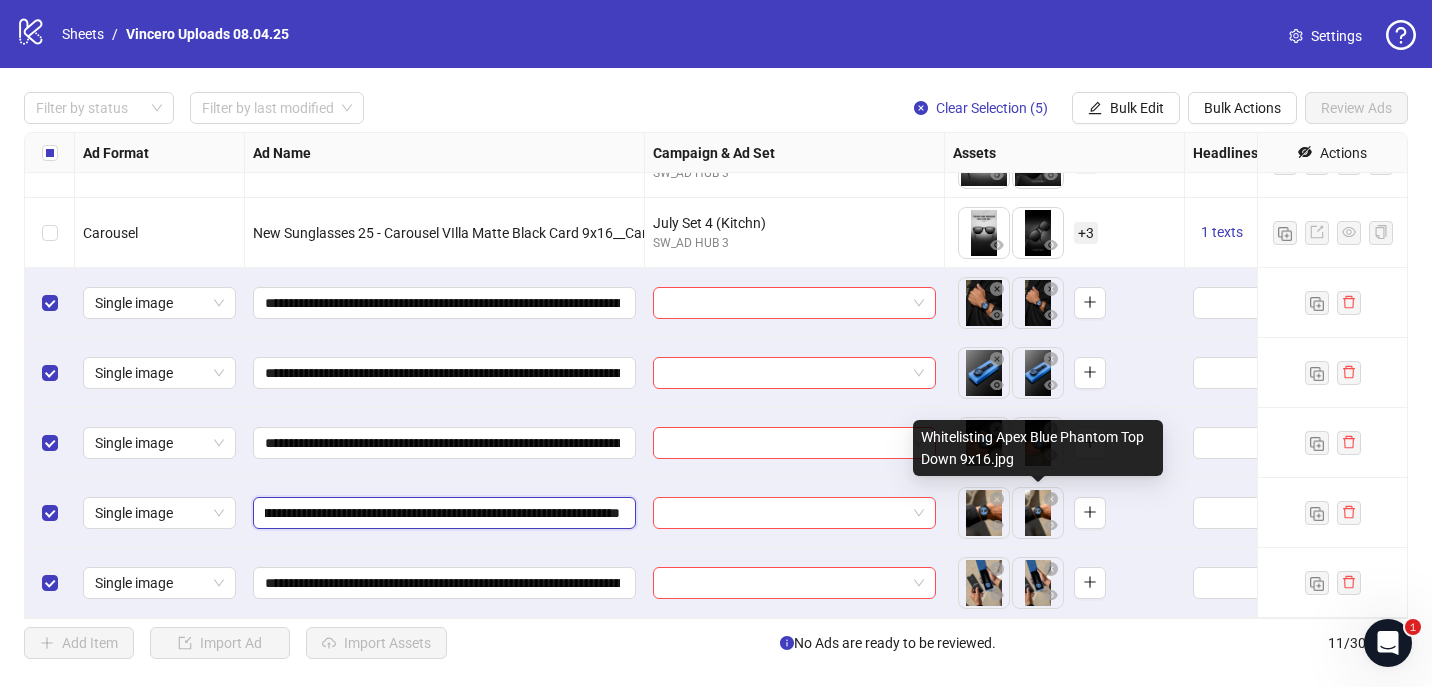 paste on "**********" 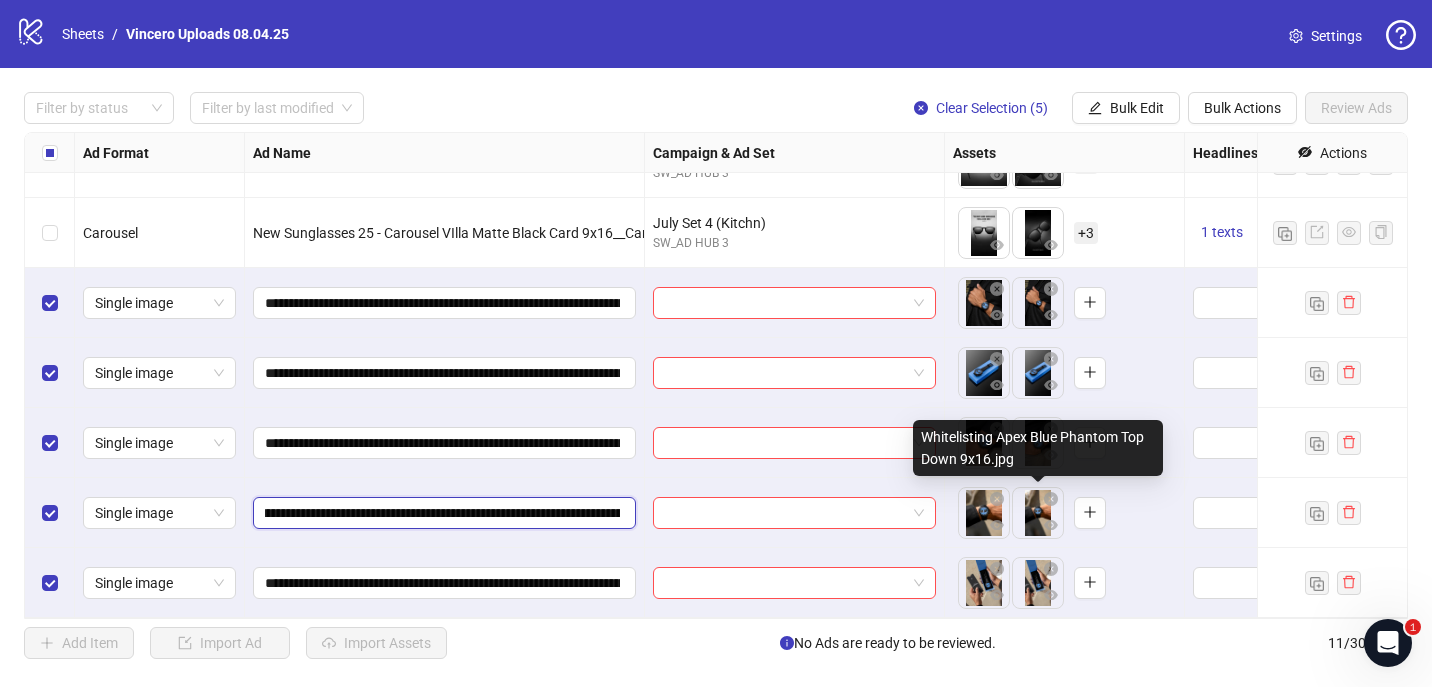 scroll, scrollTop: 0, scrollLeft: 532, axis: horizontal 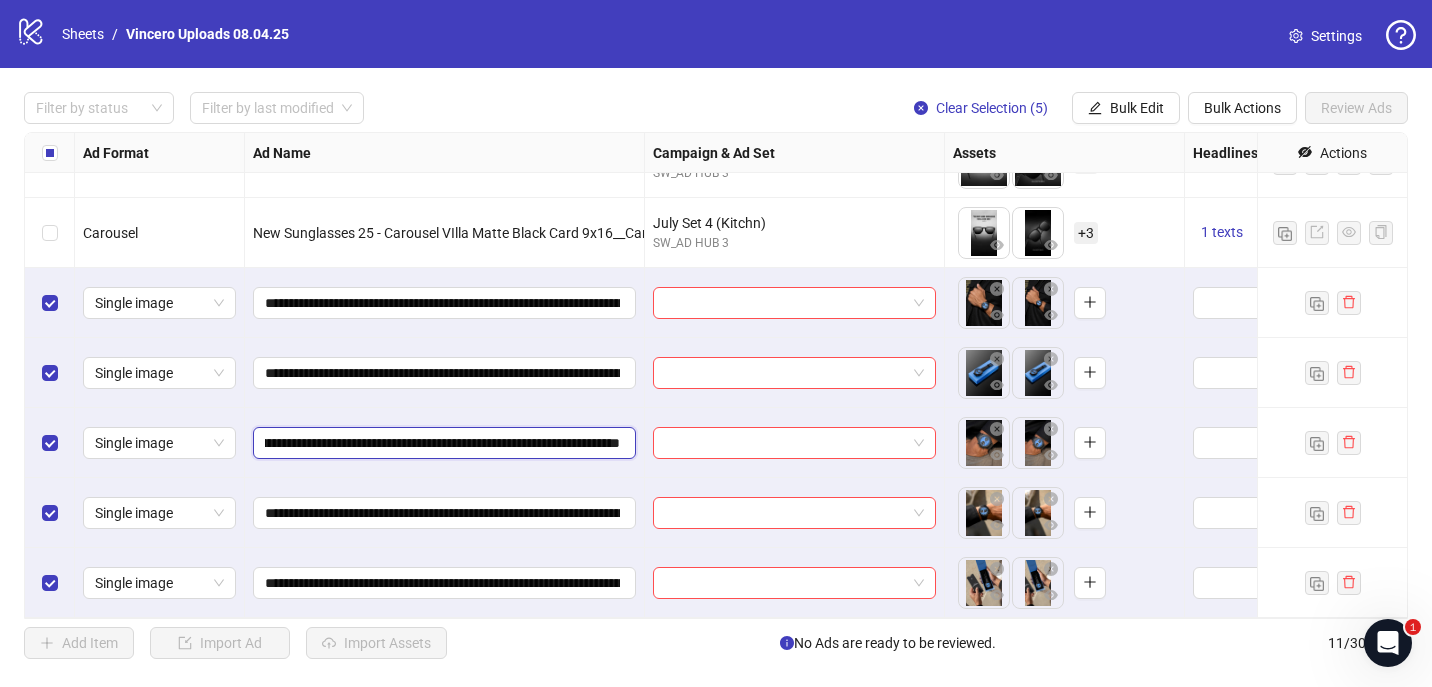 drag, startPoint x: 579, startPoint y: 437, endPoint x: 1174, endPoint y: 450, distance: 595.142 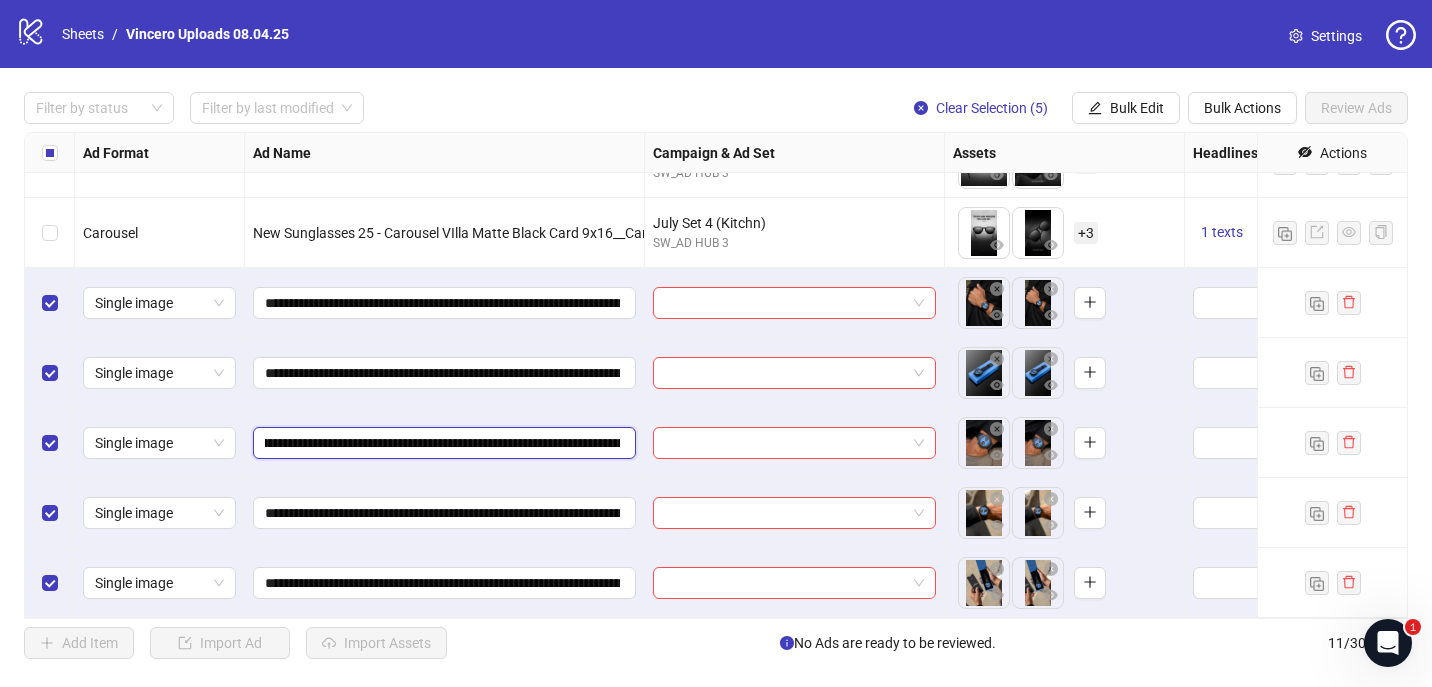 scroll, scrollTop: 0, scrollLeft: 545, axis: horizontal 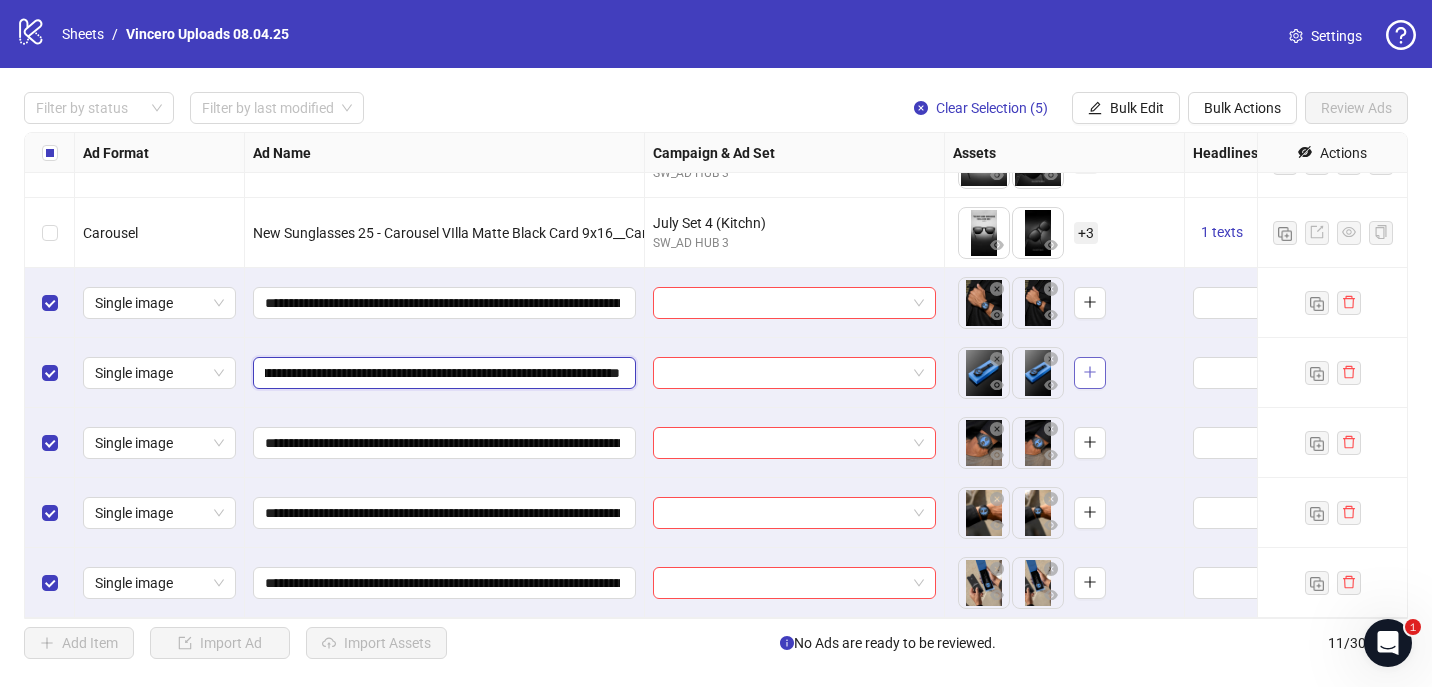 drag, startPoint x: 556, startPoint y: 375, endPoint x: 1101, endPoint y: 378, distance: 545.00824 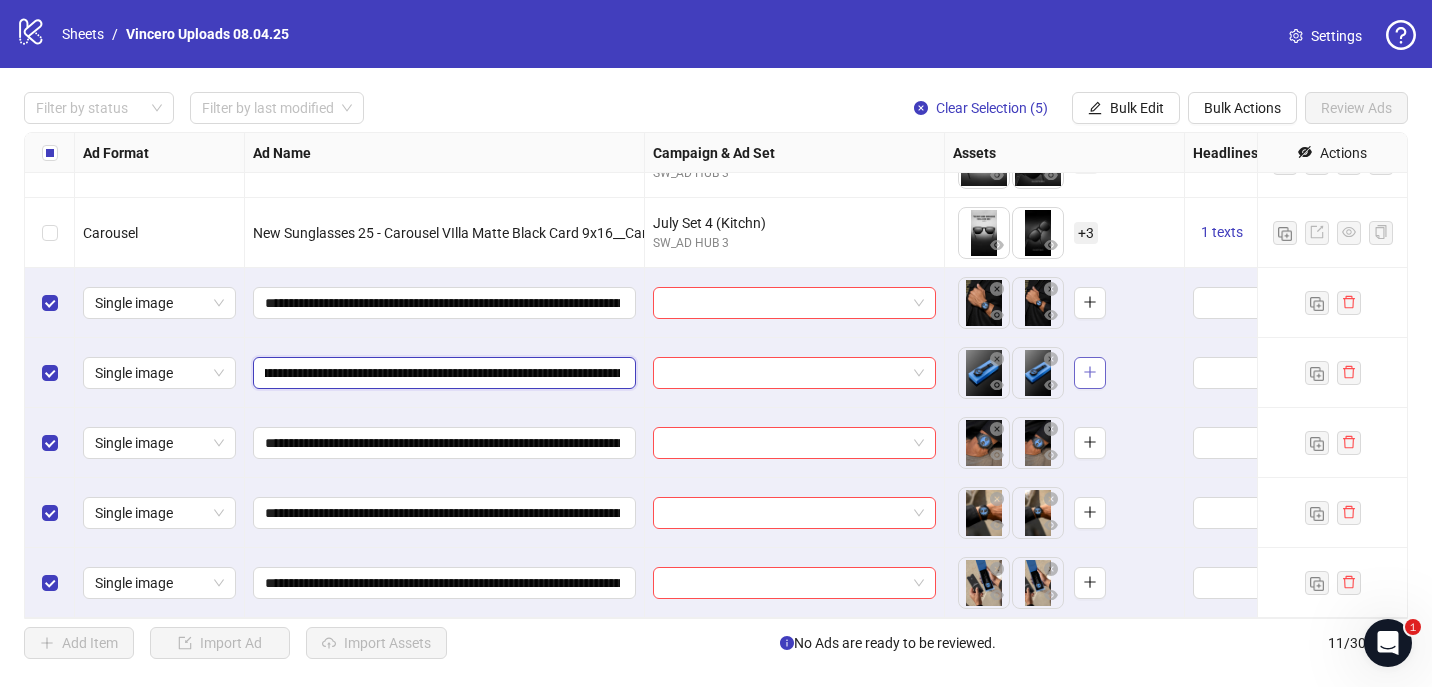 scroll, scrollTop: 0, scrollLeft: 535, axis: horizontal 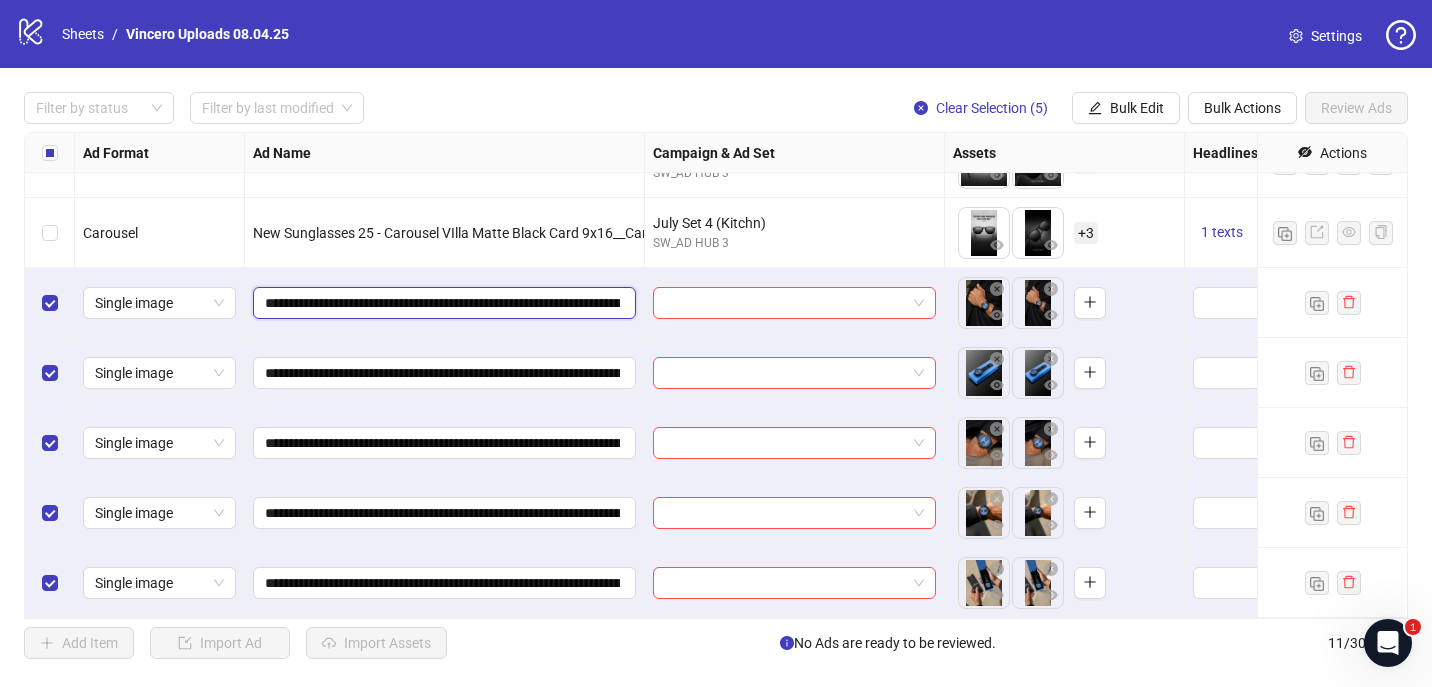 click on "Ad Format Ad Name Campaign & Ad Set Assets Headlines Primary Texts Destination URL Call to Action Actions Carousel New Sunglasses 25 - Carousel VIlla Indigo Card 9x16__Carousel__Male__Mens Sunglasses__04-04-2025 July Set 4 (Kitchn) SW_AD HUB 3
To pick up a draggable item, press the space bar.
While dragging, use the arrow keys to move the item.
Press space again to drop the item in its new position, or press escape to cancel.
+ 3 1 texts 1 texts Carousel New Sunglasses 25 - Carousel VIlla Matte Black Card 1x1__Carousel__Male__Mens Sunglasses__04-04-2025 July Set 4 (Kitchn) SW_AD HUB 3
To pick up a draggable item, press the space bar.
While dragging, use the arrow keys to move the item.
Press space again to drop the item in its new position, or press escape to cancel.
+ 3 1 texts 1 texts Carousel New Sunglasses 25 - Carousel VIlla Matte Black Card 9x16__Carousel__Male__Mens Sunglasses__04-04-2025 July Set 4 (Kitchn) SW_AD HUB 3 + 3 1 texts 1 texts Single image Single image" at bounding box center (1110, 213) 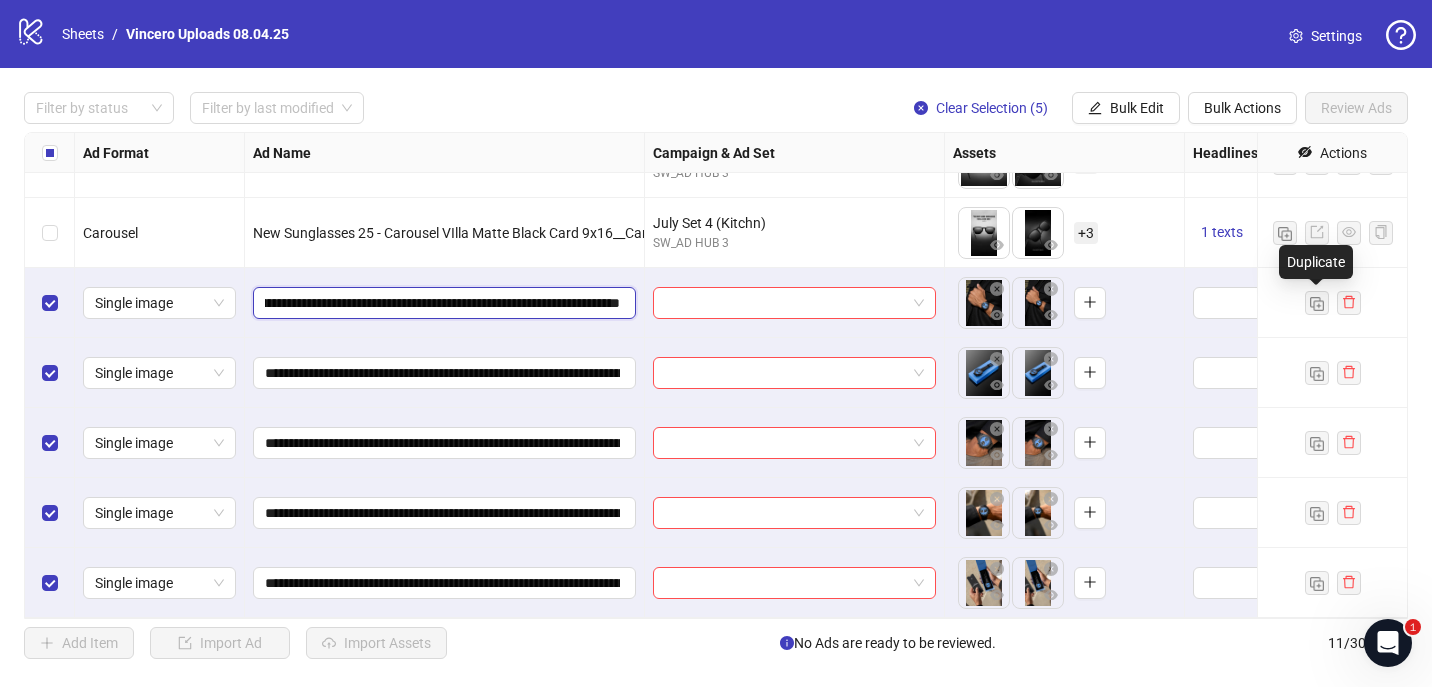 paste on "**********" 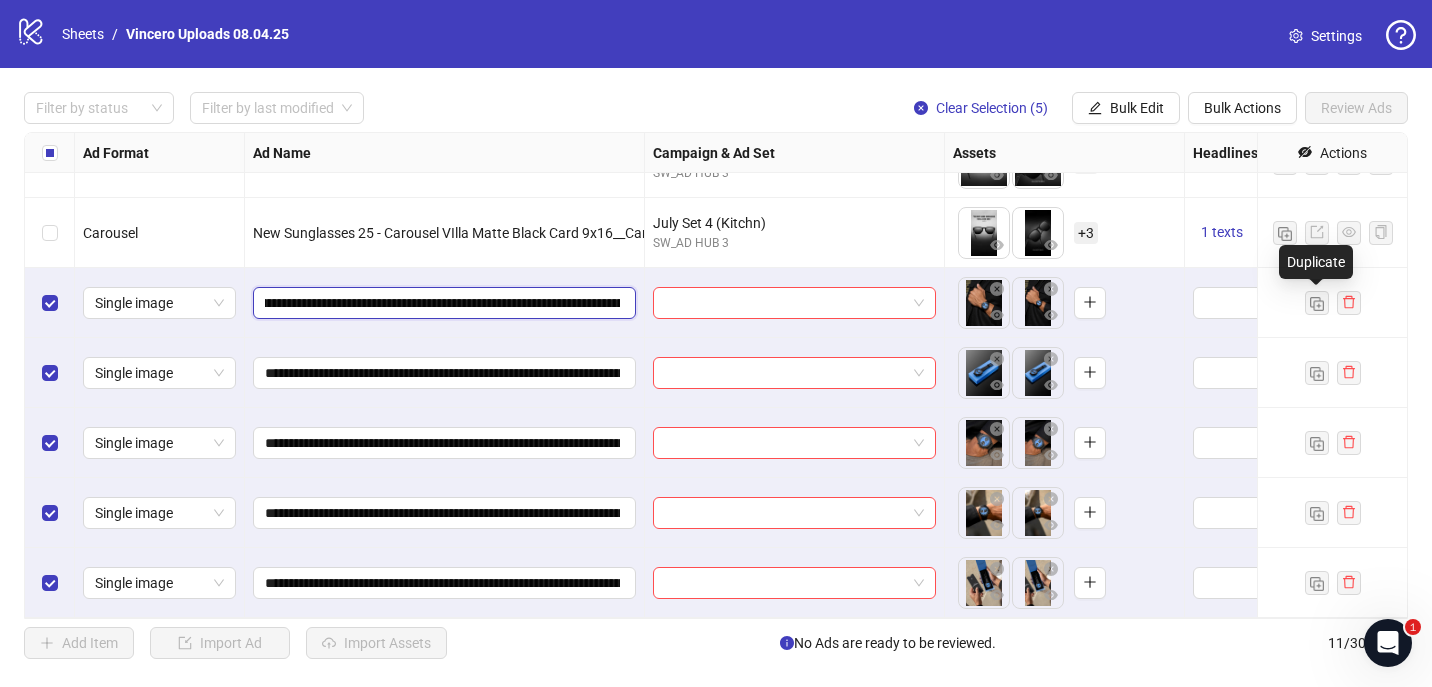 scroll, scrollTop: 0, scrollLeft: 532, axis: horizontal 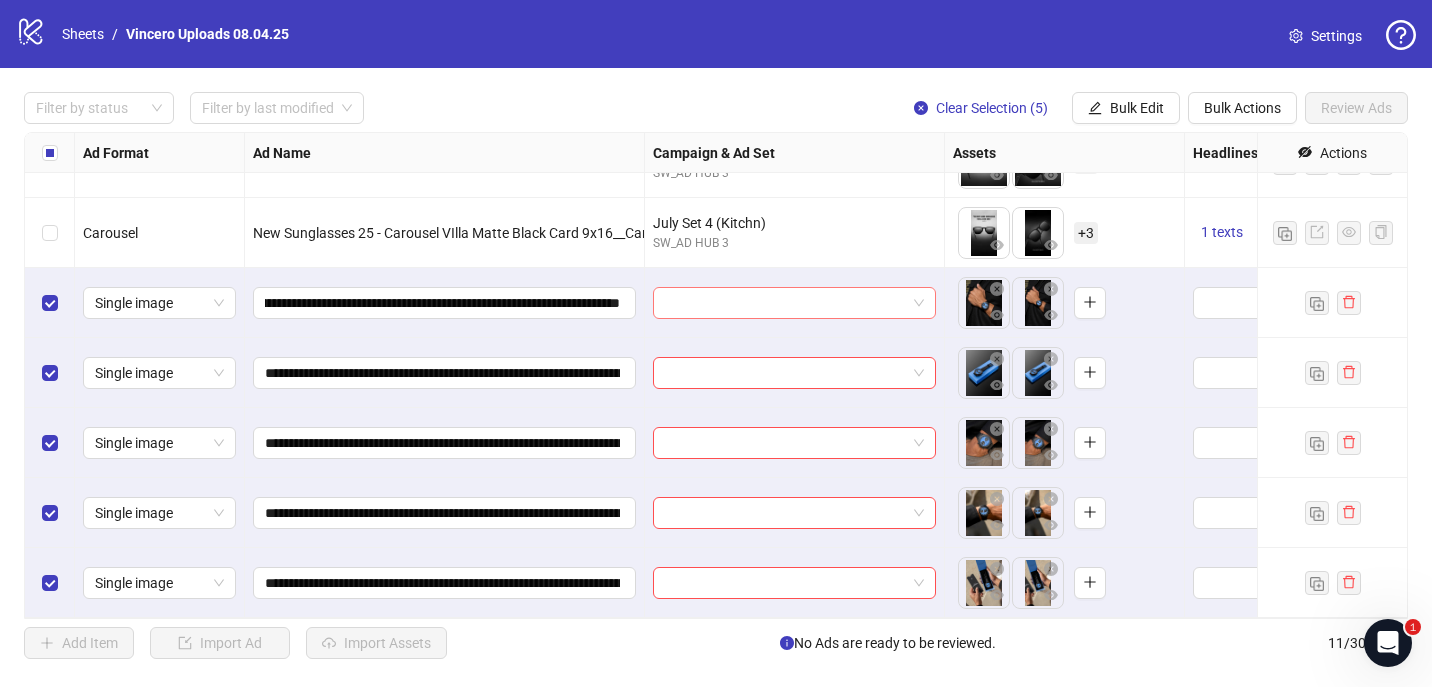 click at bounding box center [785, 303] 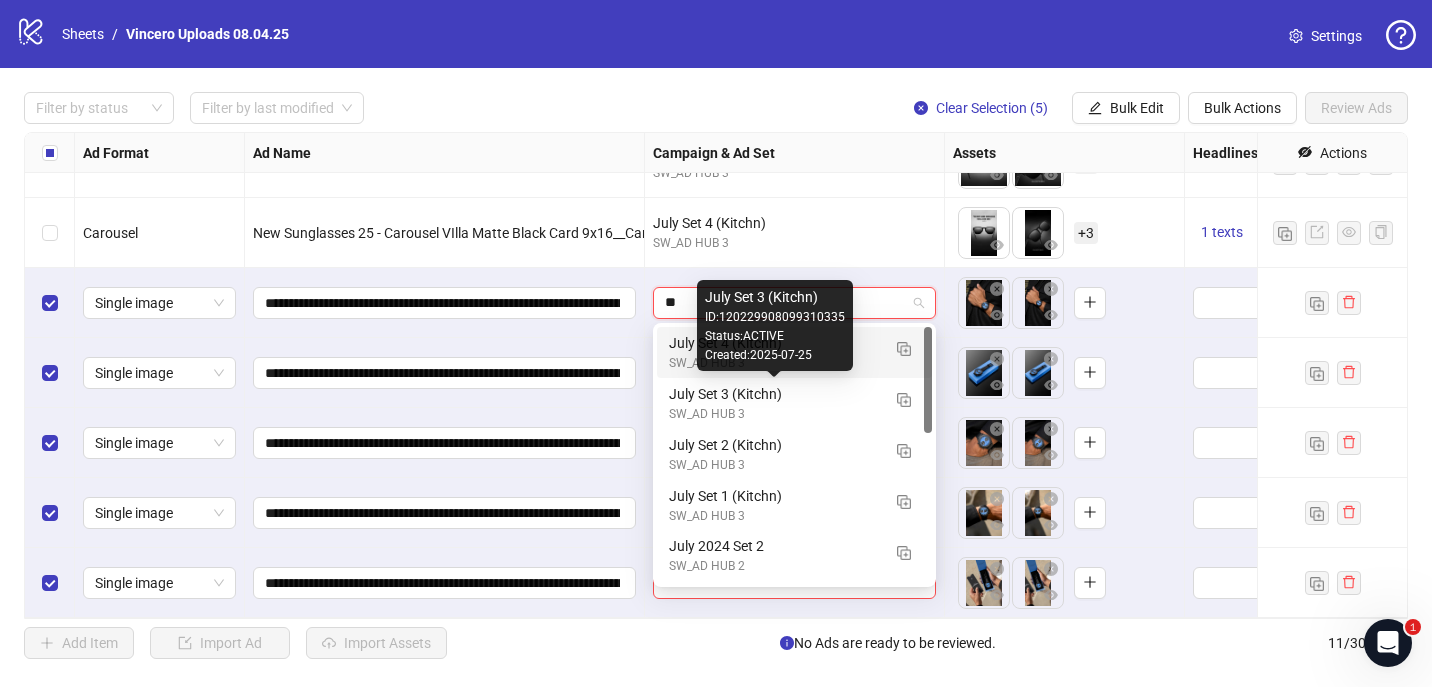 type on "***" 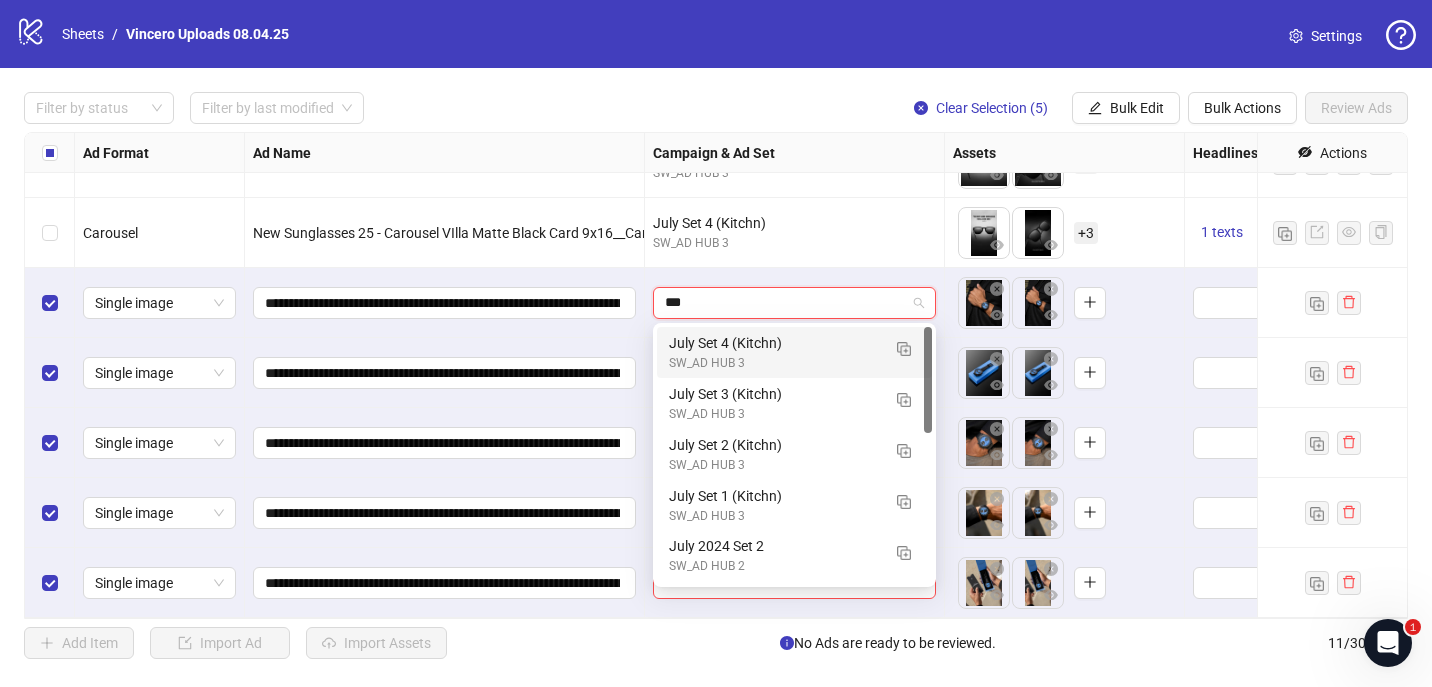 click on "July Set 4 (Kitchn)" at bounding box center (774, 343) 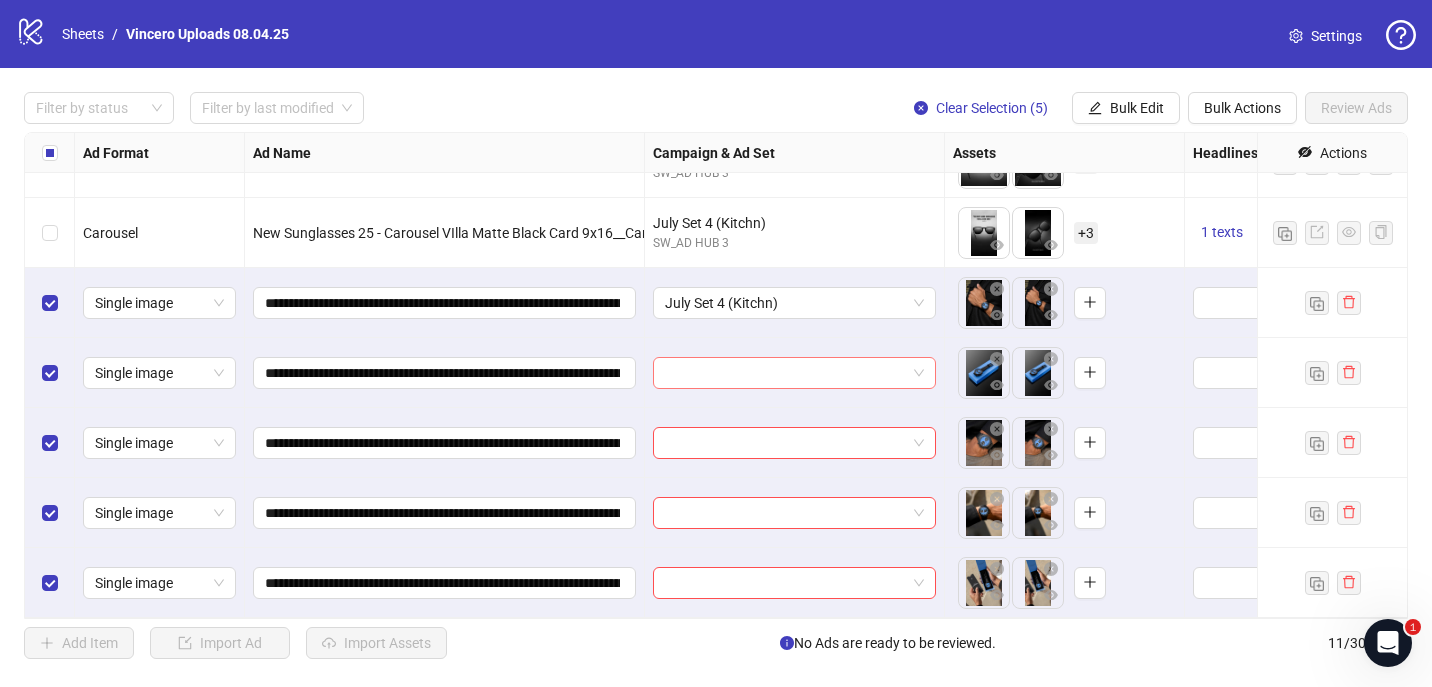 click at bounding box center (785, 373) 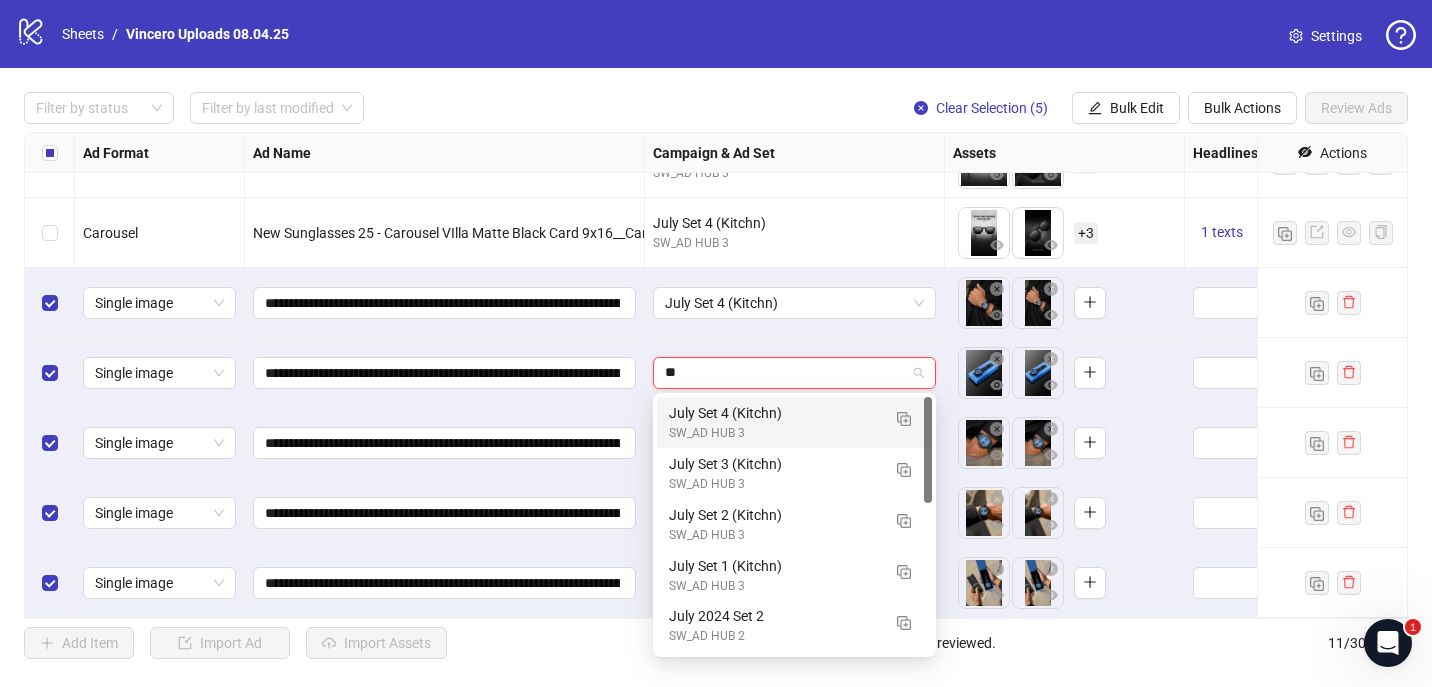 type on "***" 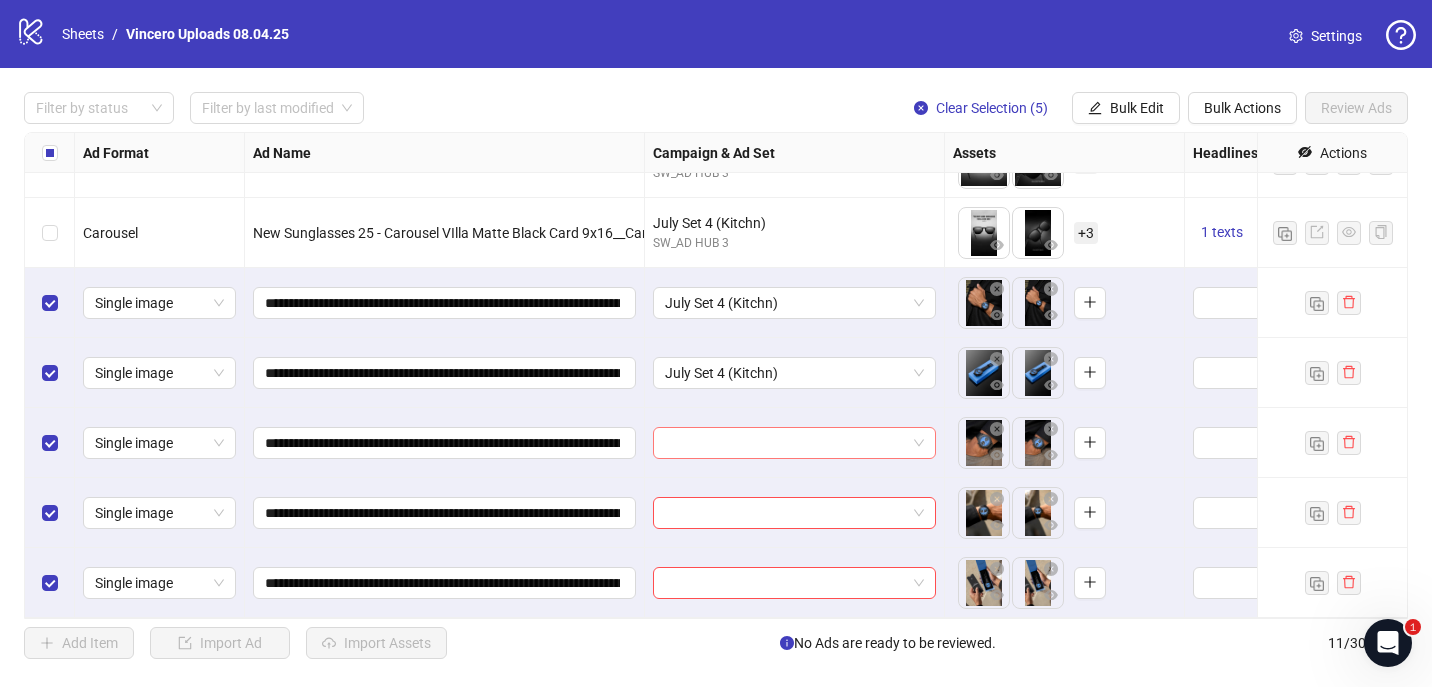click at bounding box center [785, 443] 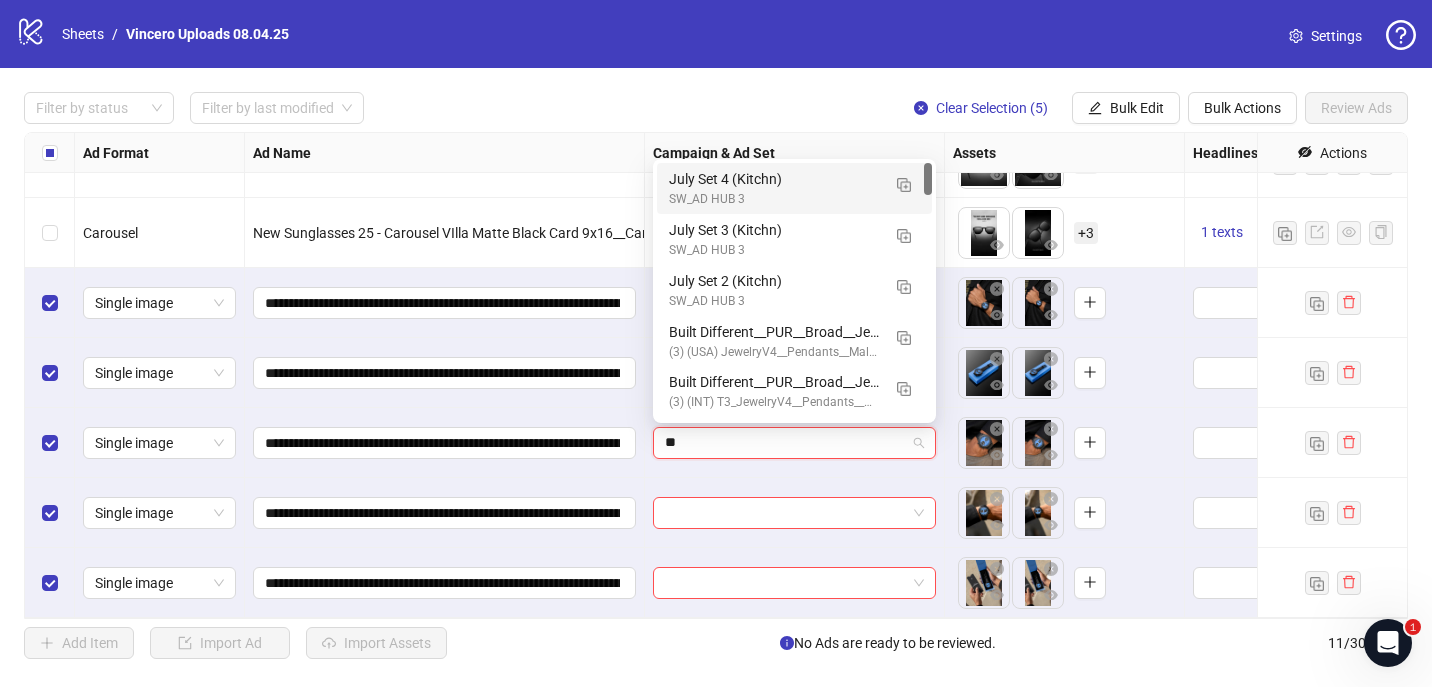 type on "***" 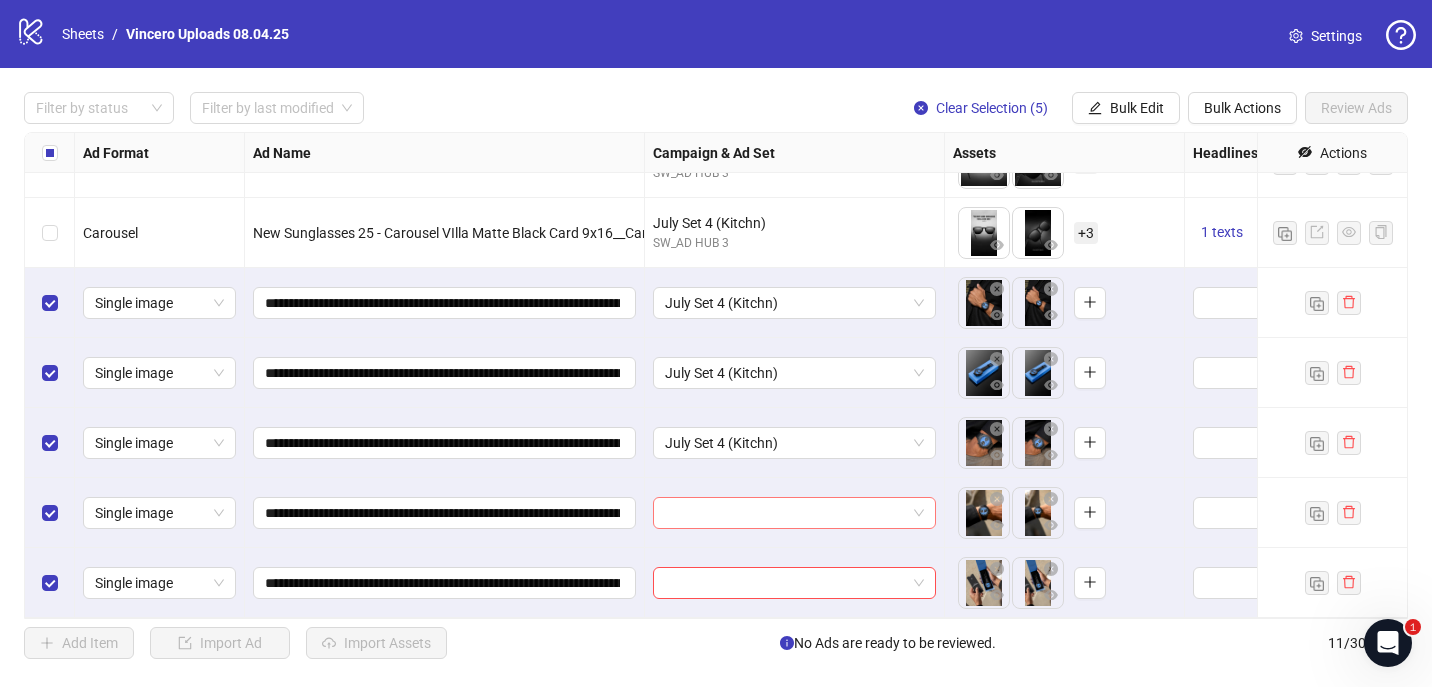 click at bounding box center (785, 513) 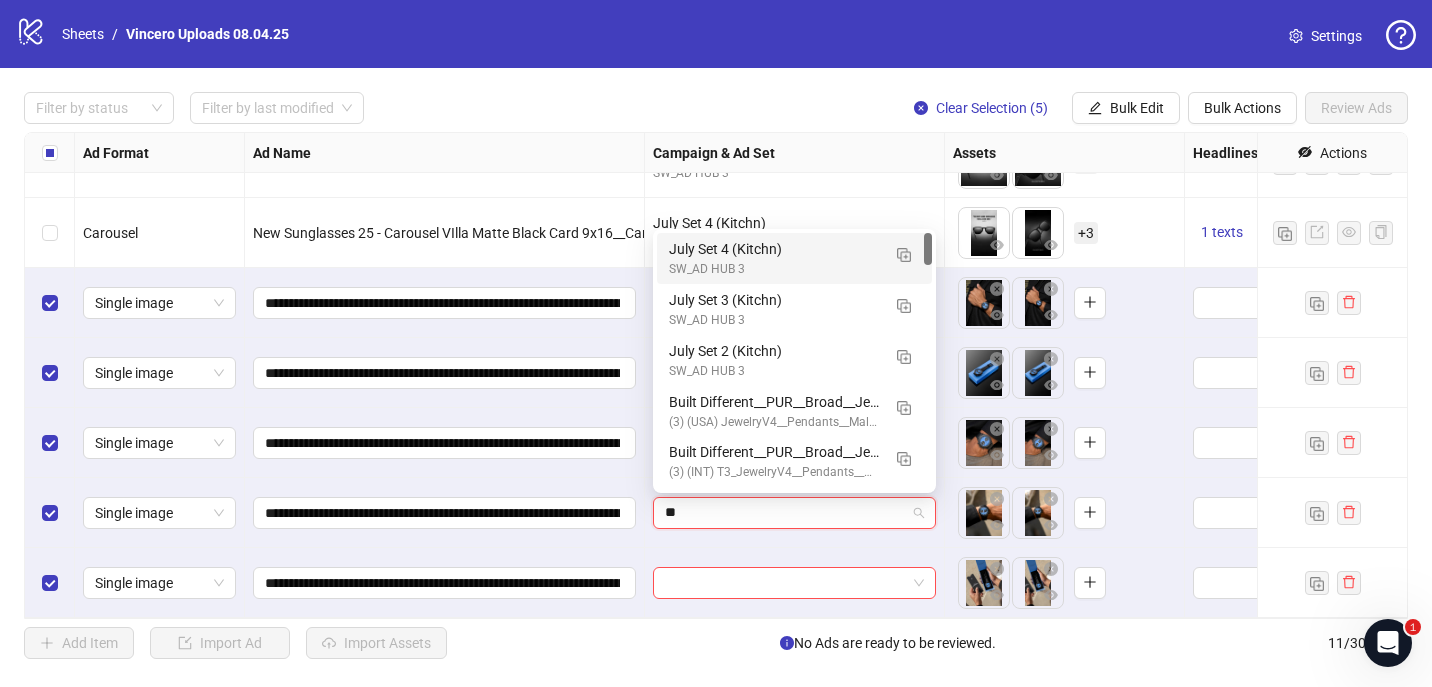 type on "***" 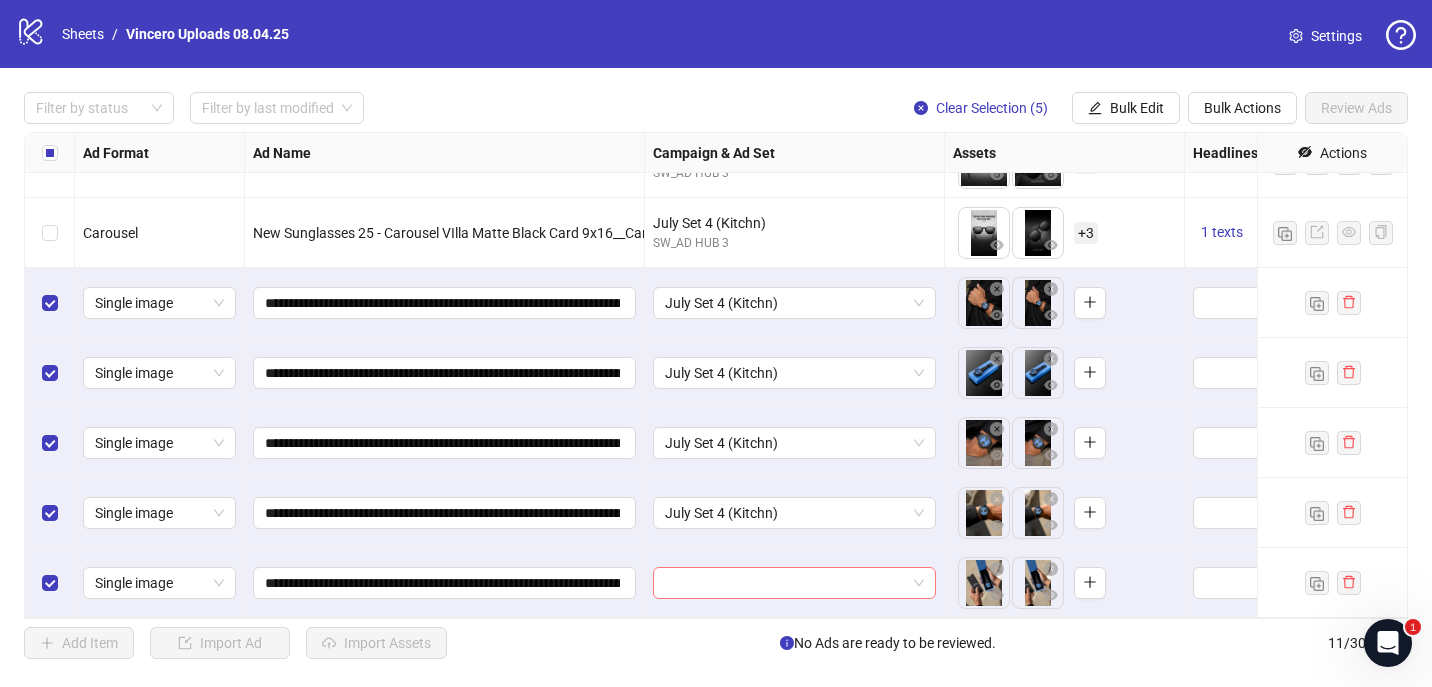 click at bounding box center [785, 583] 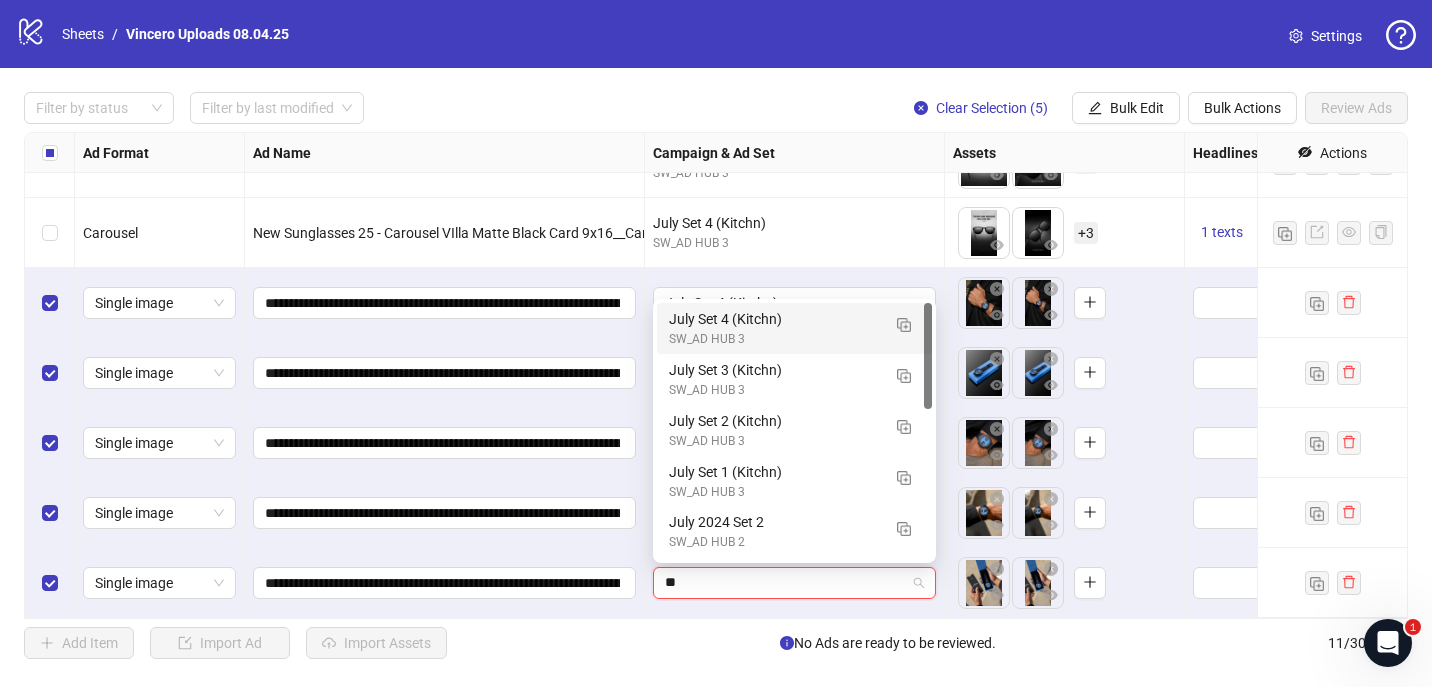 type on "***" 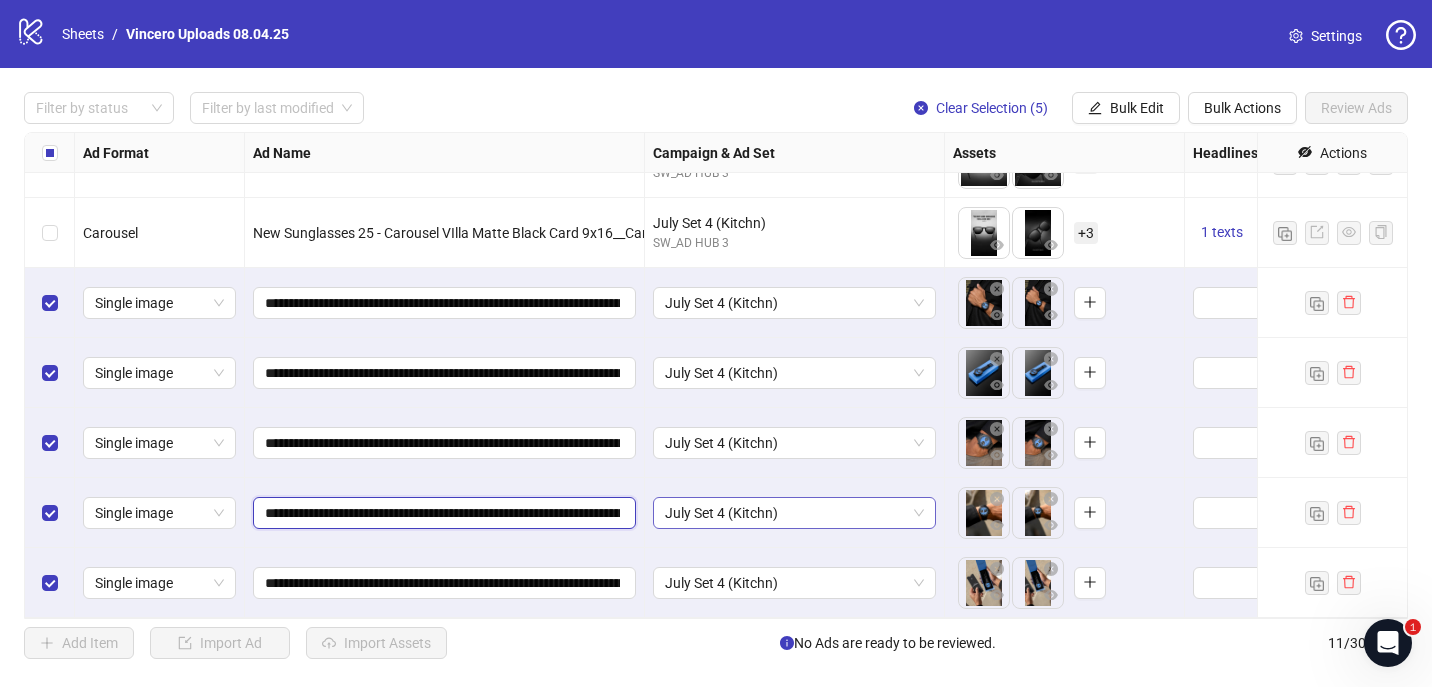 scroll, scrollTop: 0, scrollLeft: 532, axis: horizontal 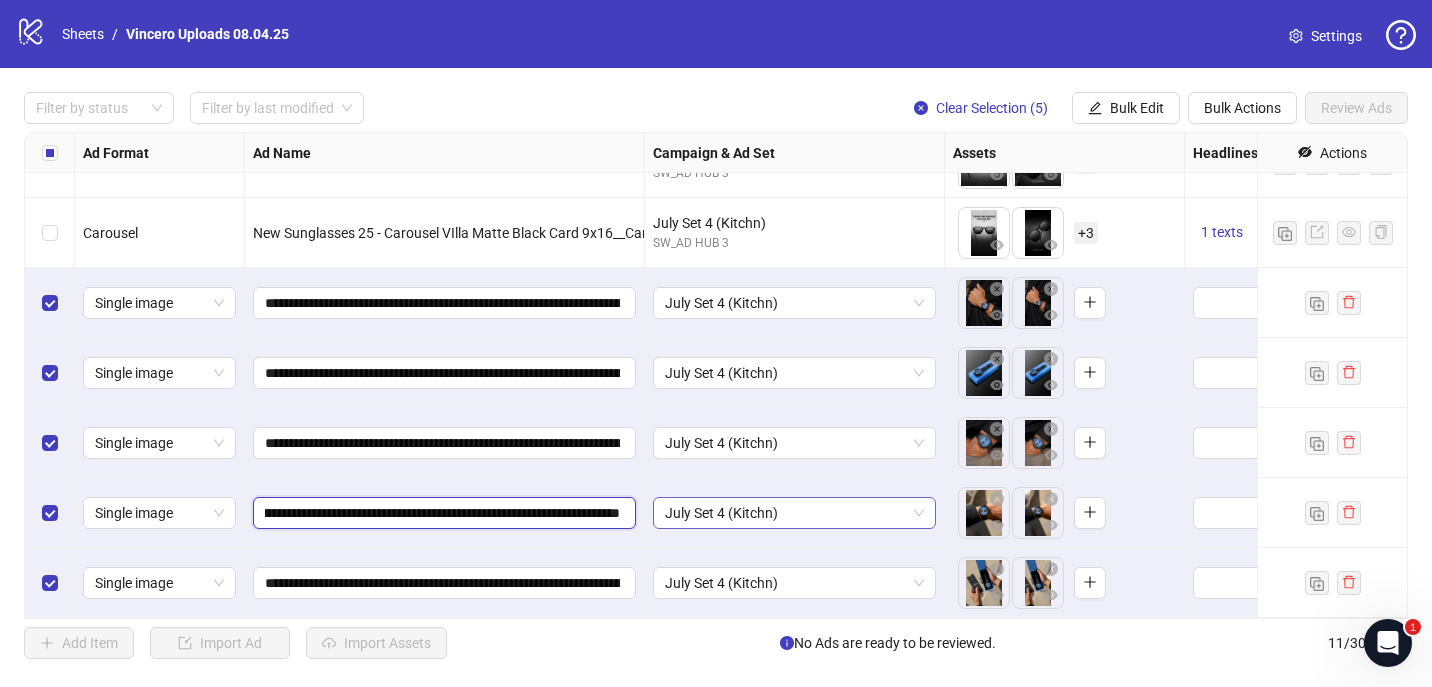 drag, startPoint x: 516, startPoint y: 513, endPoint x: 903, endPoint y: 509, distance: 387.02066 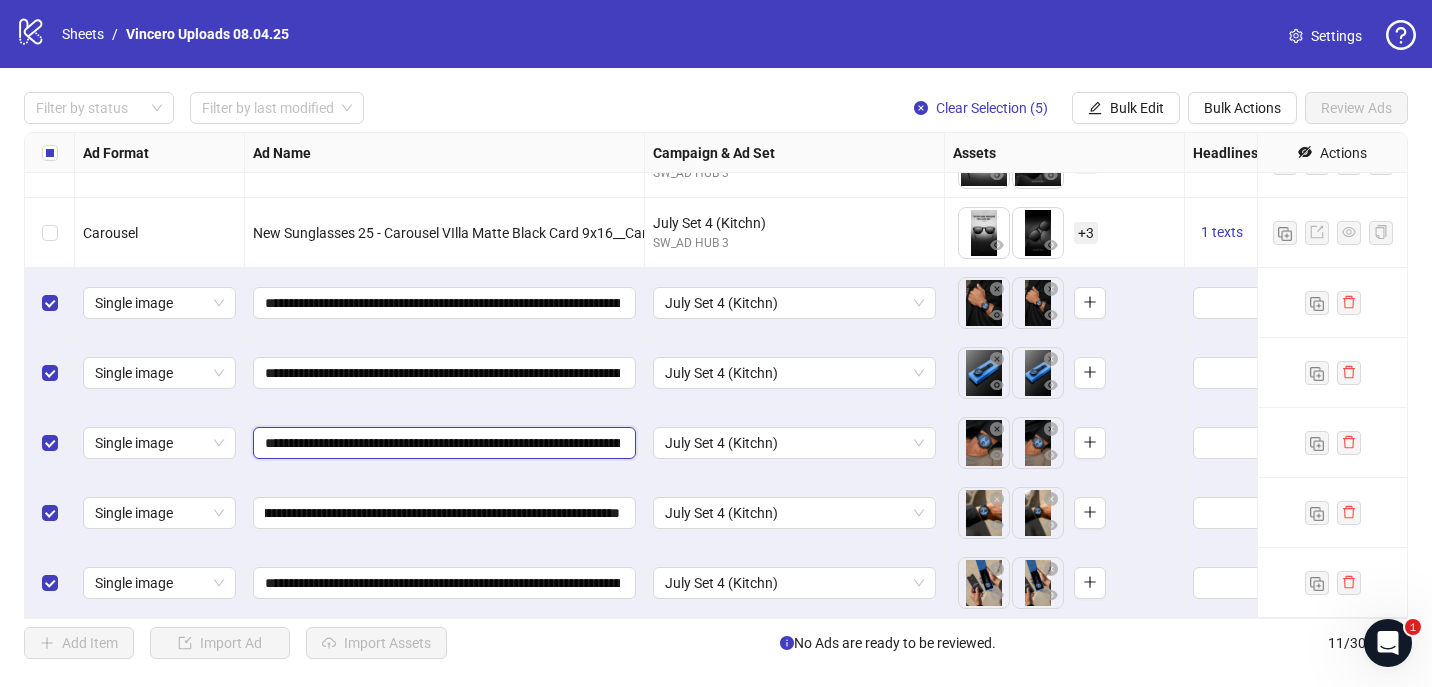 scroll, scrollTop: 0, scrollLeft: 0, axis: both 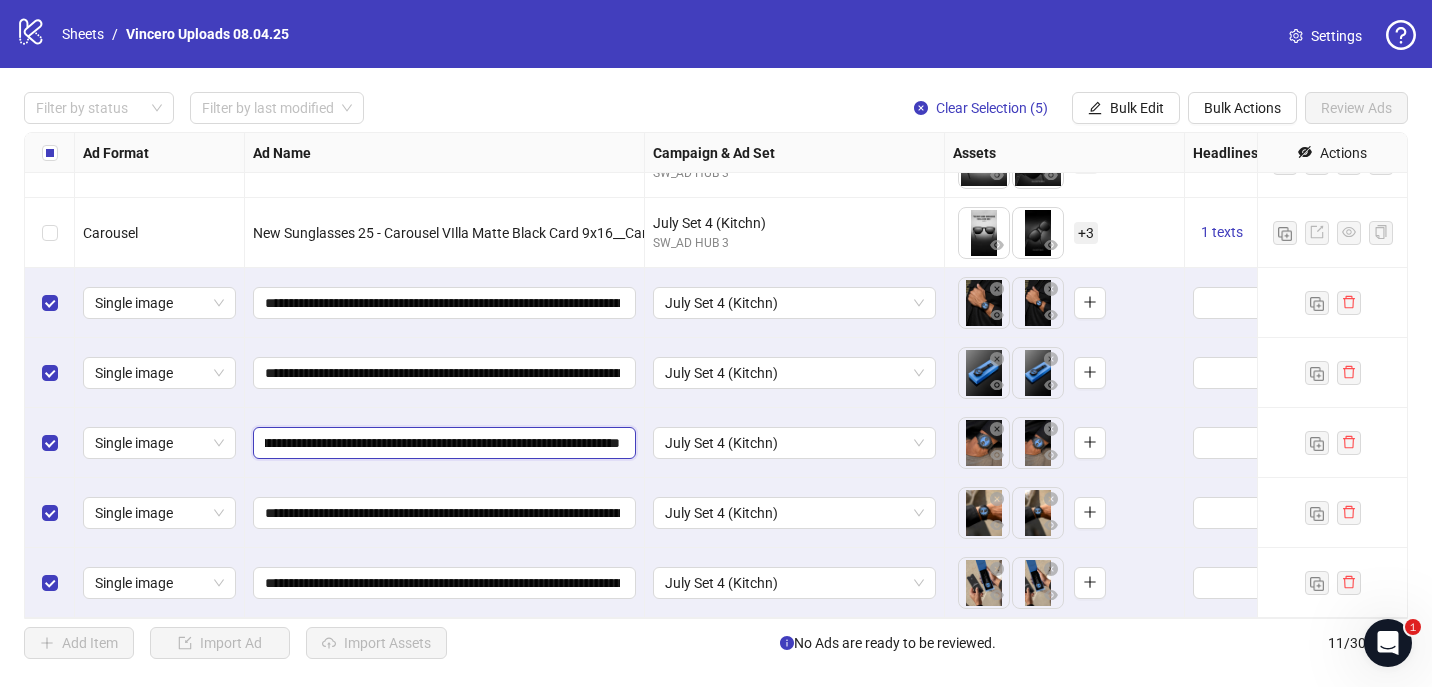 drag, startPoint x: 529, startPoint y: 440, endPoint x: 981, endPoint y: 439, distance: 452.0011 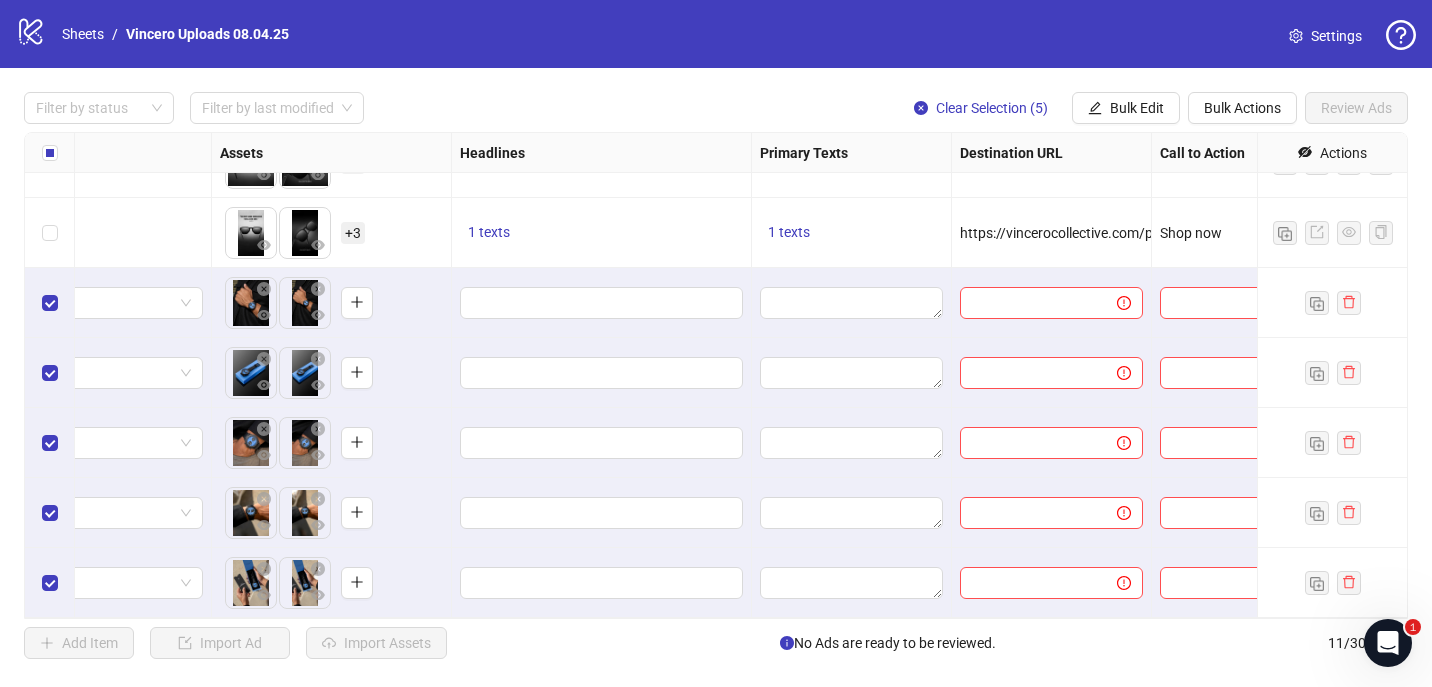 scroll, scrollTop: 325, scrollLeft: 742, axis: both 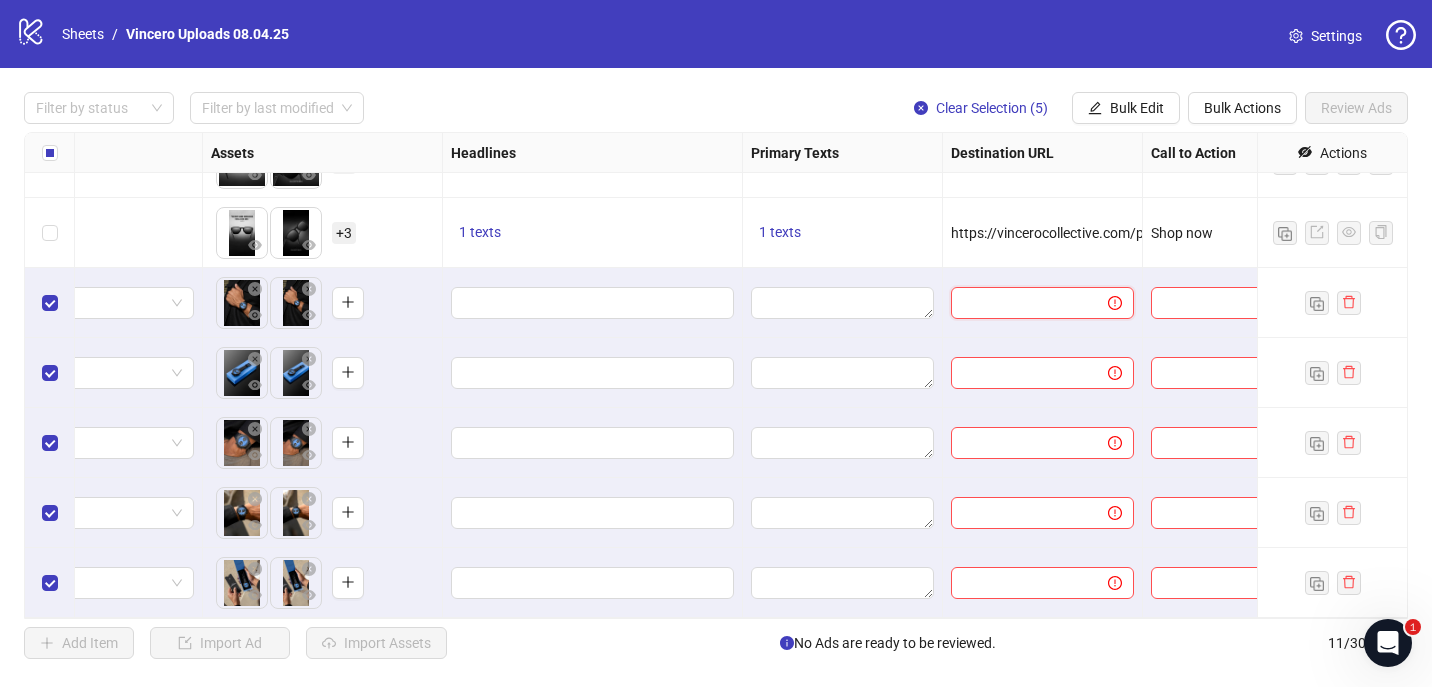 click at bounding box center (1021, 303) 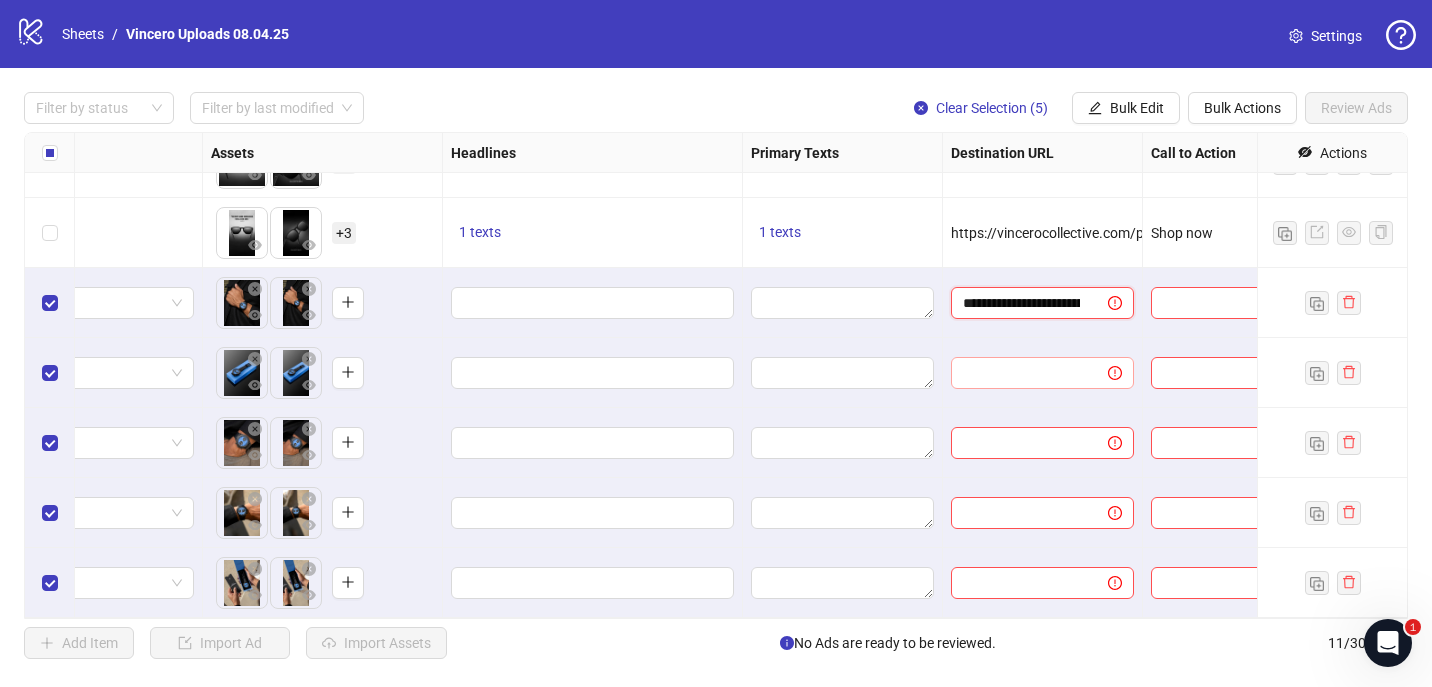scroll, scrollTop: 0, scrollLeft: 219, axis: horizontal 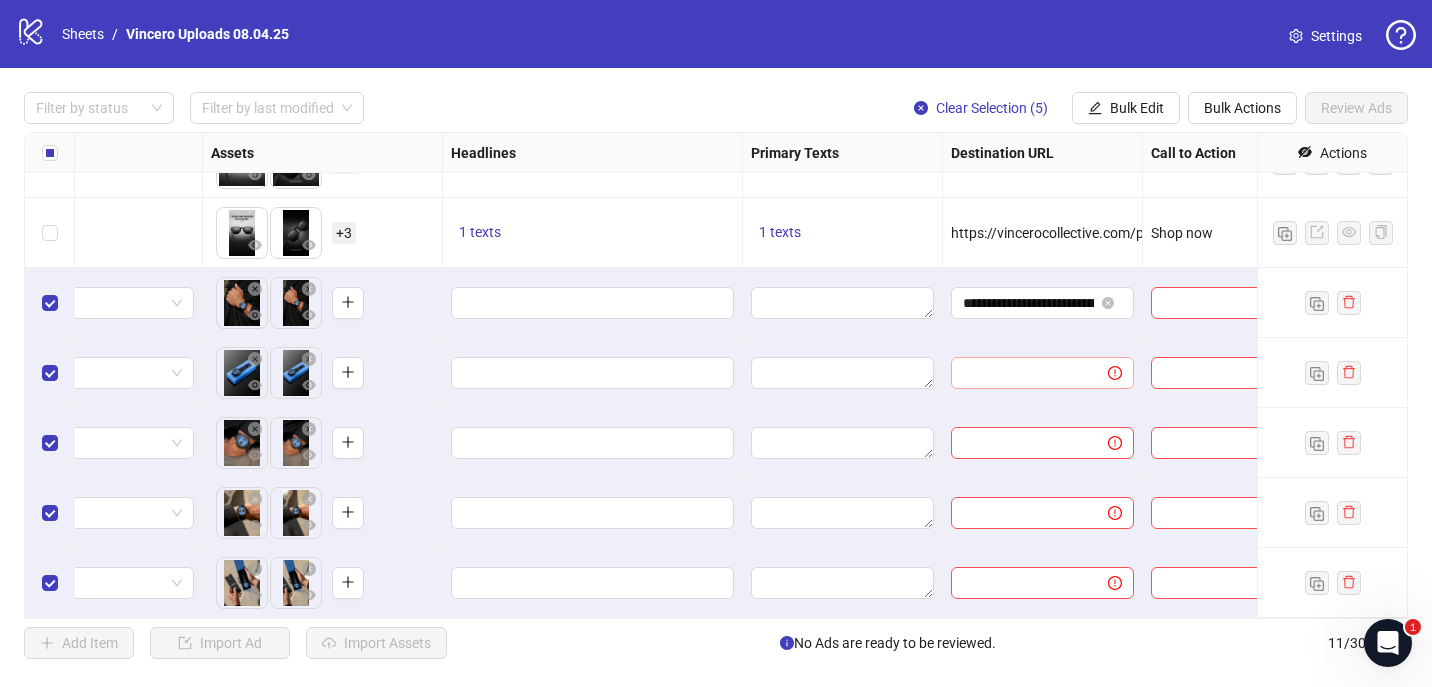 click at bounding box center (1042, 373) 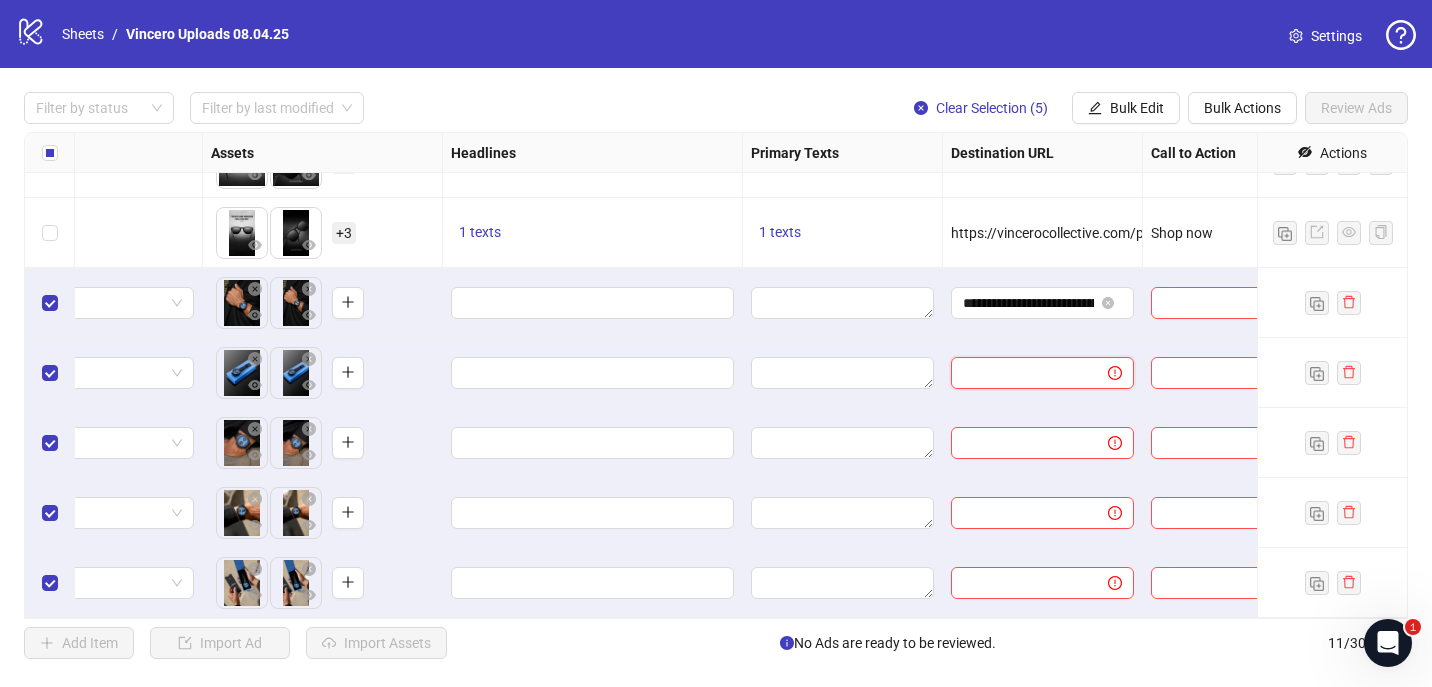 click at bounding box center [1021, 373] 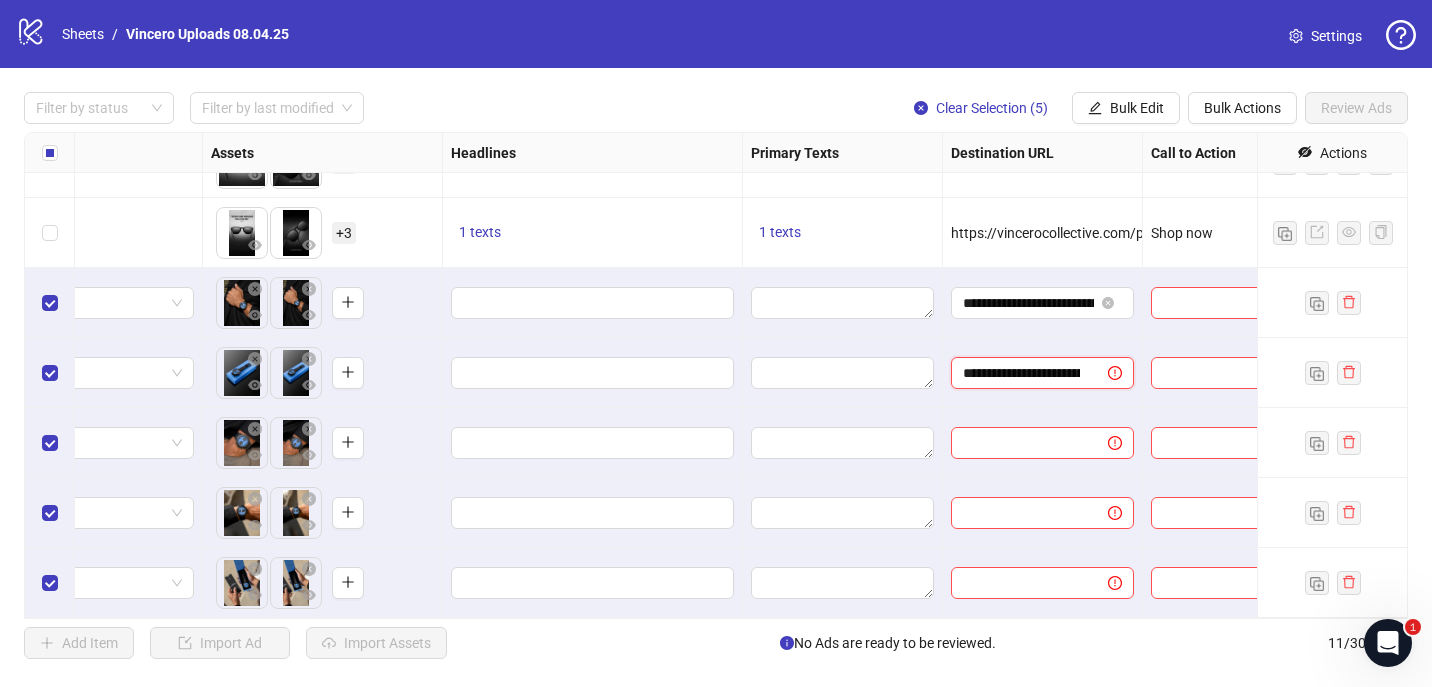 scroll, scrollTop: 0, scrollLeft: 219, axis: horizontal 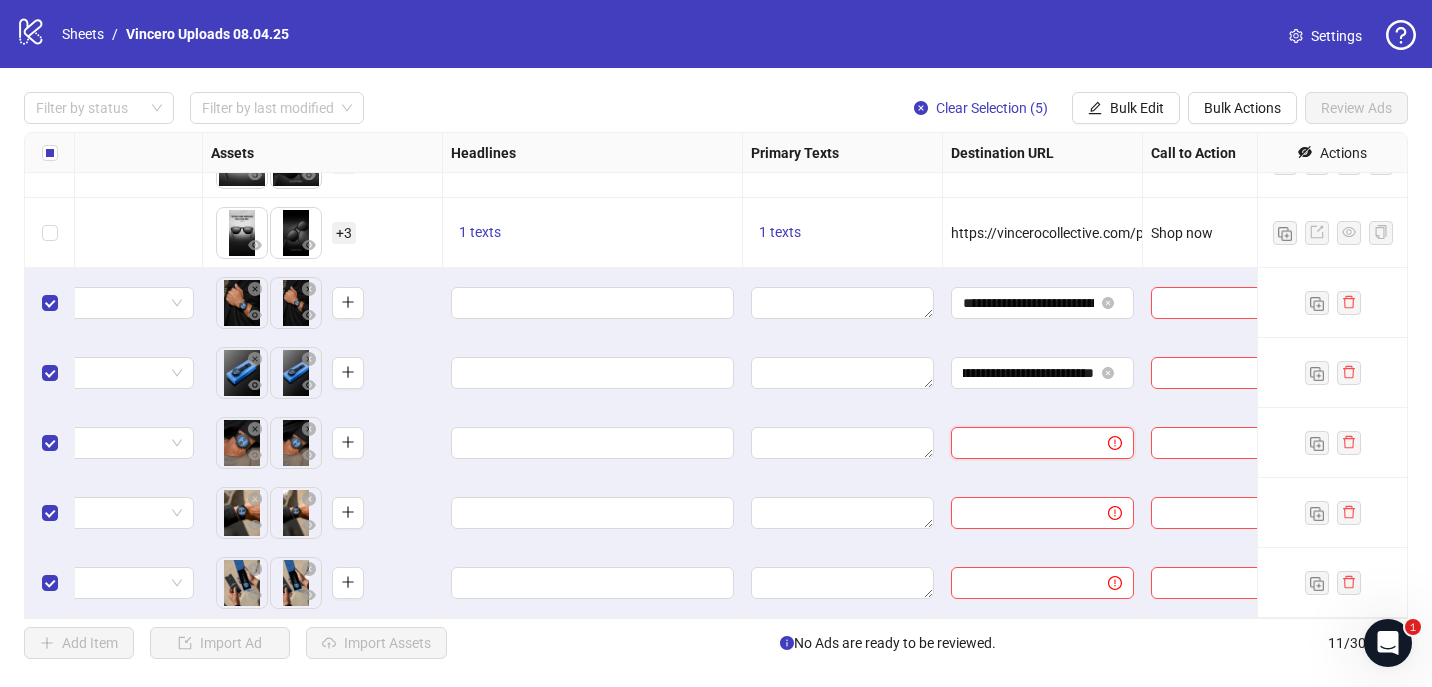 click at bounding box center (1021, 443) 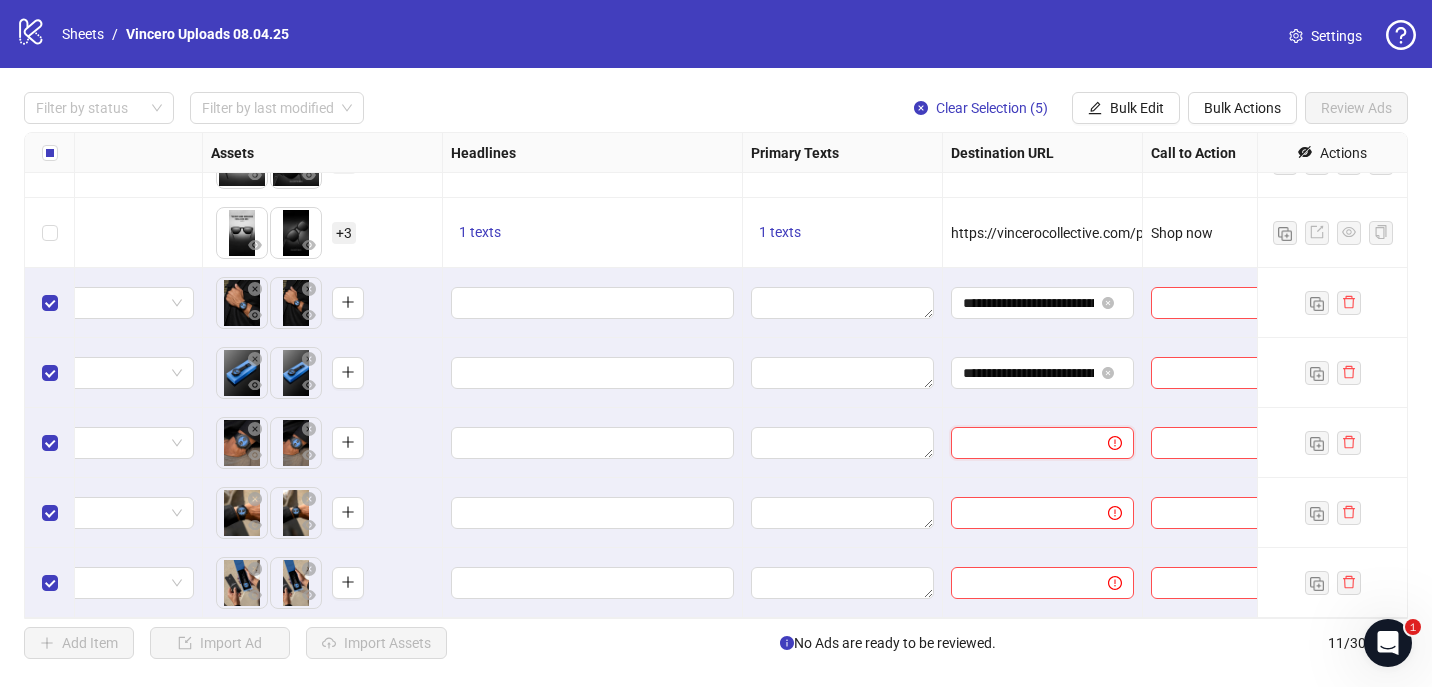 paste on "**********" 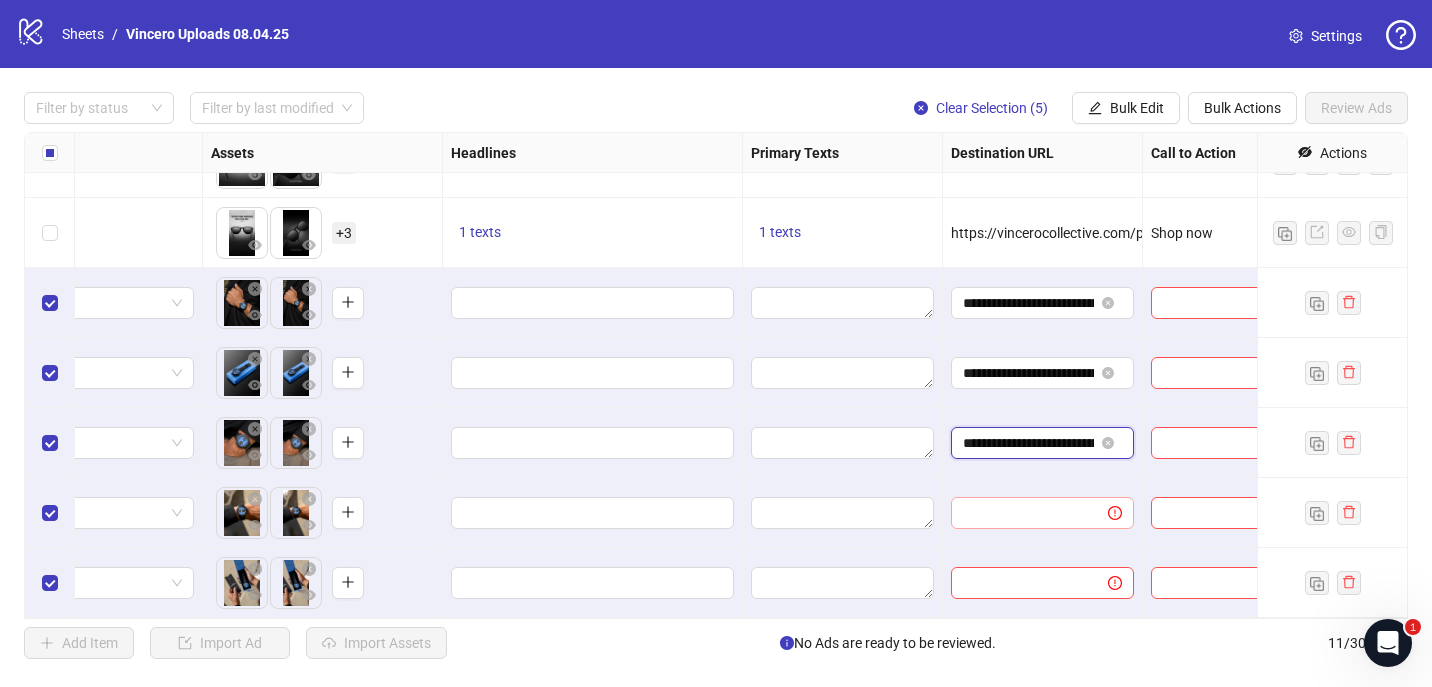 scroll, scrollTop: 0, scrollLeft: 219, axis: horizontal 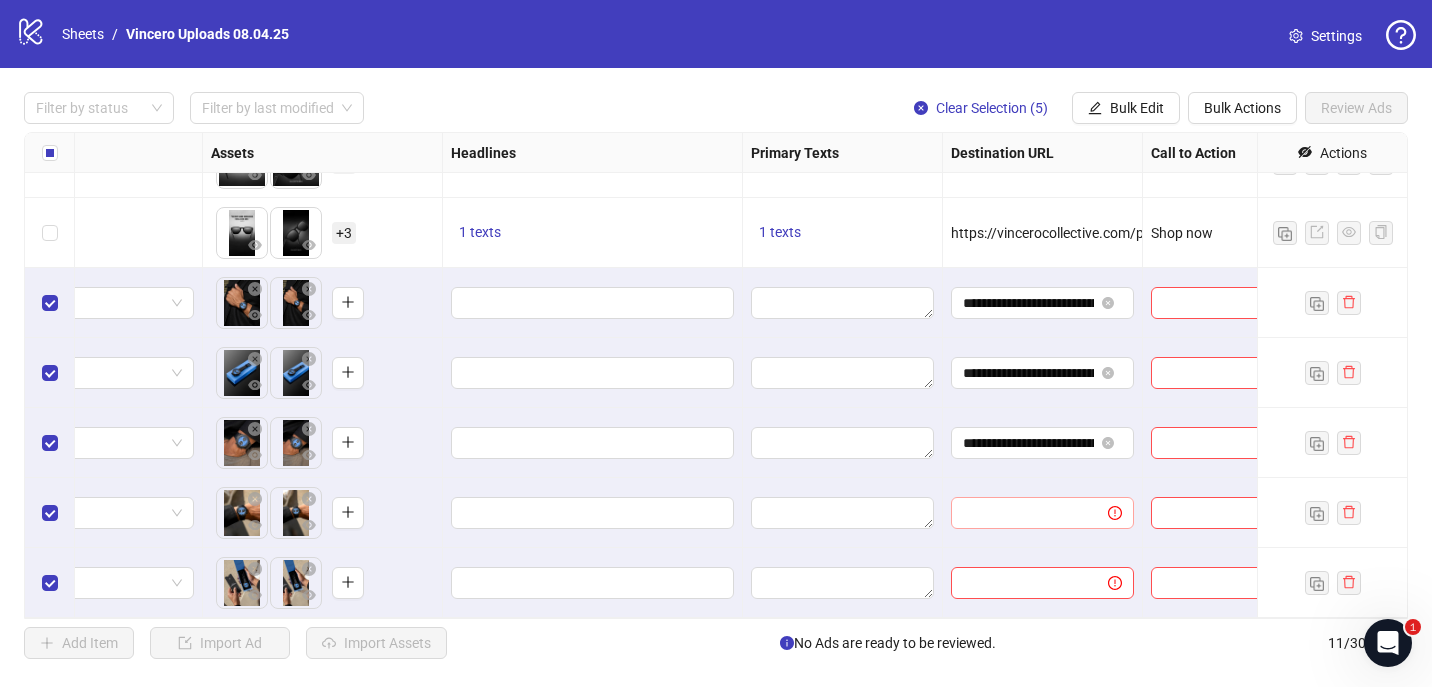 click at bounding box center (1042, 513) 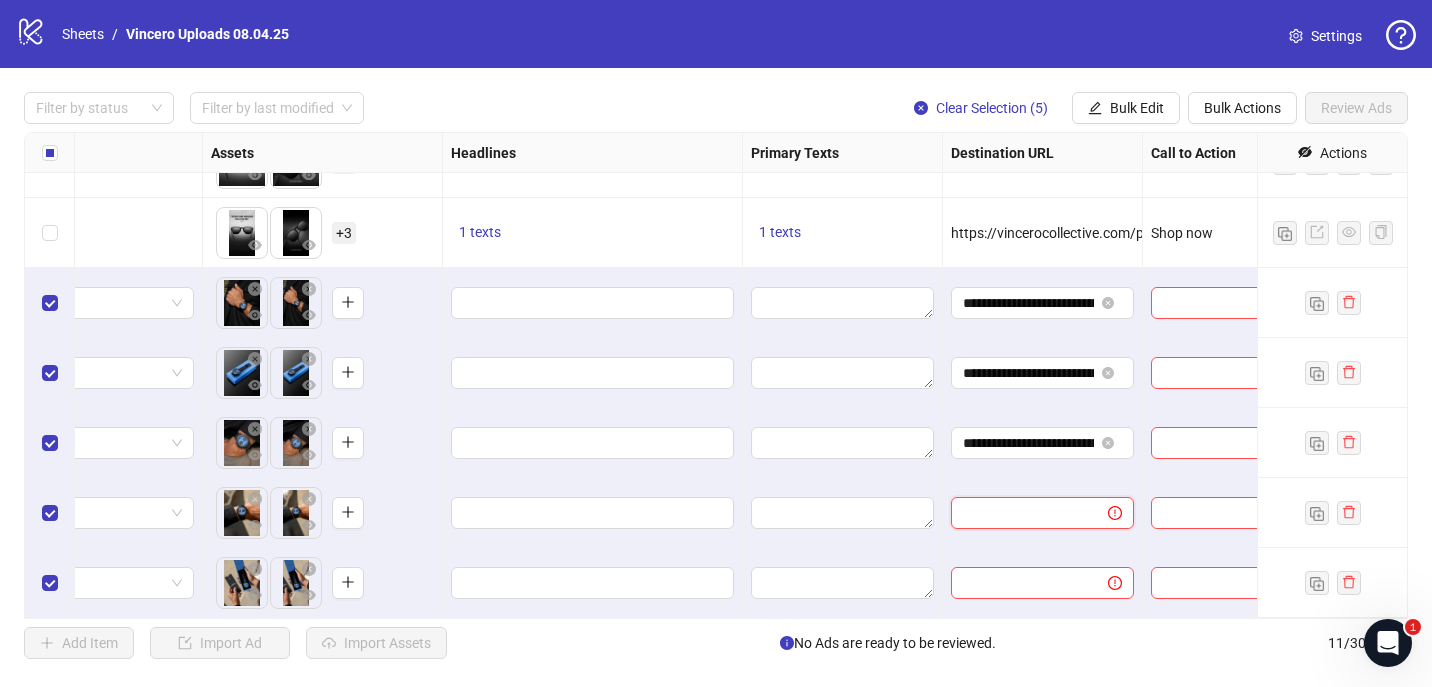 paste on "**********" 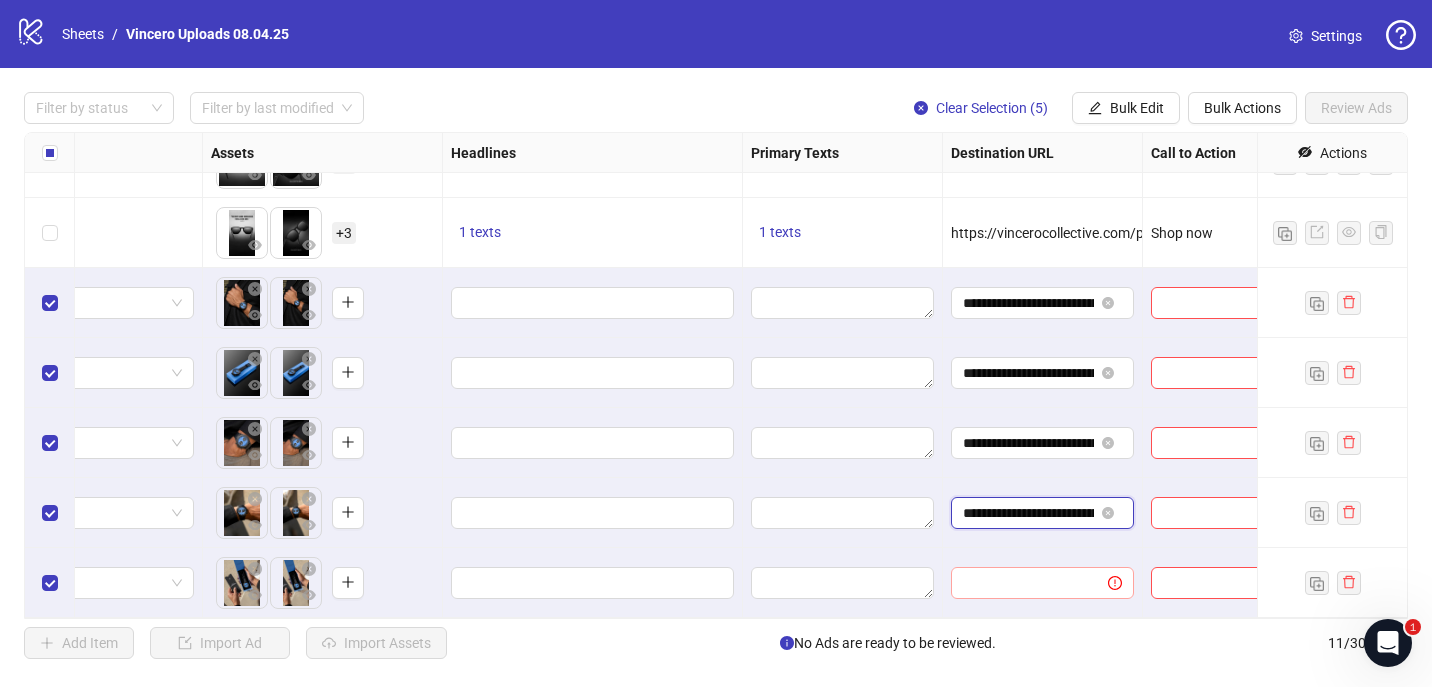 scroll, scrollTop: 0, scrollLeft: 219, axis: horizontal 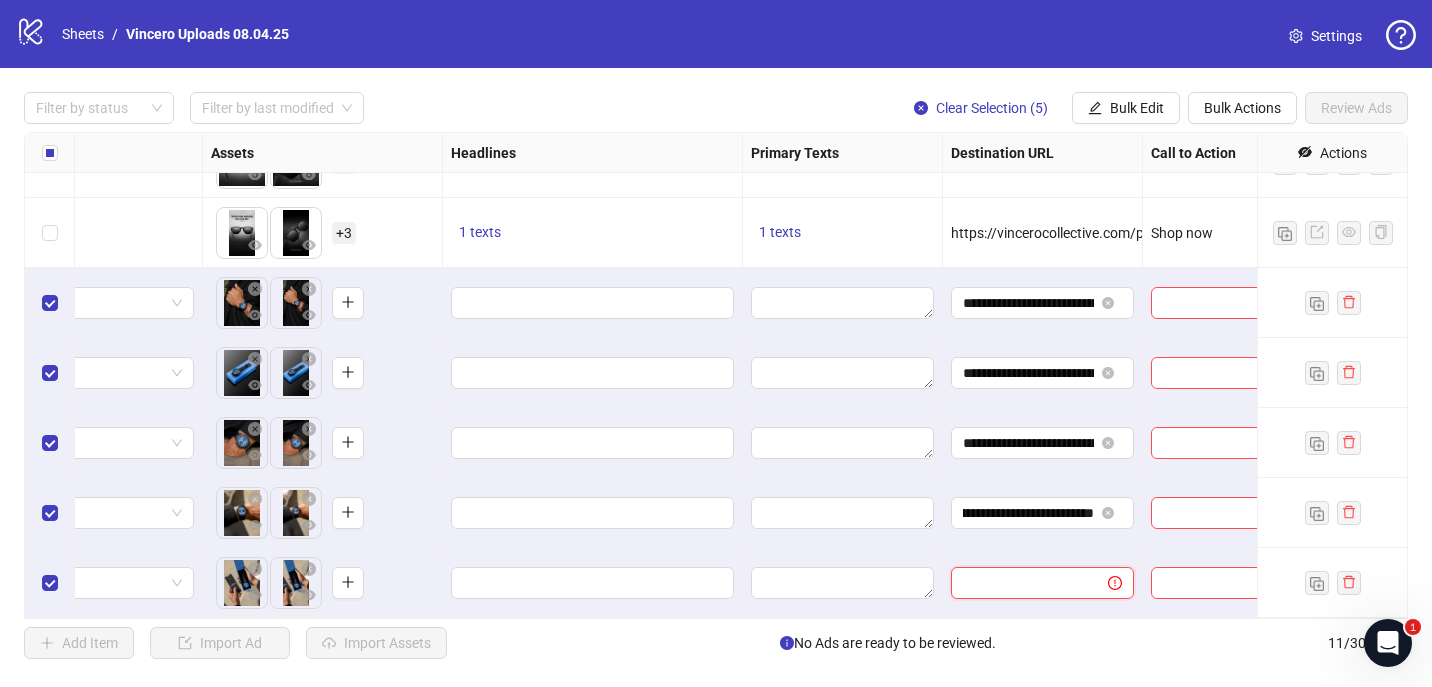 click at bounding box center (1021, 583) 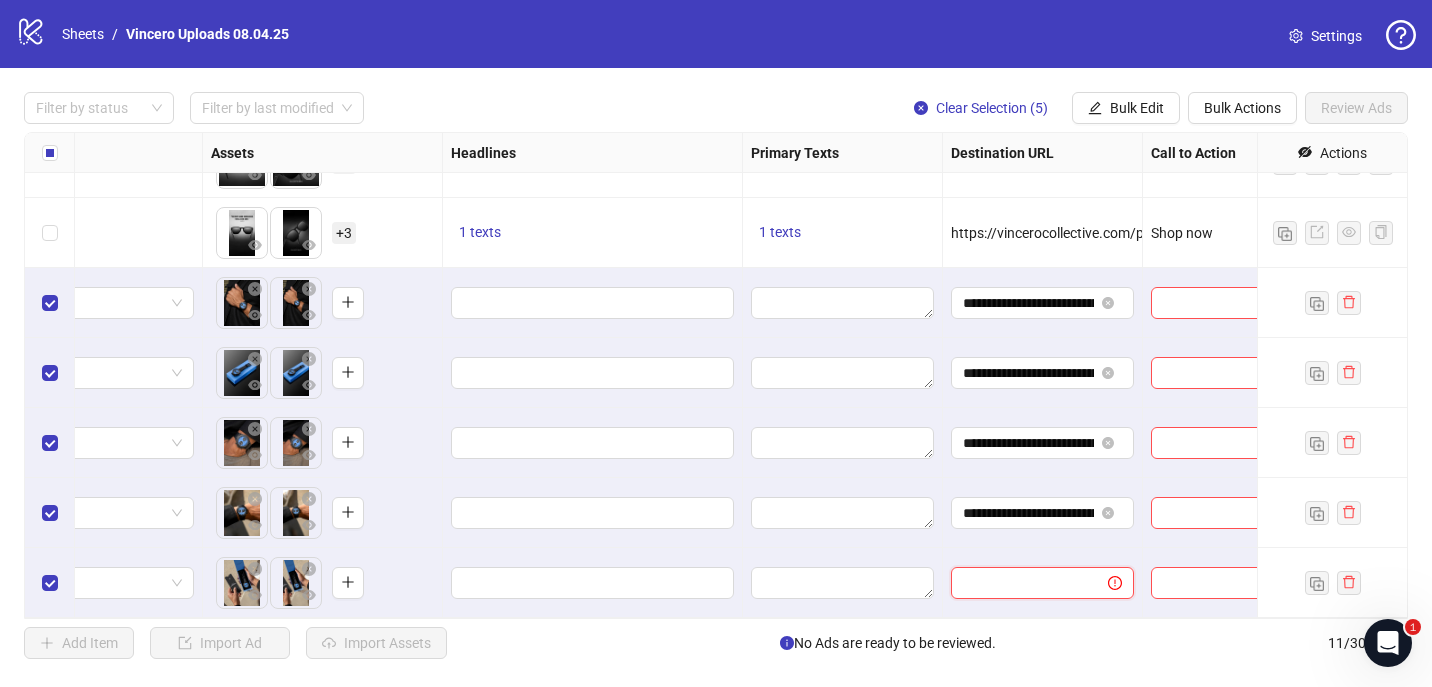 paste on "**********" 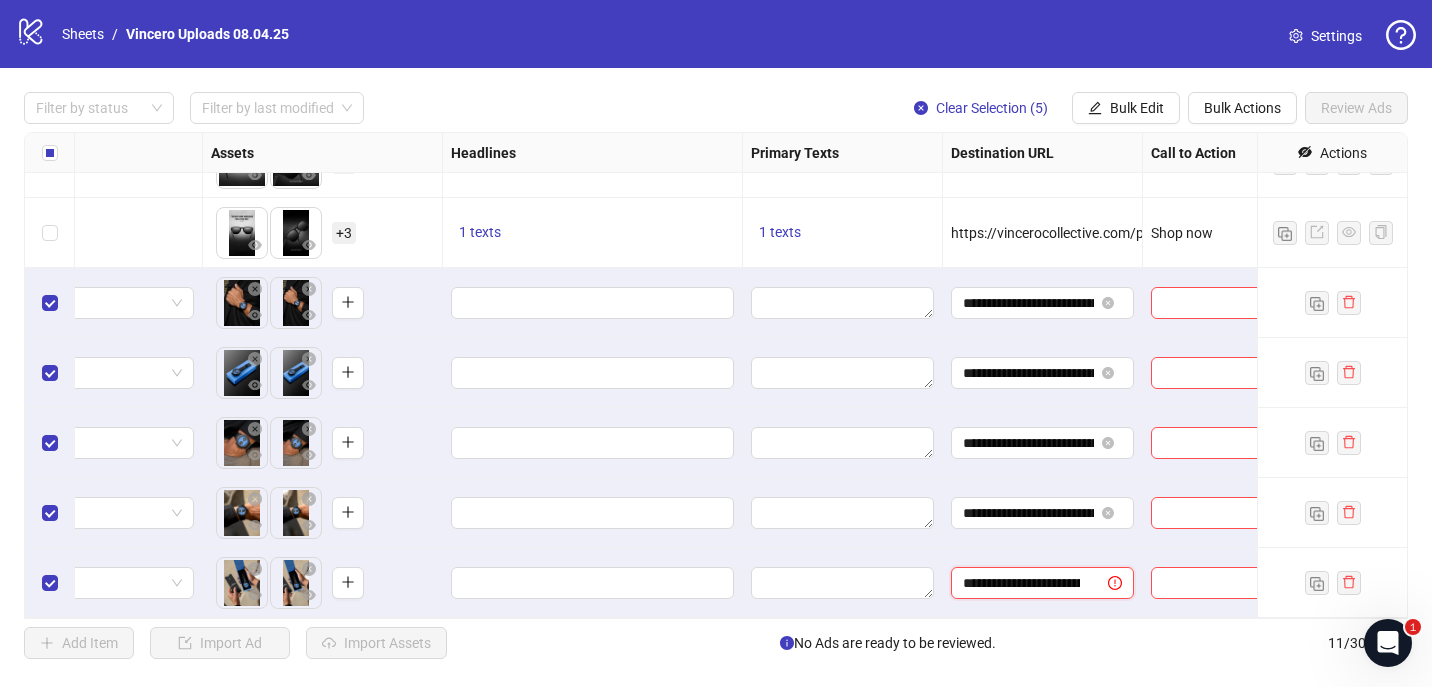 scroll, scrollTop: 0, scrollLeft: 219, axis: horizontal 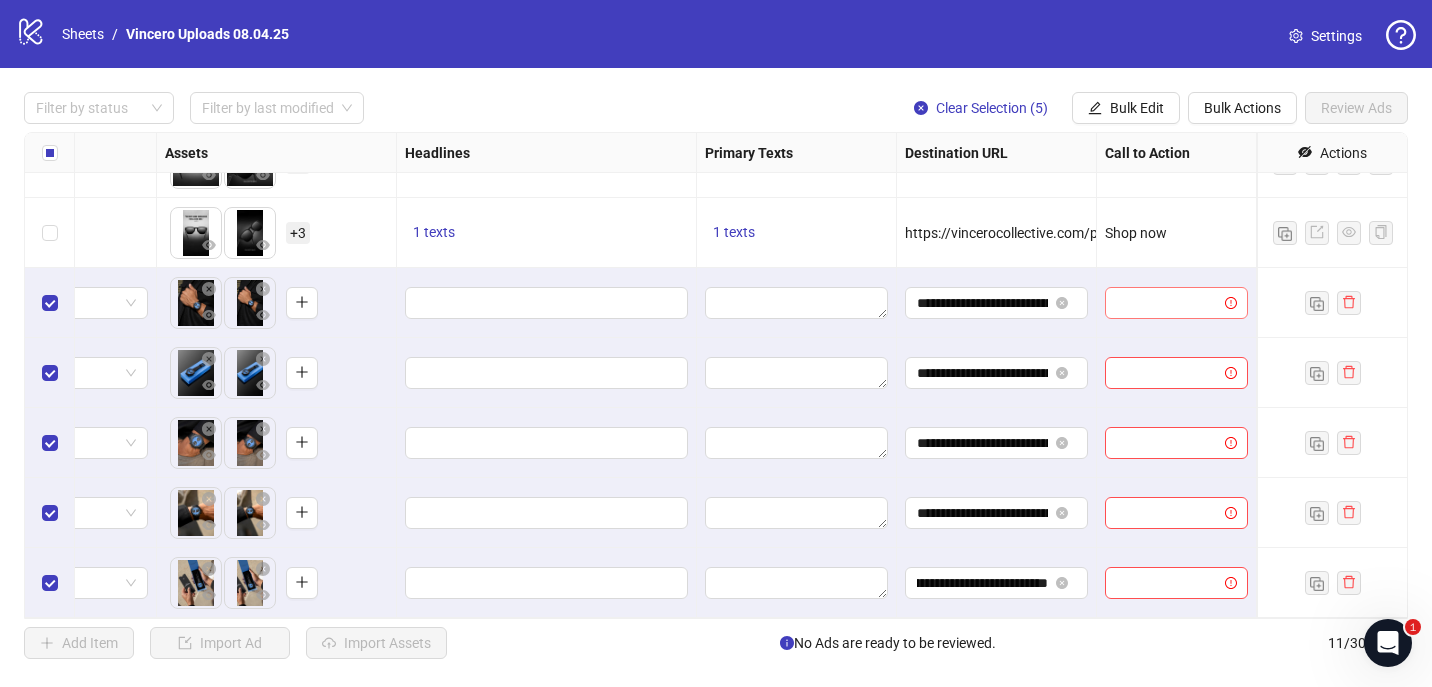 click at bounding box center [1167, 303] 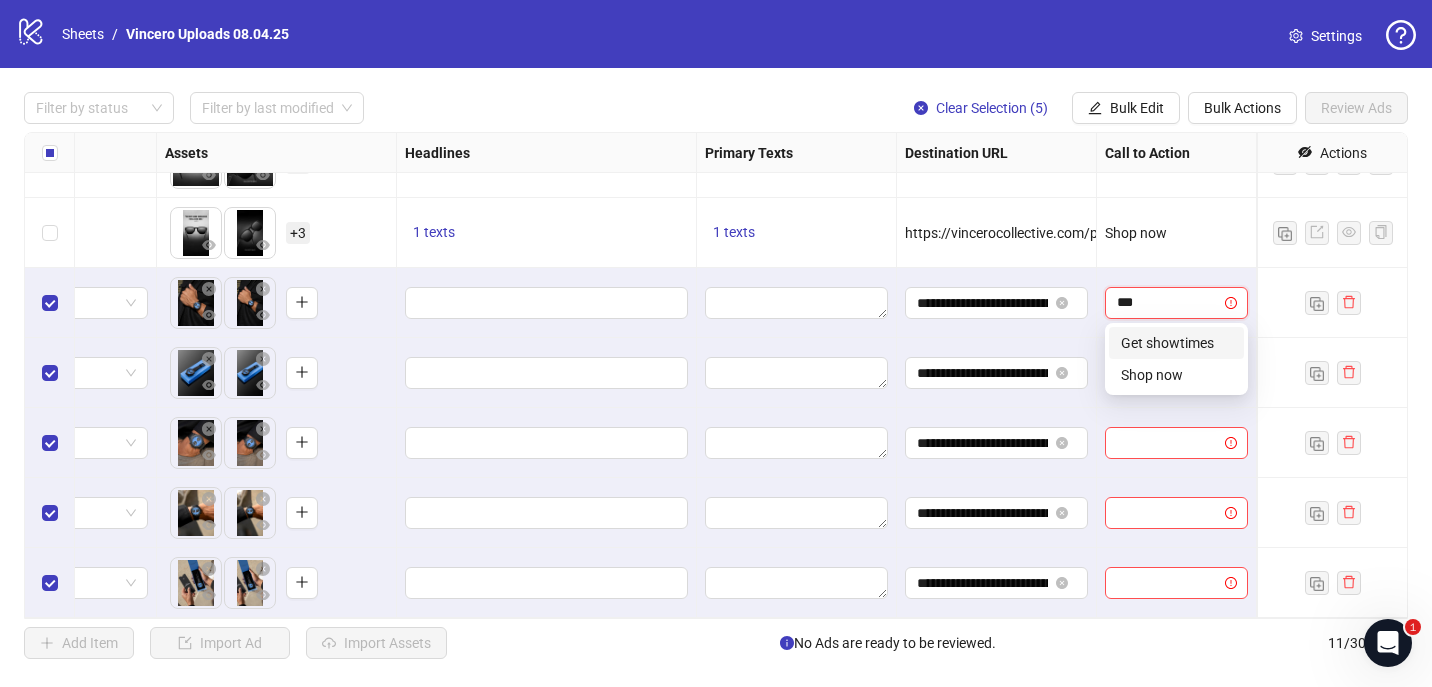 type on "****" 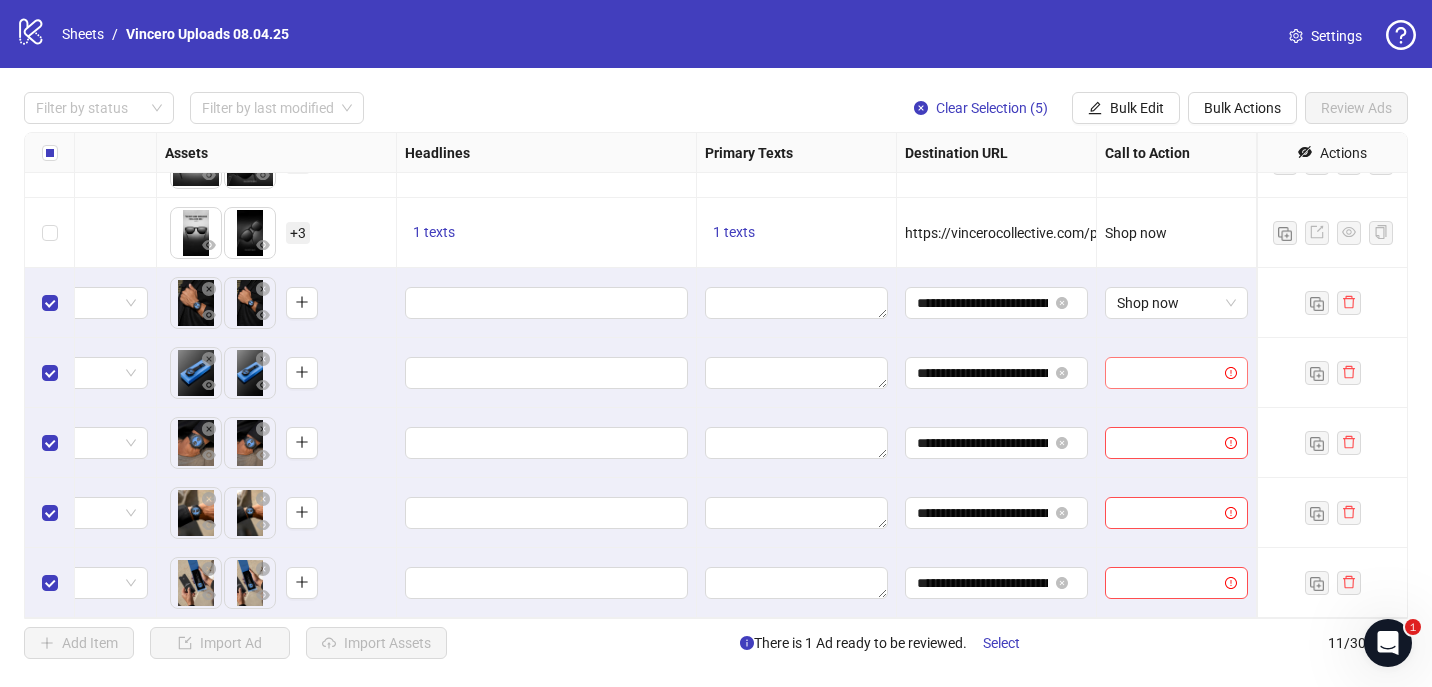 click at bounding box center (1167, 373) 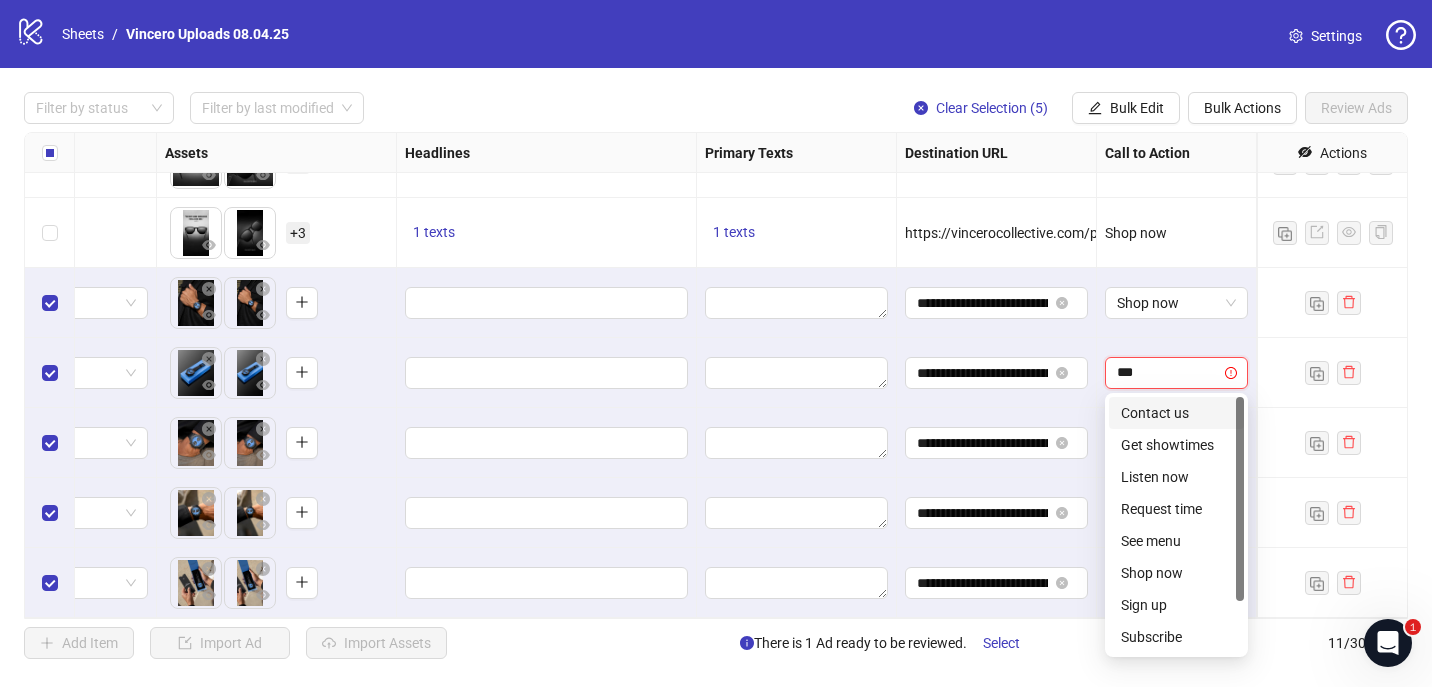 type on "****" 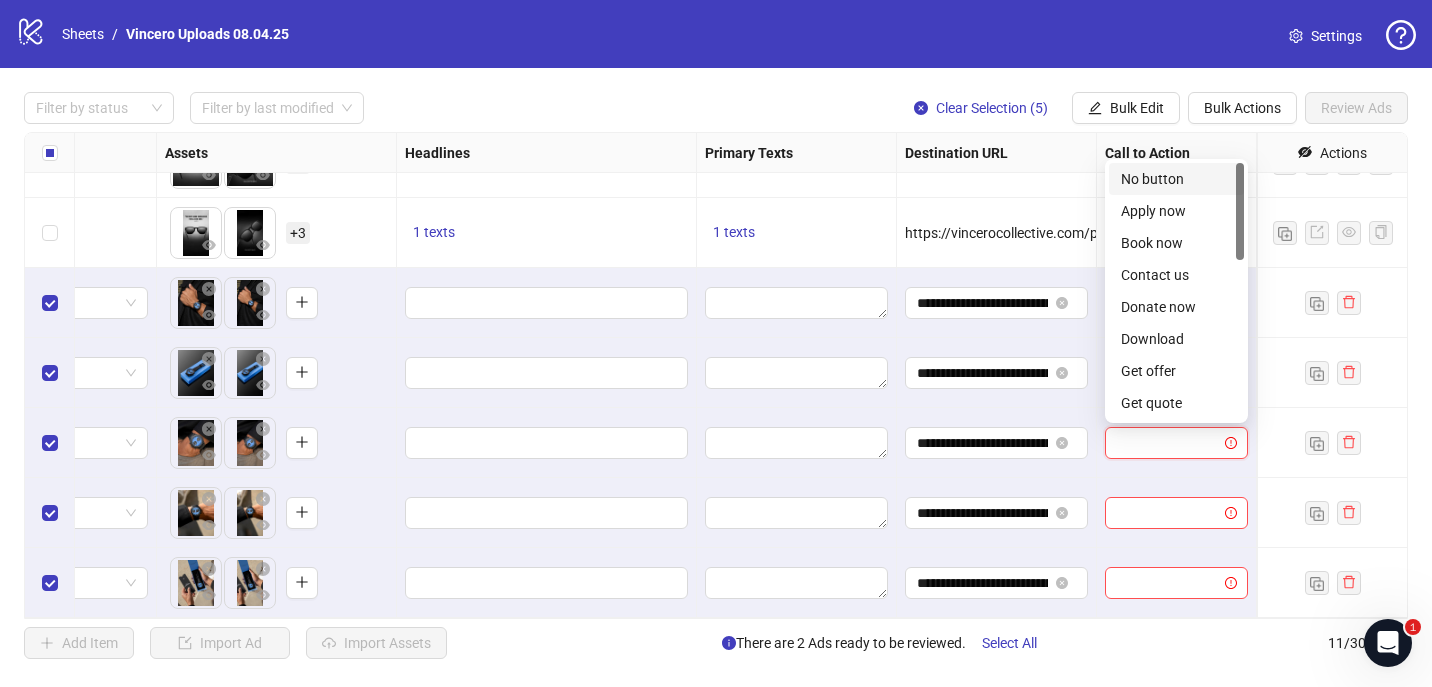 click at bounding box center (1167, 443) 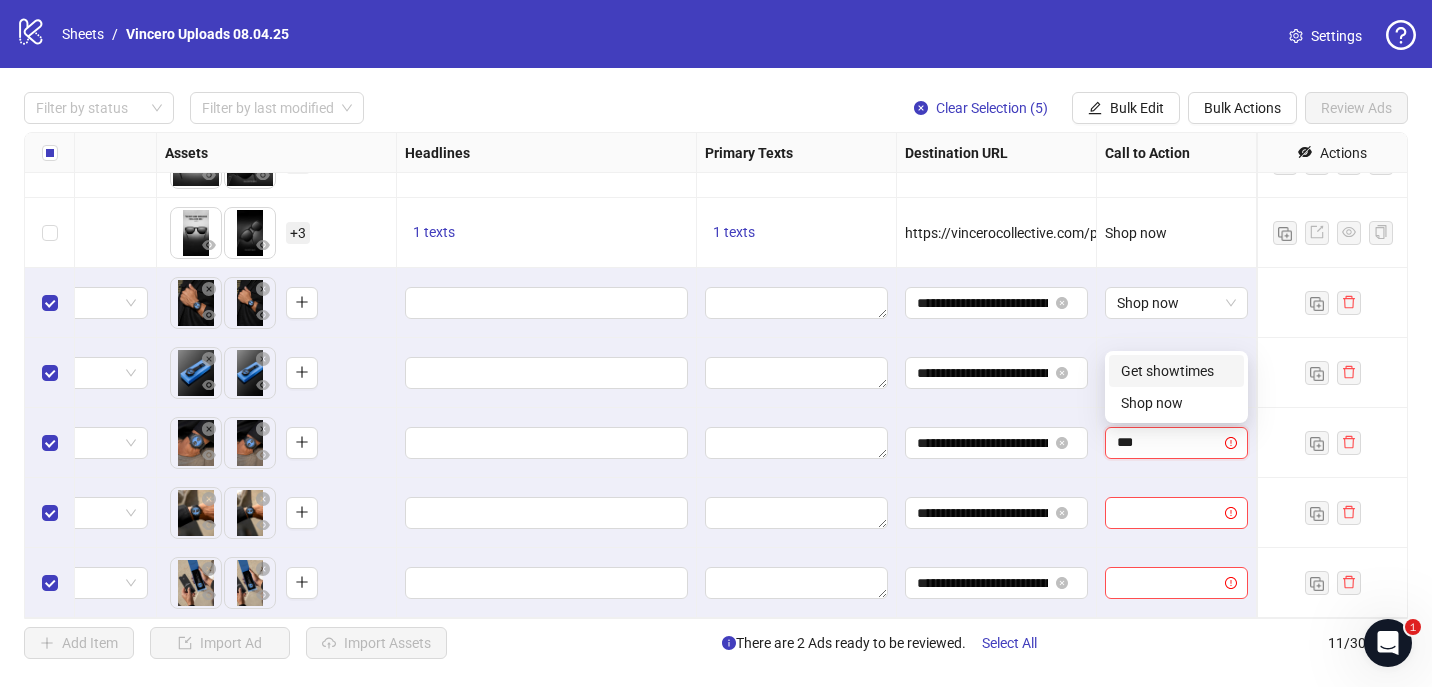 type on "****" 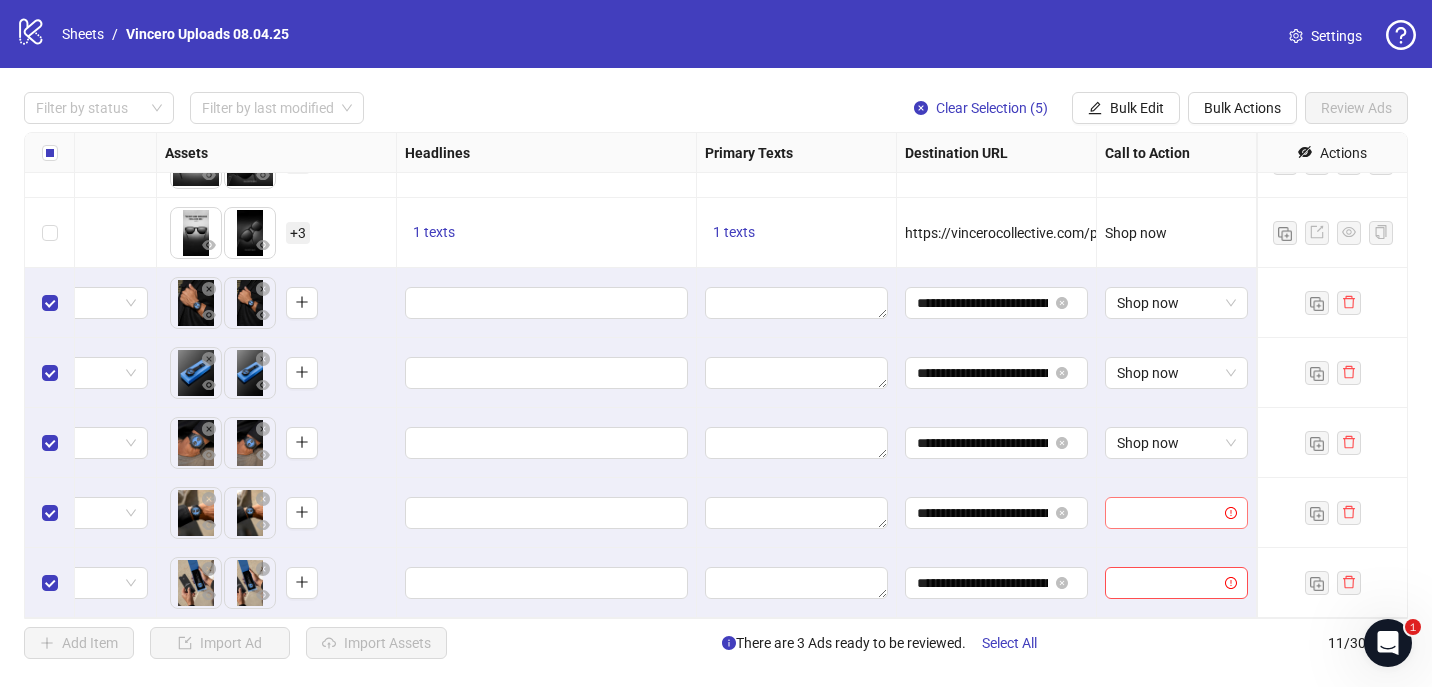click at bounding box center [1167, 513] 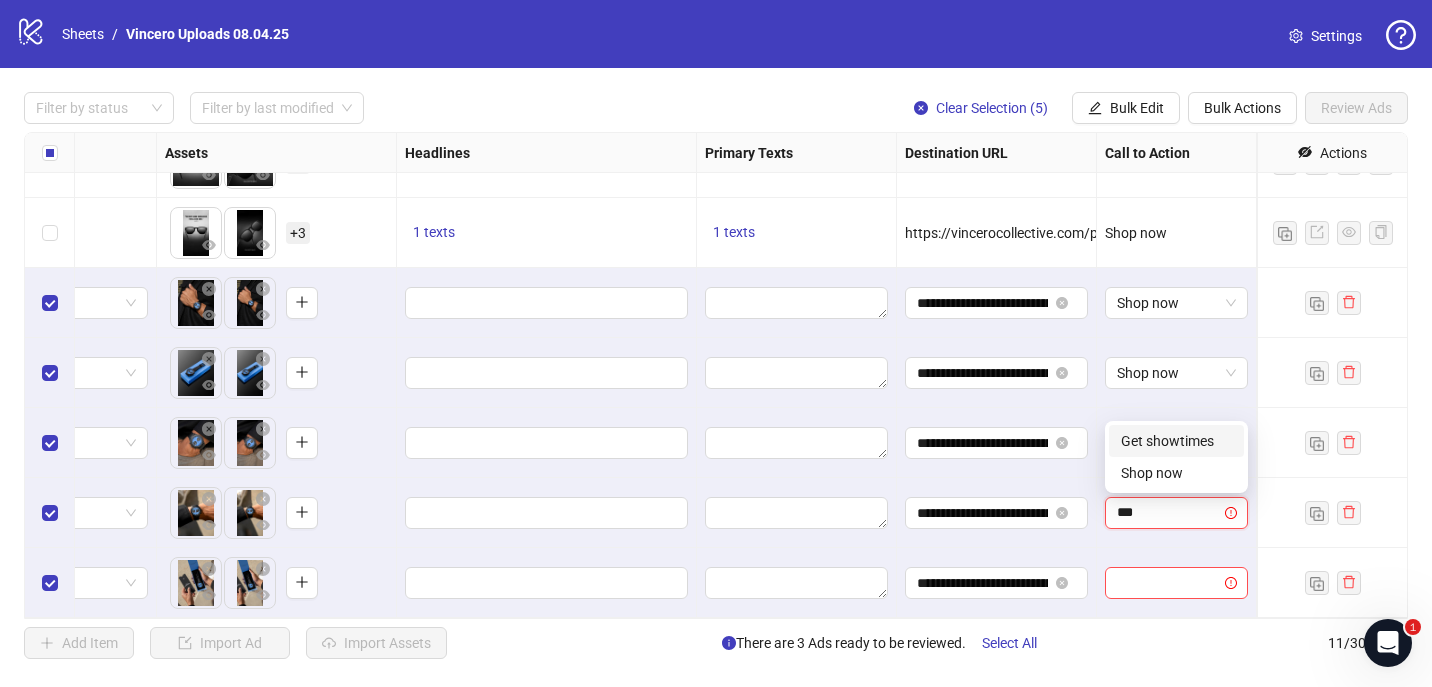 type on "****" 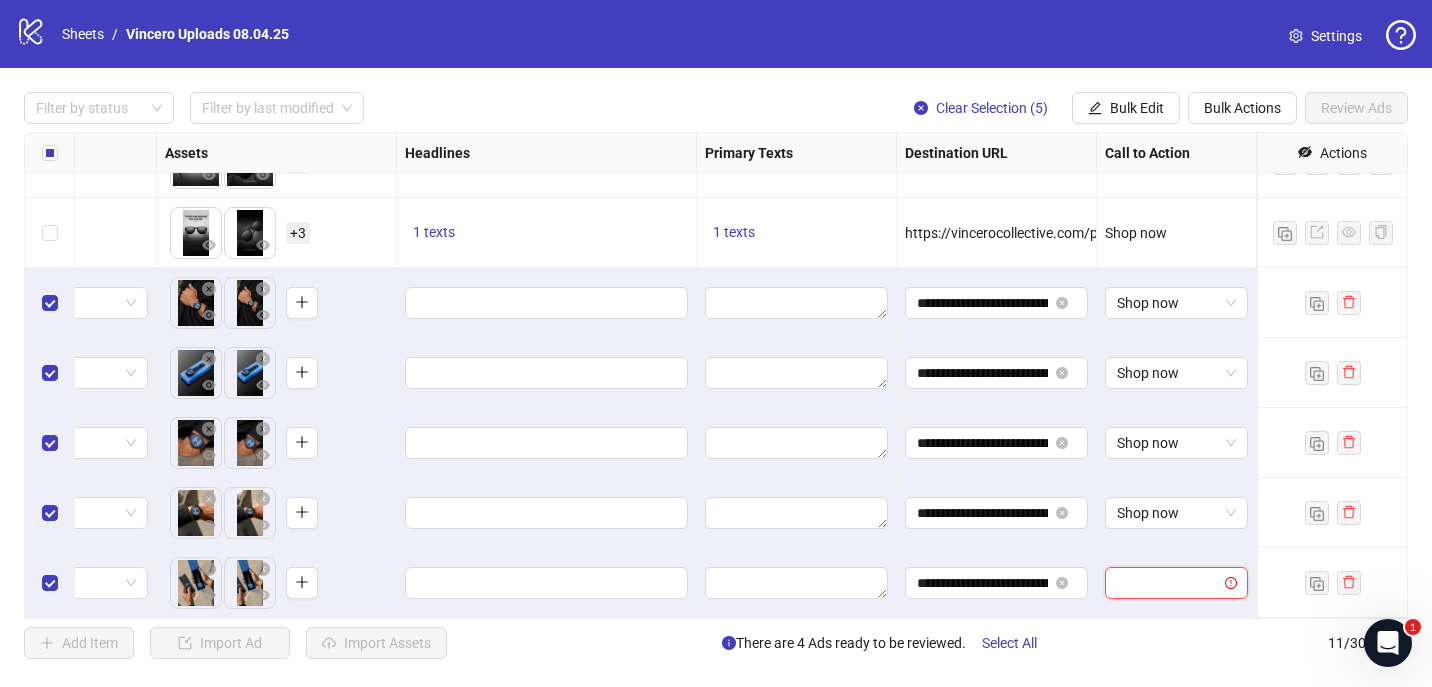 click at bounding box center (1167, 583) 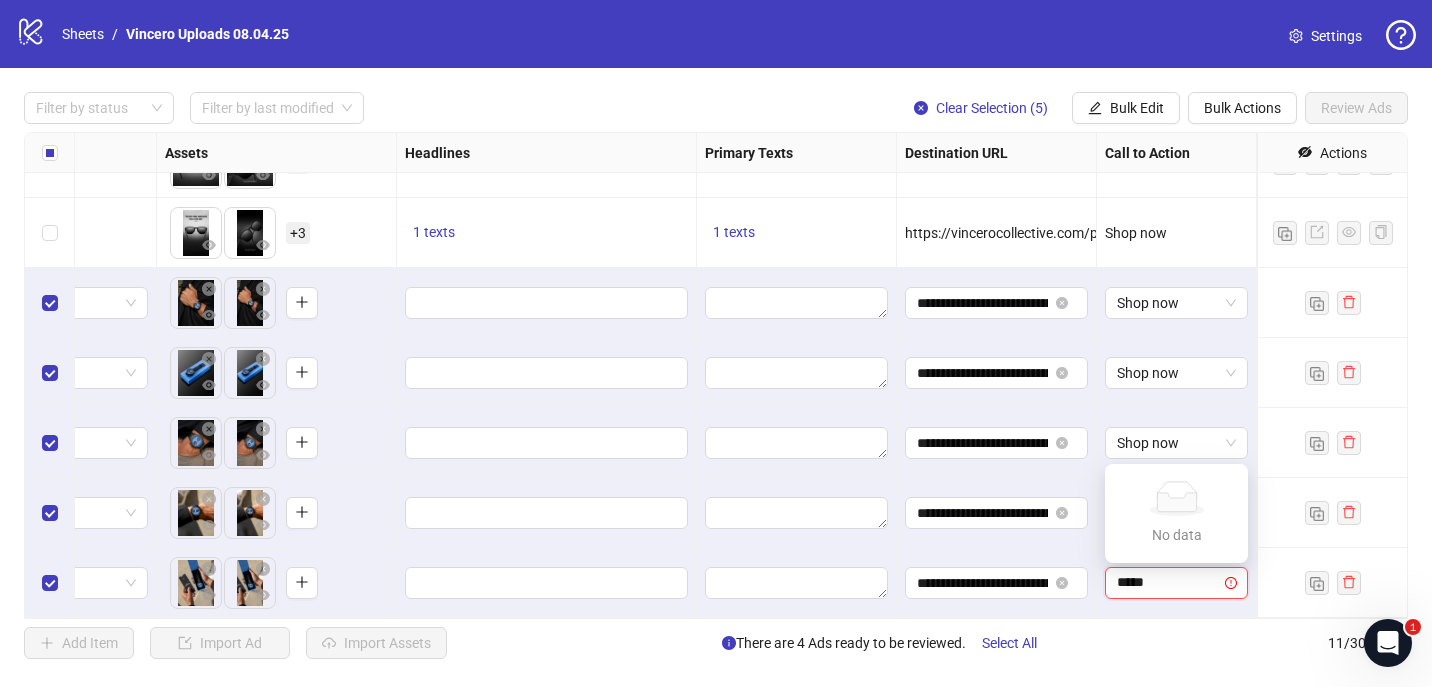 type on "****" 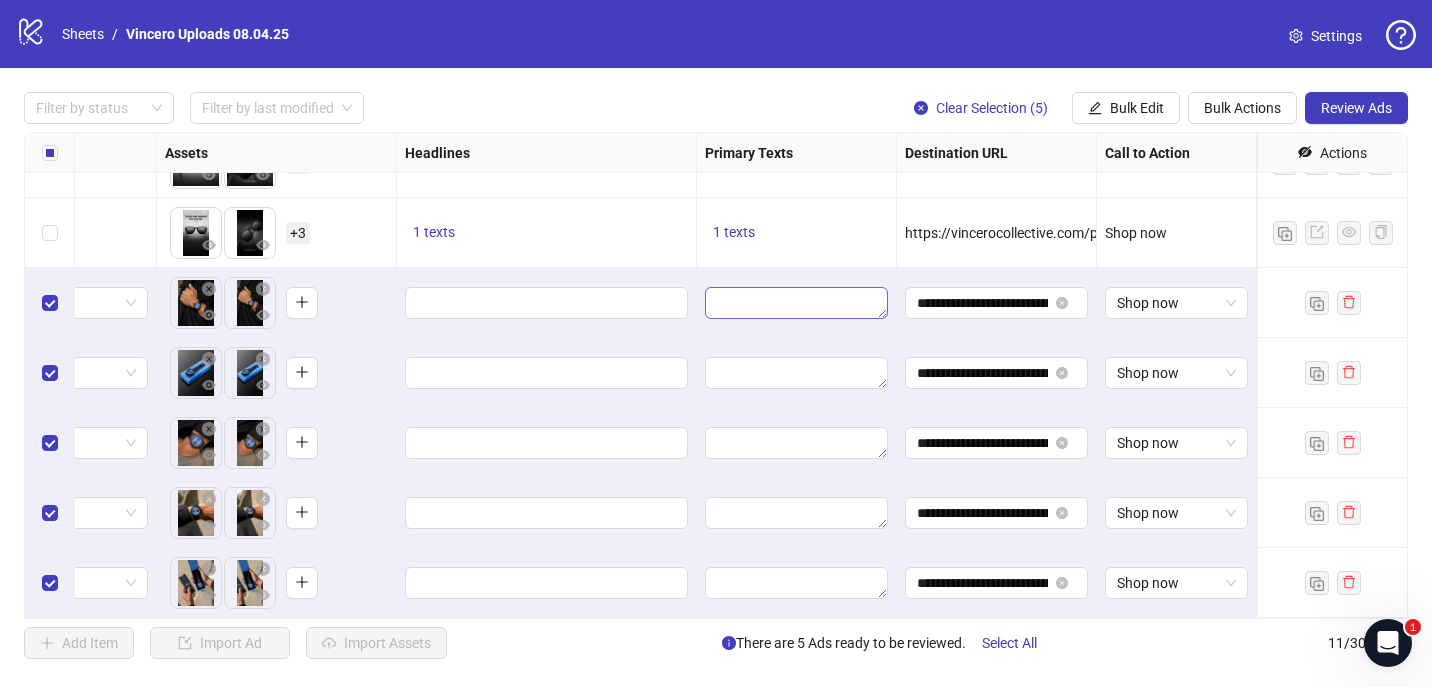 scroll, scrollTop: 325, scrollLeft: 703, axis: both 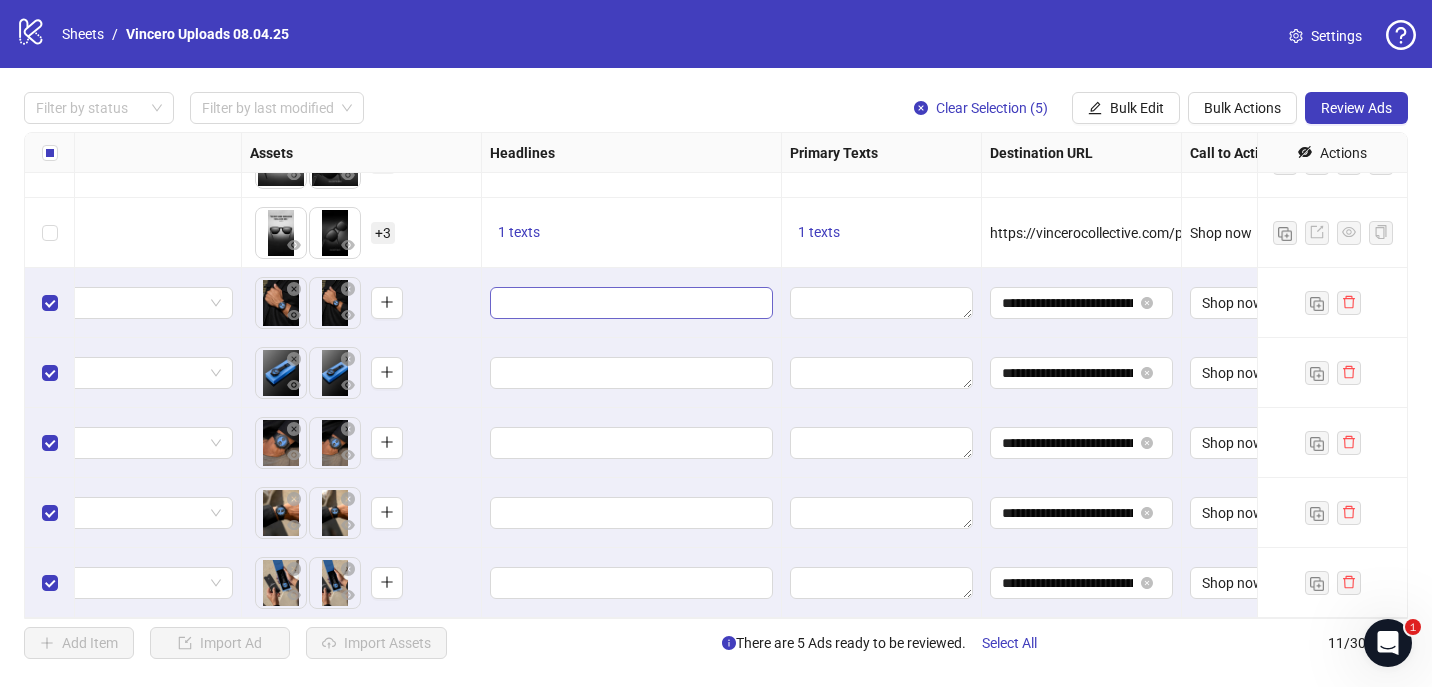 click at bounding box center (631, 303) 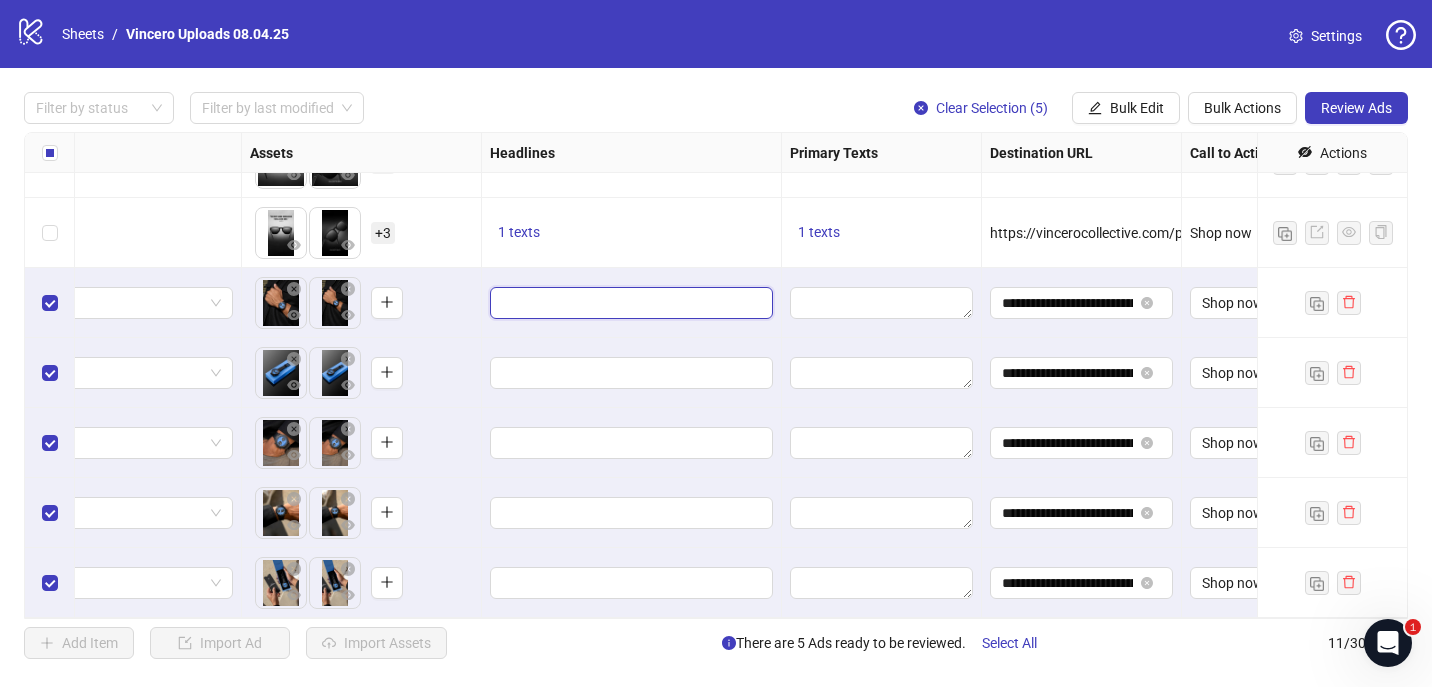 click at bounding box center [629, 303] 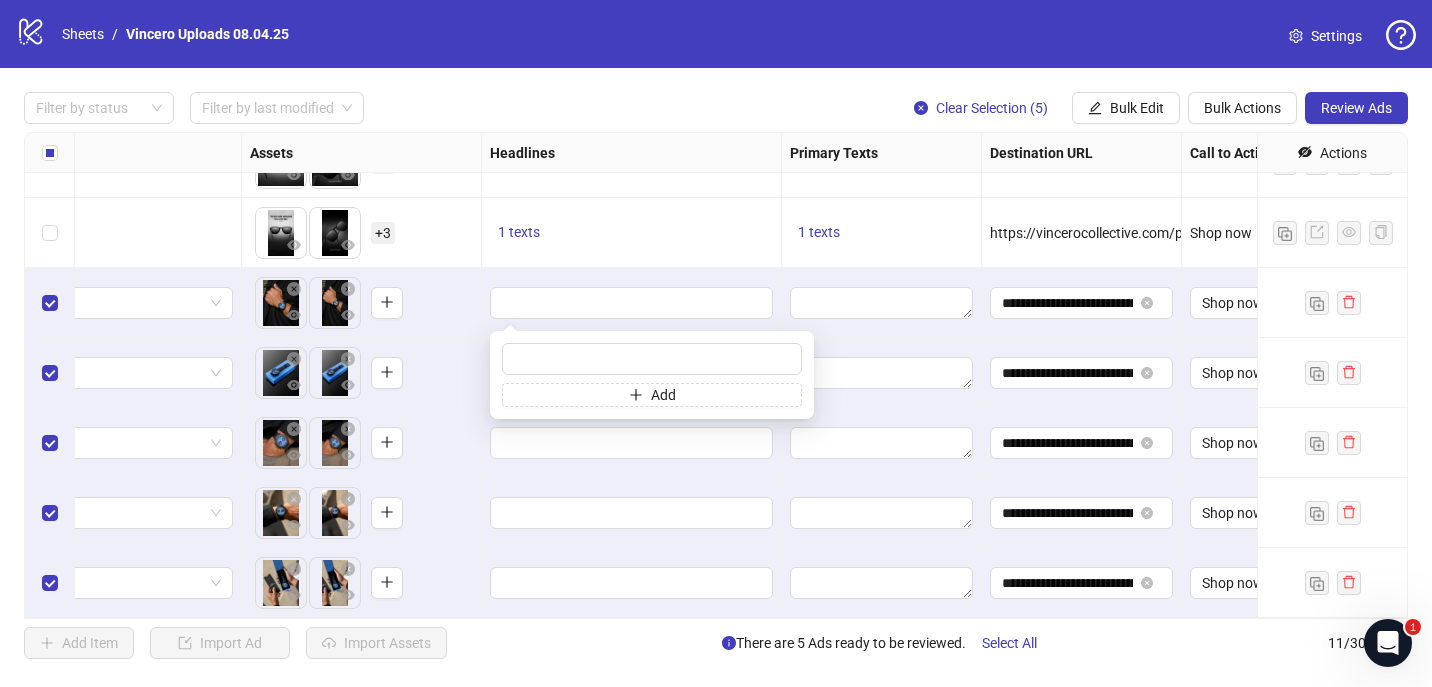 type on "**********" 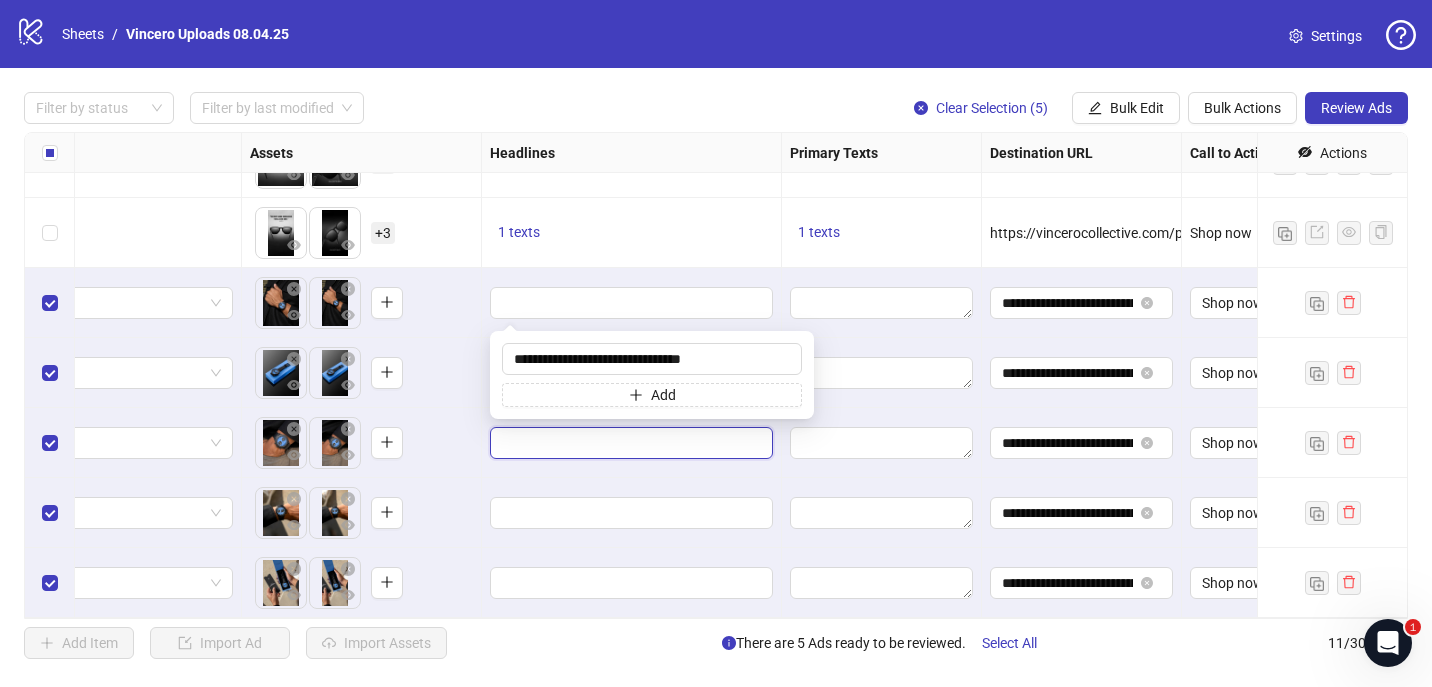 click at bounding box center (629, 443) 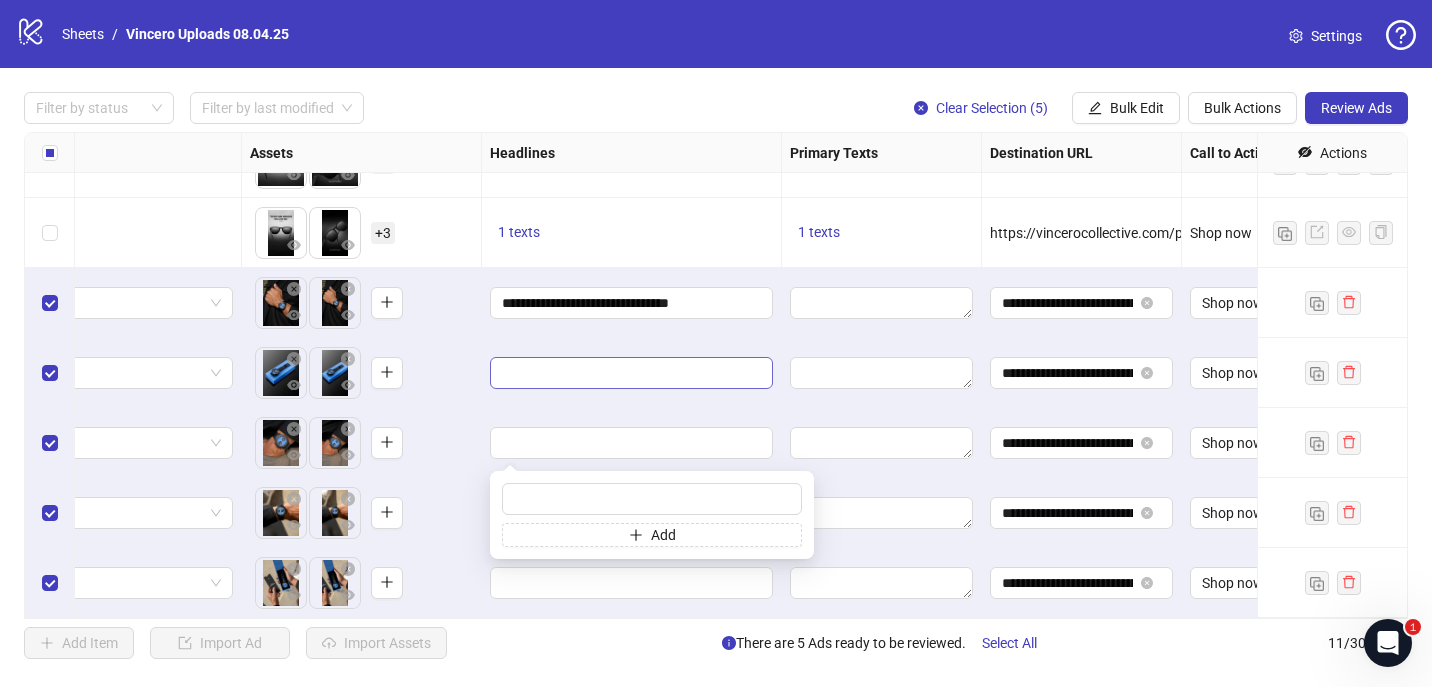 type on "**********" 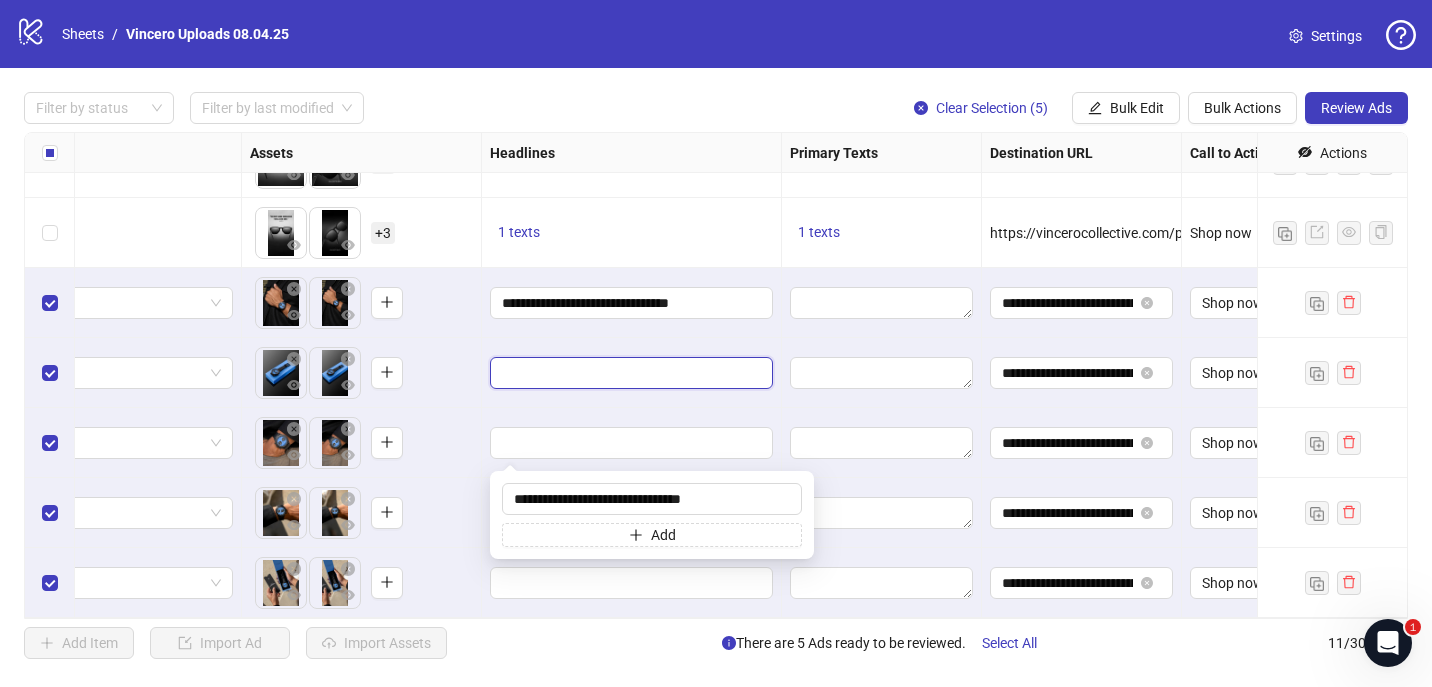 click at bounding box center (629, 373) 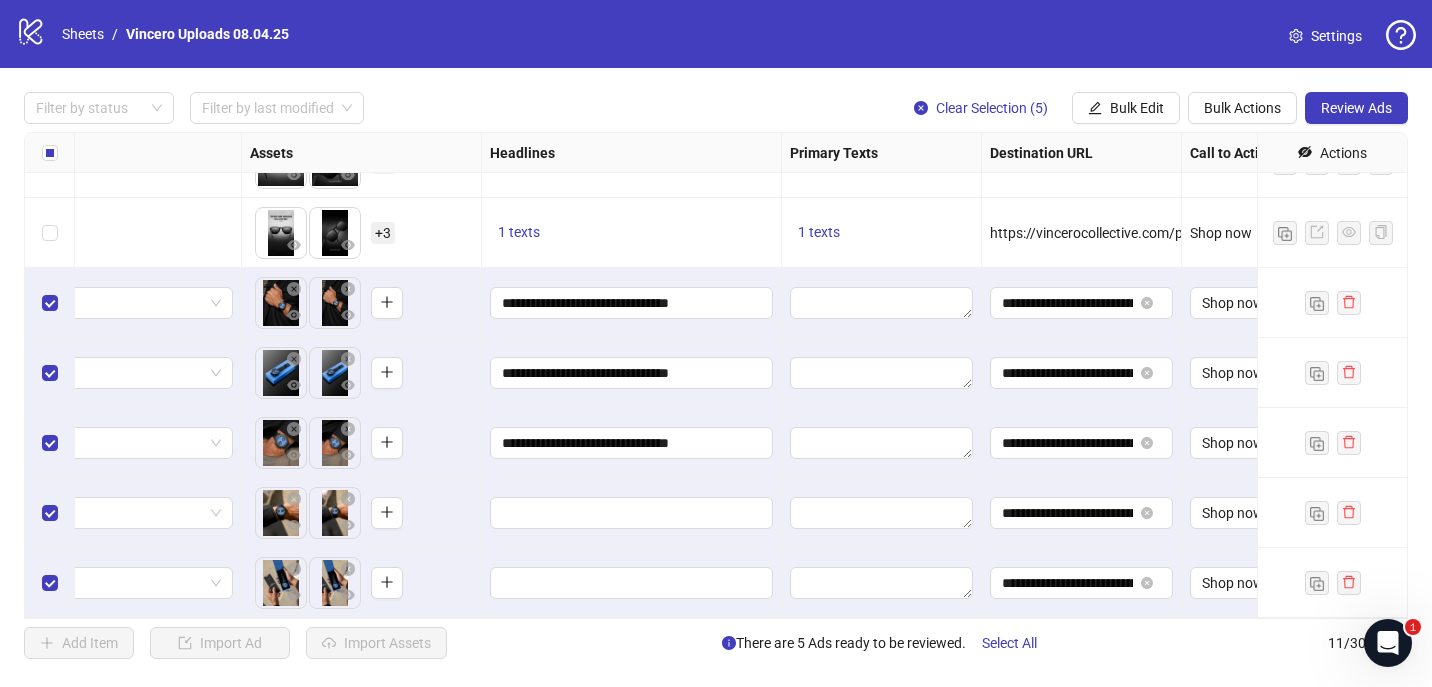 click on "To pick up a draggable item, press the space bar.
While dragging, use the arrow keys to move the item.
Press space again to drop the item in its new position, or press escape to cancel." at bounding box center (361, 373) 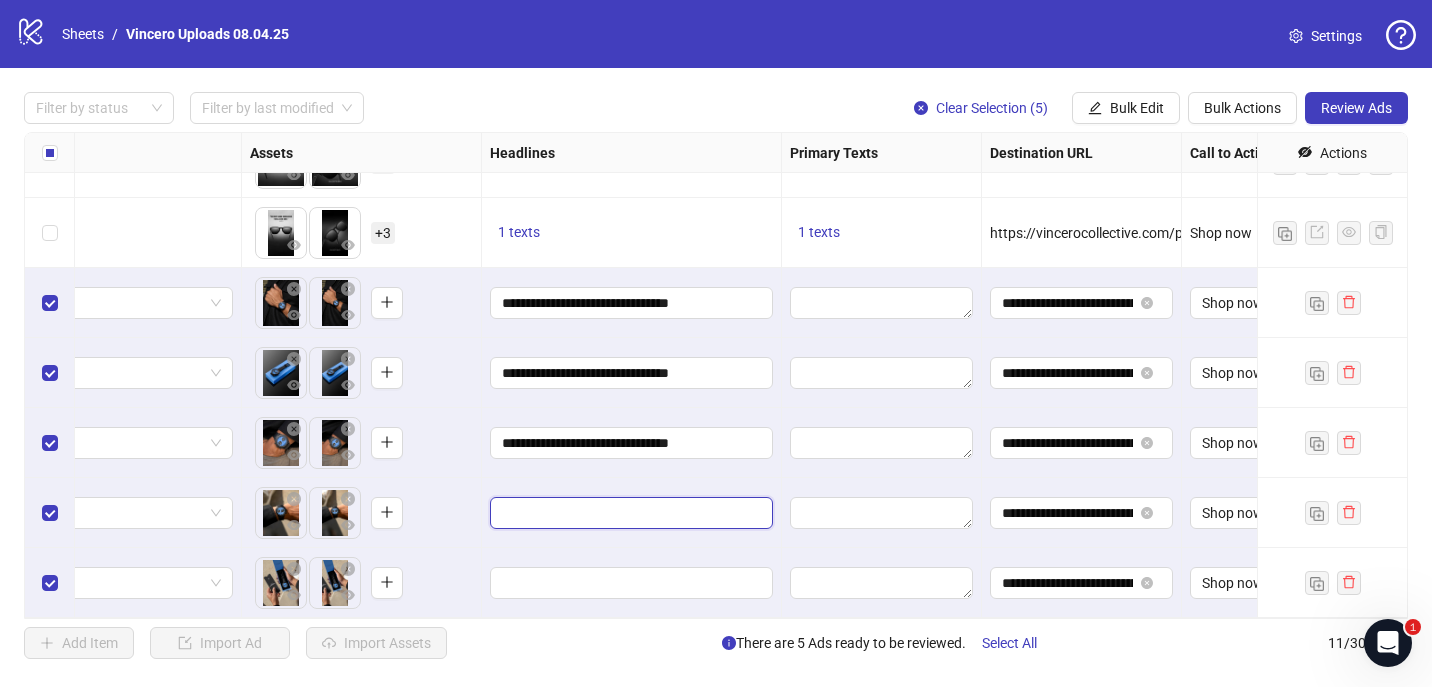 click at bounding box center (629, 513) 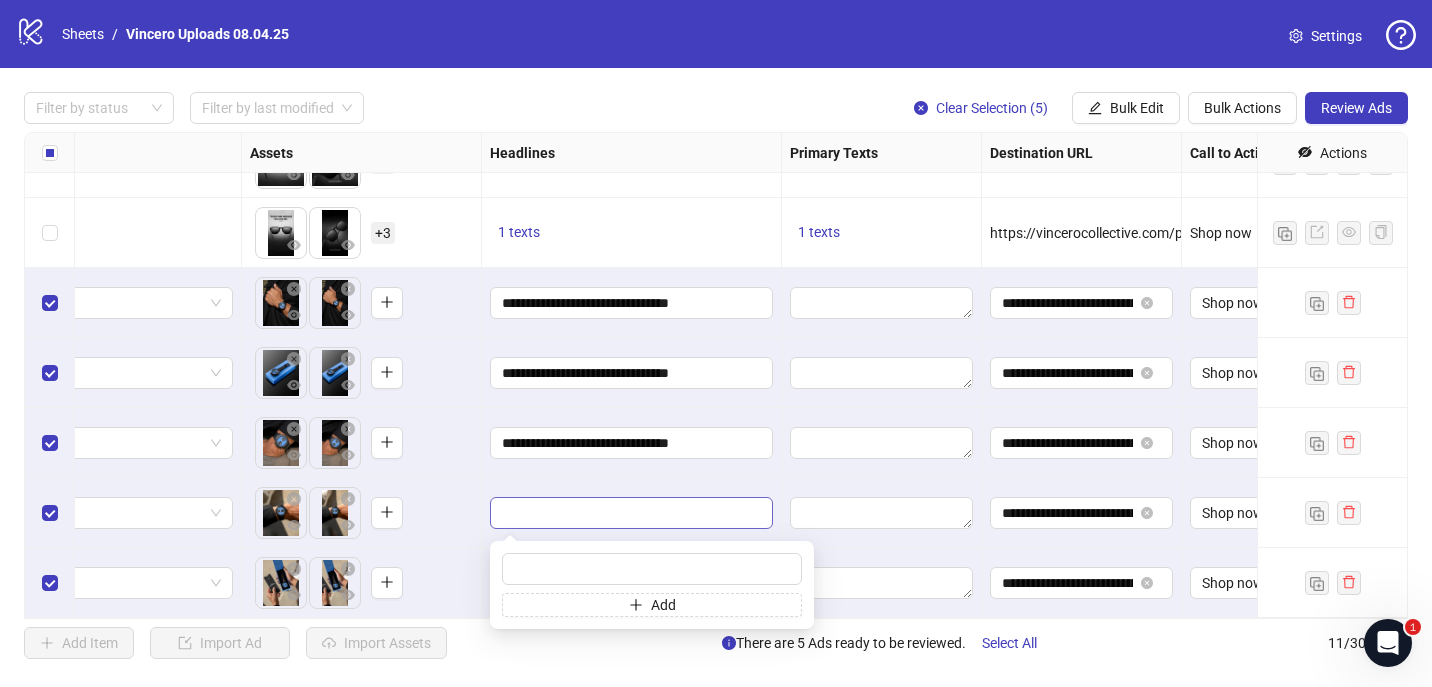 type on "**********" 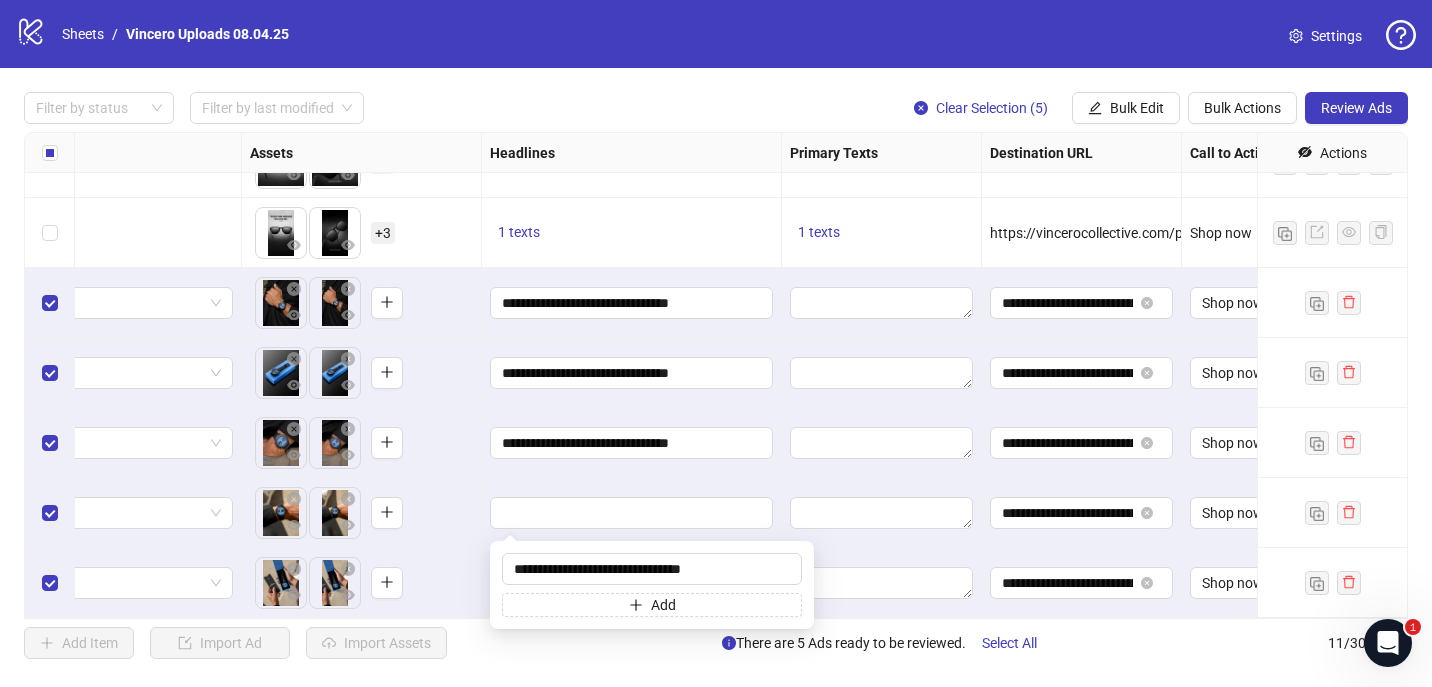 click on "**********" at bounding box center (632, 443) 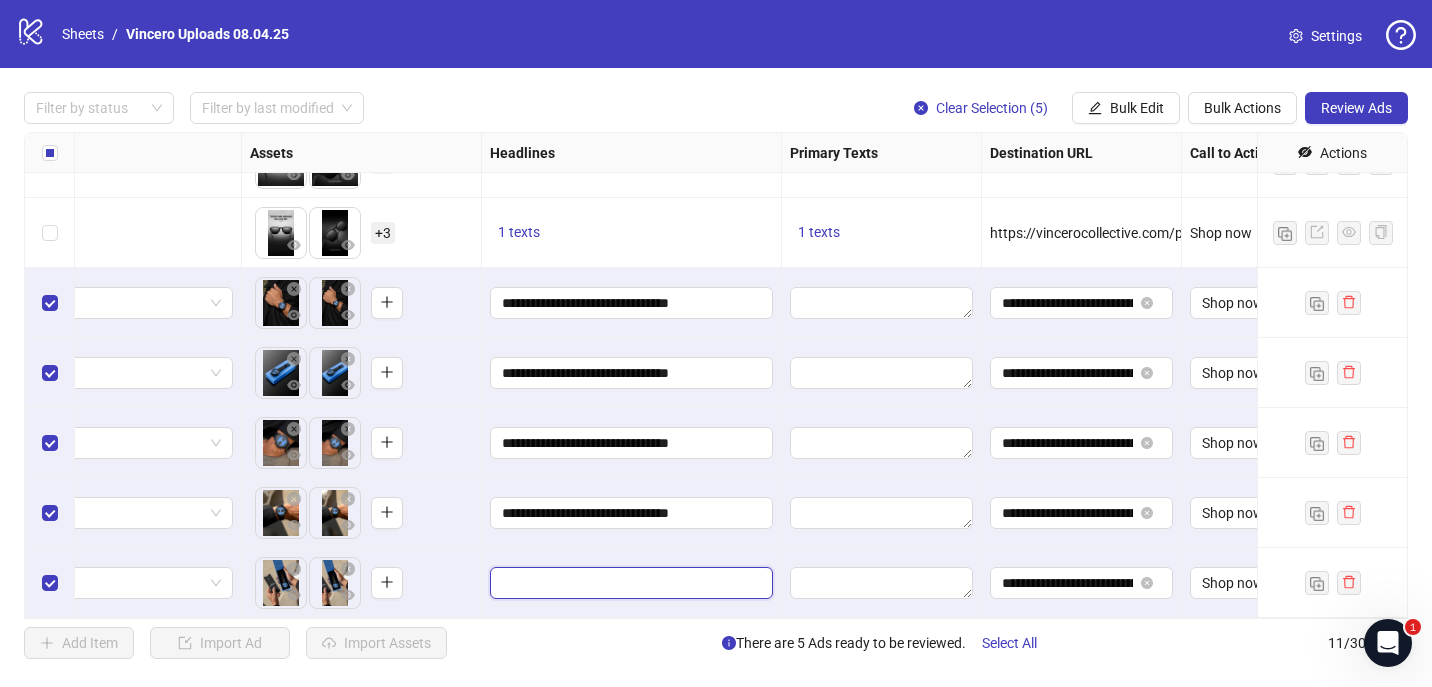 click at bounding box center [629, 583] 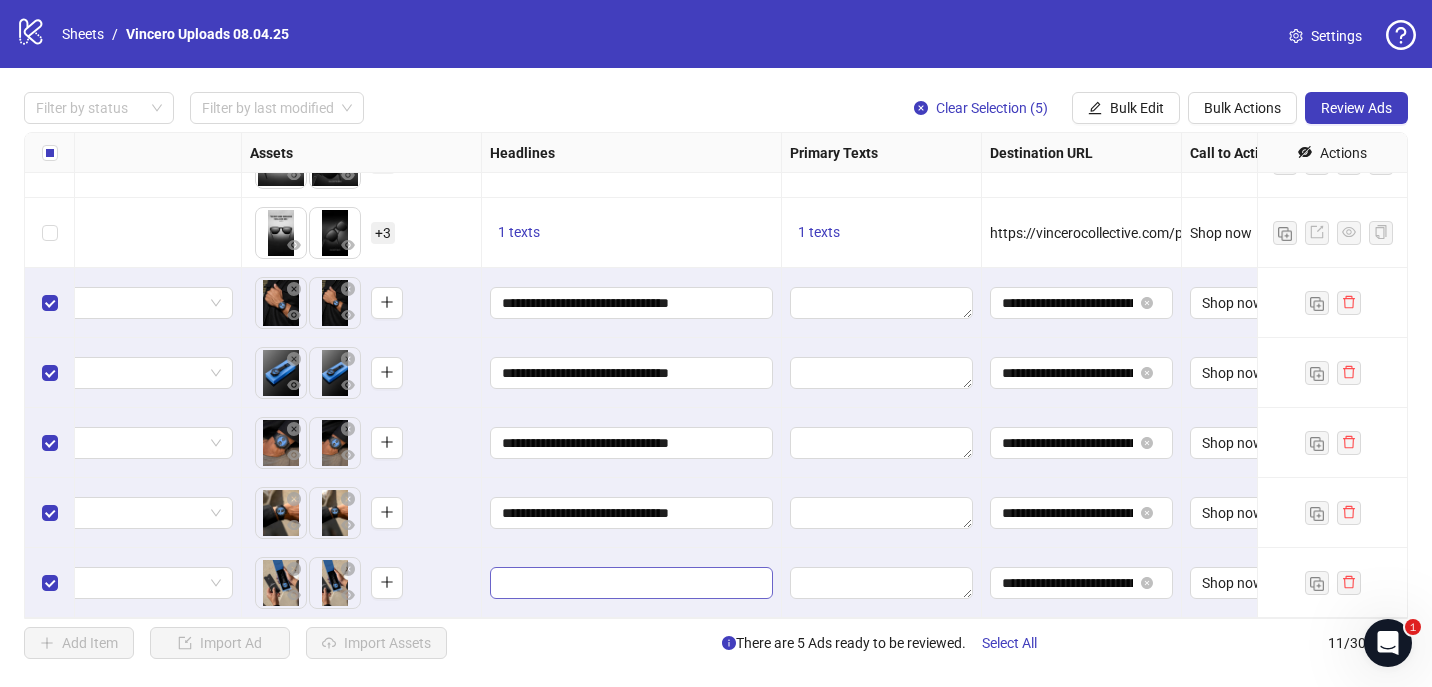 type on "**********" 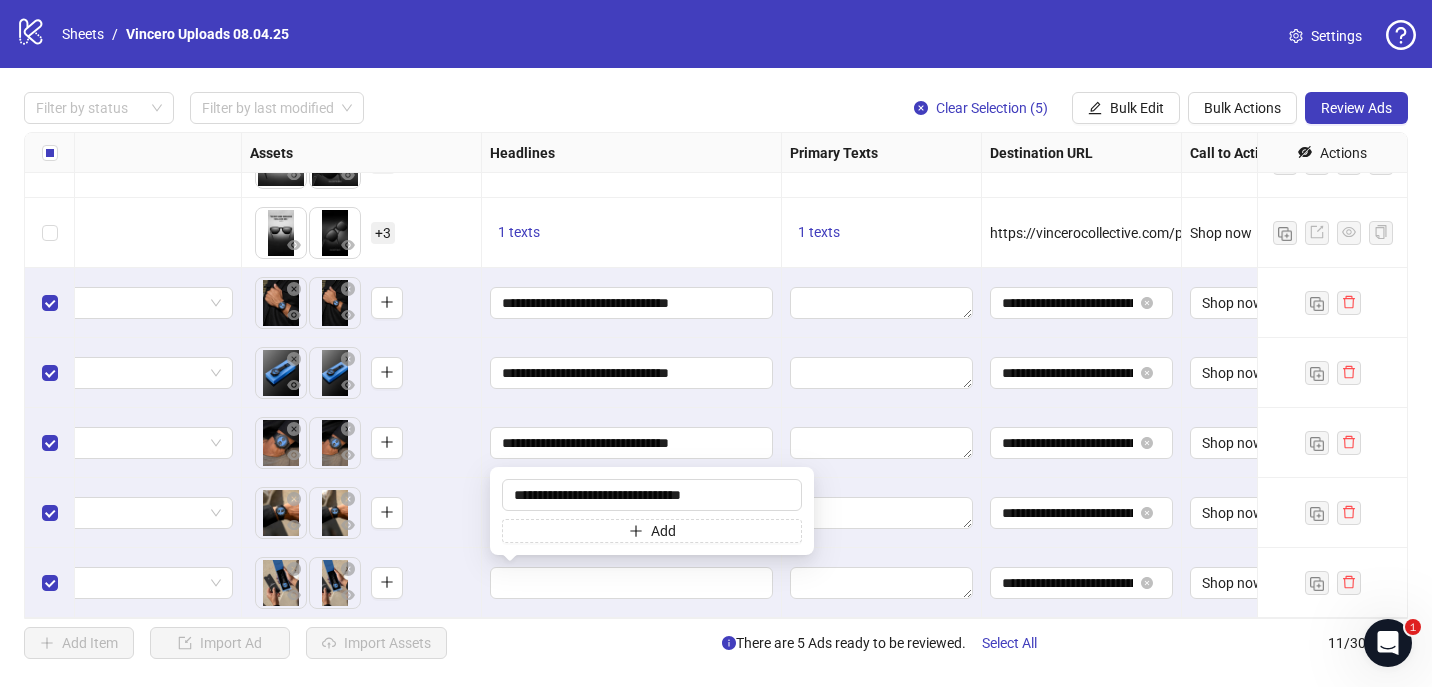 click on "To pick up a draggable item, press the space bar.
While dragging, use the arrow keys to move the item.
Press space again to drop the item in its new position, or press escape to cancel." at bounding box center (361, 583) 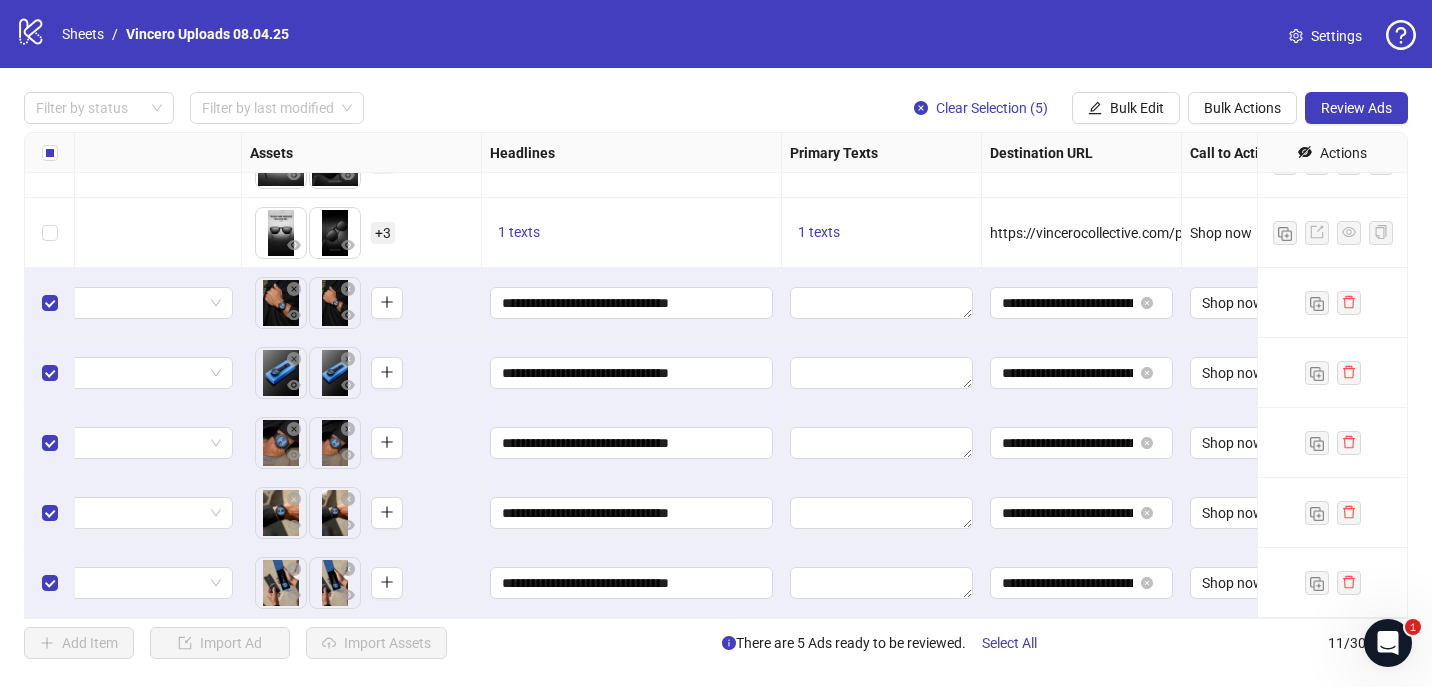 scroll, scrollTop: 325, scrollLeft: 788, axis: both 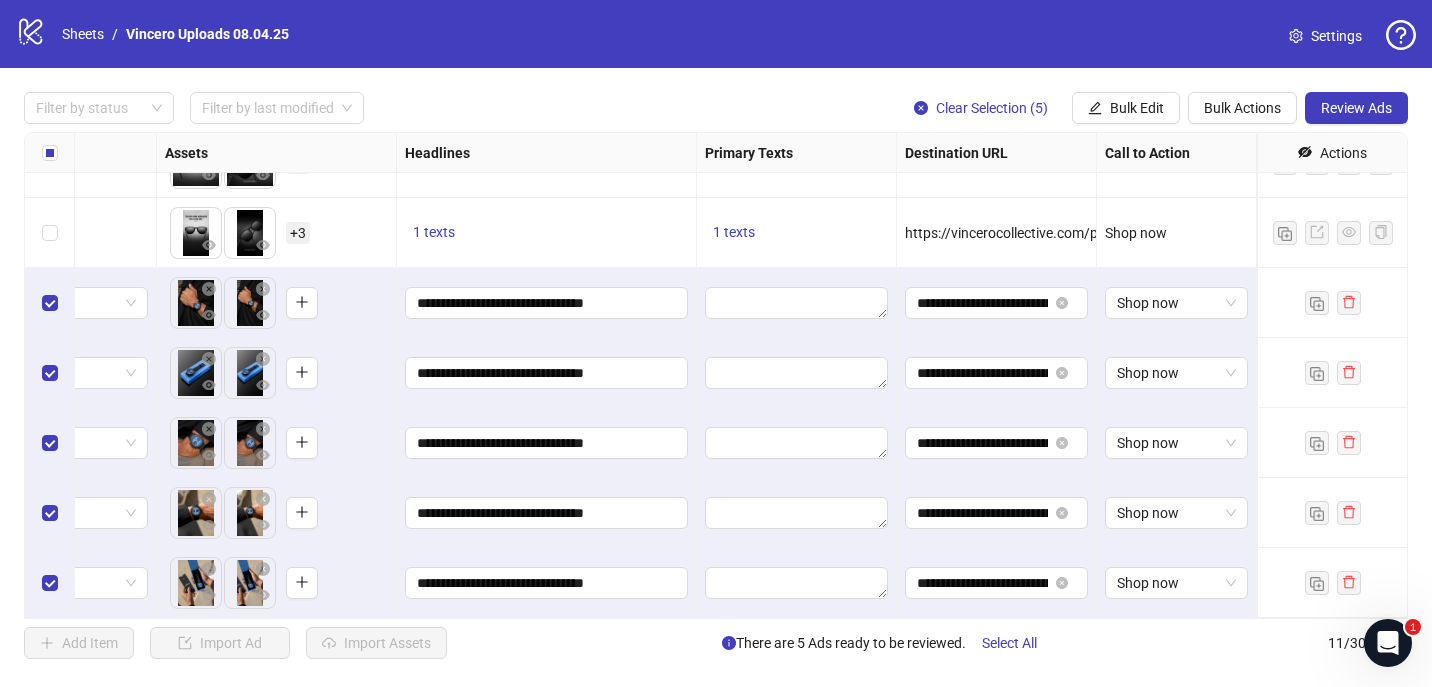 click at bounding box center (797, 303) 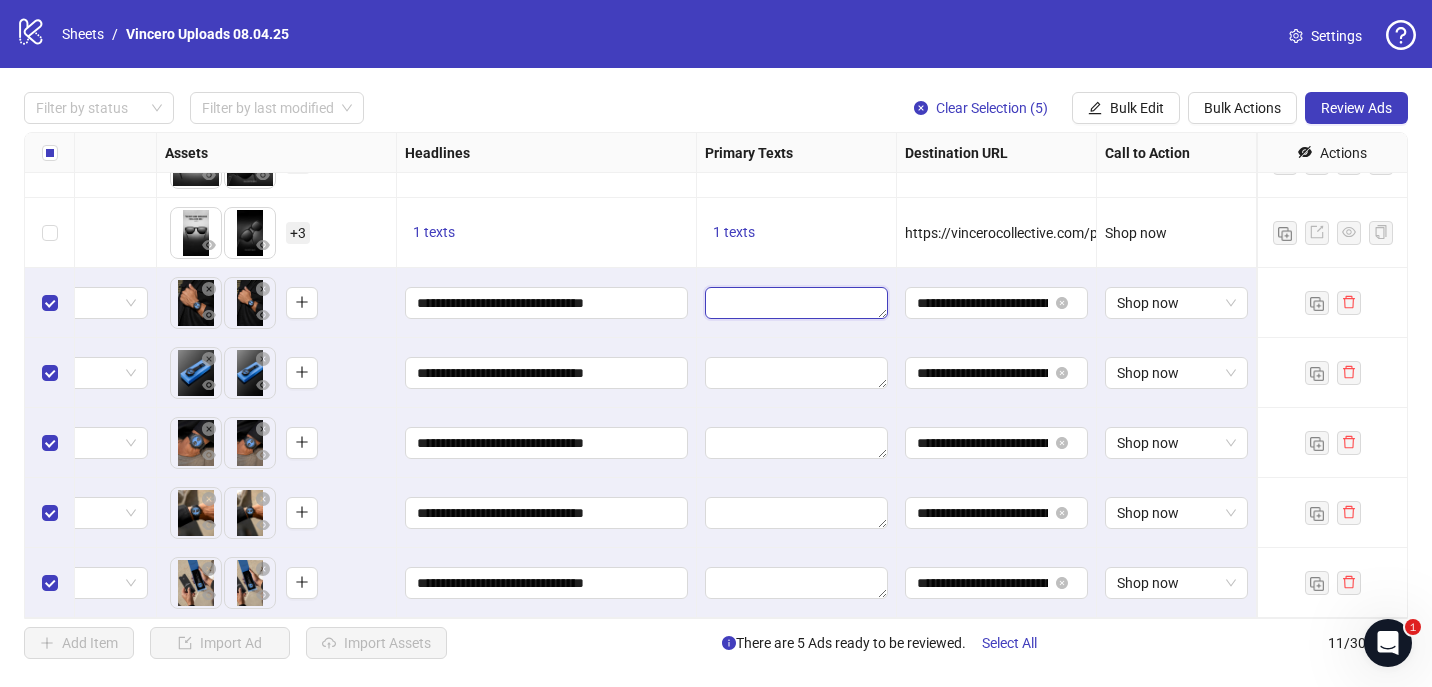 click at bounding box center [796, 303] 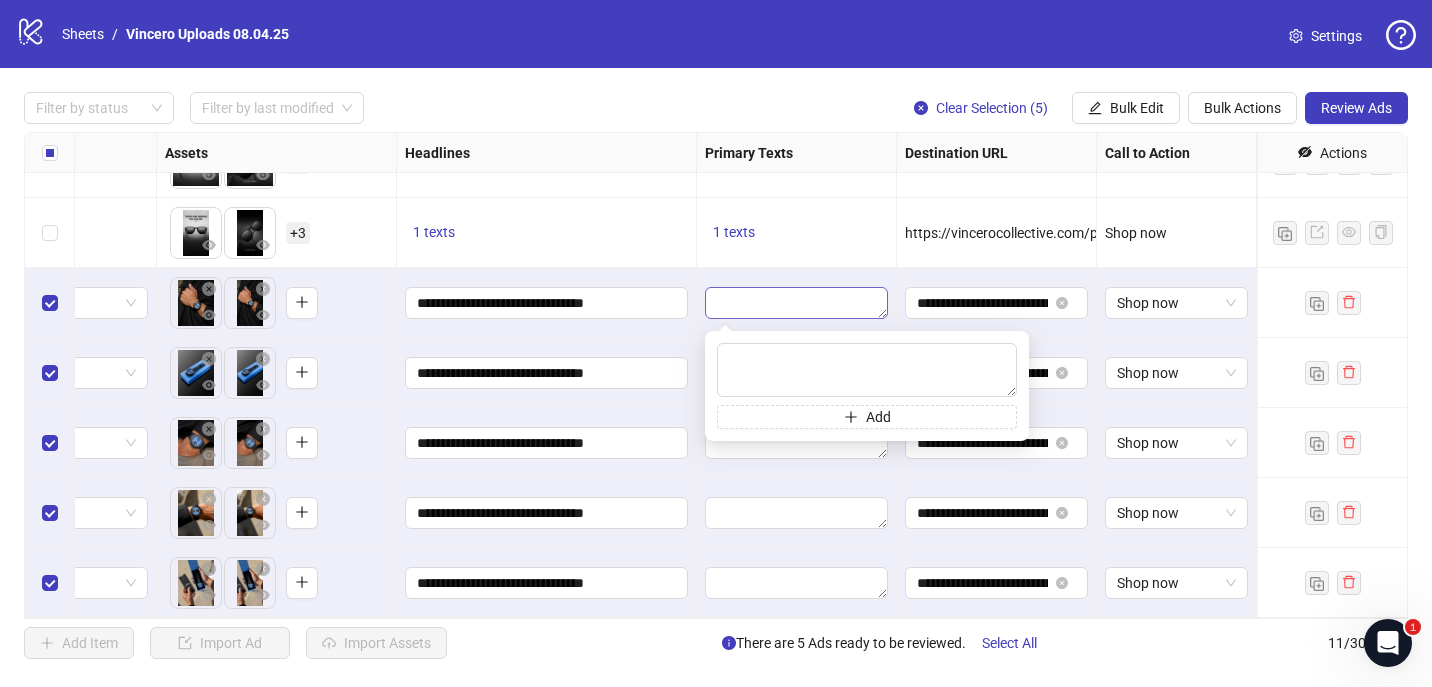 type on "**********" 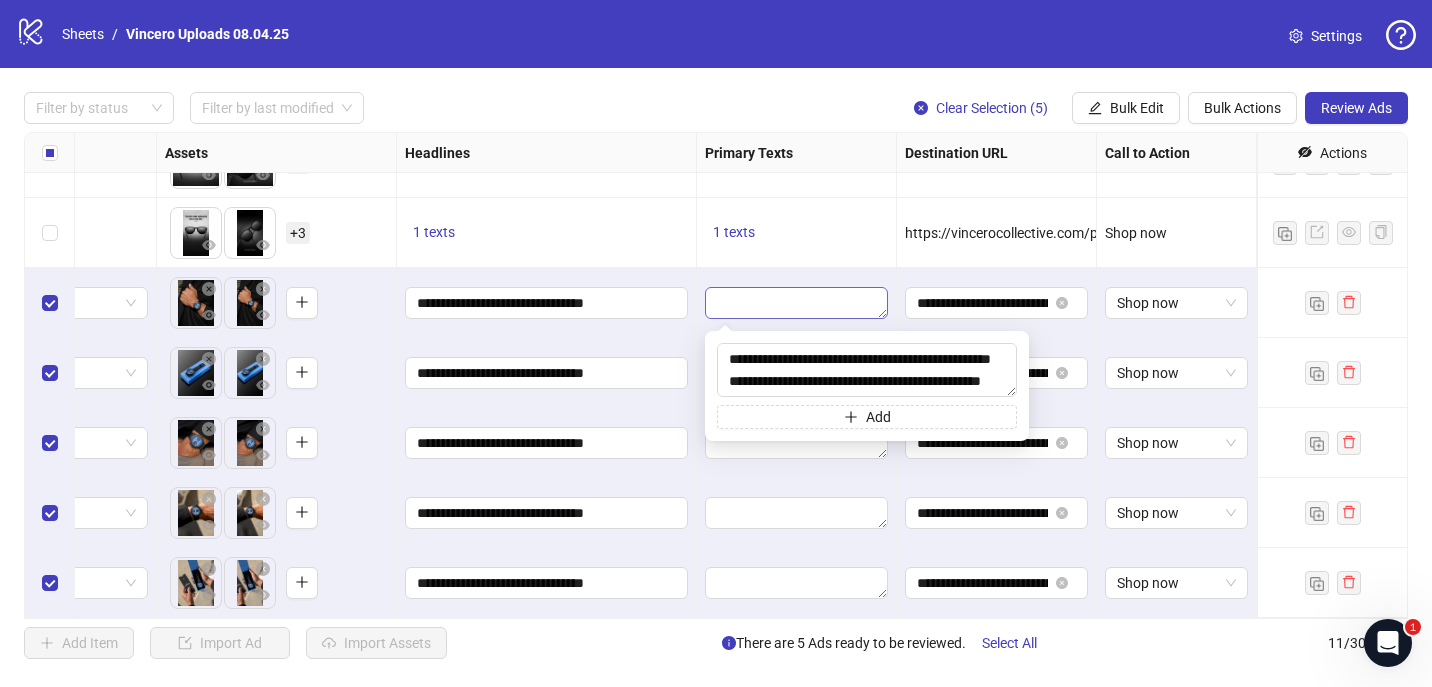 scroll, scrollTop: 81, scrollLeft: 0, axis: vertical 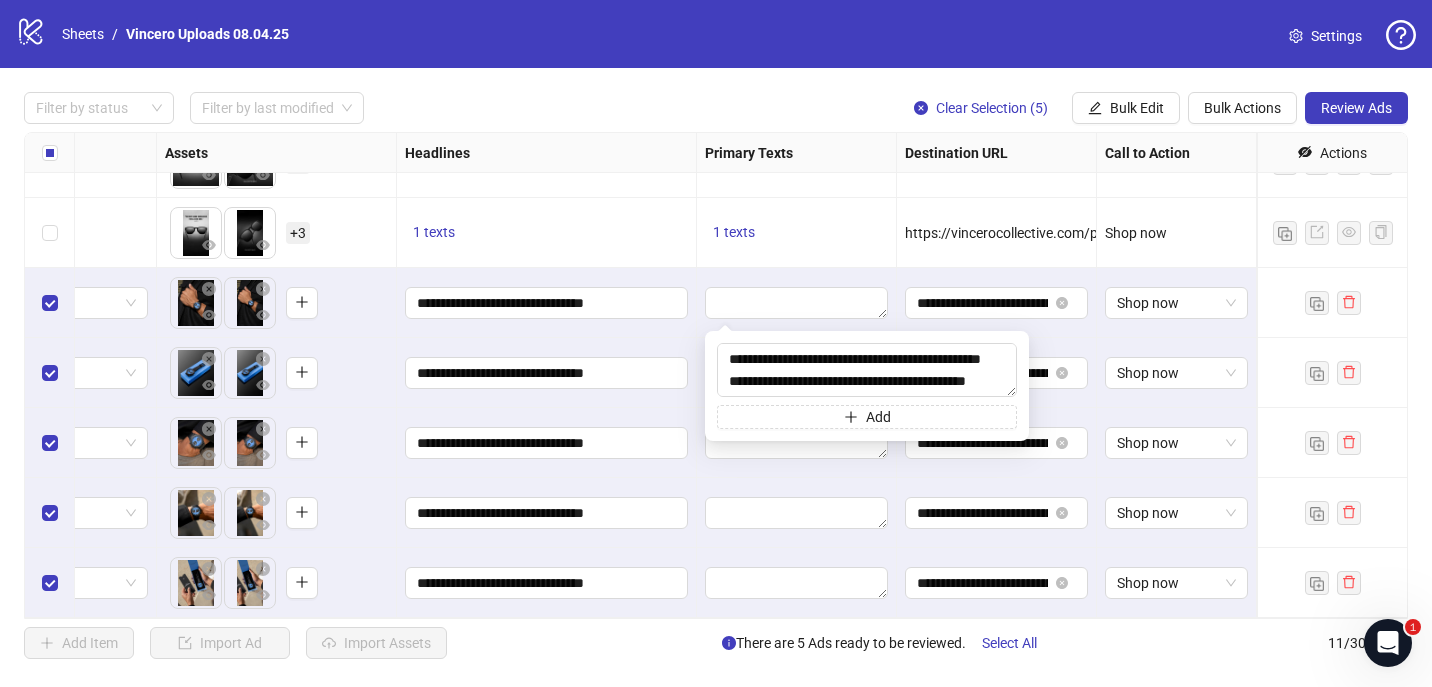 click at bounding box center [797, 303] 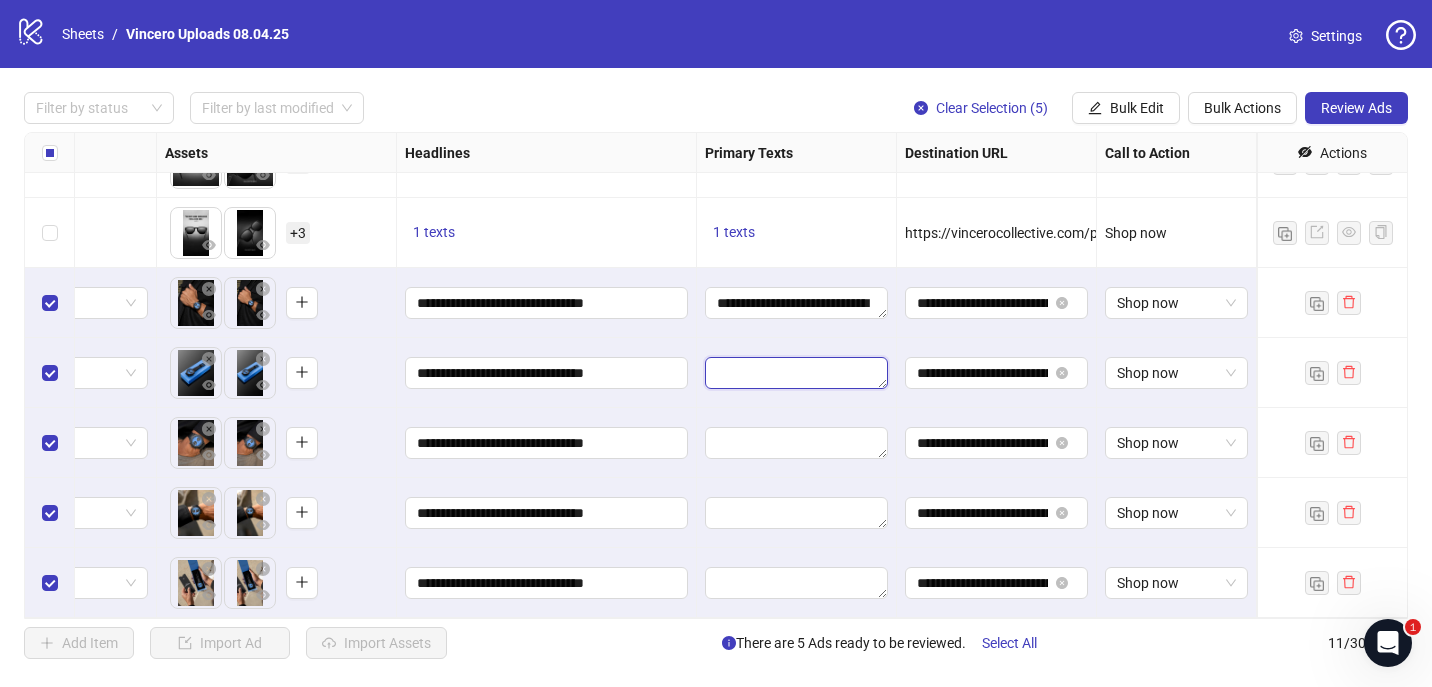 click at bounding box center [796, 373] 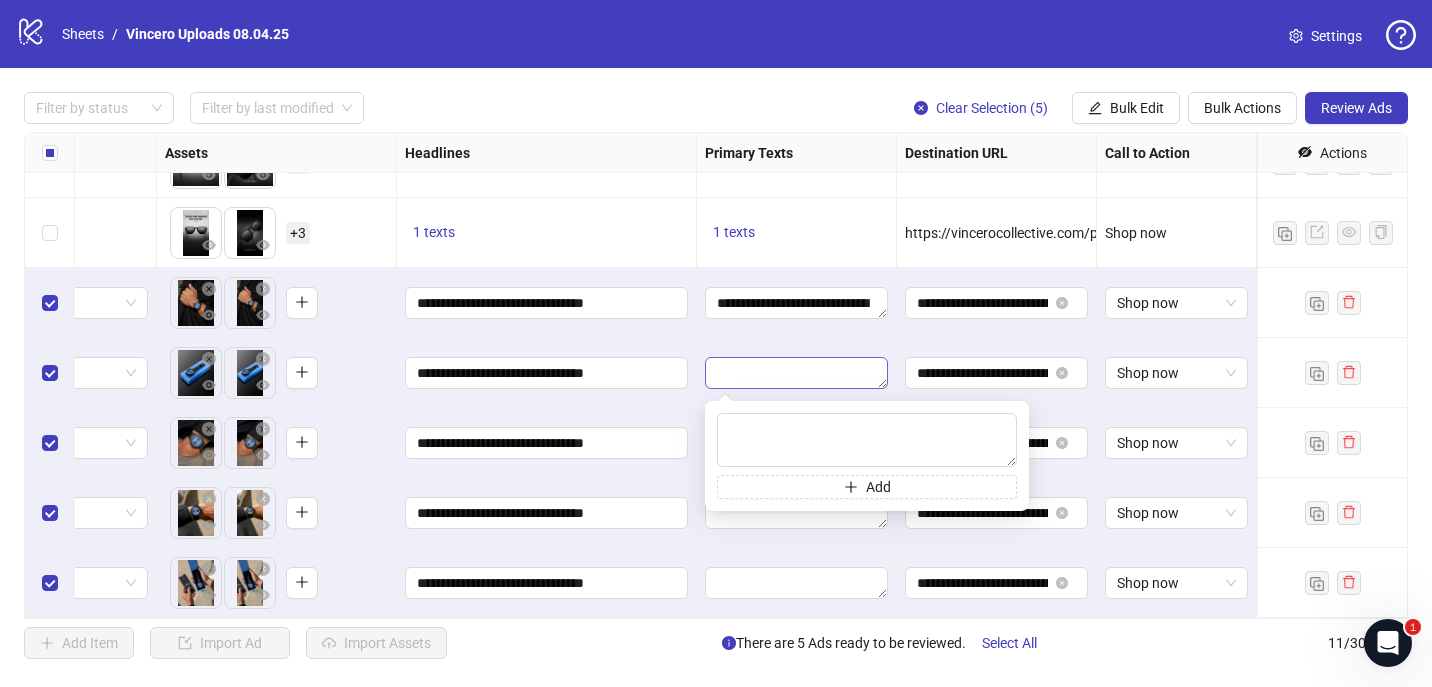 type on "**********" 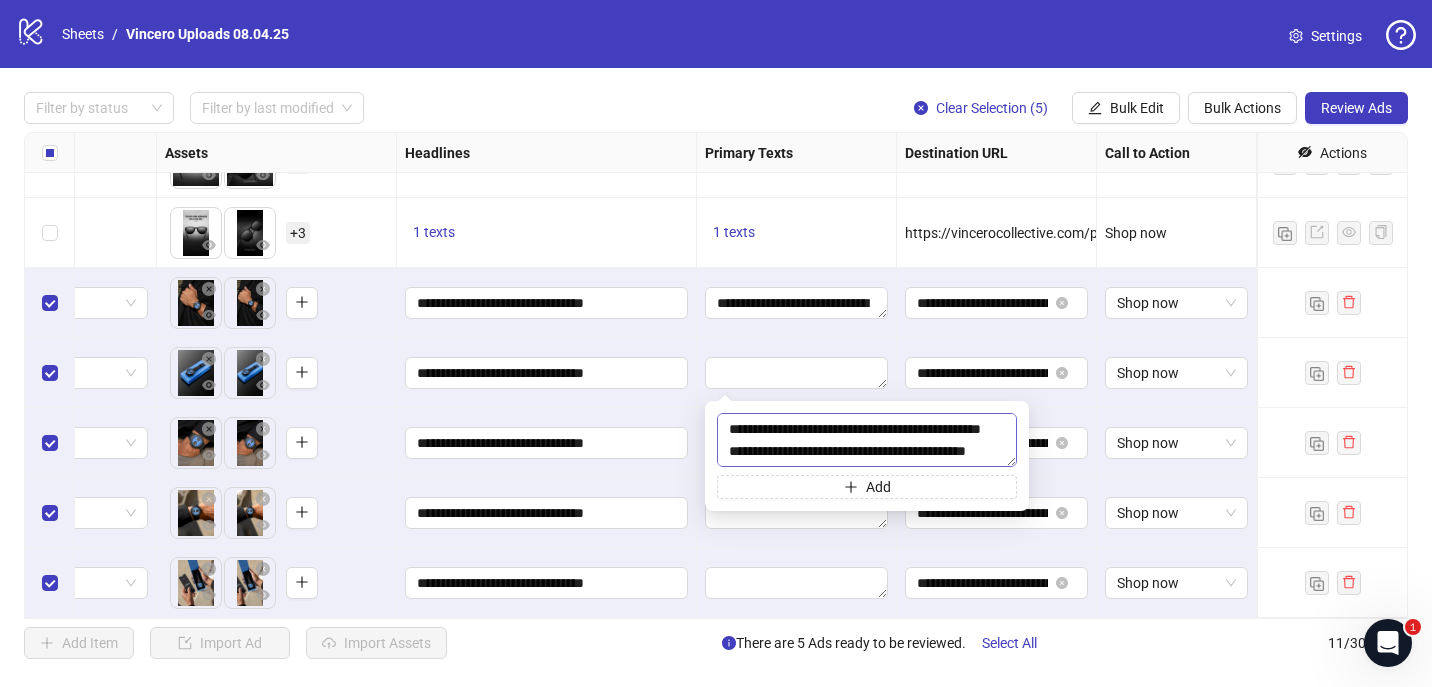 scroll, scrollTop: 42, scrollLeft: 0, axis: vertical 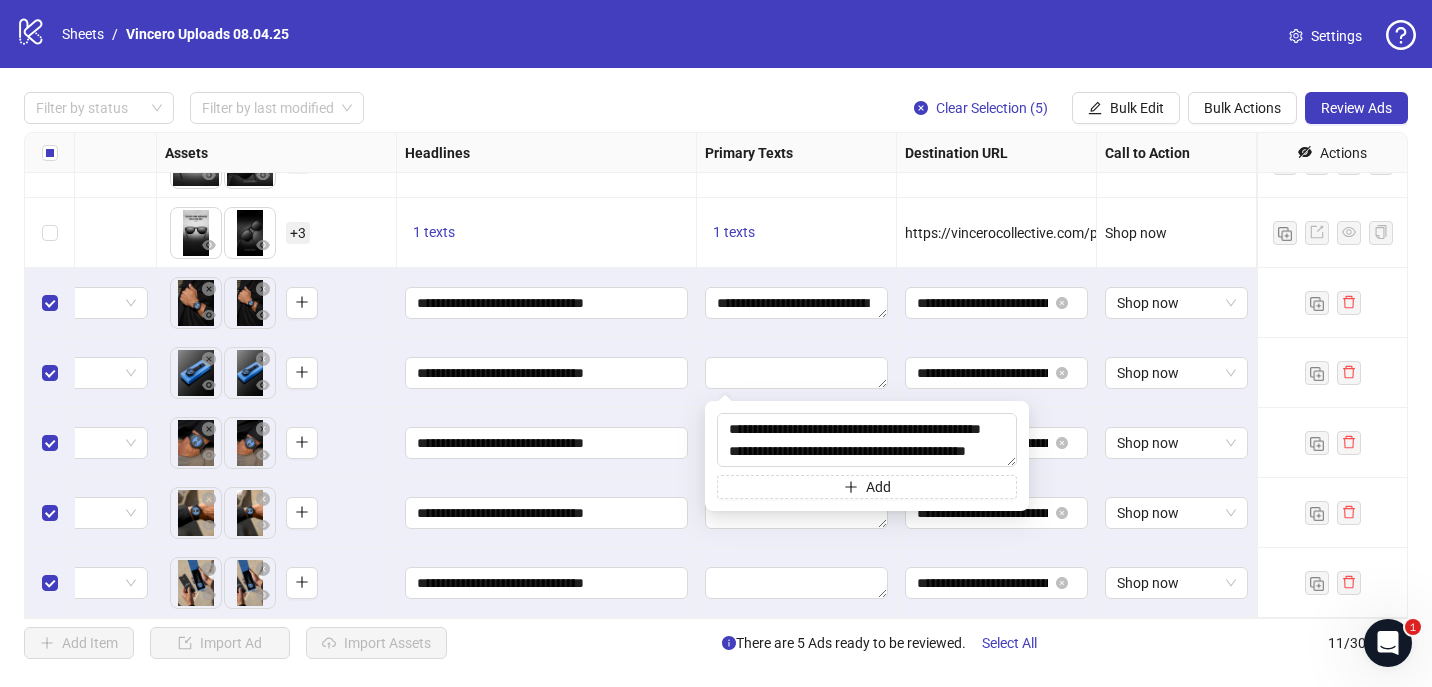 click on "**********" at bounding box center [547, 443] 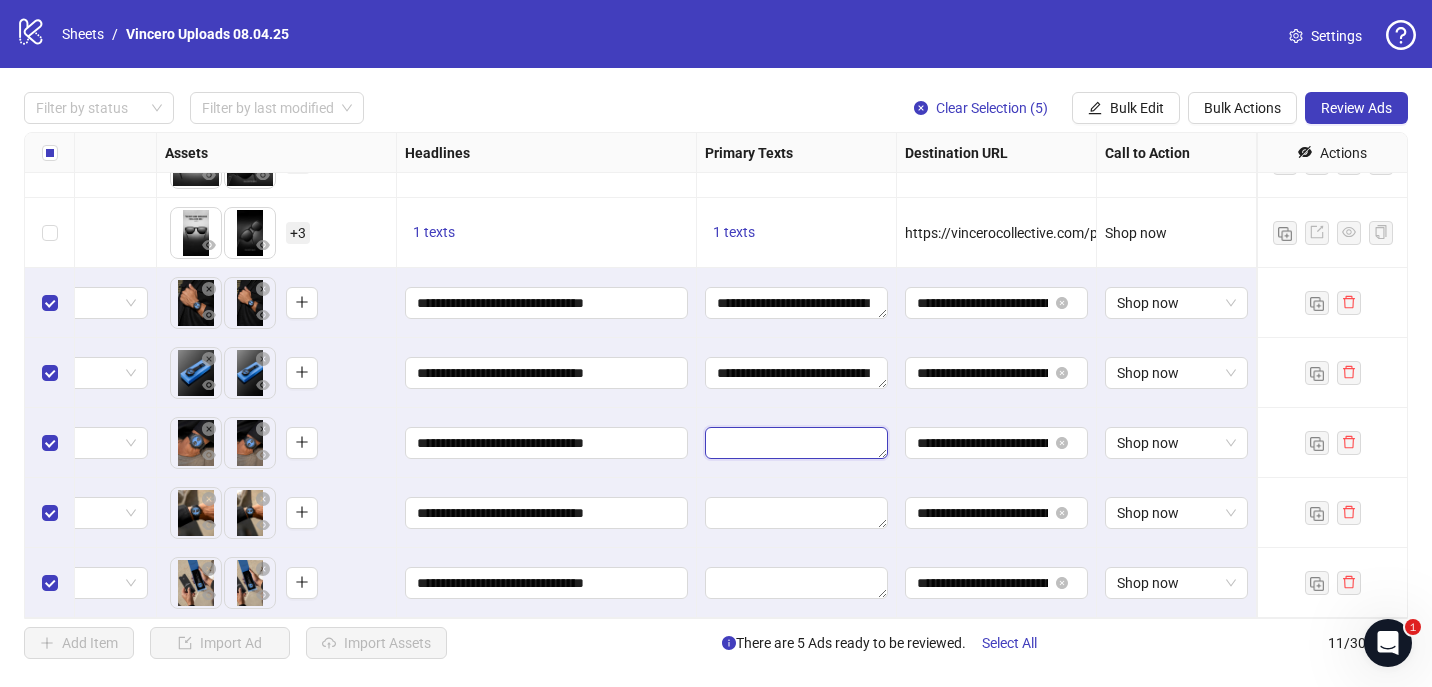 click at bounding box center [796, 443] 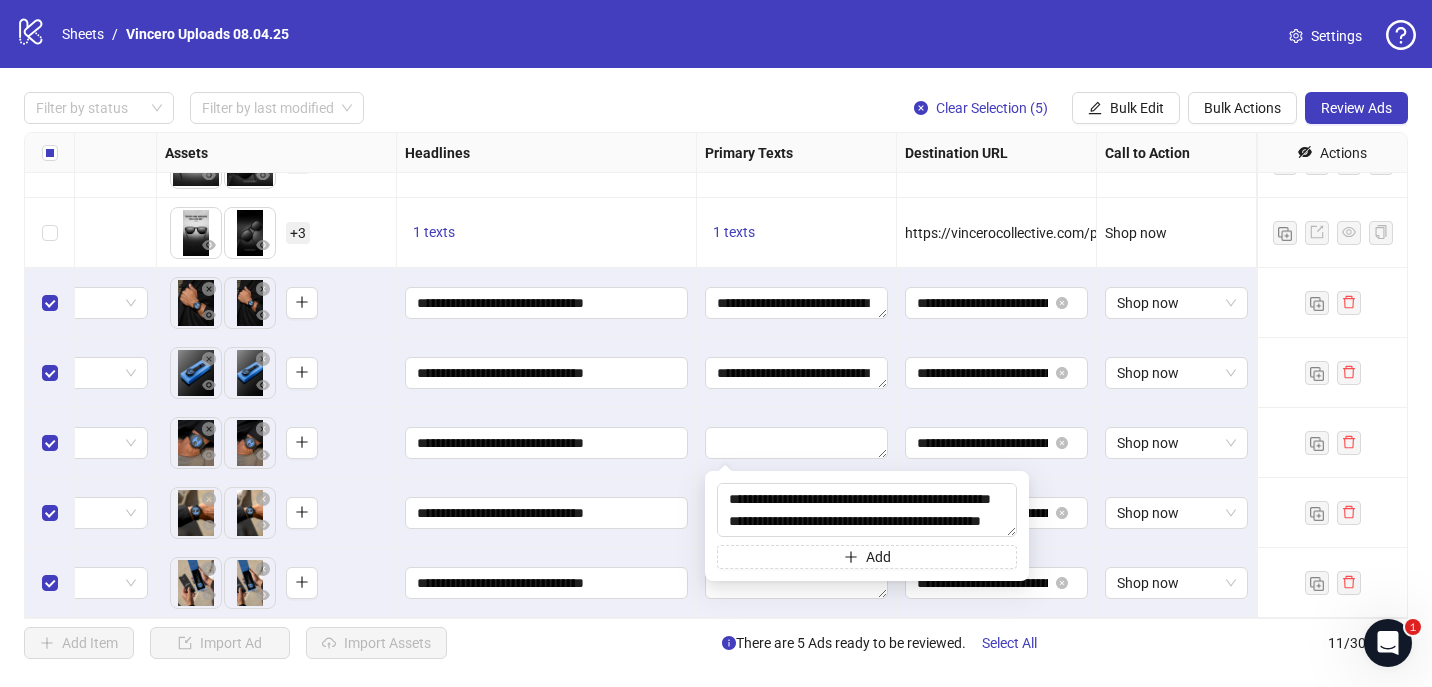 scroll, scrollTop: 81, scrollLeft: 0, axis: vertical 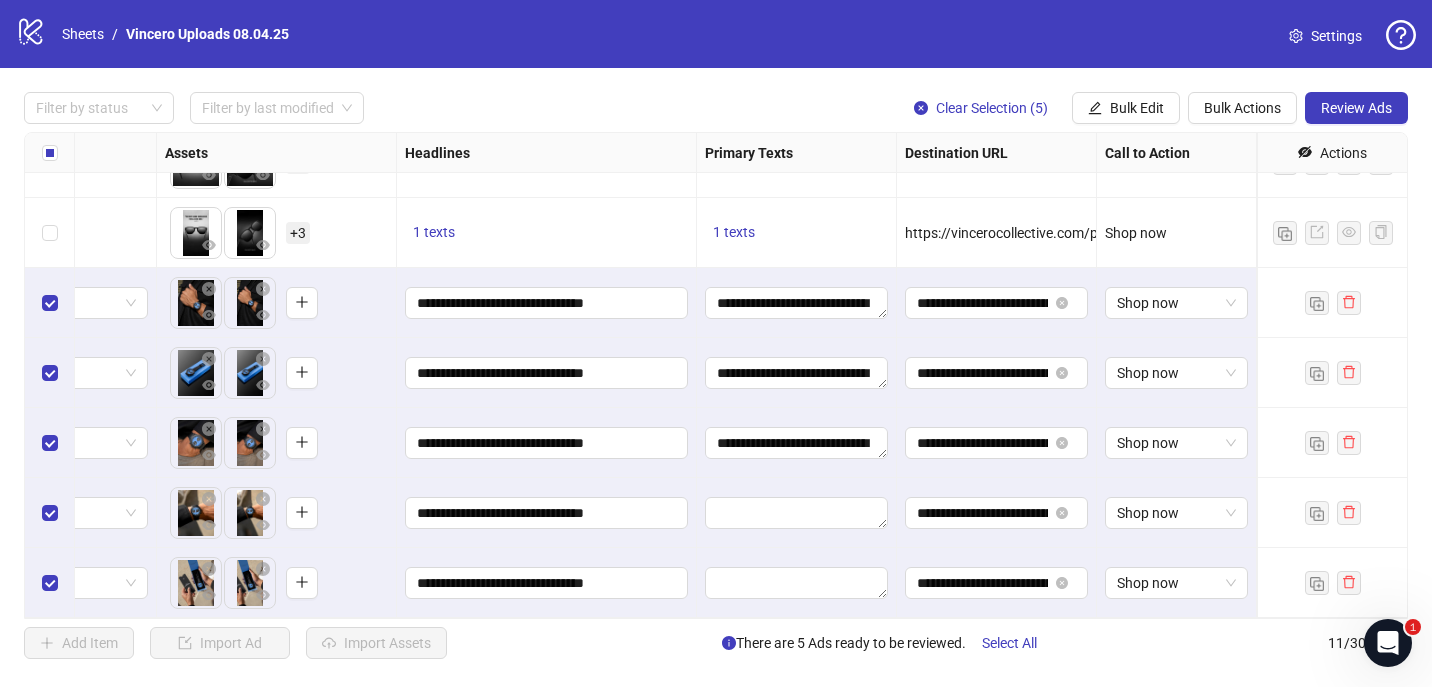 click on "**********" at bounding box center (797, 443) 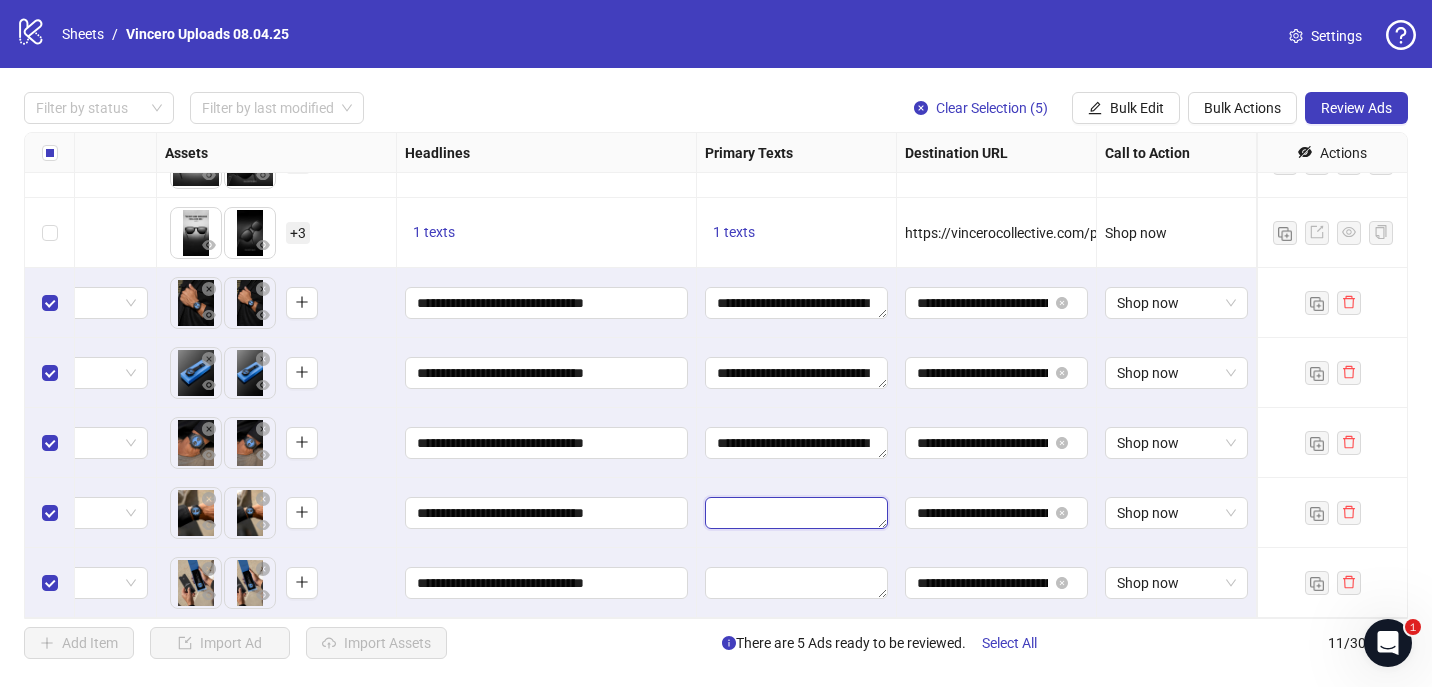 click at bounding box center (796, 513) 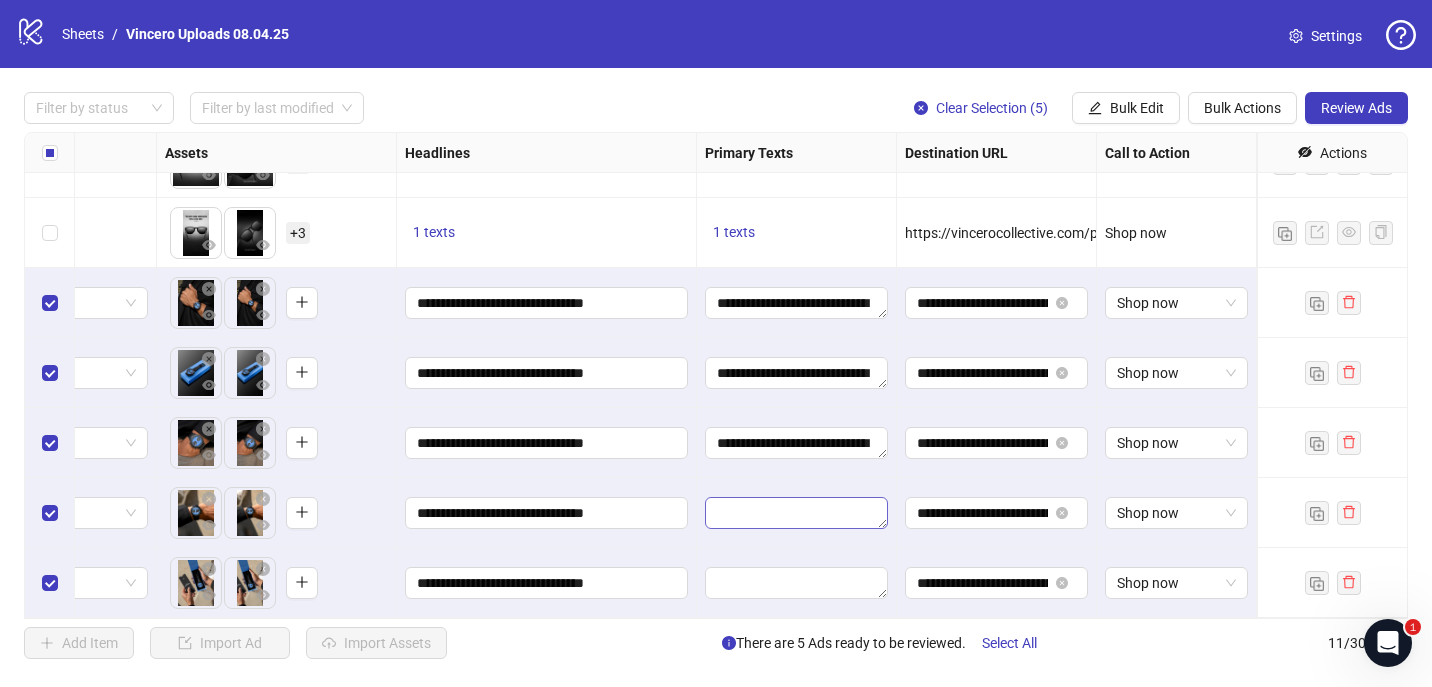 type on "**********" 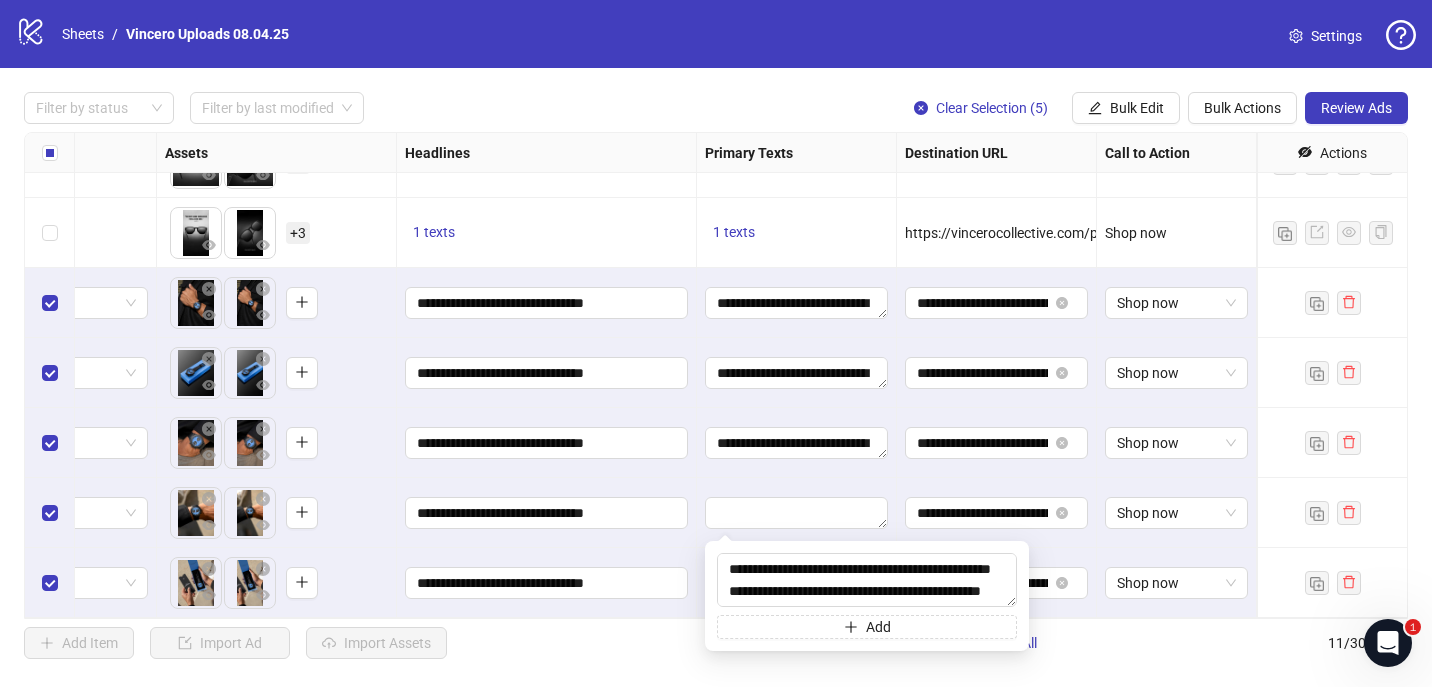 scroll, scrollTop: 81, scrollLeft: 0, axis: vertical 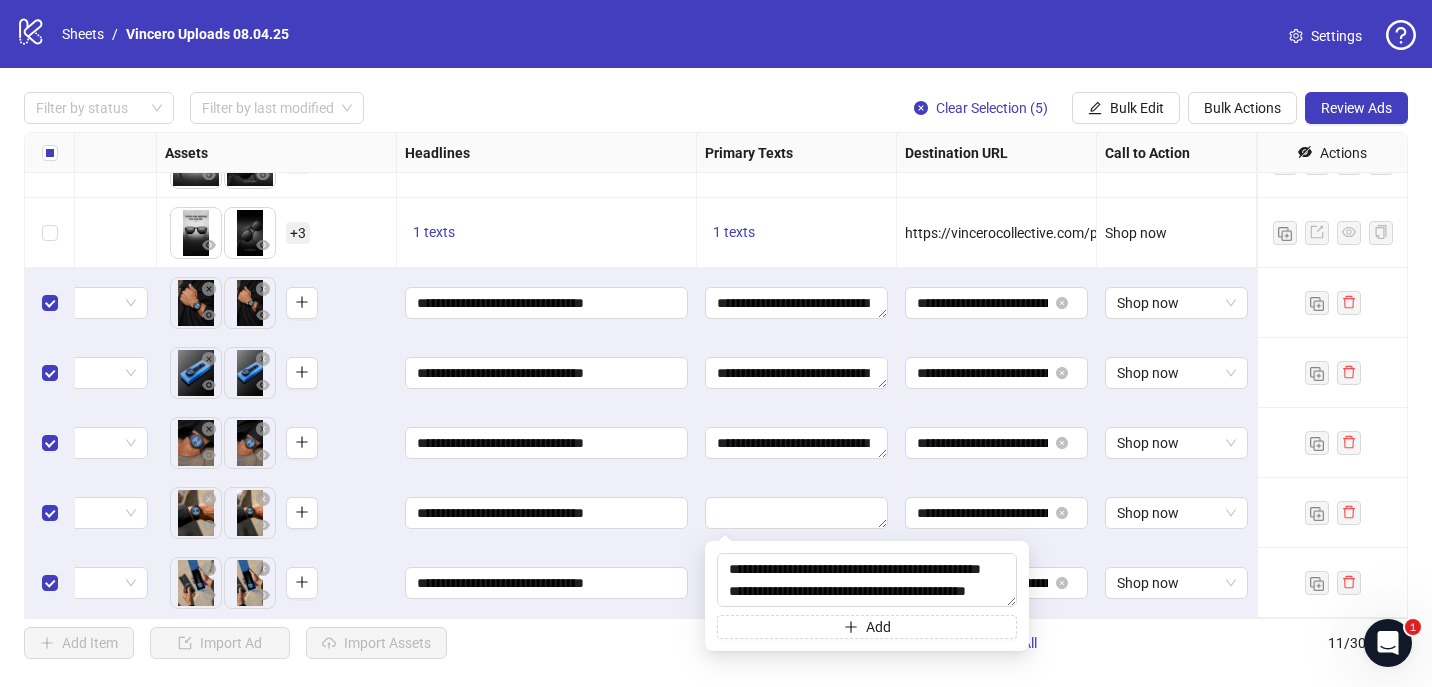 click at bounding box center (797, 513) 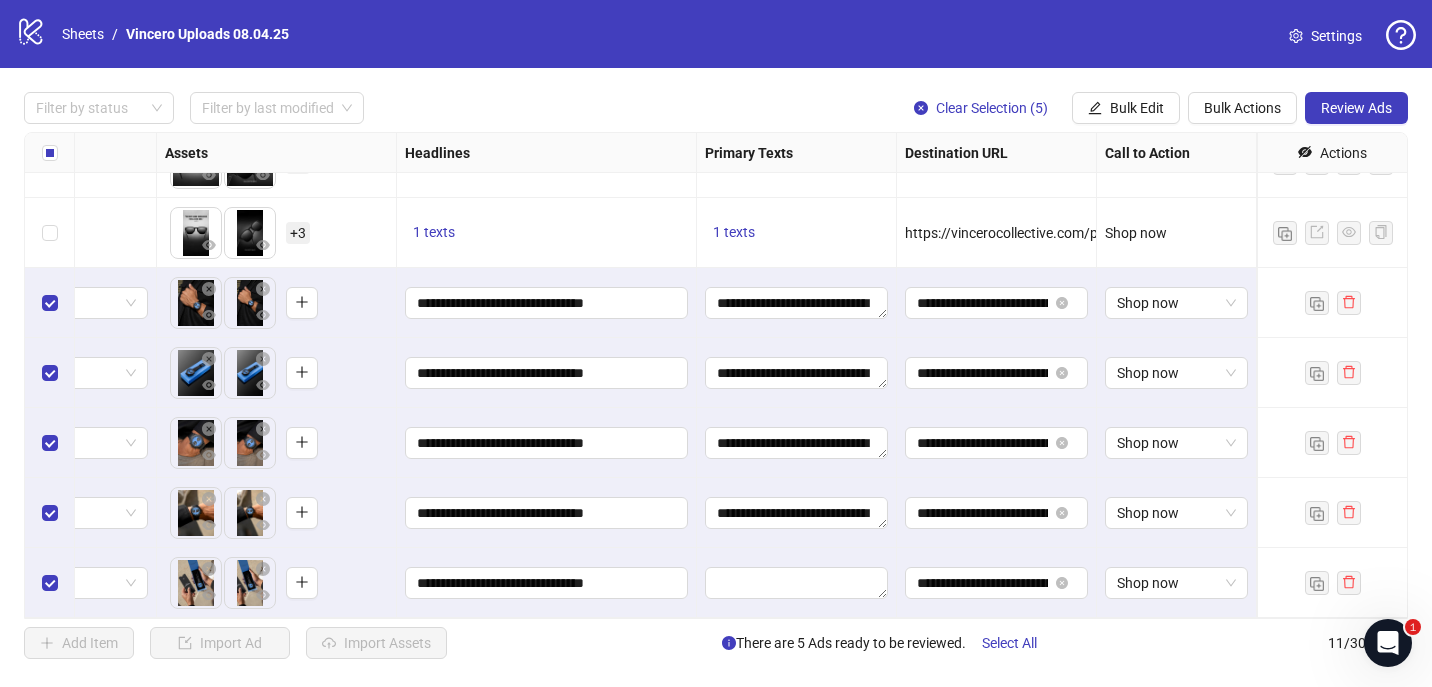 click at bounding box center [797, 583] 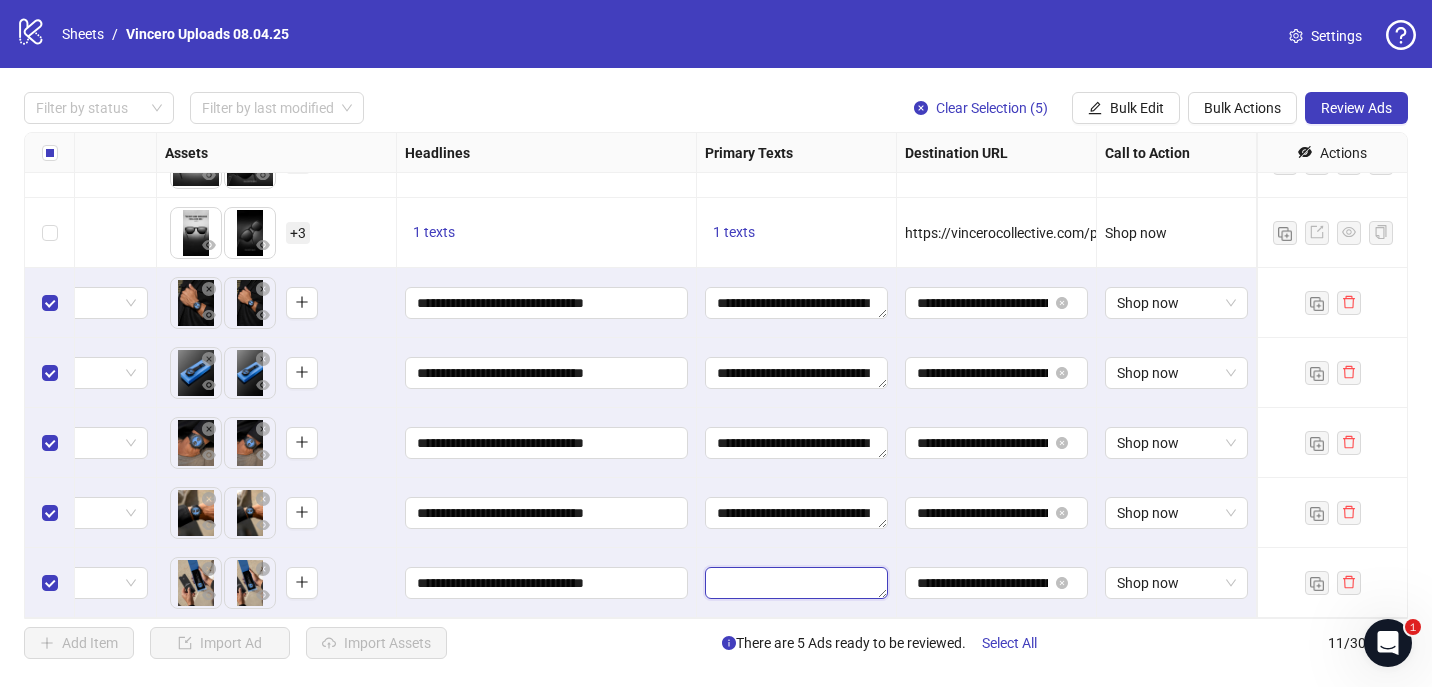 click at bounding box center [796, 583] 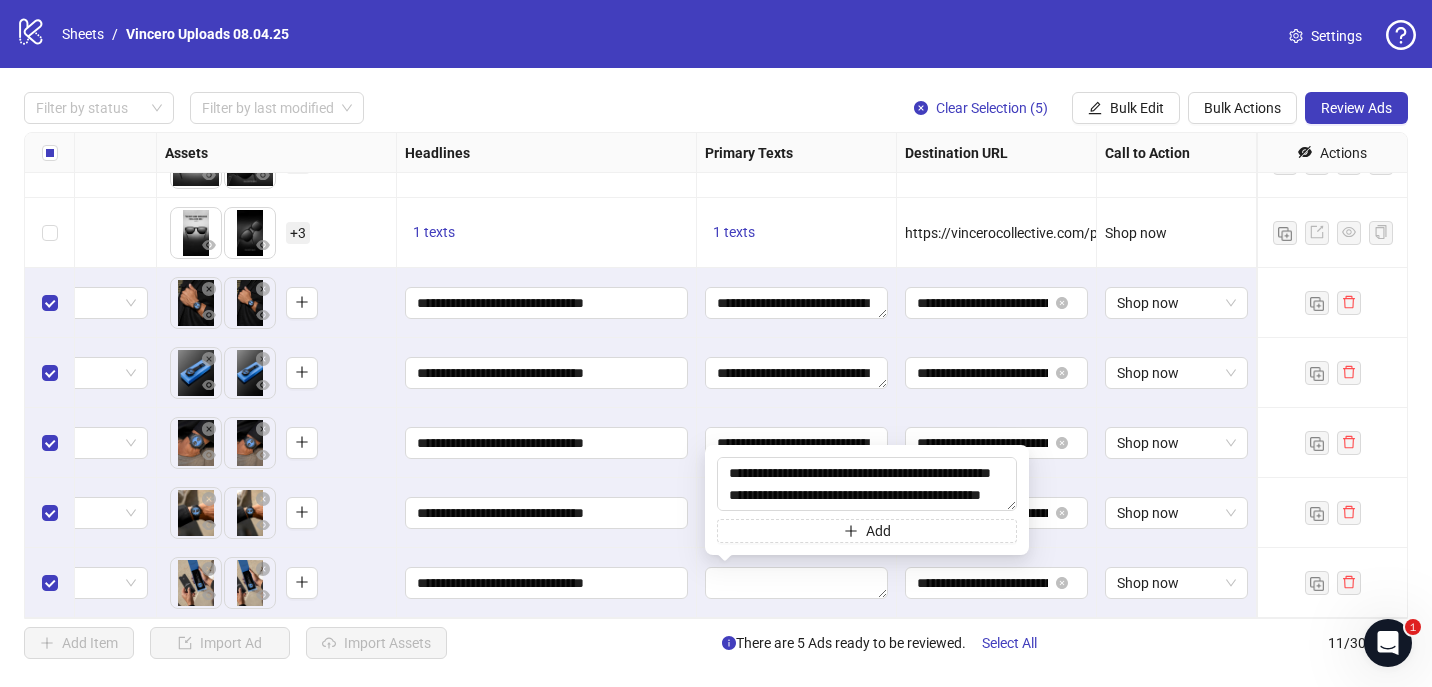 scroll, scrollTop: 81, scrollLeft: 0, axis: vertical 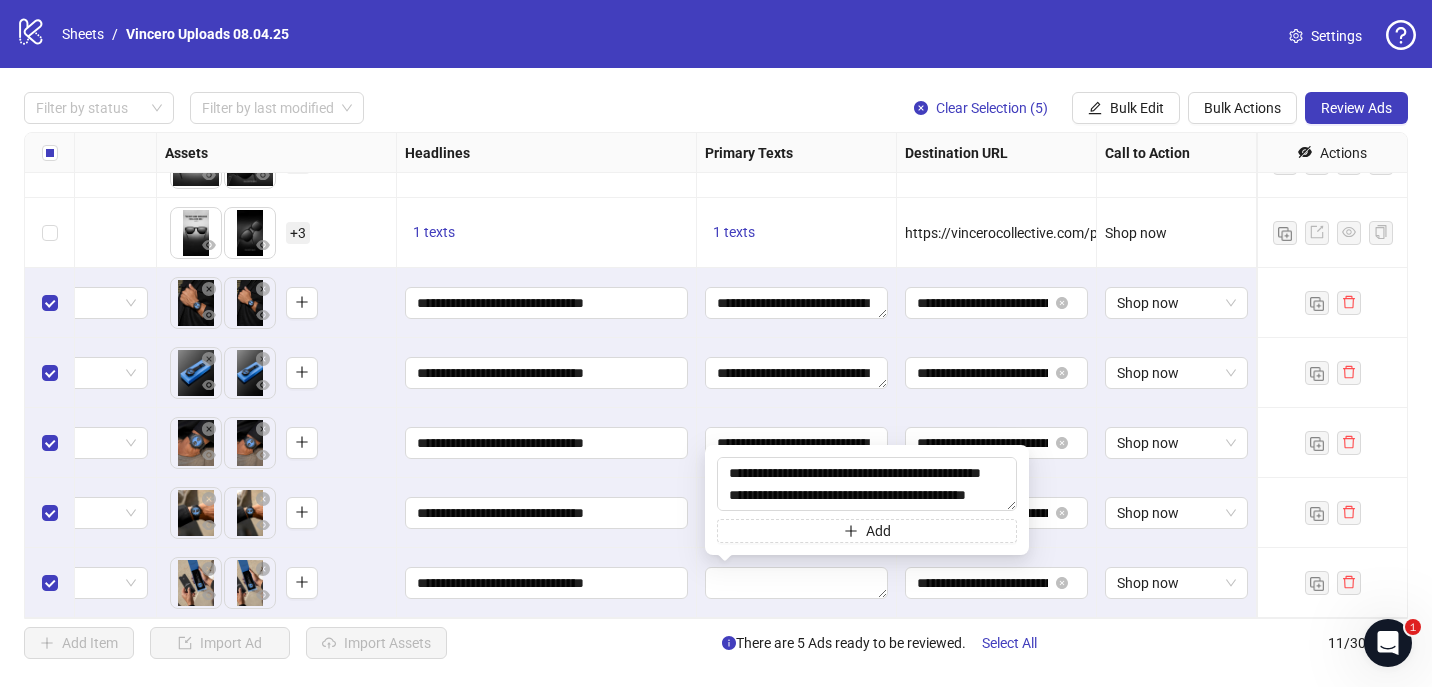 click on "**********" at bounding box center [547, 583] 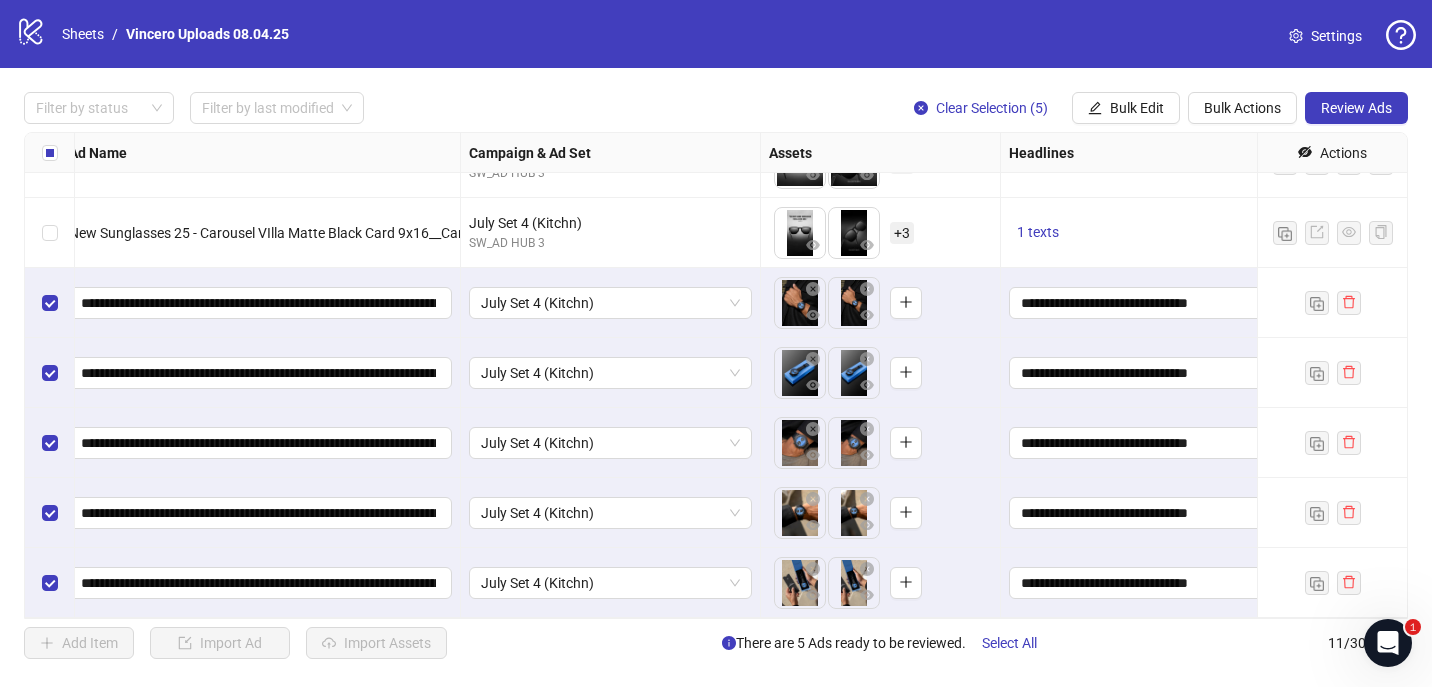 scroll, scrollTop: 325, scrollLeft: 0, axis: vertical 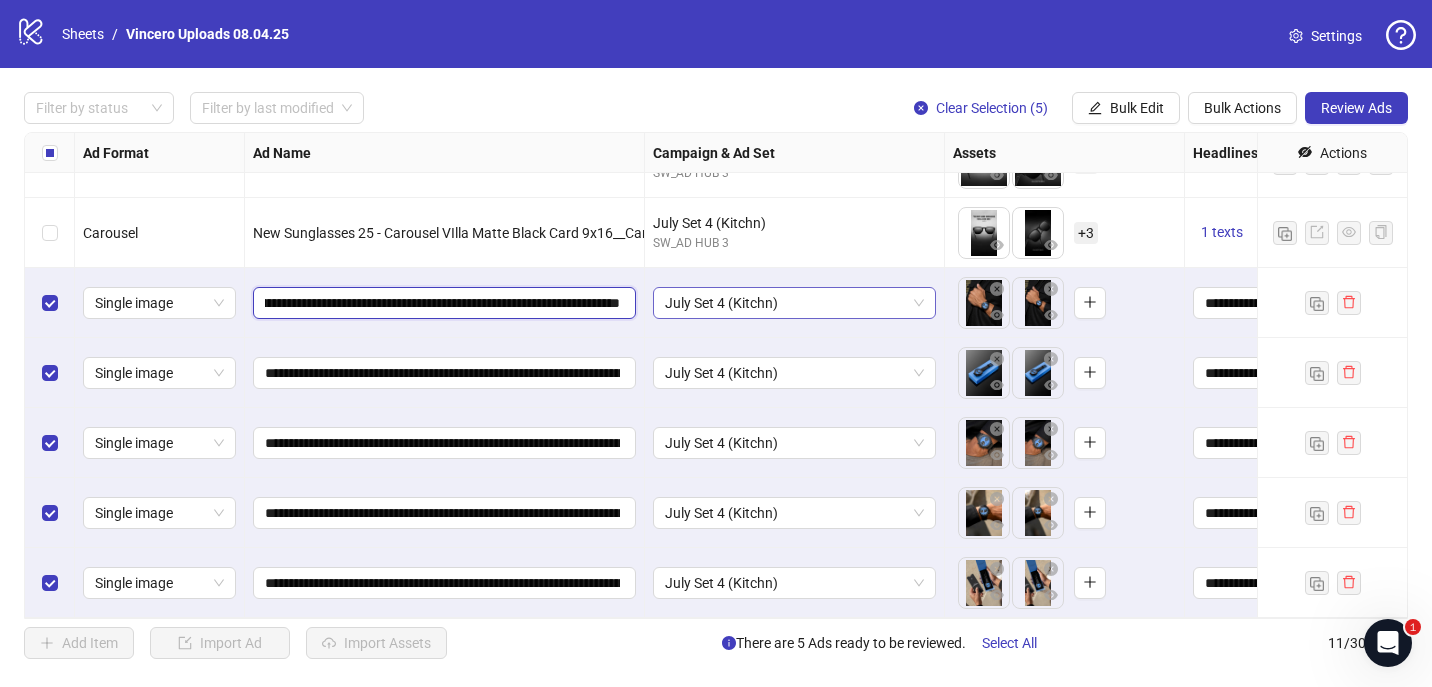 drag, startPoint x: 512, startPoint y: 301, endPoint x: 740, endPoint y: 301, distance: 228 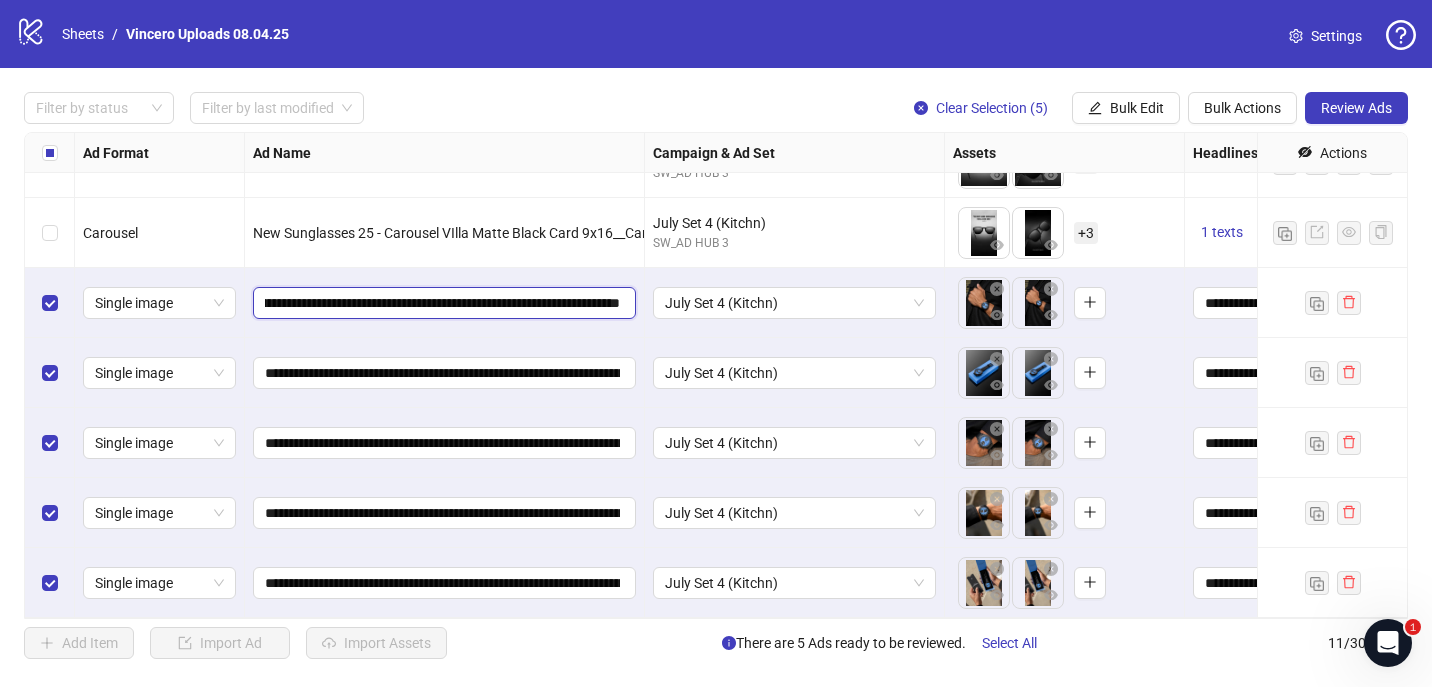 click on "**********" at bounding box center [442, 303] 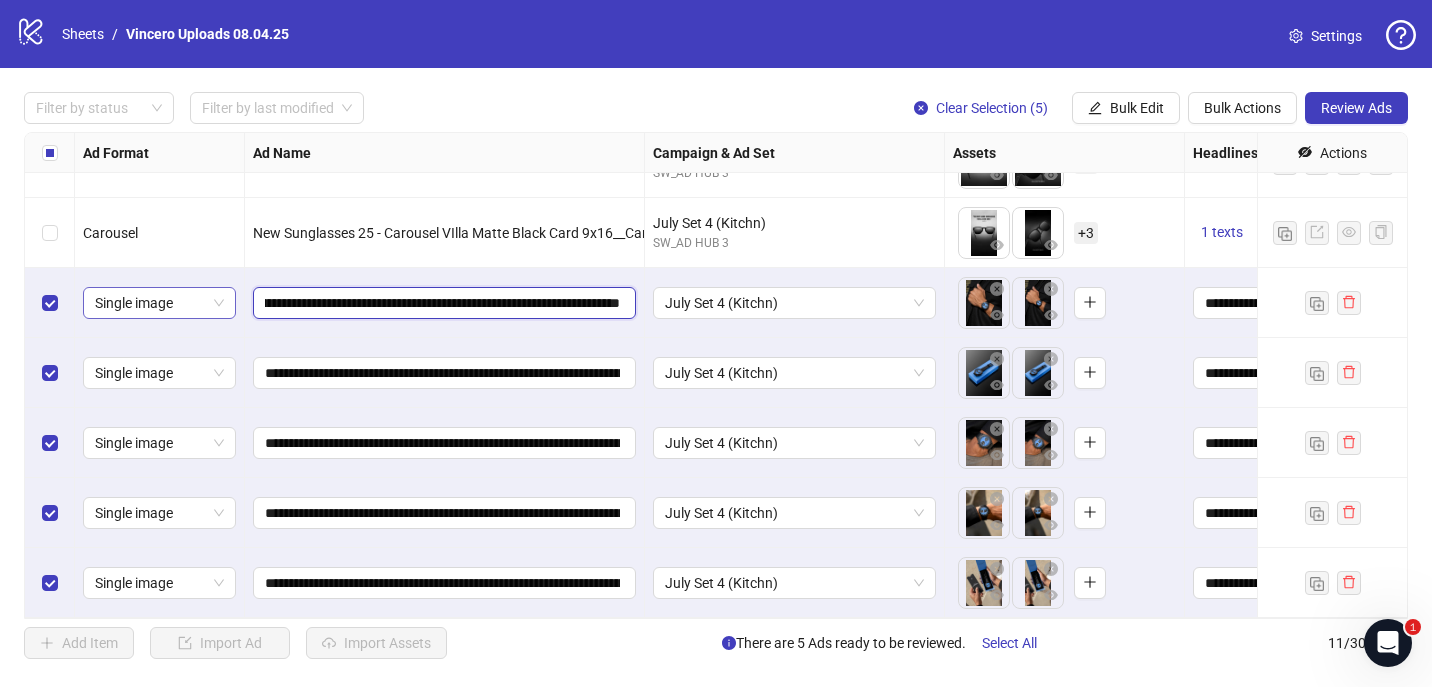 drag, startPoint x: 342, startPoint y: 300, endPoint x: 221, endPoint y: 300, distance: 121 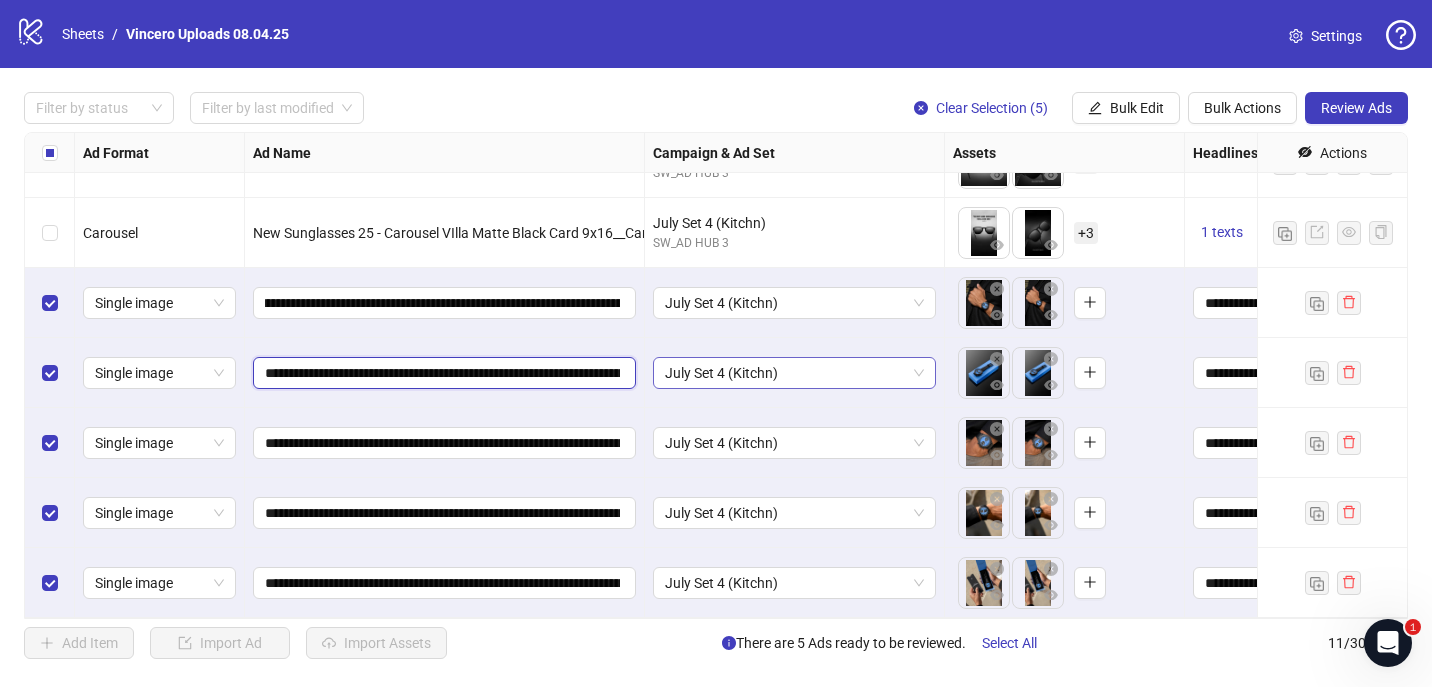 scroll, scrollTop: 0, scrollLeft: 0, axis: both 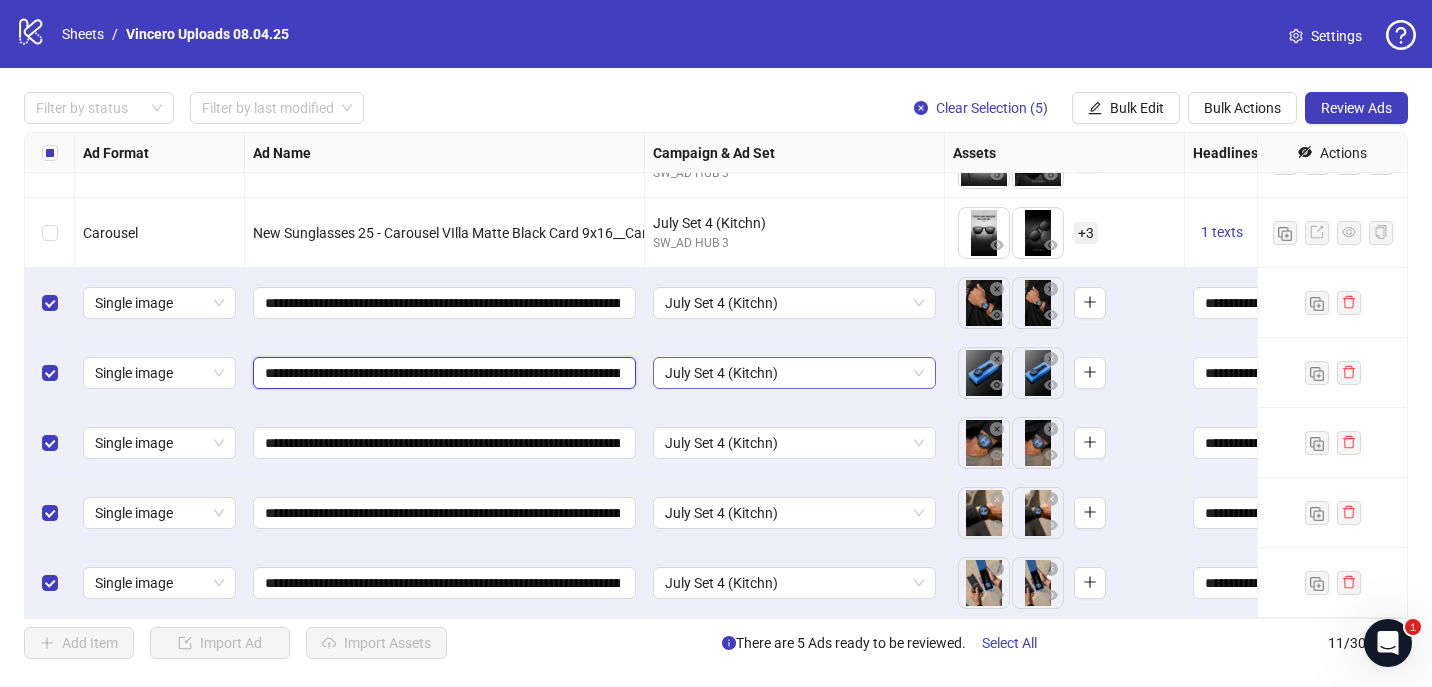 drag, startPoint x: 576, startPoint y: 373, endPoint x: 671, endPoint y: 373, distance: 95 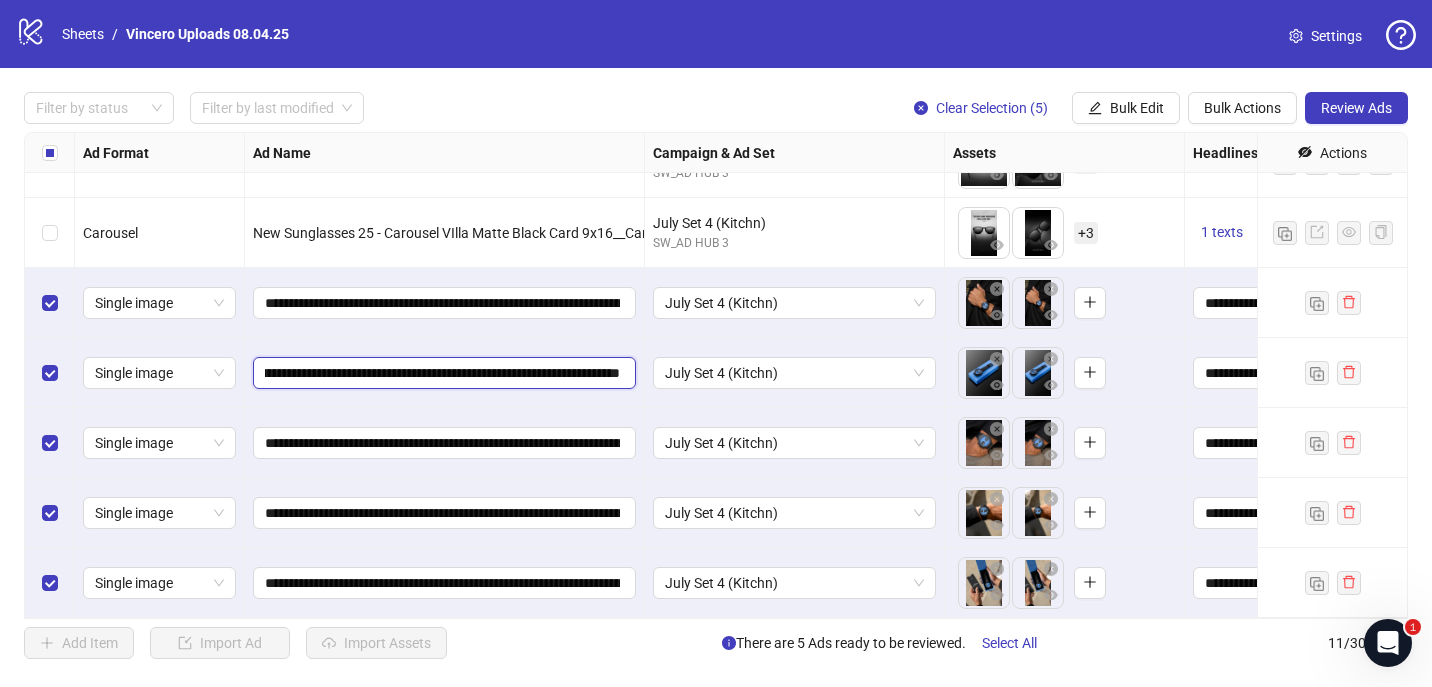 click on "**********" at bounding box center [442, 373] 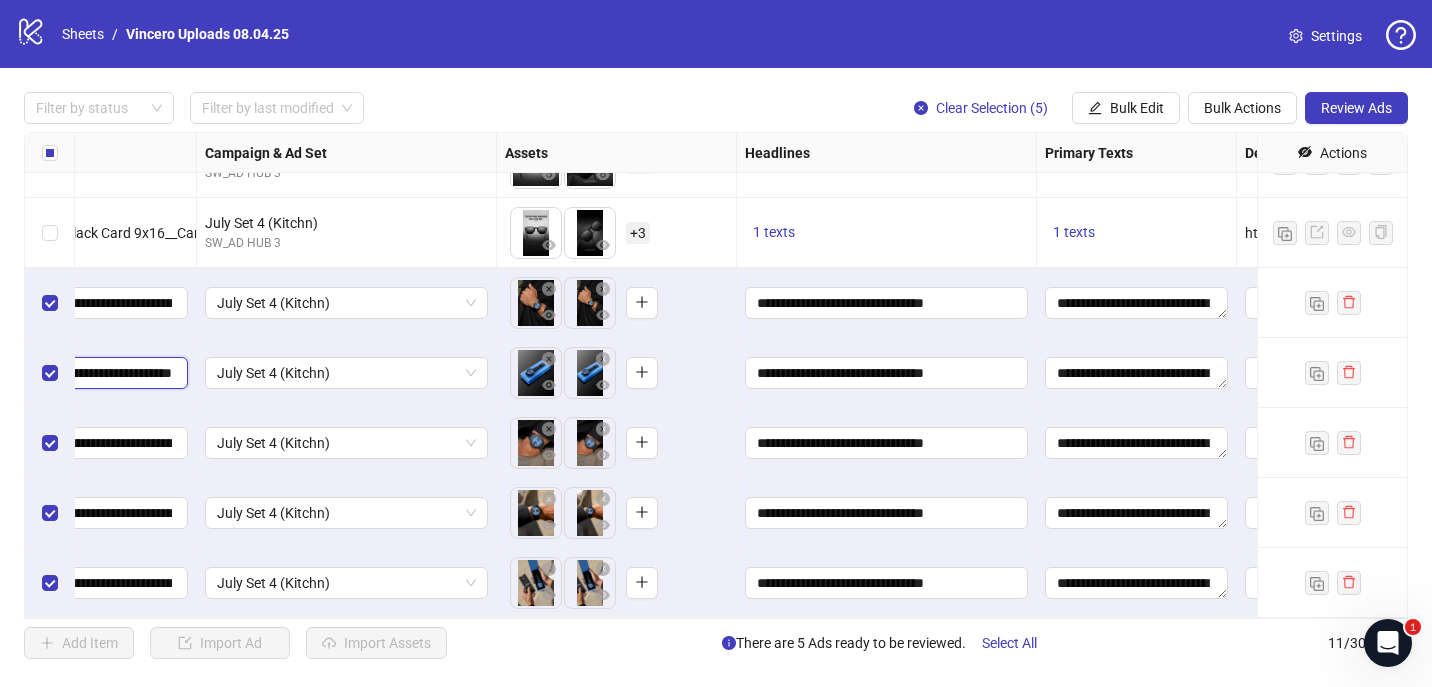 scroll, scrollTop: 325, scrollLeft: 788, axis: both 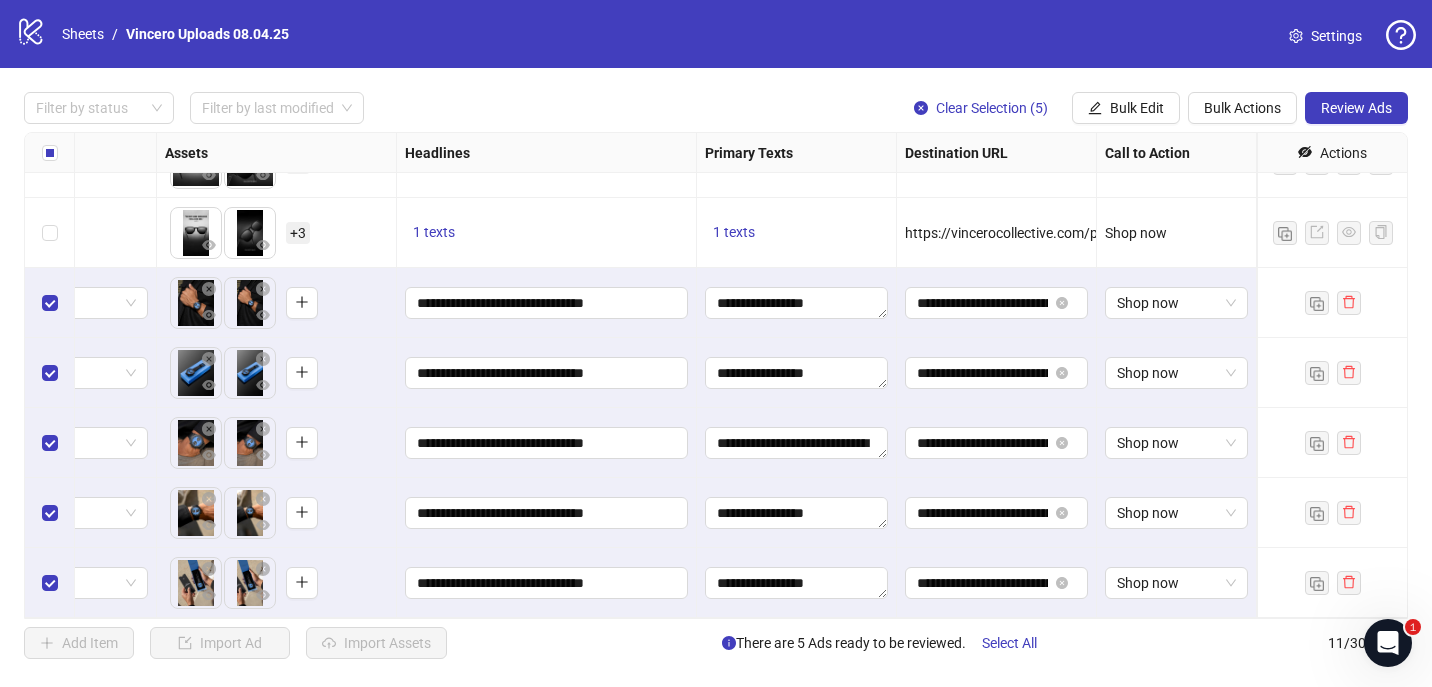 click on "**********" at bounding box center (797, 513) 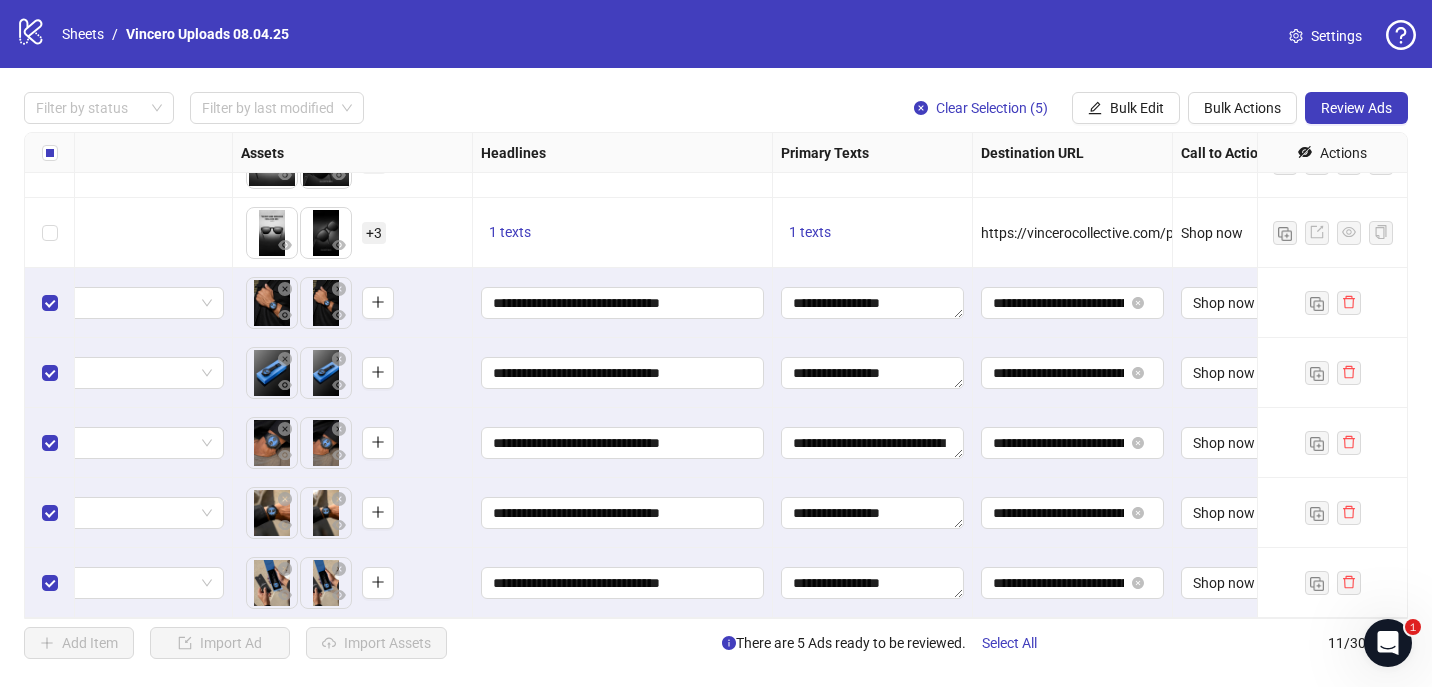 scroll, scrollTop: 325, scrollLeft: 788, axis: both 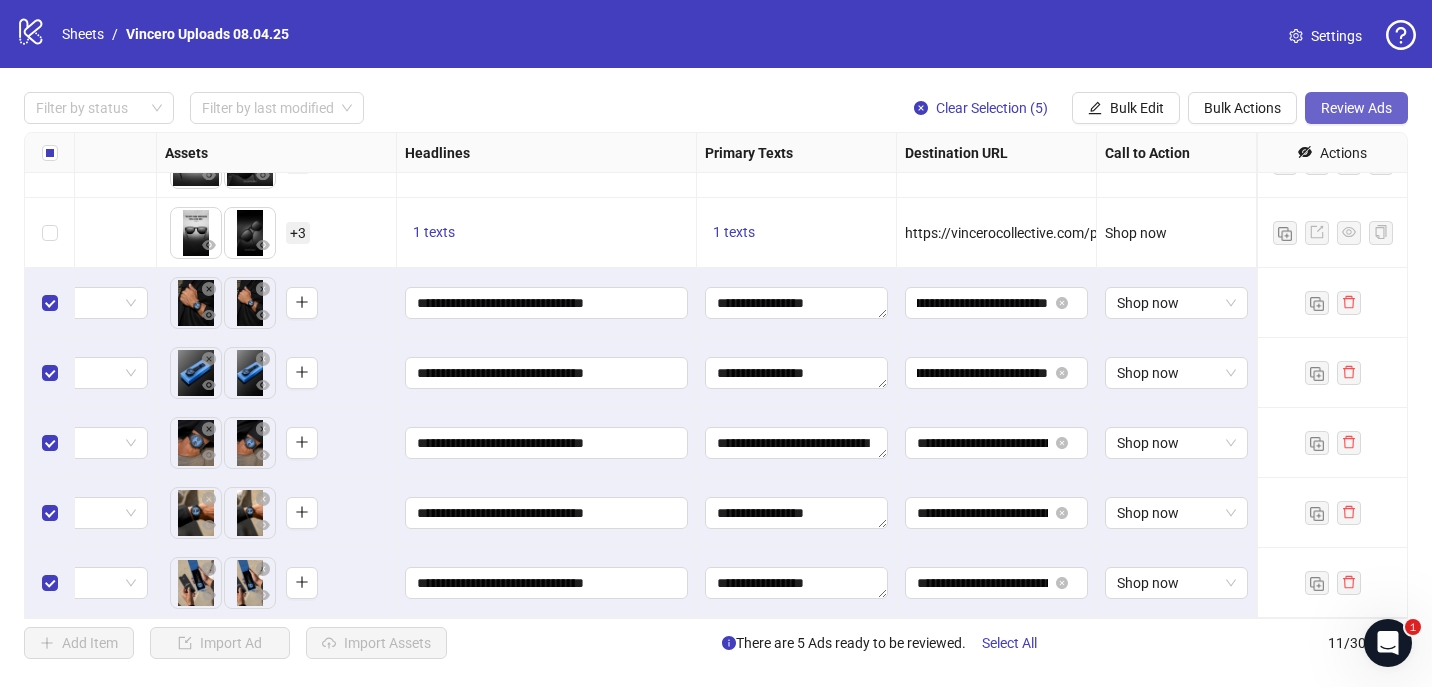 click on "Review Ads" at bounding box center (1356, 108) 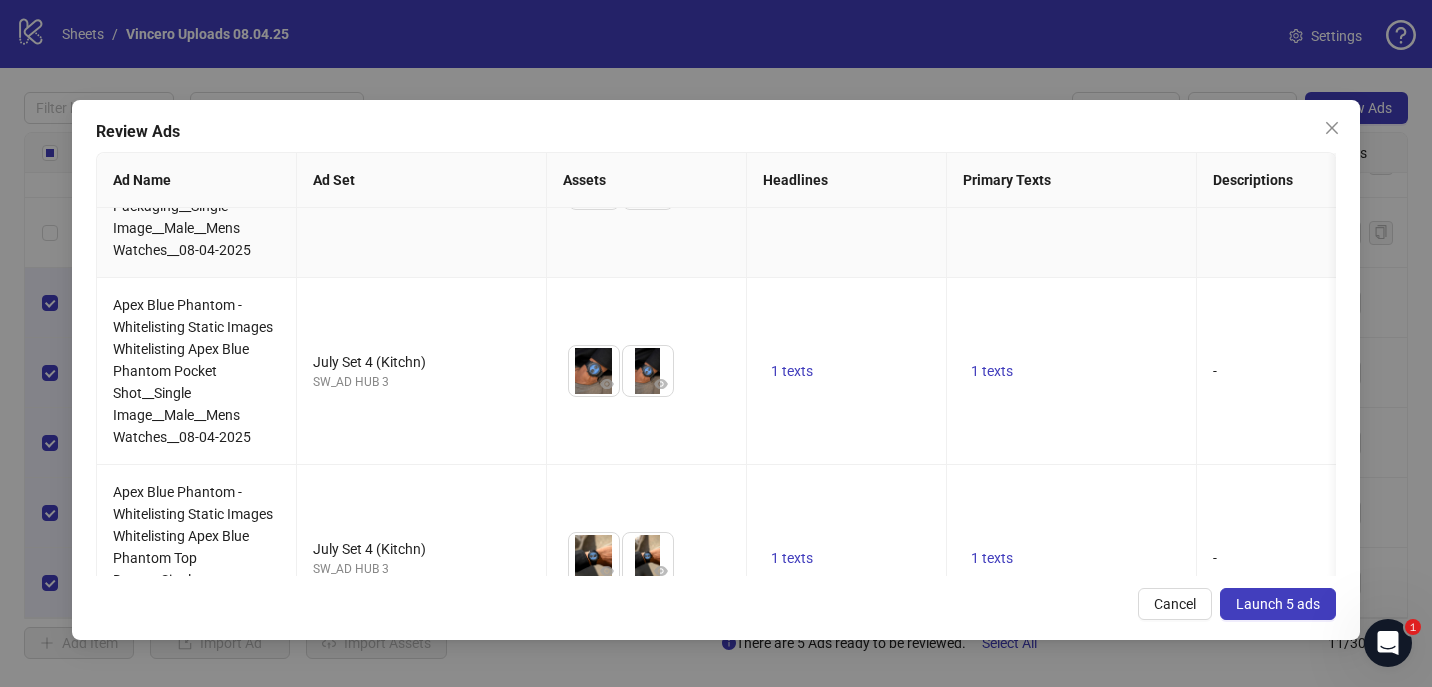 scroll, scrollTop: 566, scrollLeft: 0, axis: vertical 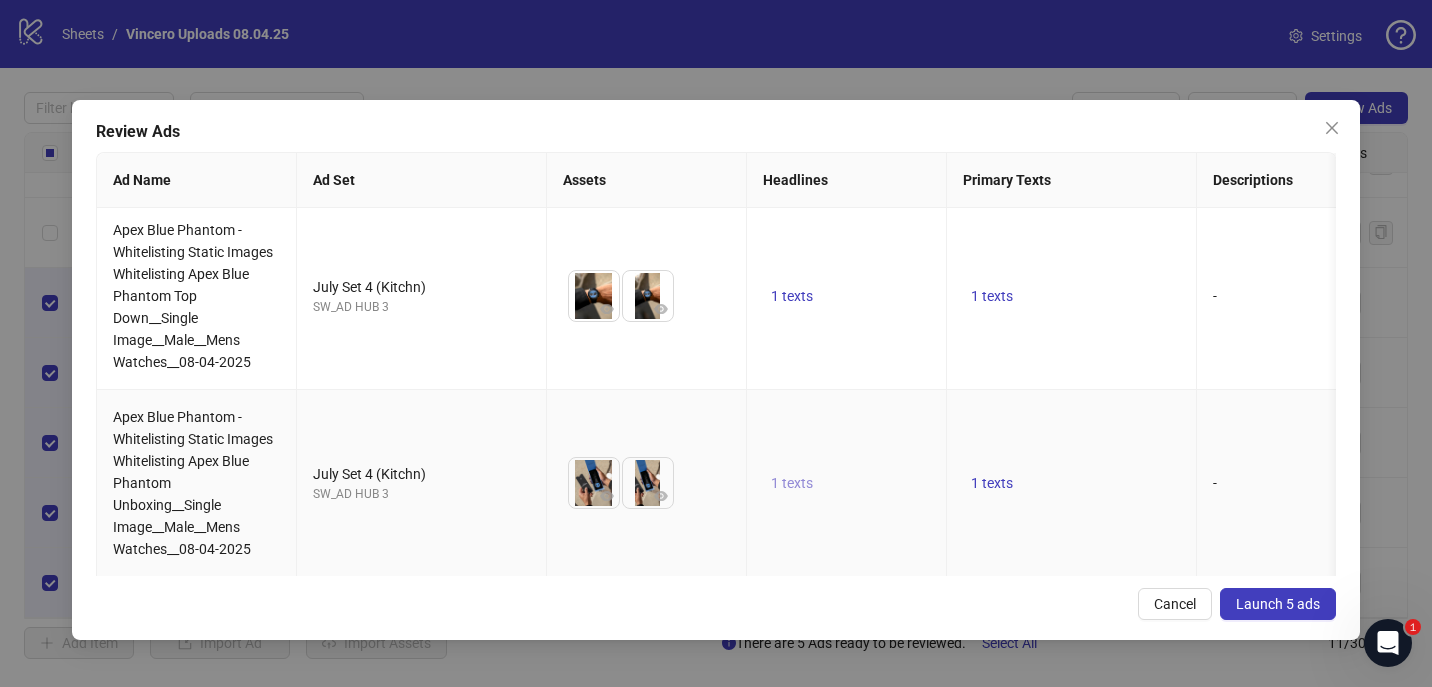 click on "1 texts" at bounding box center [792, 483] 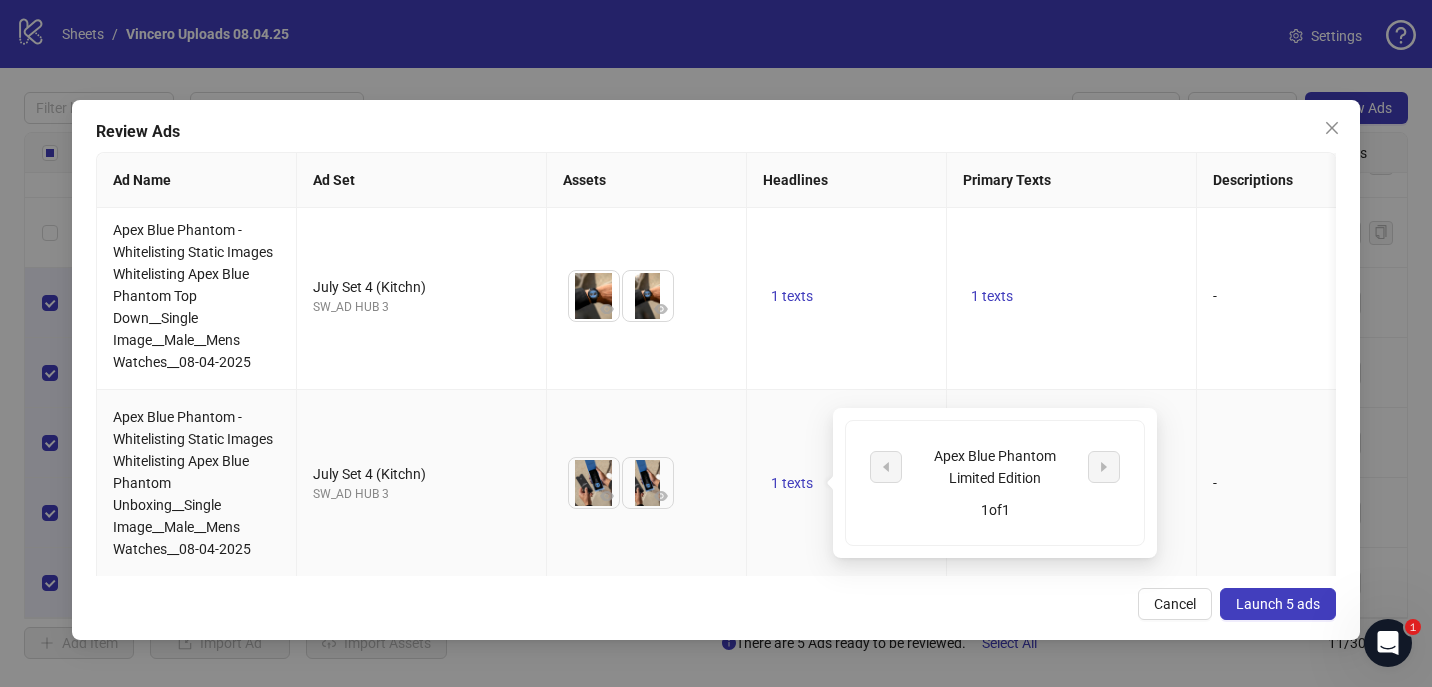 click on "1 texts" at bounding box center [1072, 296] 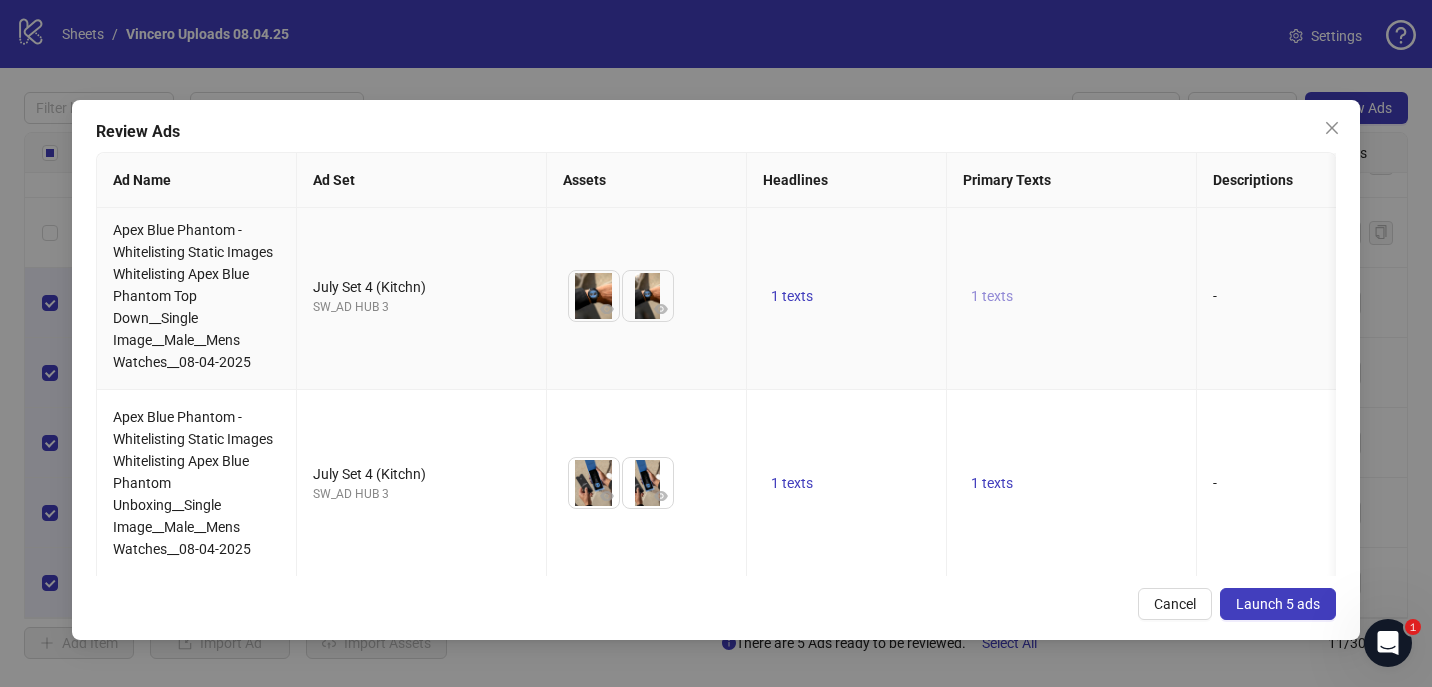 click on "1 texts" at bounding box center [992, 296] 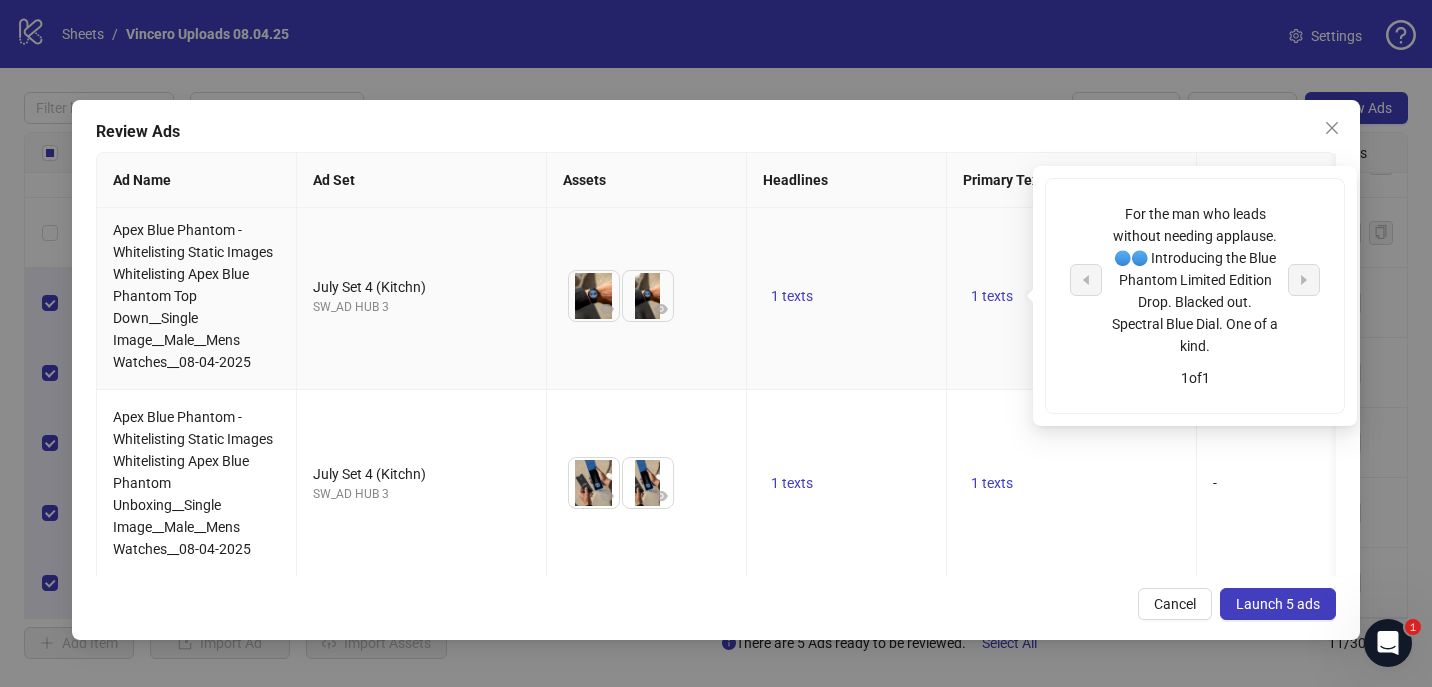click on "1 texts" at bounding box center [847, 296] 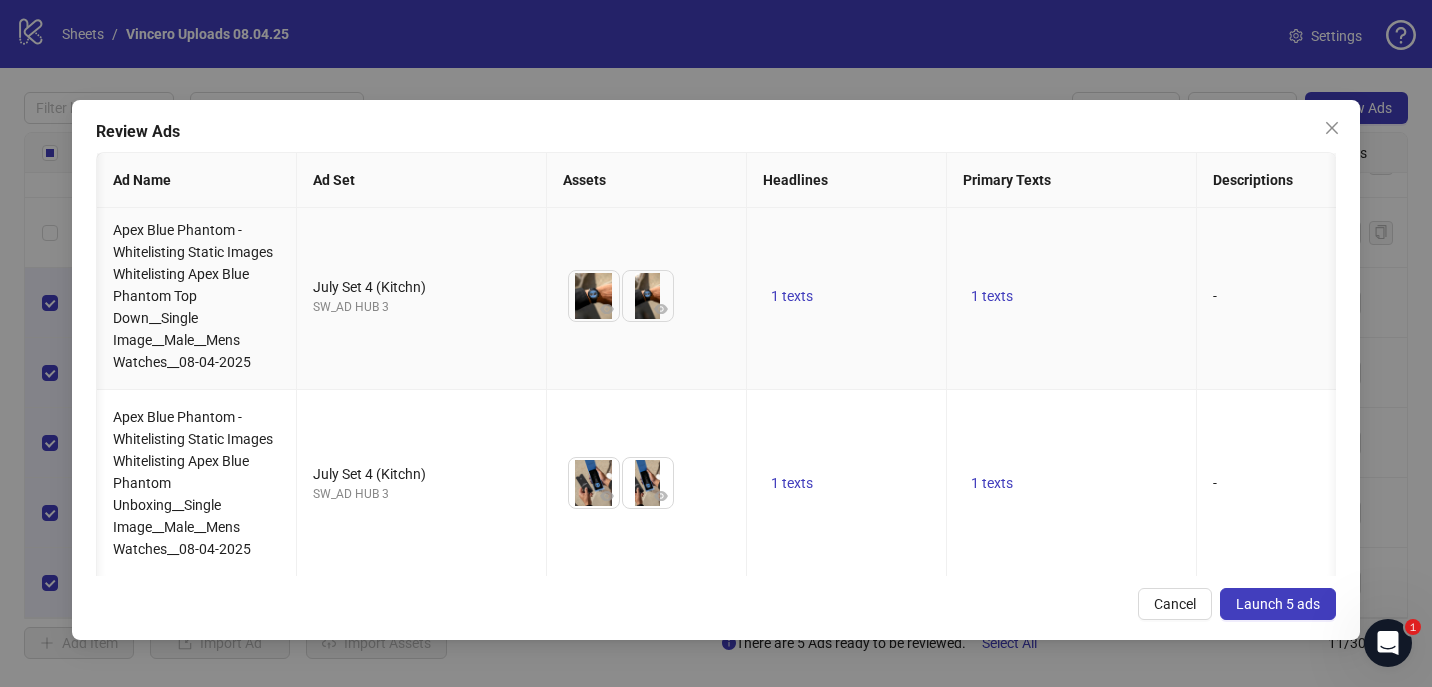 scroll, scrollTop: 566, scrollLeft: 1022, axis: both 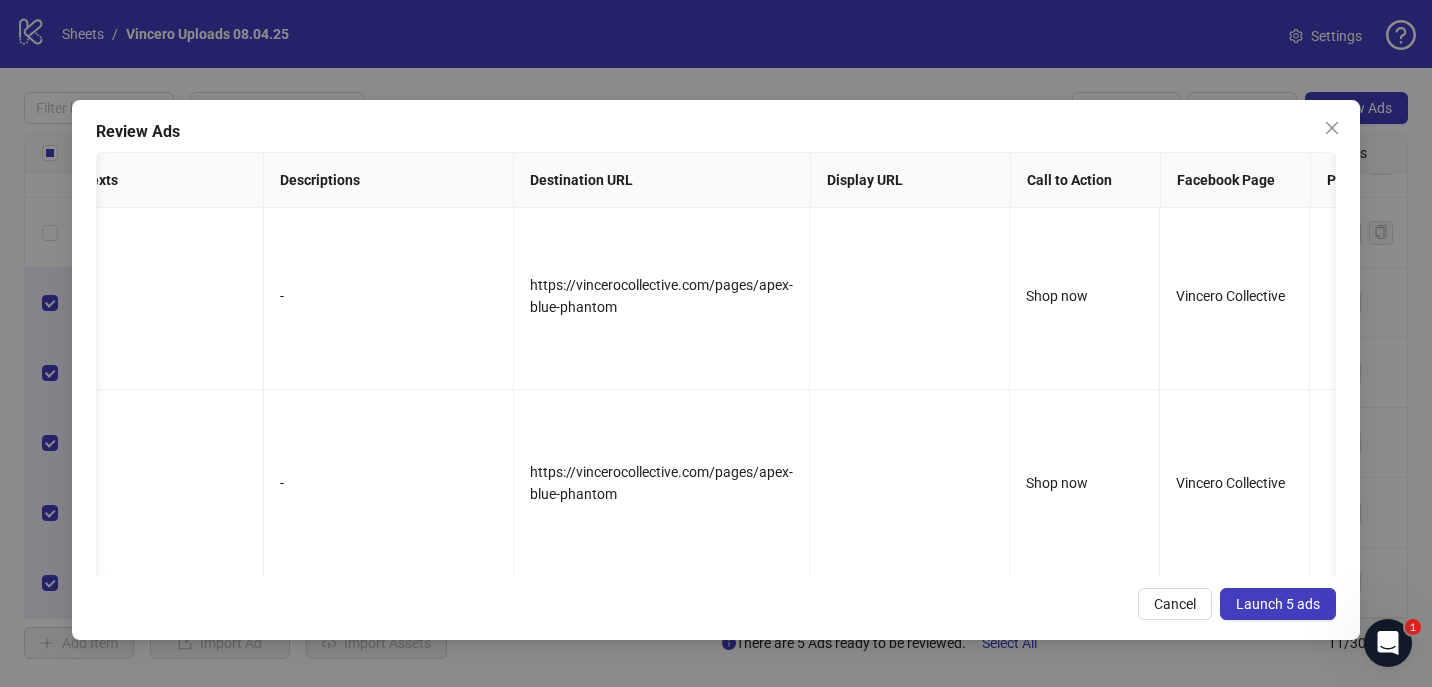 click on "Launch 5 ads" at bounding box center [1278, 604] 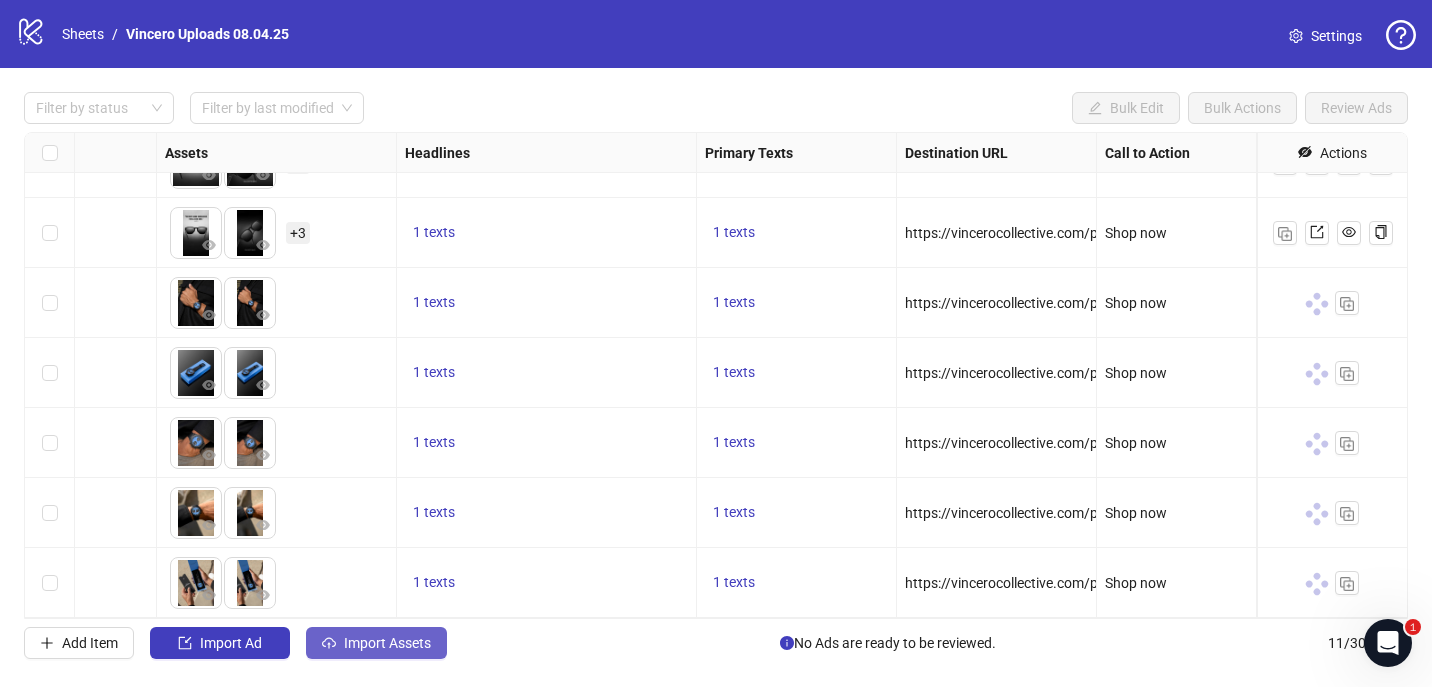 click on "Import Assets" at bounding box center [387, 643] 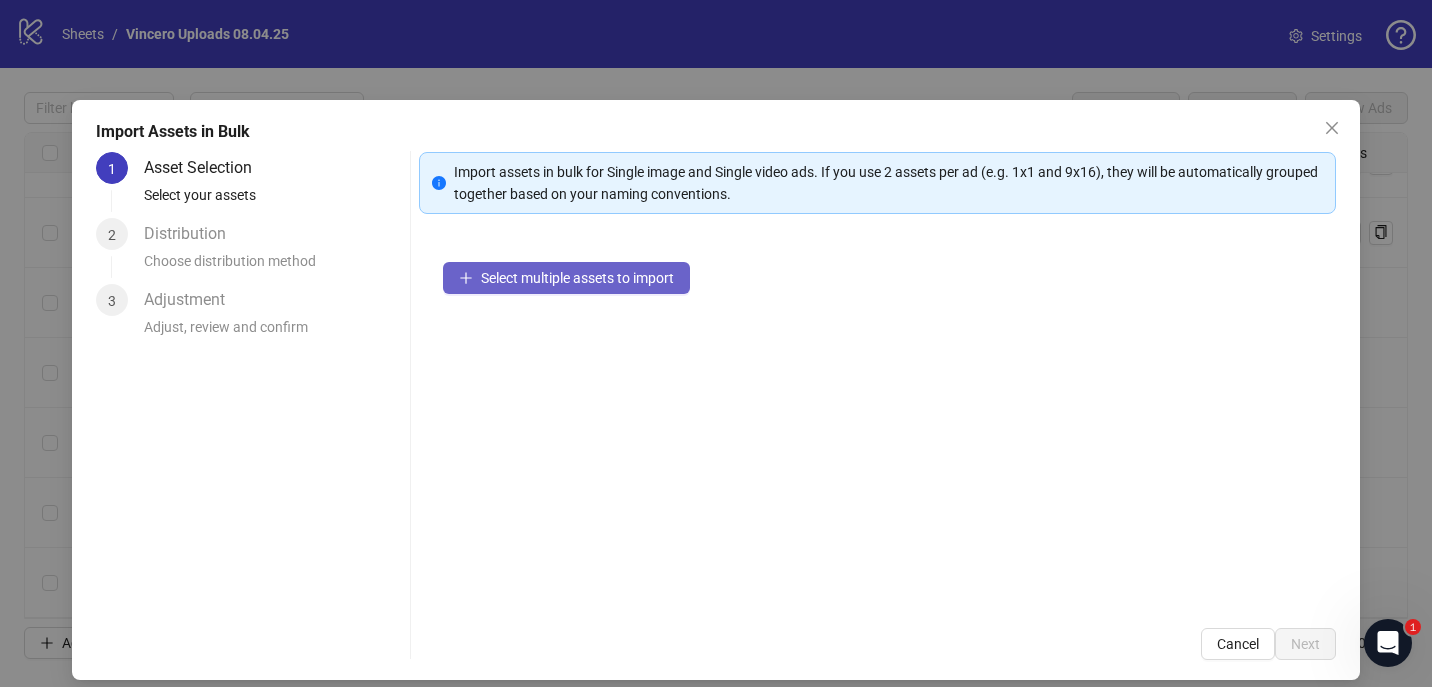 click on "Select multiple assets to import" at bounding box center (566, 278) 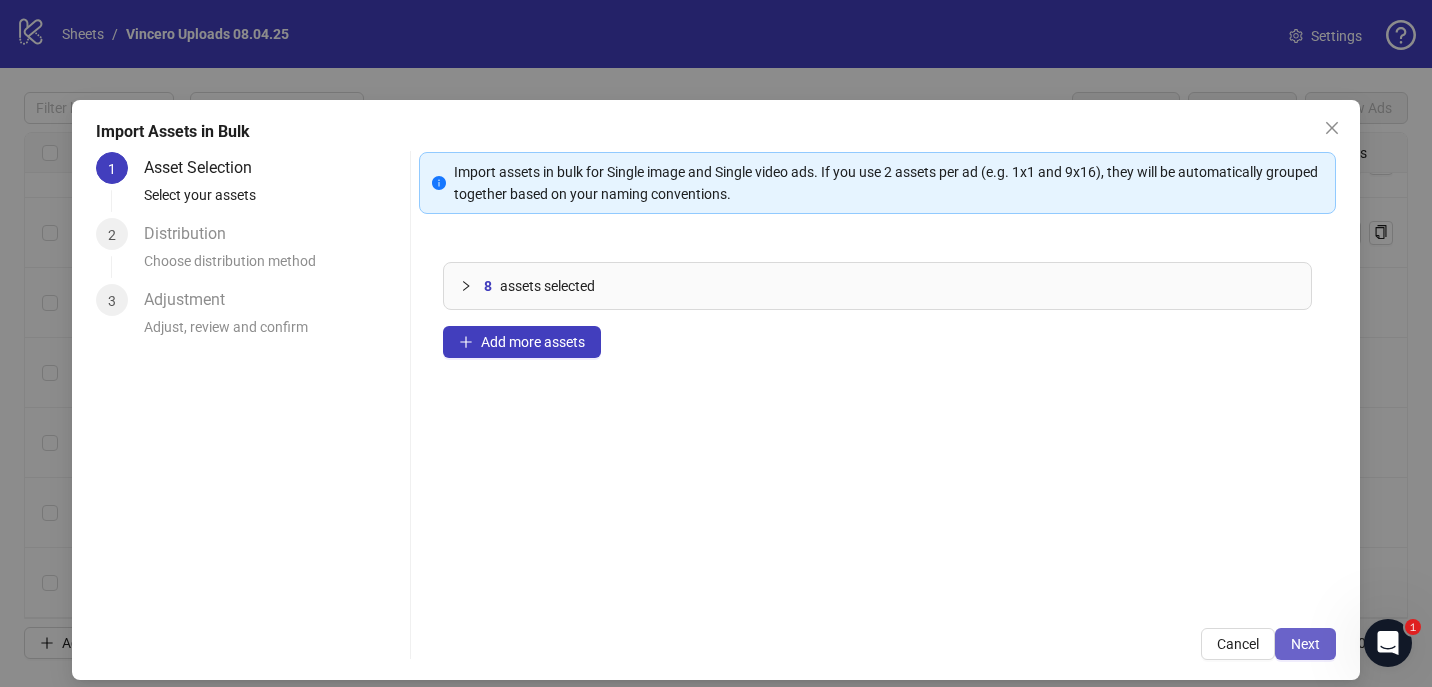 click on "Next" at bounding box center [1305, 644] 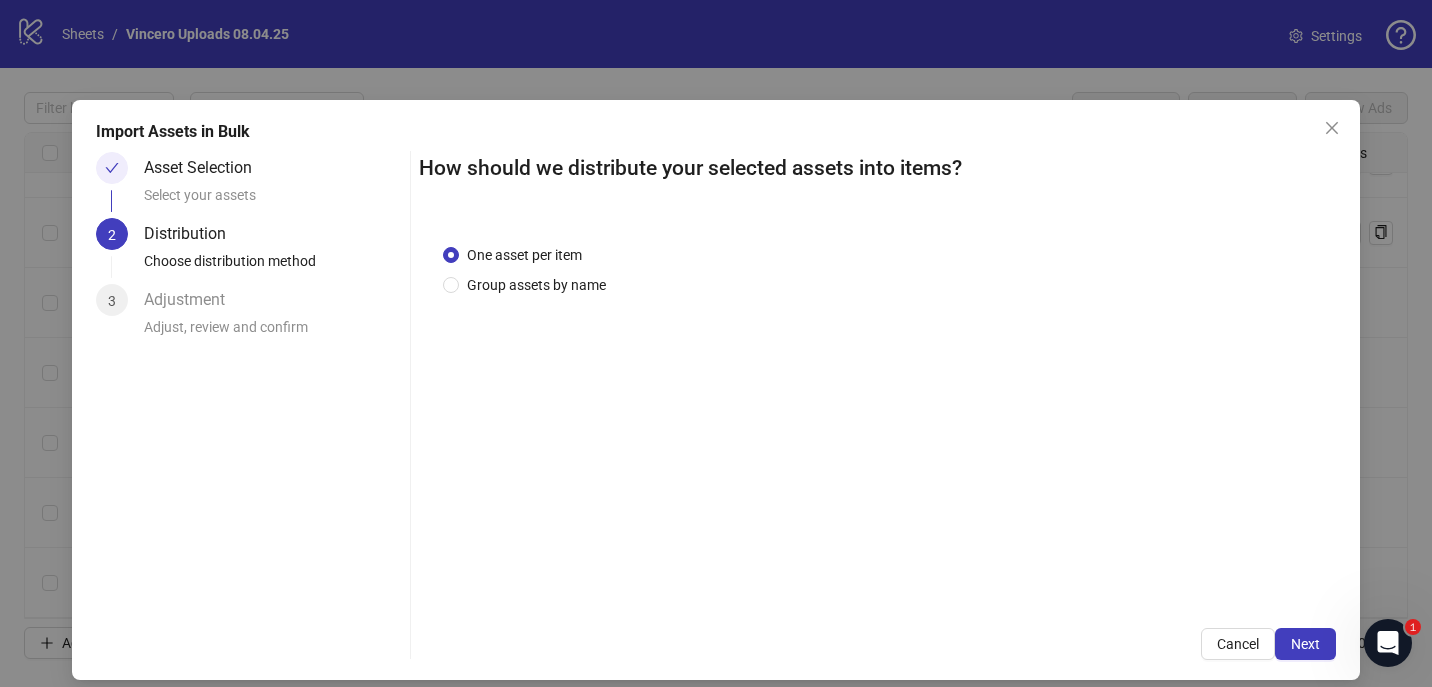 click on "One asset per item Group assets by name" at bounding box center [878, 412] 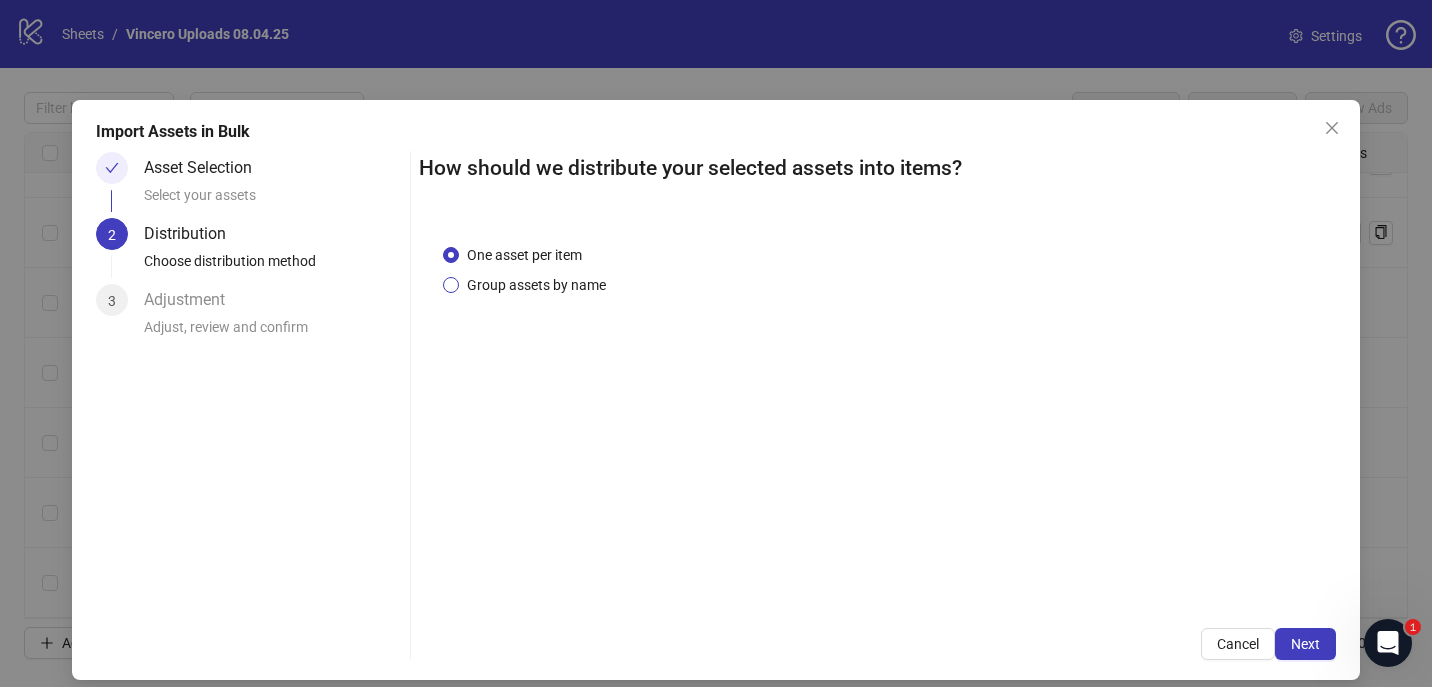 click on "Group assets by name" at bounding box center [536, 285] 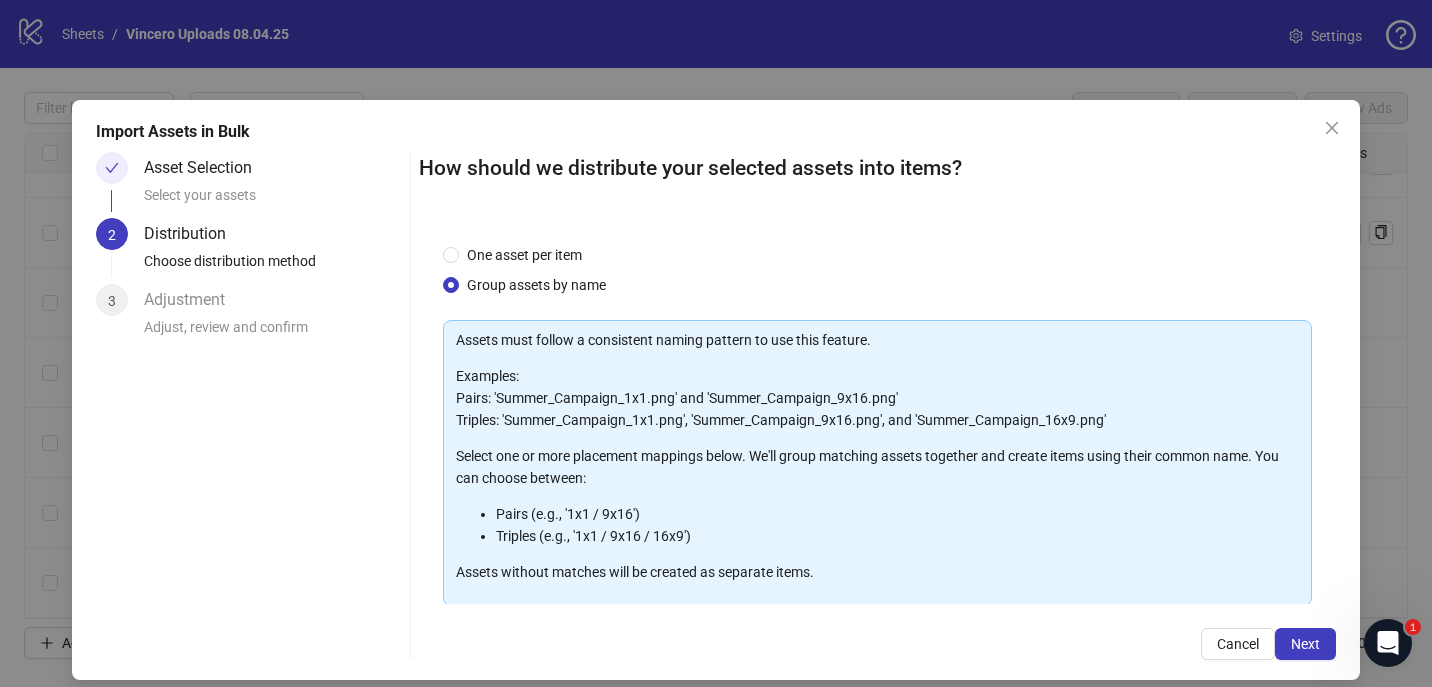 scroll, scrollTop: 201, scrollLeft: 0, axis: vertical 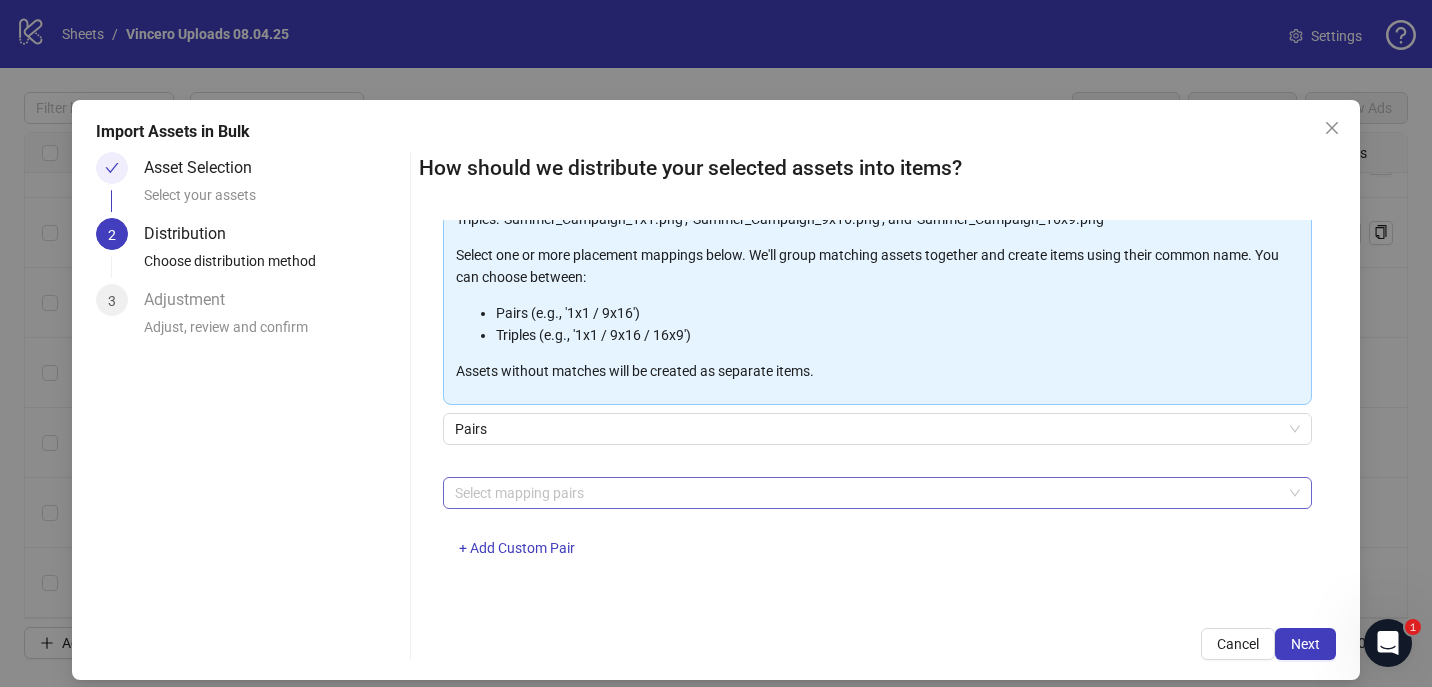 click at bounding box center [867, 493] 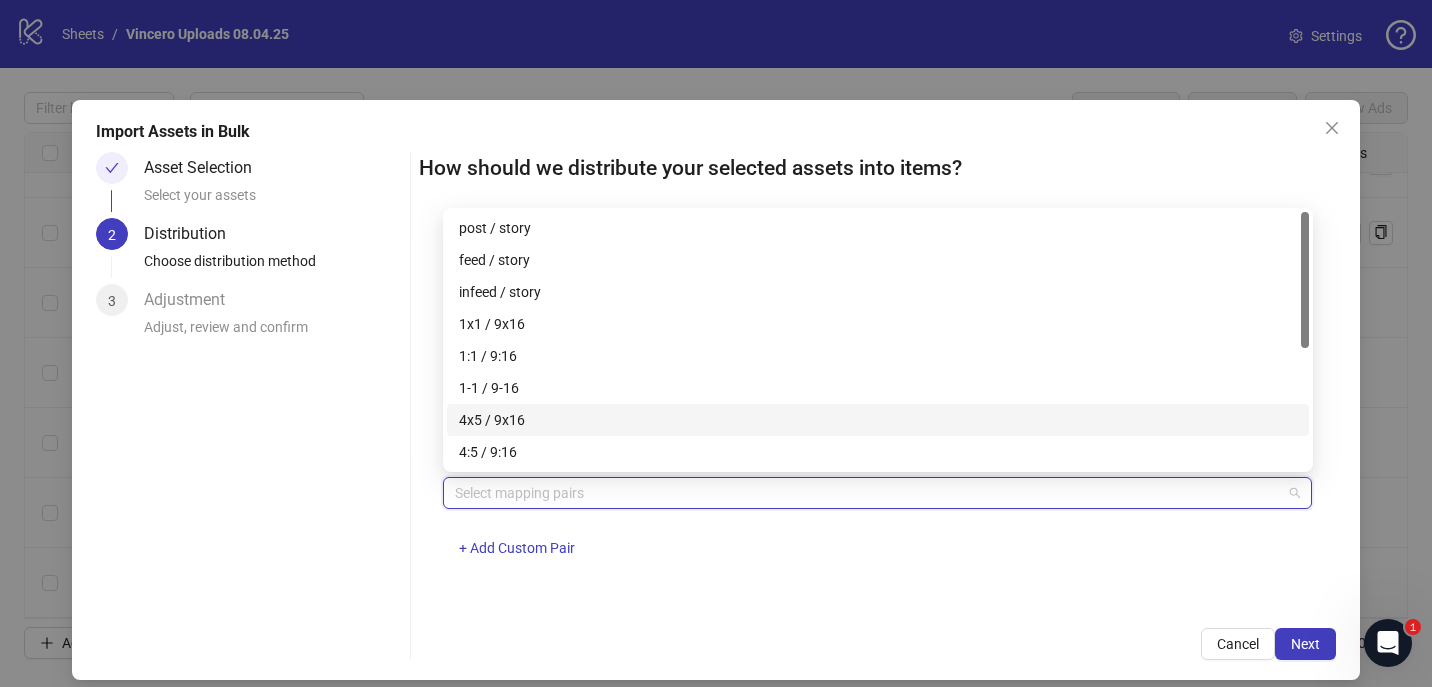 click on "4x5 / 9x16" at bounding box center (878, 420) 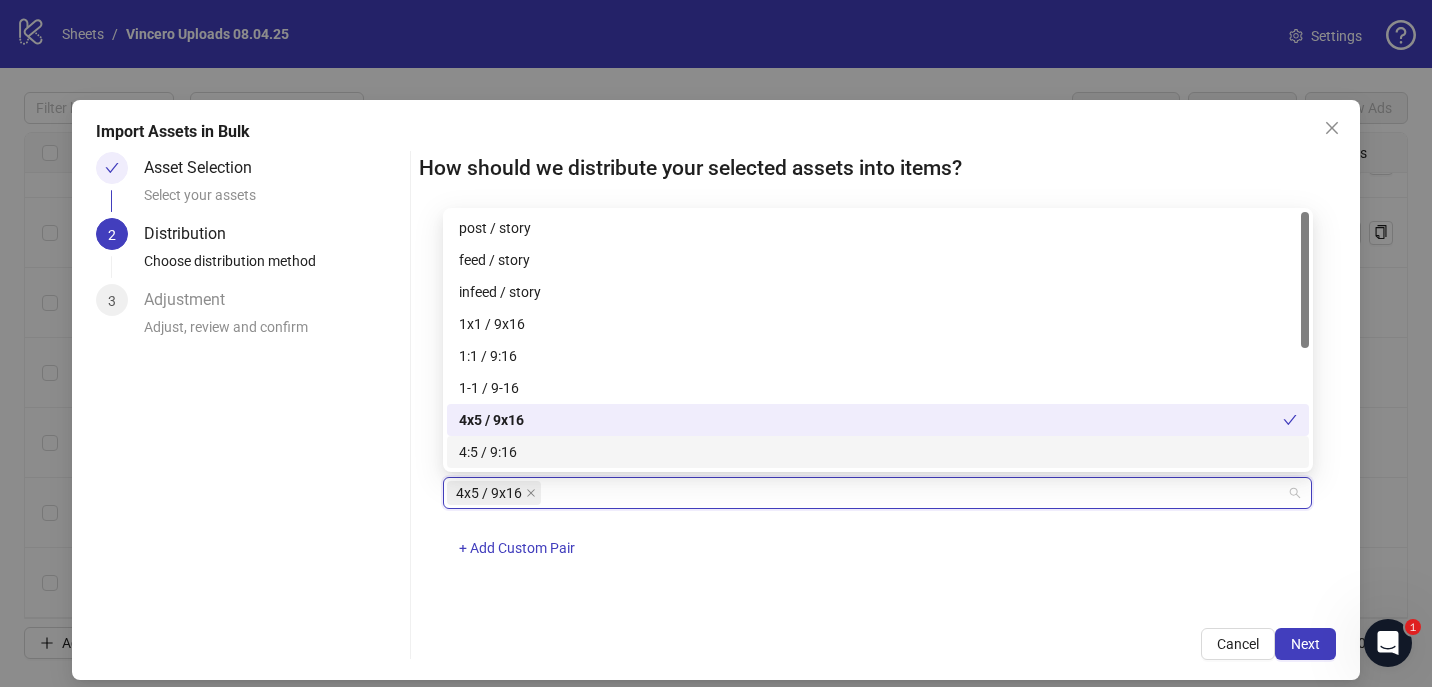 click on "One asset per item Group assets by name Assets must follow a consistent naming pattern to use this feature. Examples: Pairs: 'Summer_Campaign_1x1.png' and 'Summer_Campaign_9x16.png' Triples: 'Summer_Campaign_1x1.png', 'Summer_Campaign_9x16.png', and 'Summer_Campaign_16x9.png' Select one or more placement mappings below. We'll group matching assets together and create items using their common name. You can choose between: Pairs (e.g., '1x1 / 9x16') Triples (e.g., '1x1 / 9x16 / 16x9') Assets without matches will be created as separate items. Pairs 4x5 / 9x16   + Add Custom Pair" at bounding box center [878, 412] 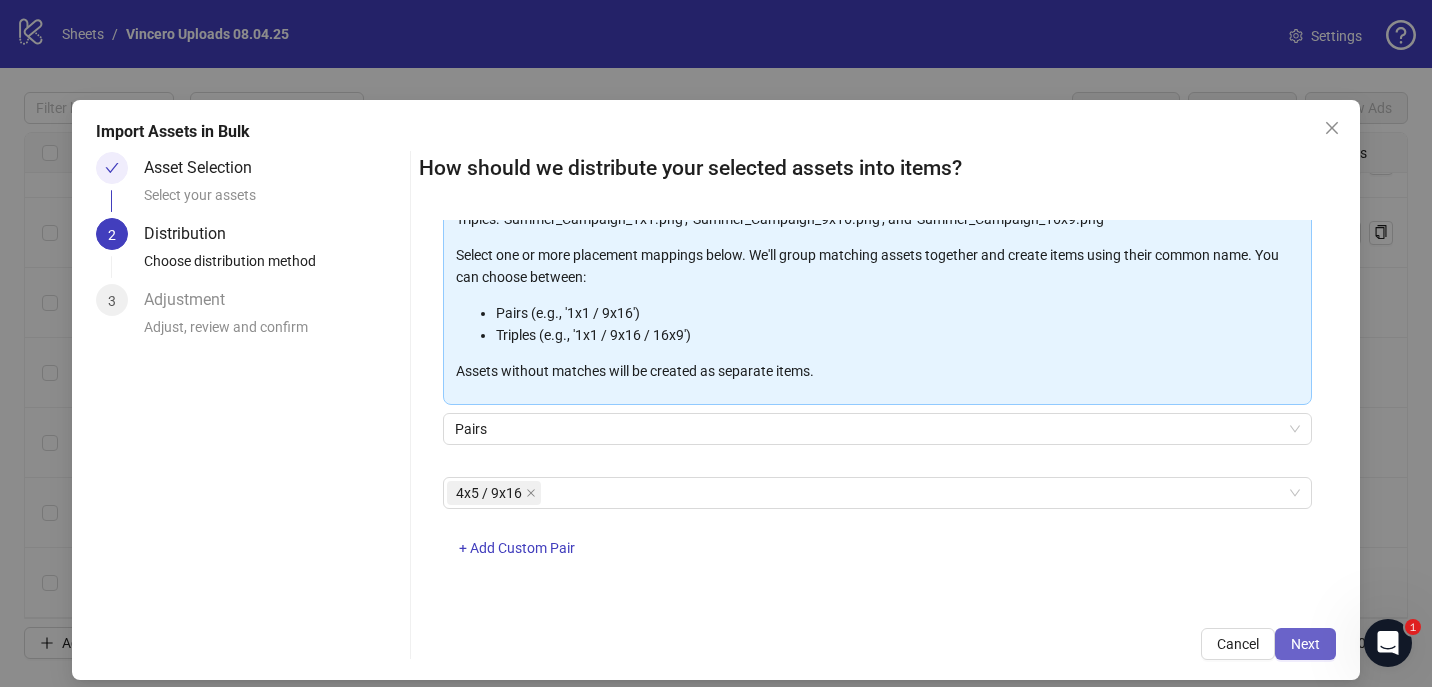 click on "Next" at bounding box center (1305, 644) 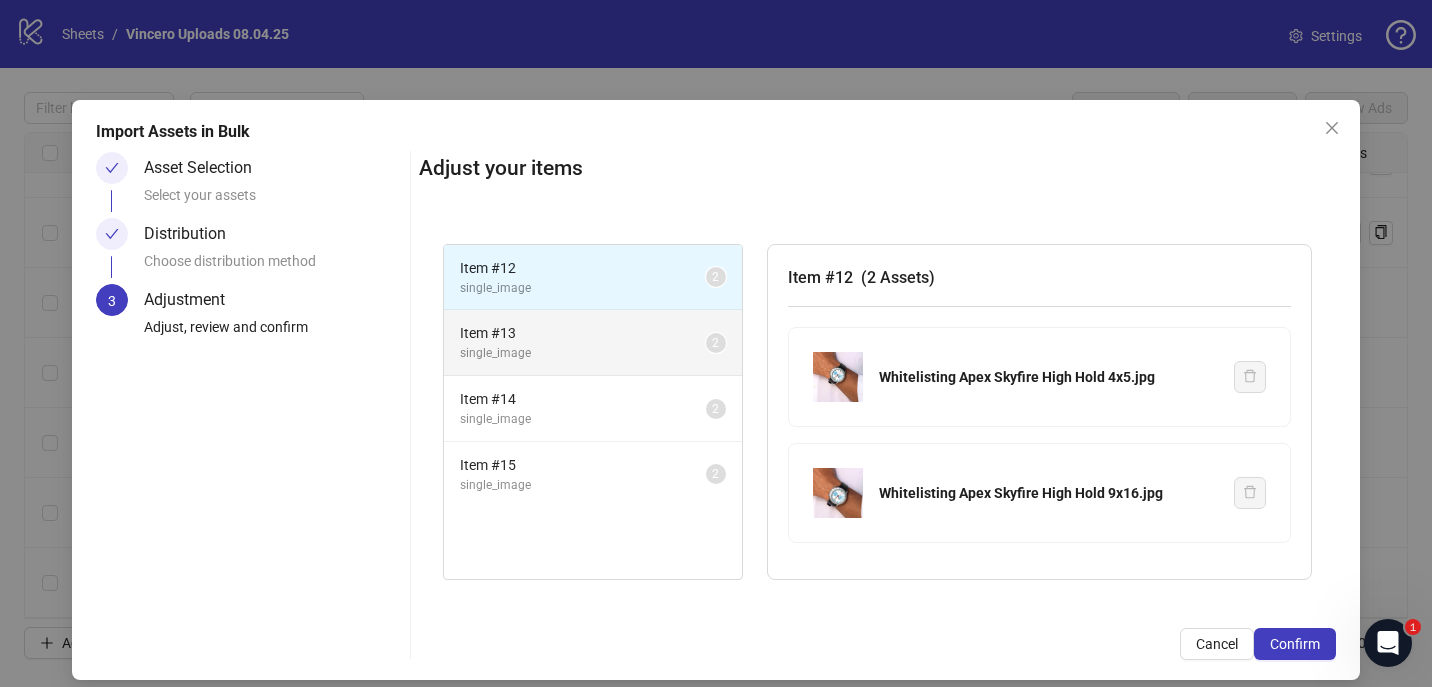 scroll, scrollTop: 17, scrollLeft: 0, axis: vertical 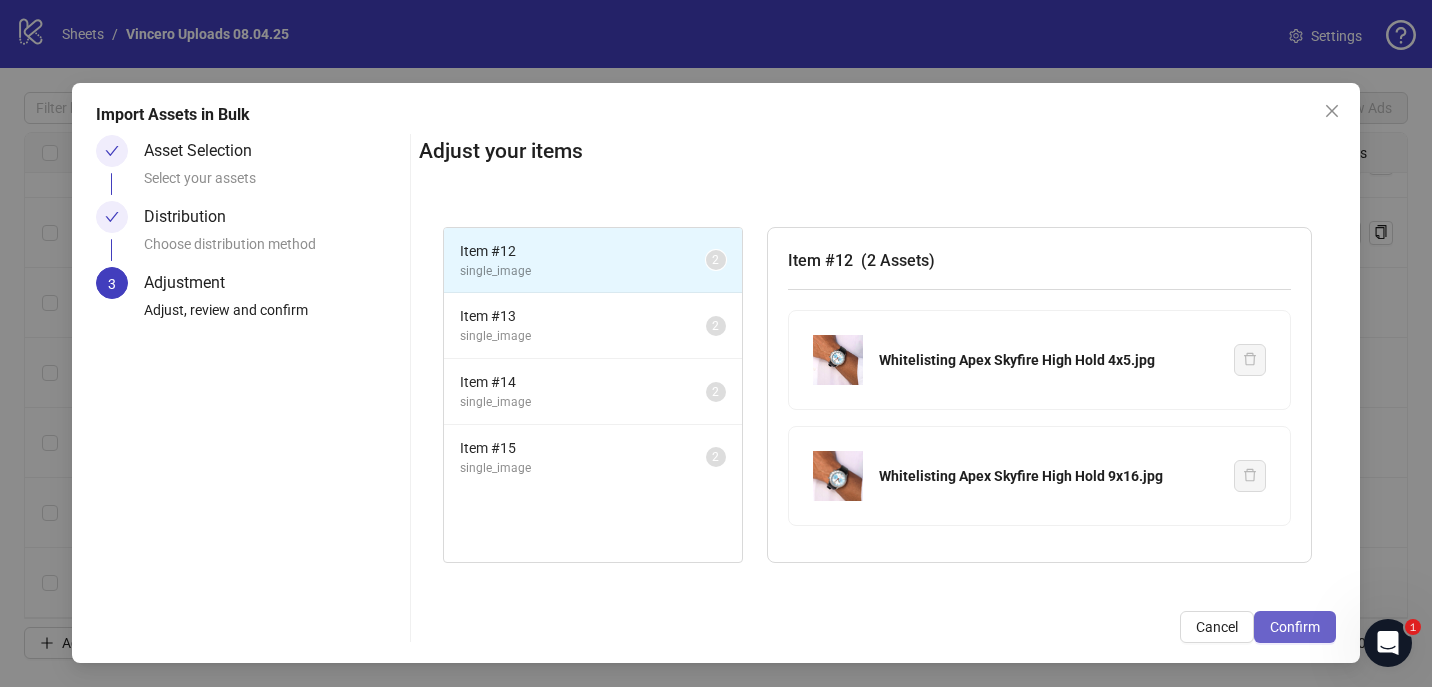 click on "Confirm" at bounding box center (1295, 627) 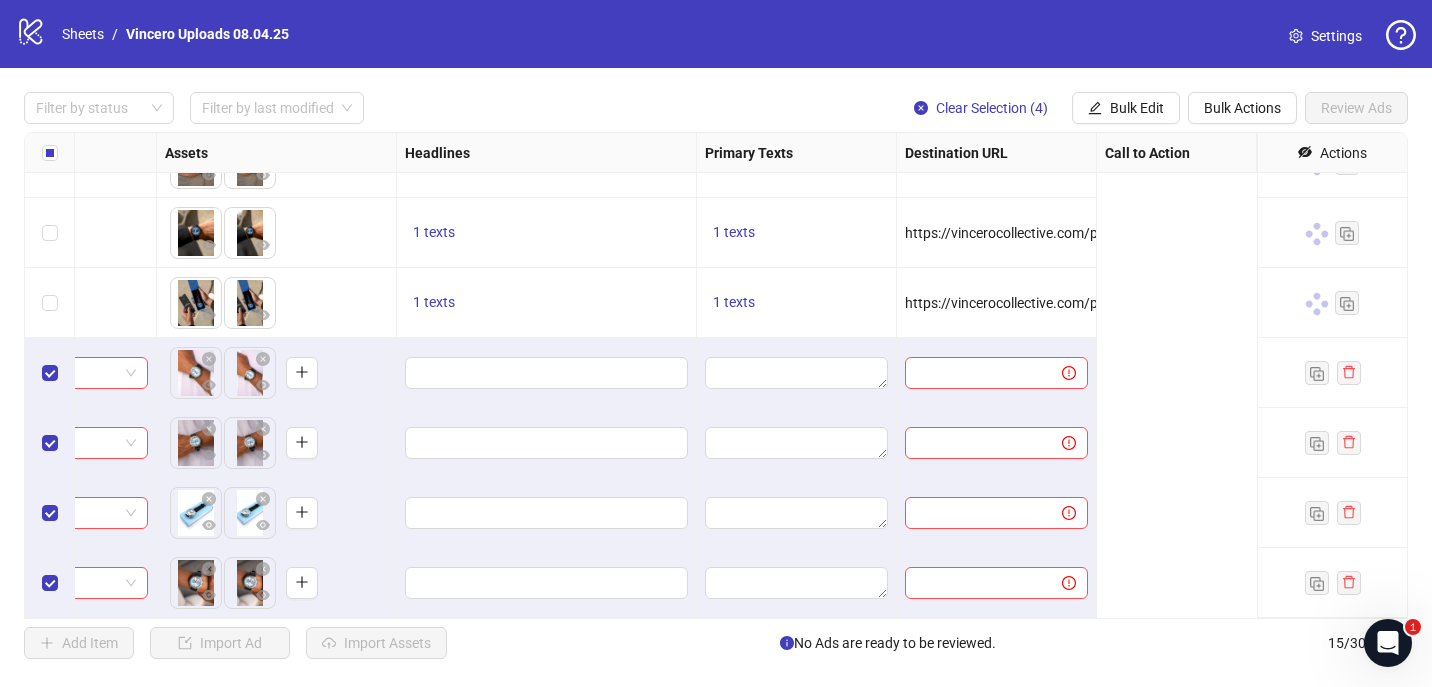 scroll, scrollTop: 605, scrollLeft: 0, axis: vertical 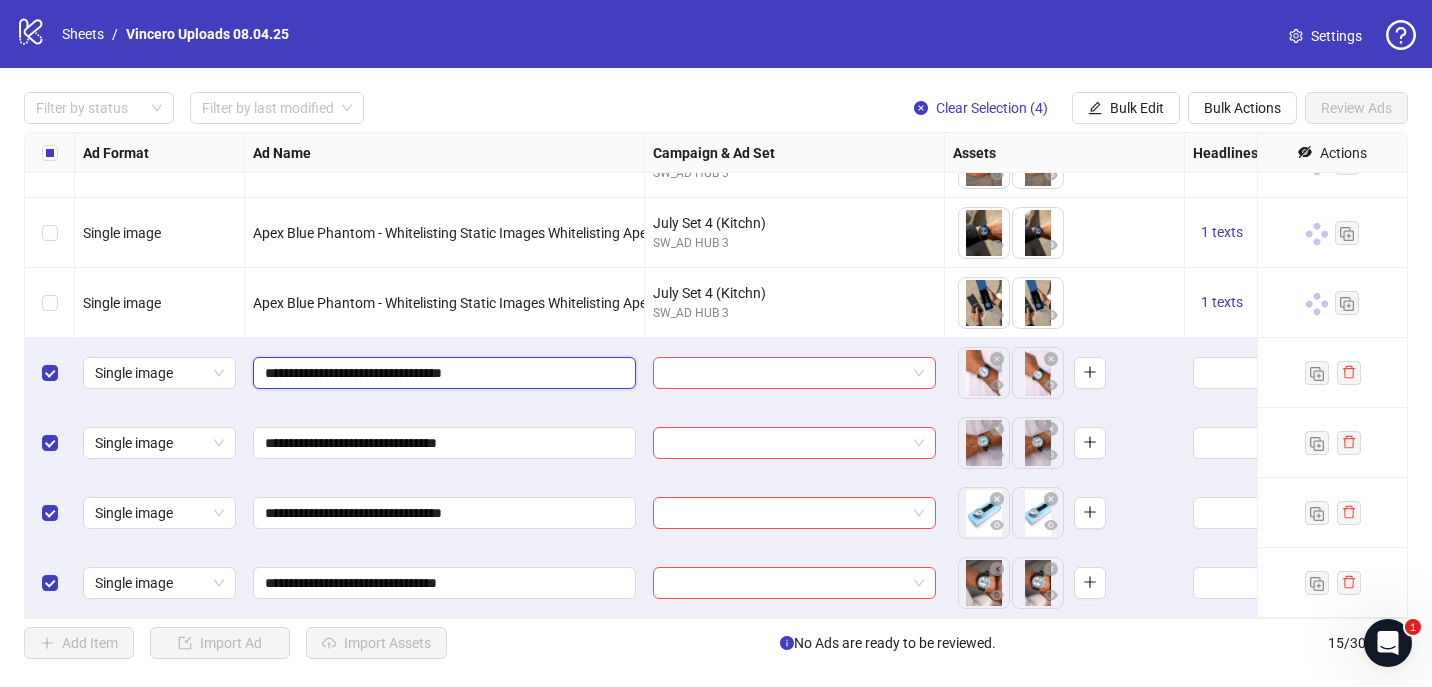 click on "**********" at bounding box center (442, 373) 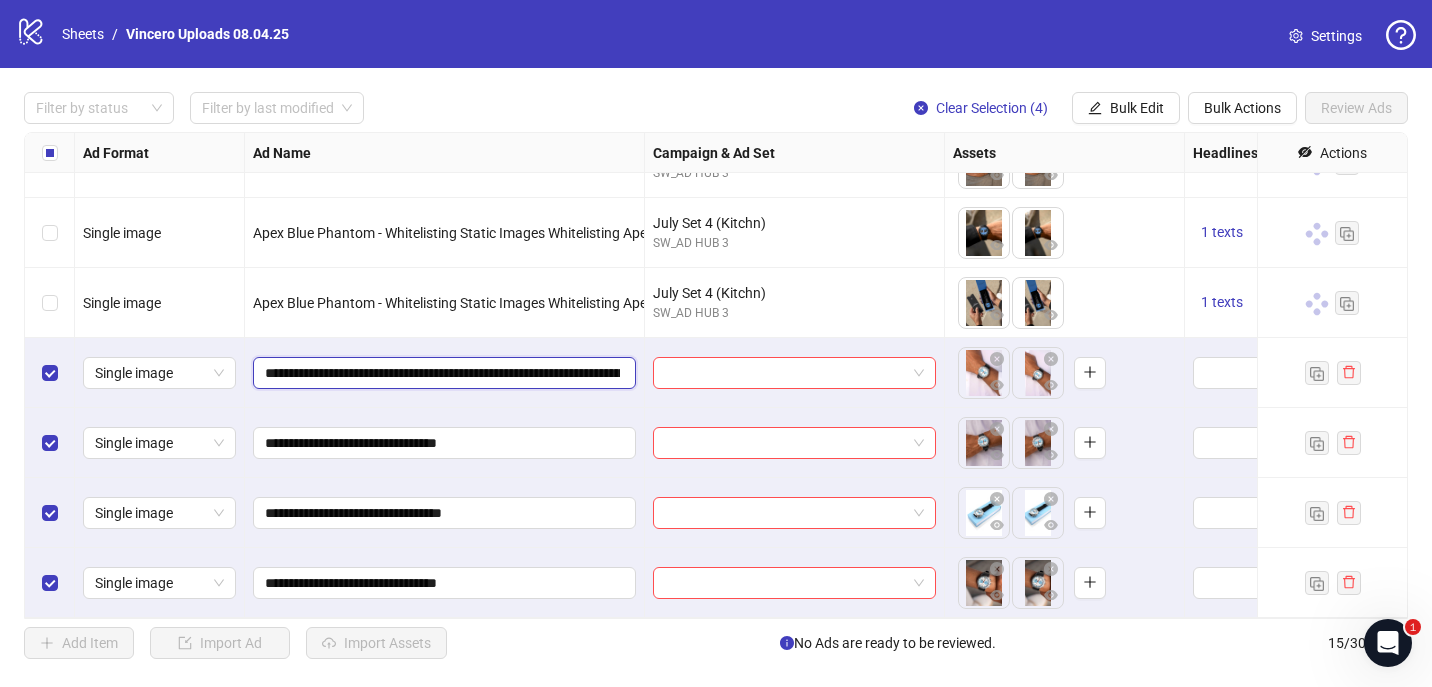 type on "**********" 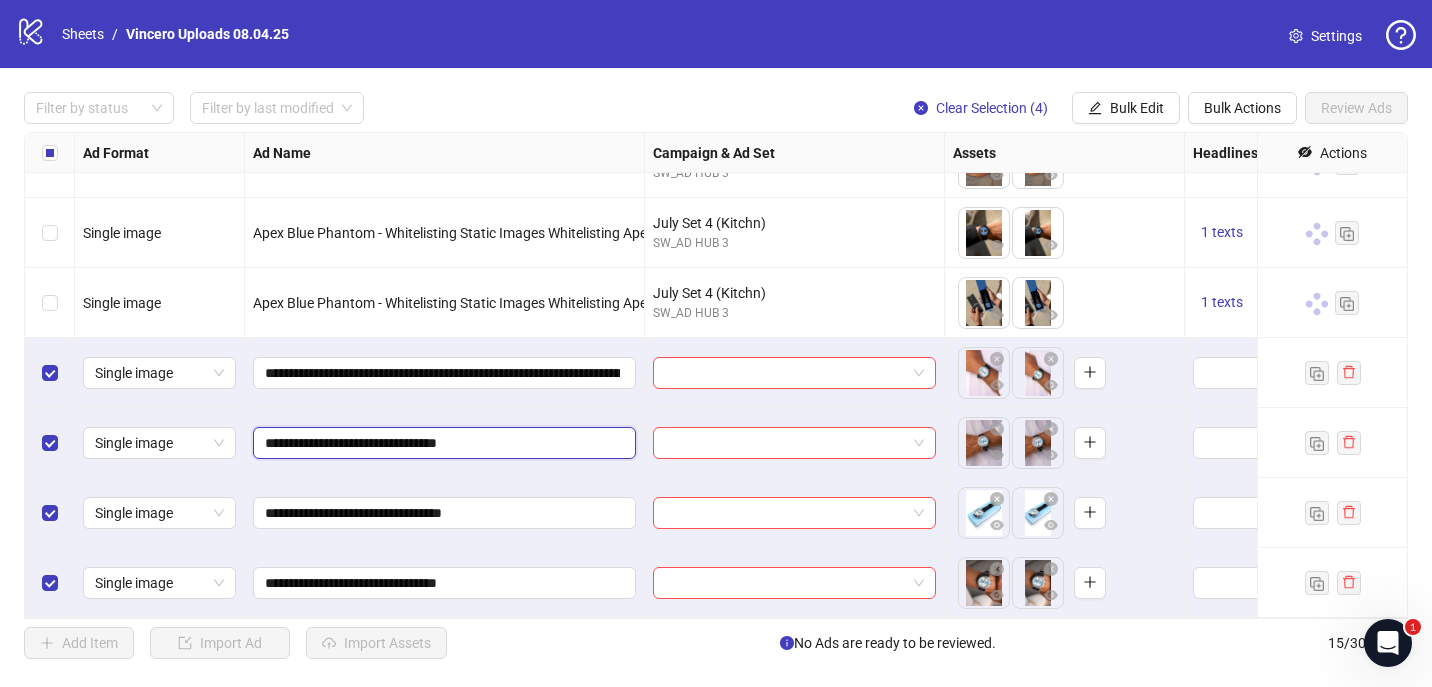 click on "**********" at bounding box center [442, 443] 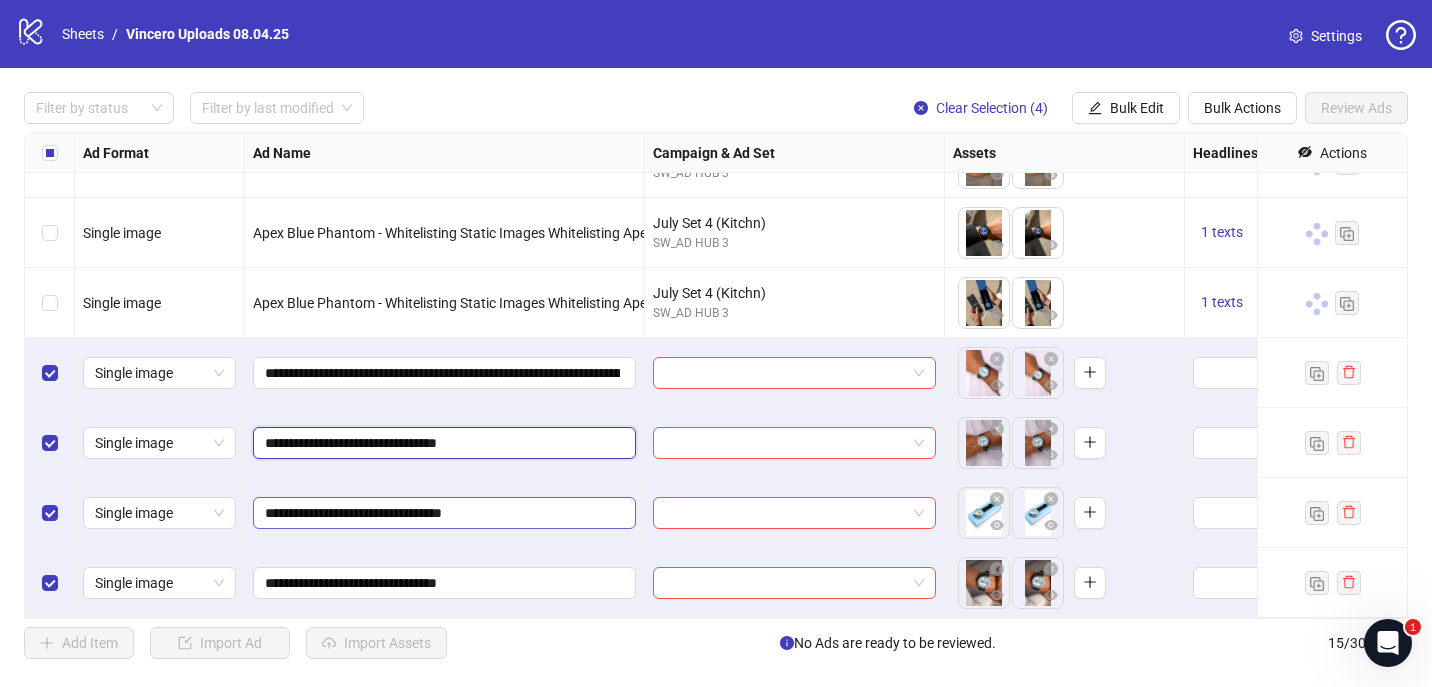 paste on "**********" 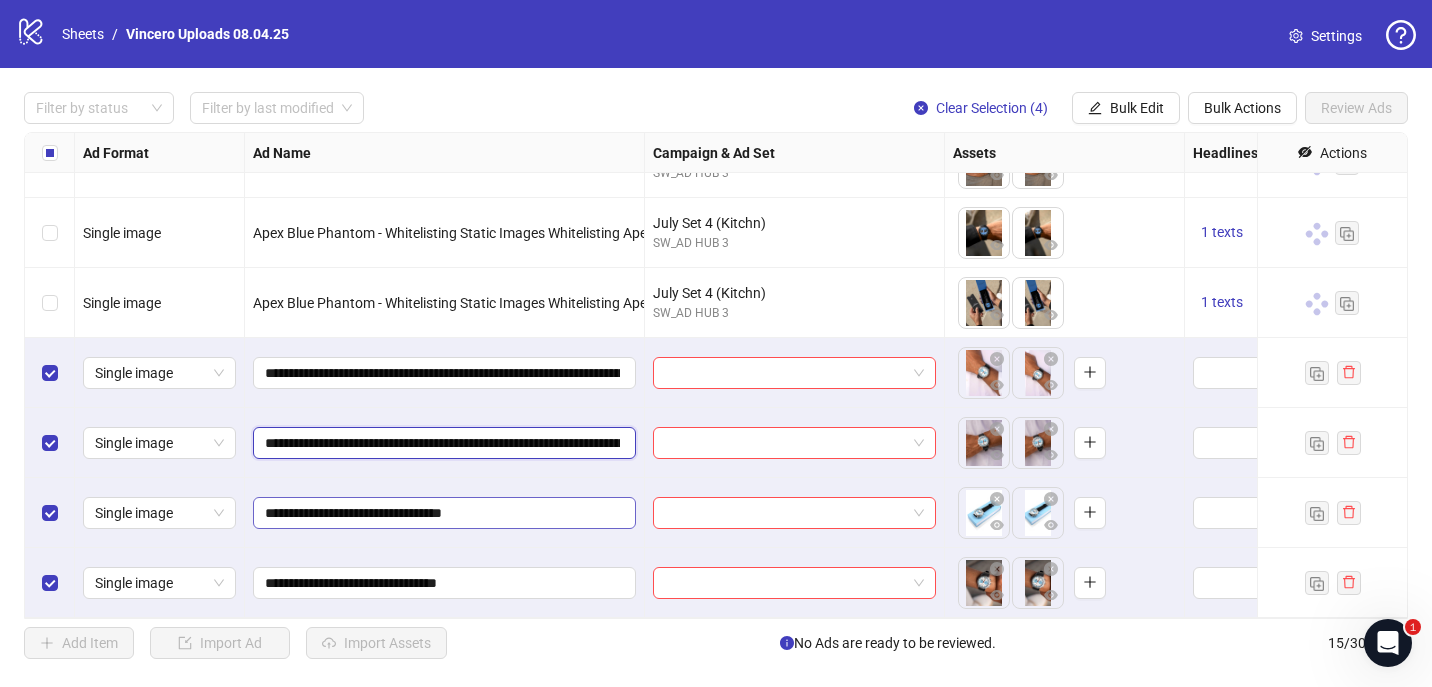 type on "**********" 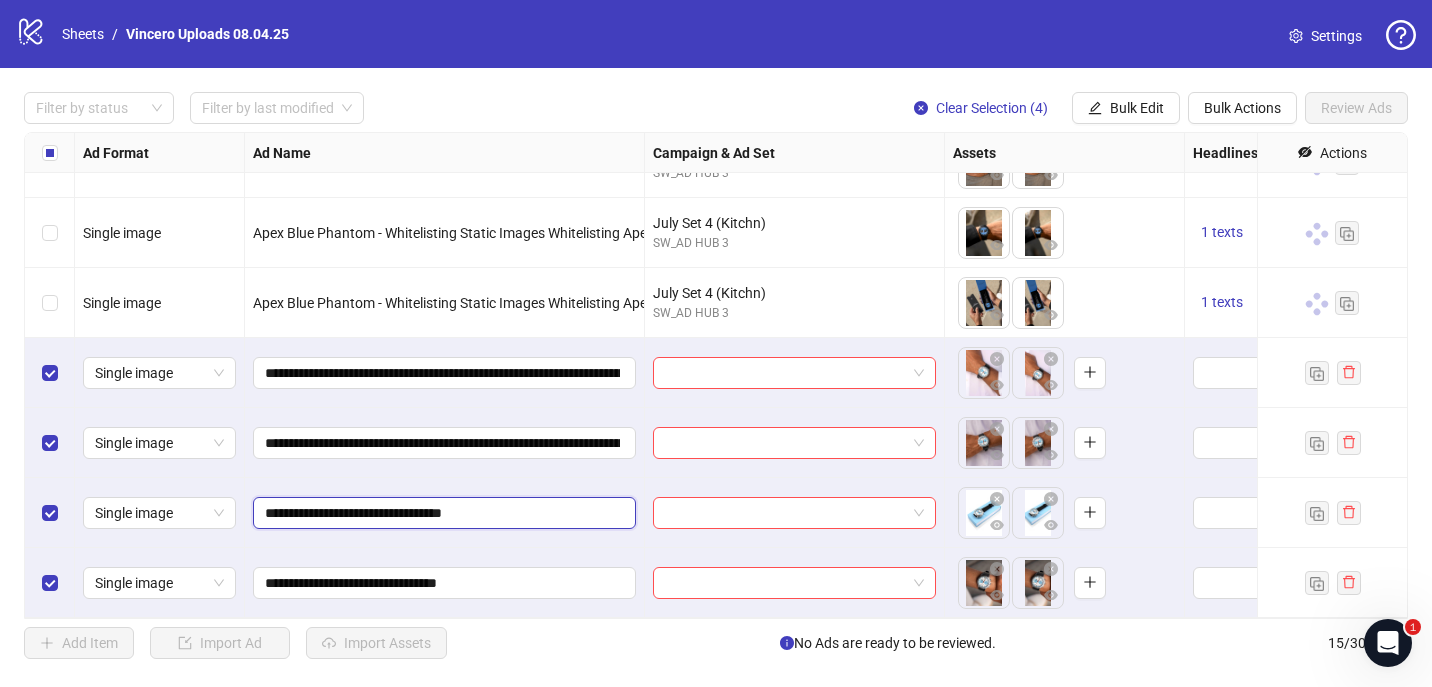 click on "**********" at bounding box center (442, 513) 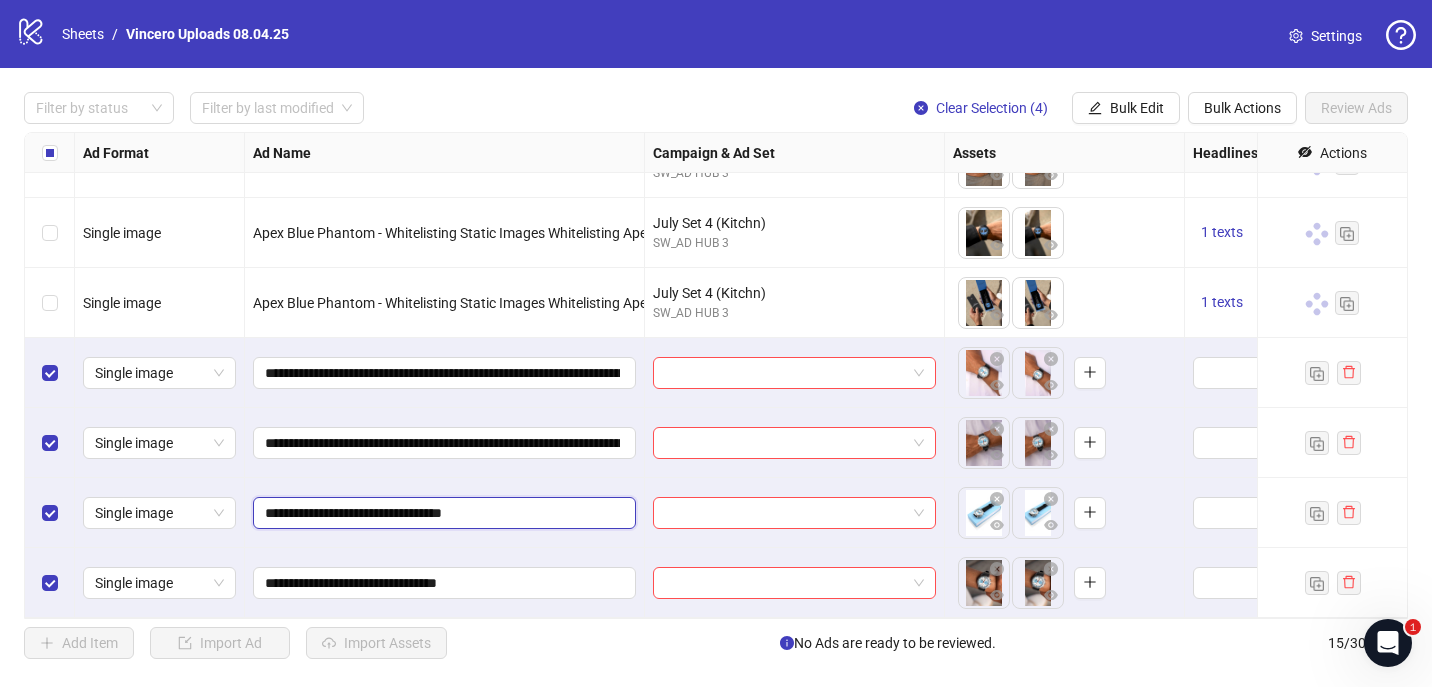 paste on "**********" 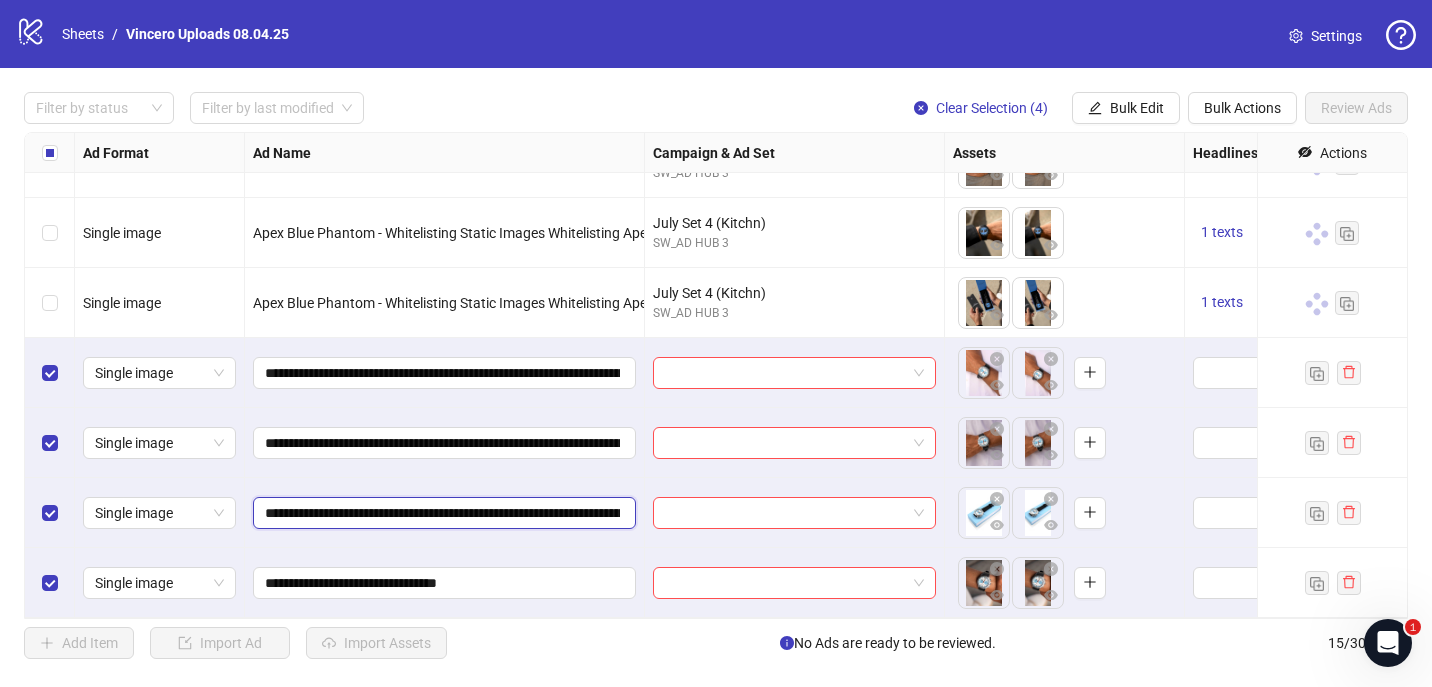 type on "**********" 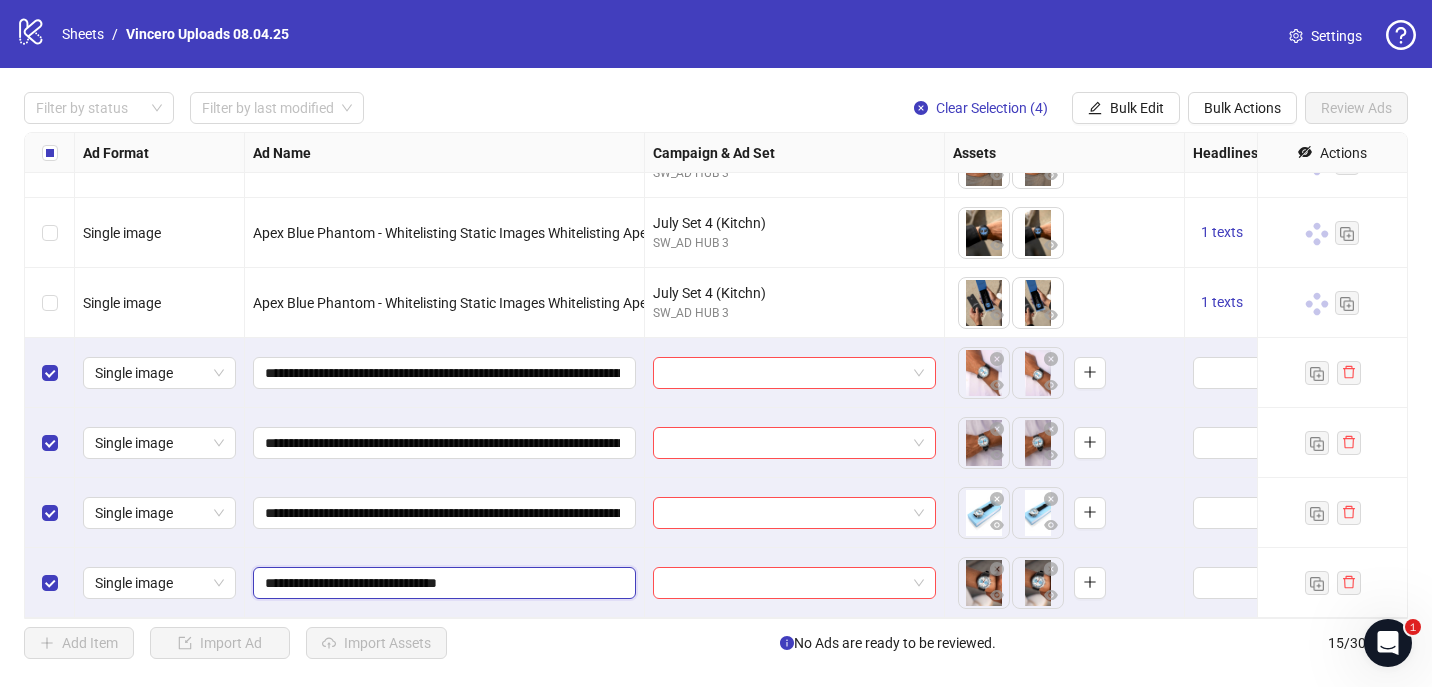 click on "**********" at bounding box center [442, 583] 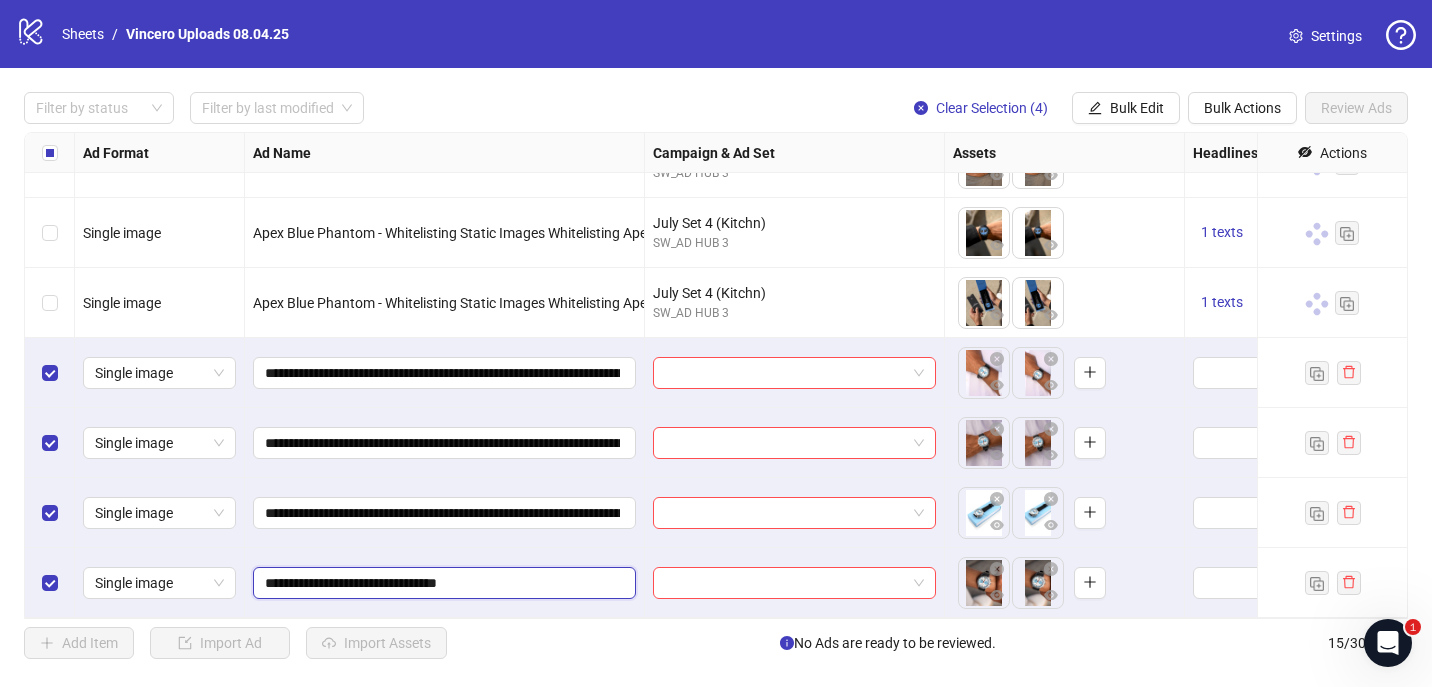 paste on "**********" 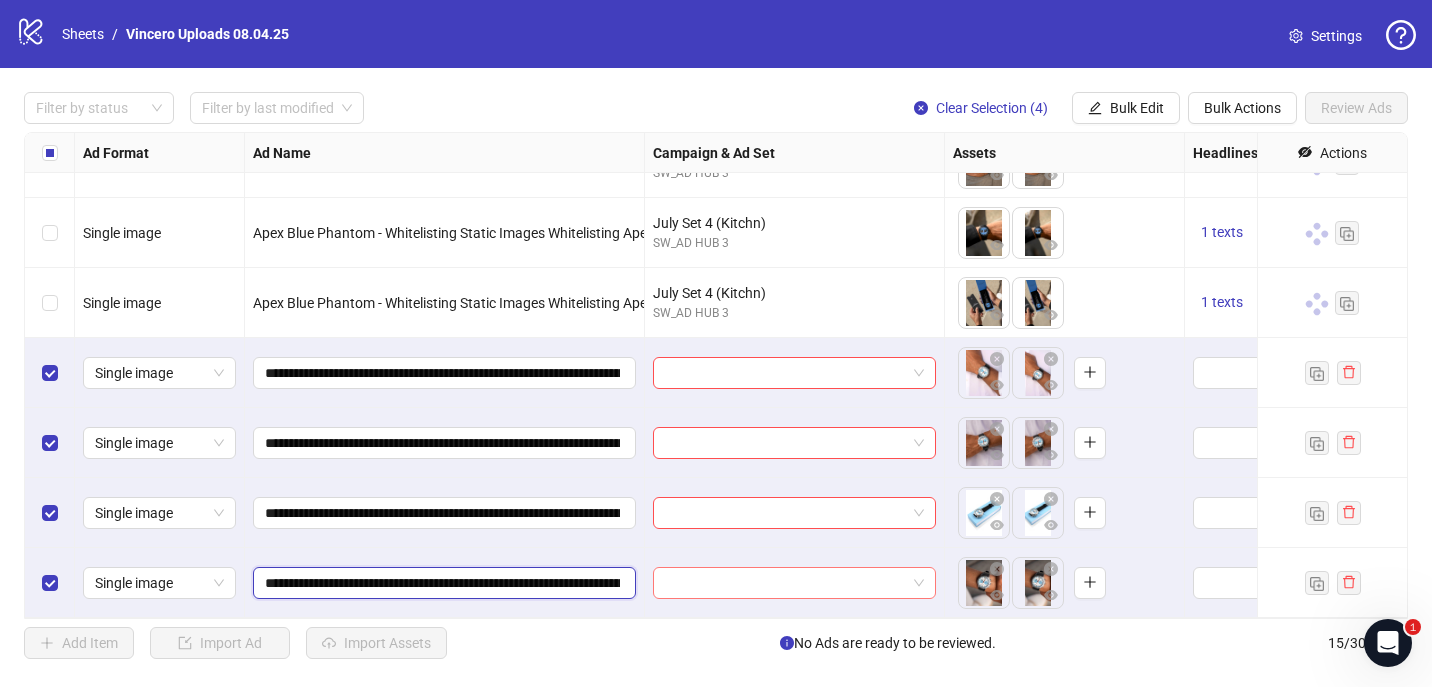 scroll, scrollTop: 0, scrollLeft: 117, axis: horizontal 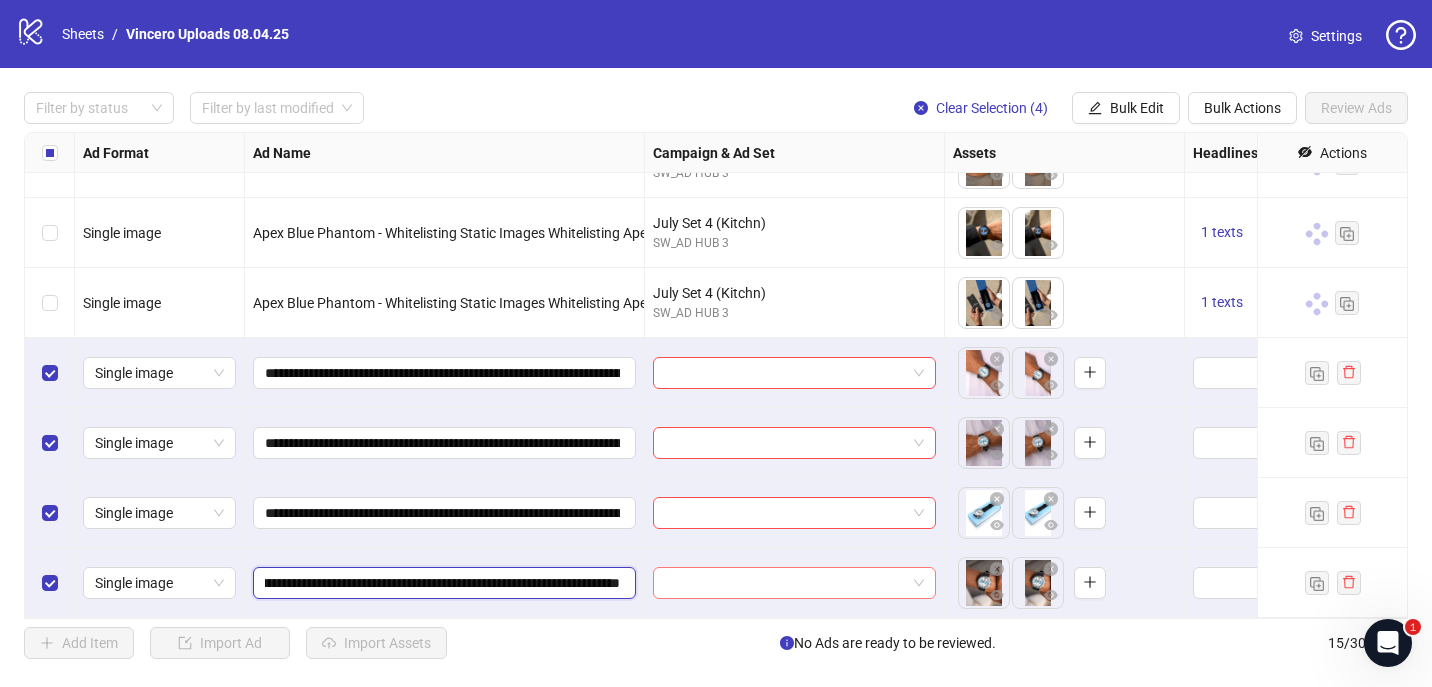 drag, startPoint x: 543, startPoint y: 578, endPoint x: 930, endPoint y: 580, distance: 387.00516 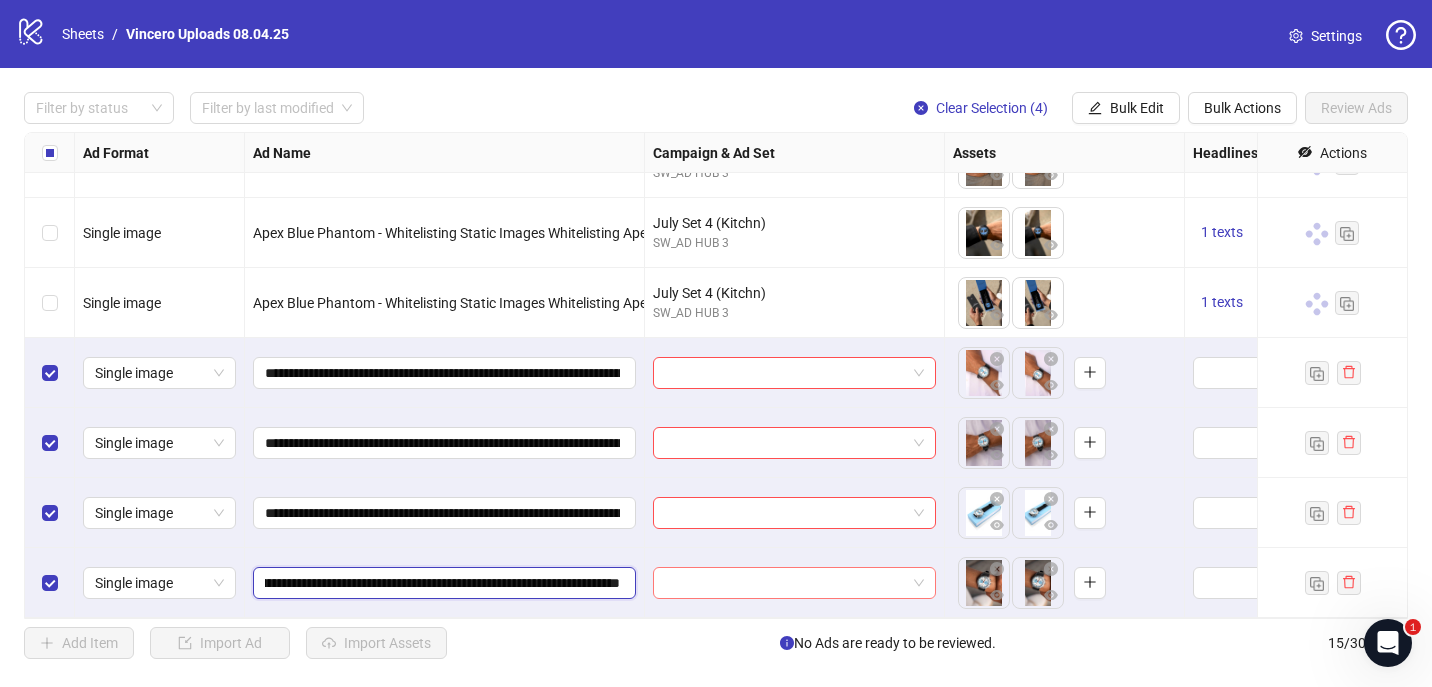 type on "**********" 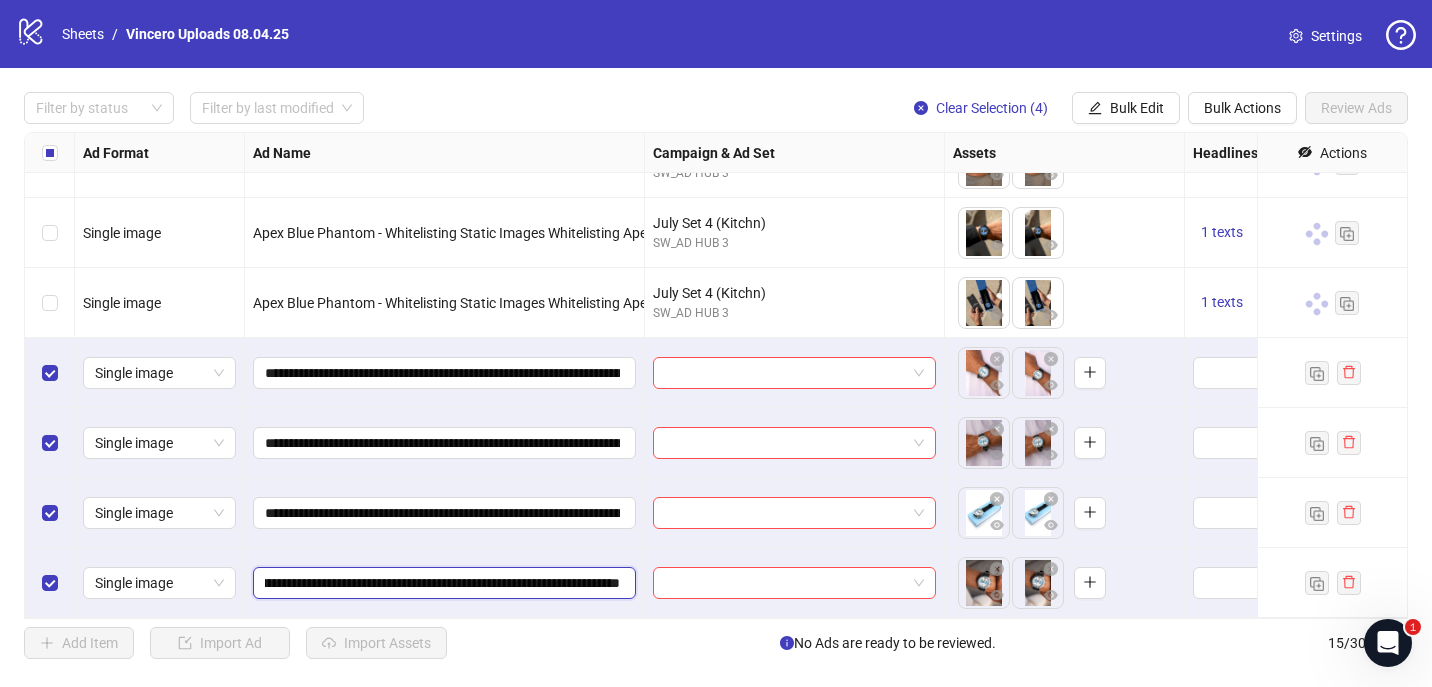 click on "**********" at bounding box center (442, 583) 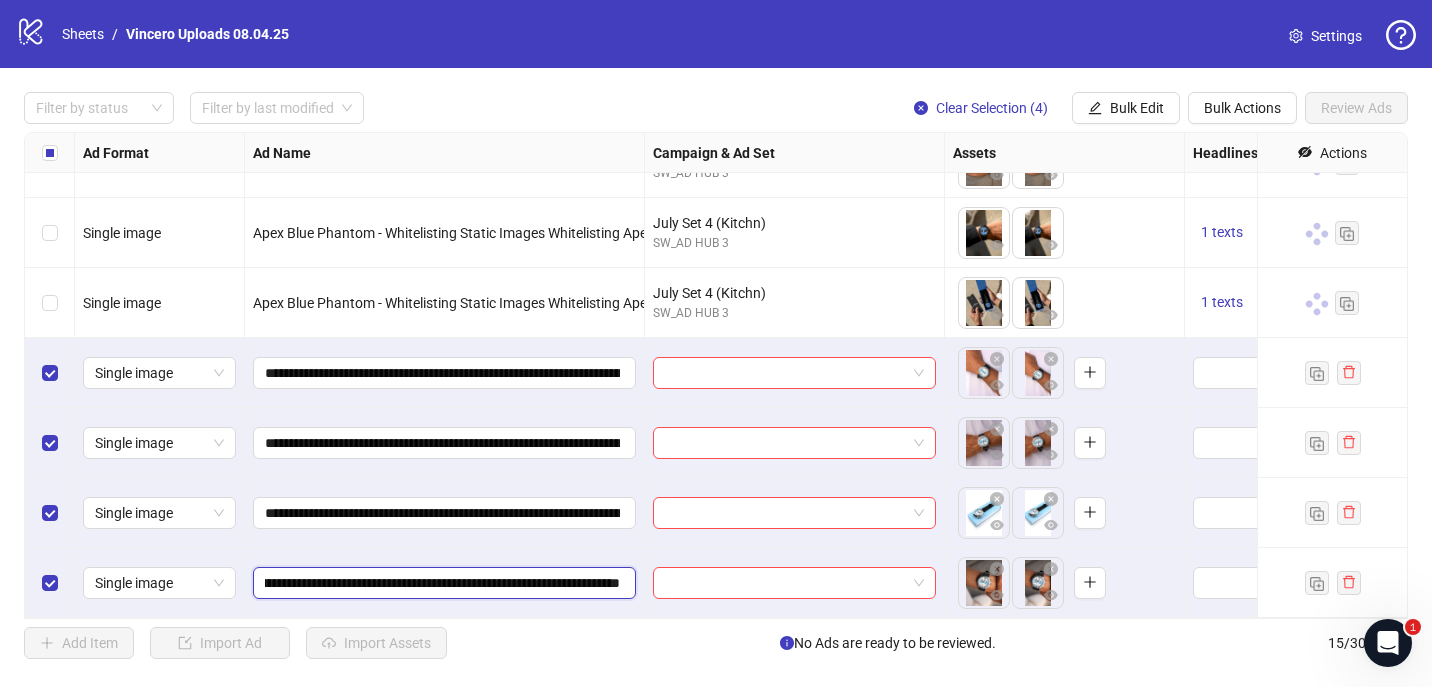 drag, startPoint x: 296, startPoint y: 584, endPoint x: 1107, endPoint y: 621, distance: 811.84357 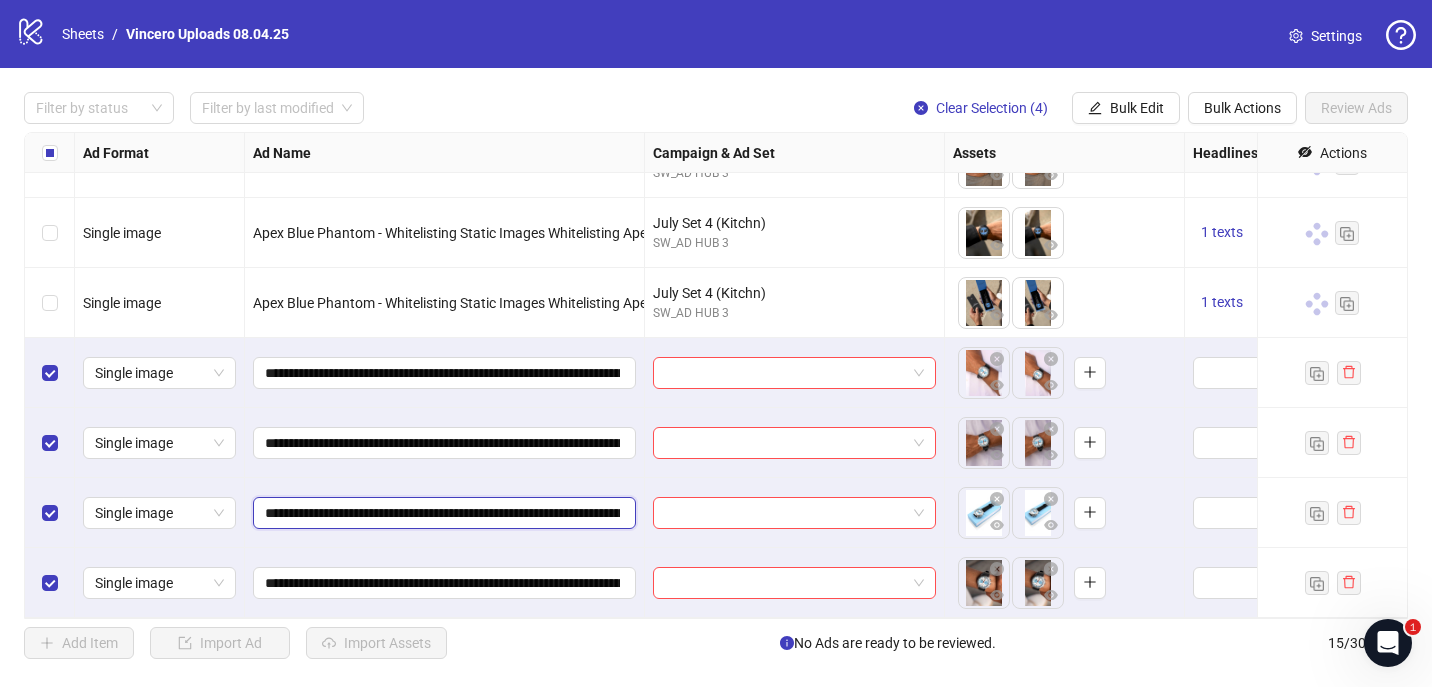 scroll, scrollTop: 0, scrollLeft: 120, axis: horizontal 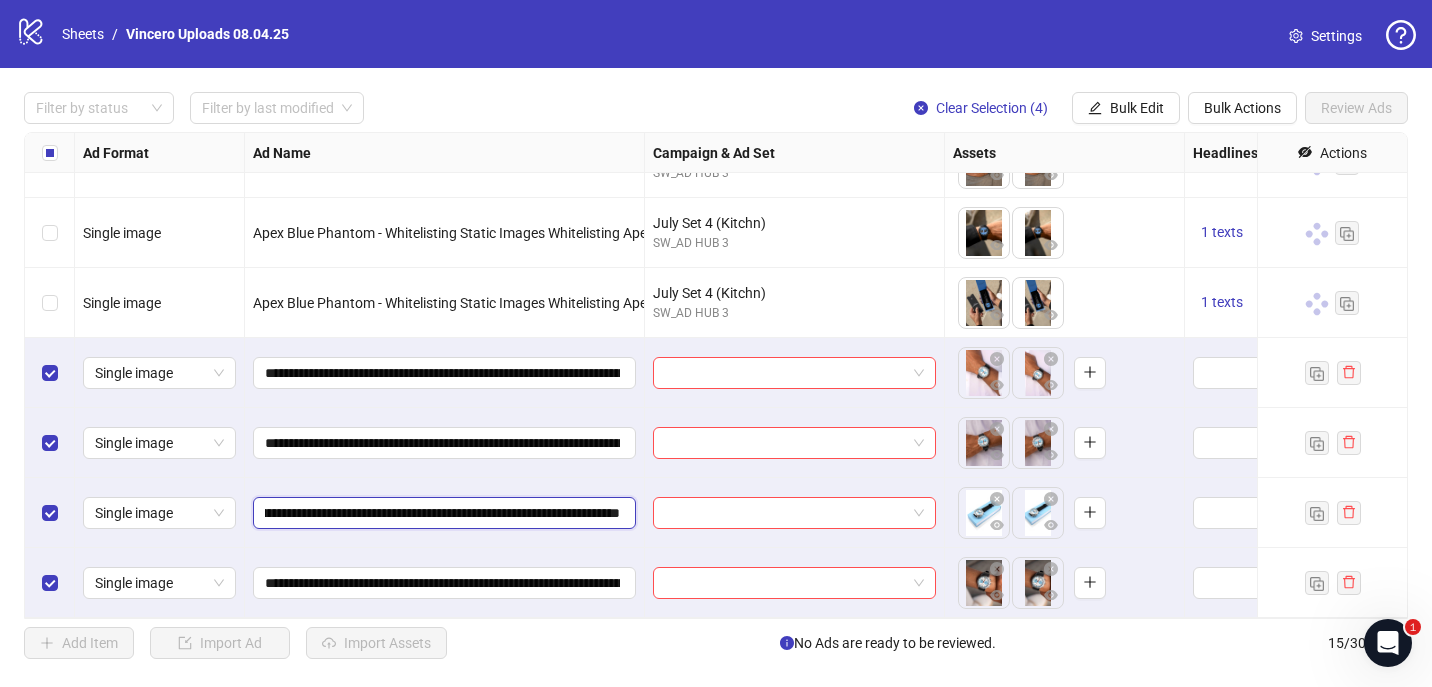 drag, startPoint x: 592, startPoint y: 512, endPoint x: 1285, endPoint y: 512, distance: 693 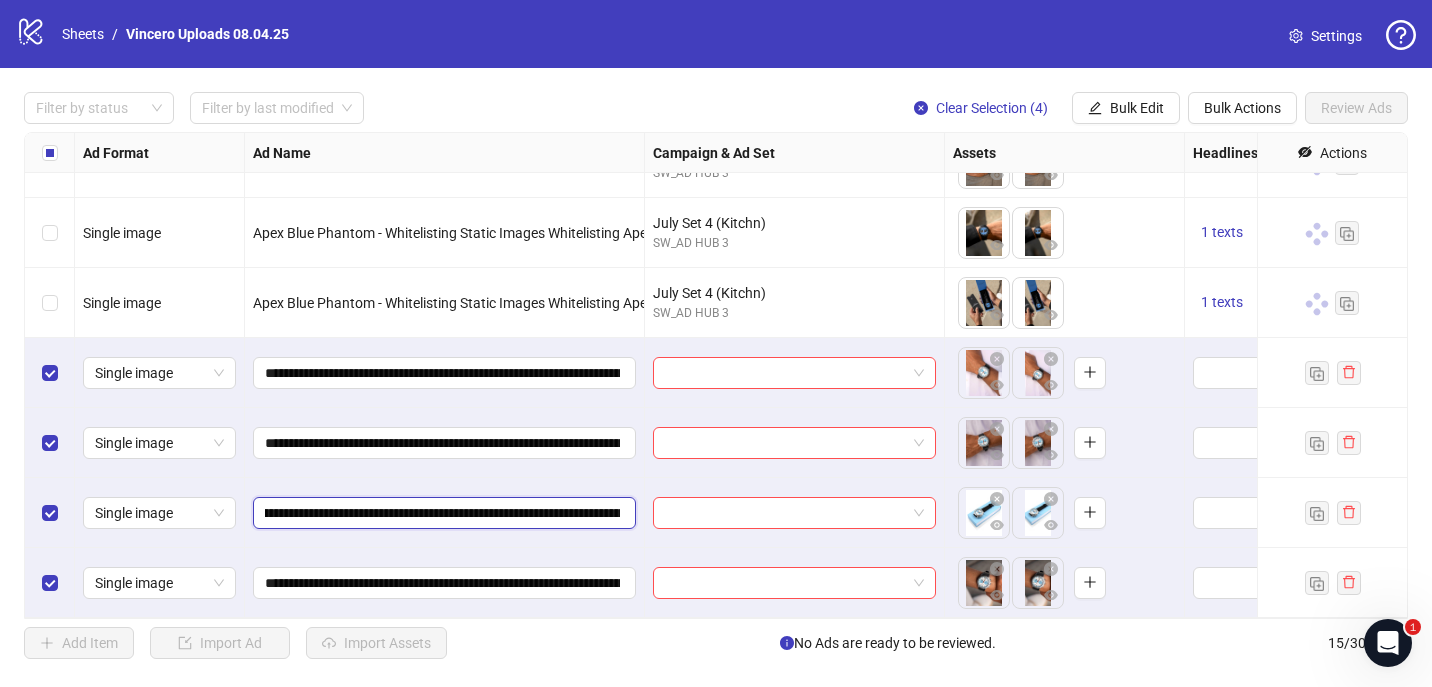 scroll, scrollTop: 0, scrollLeft: 444, axis: horizontal 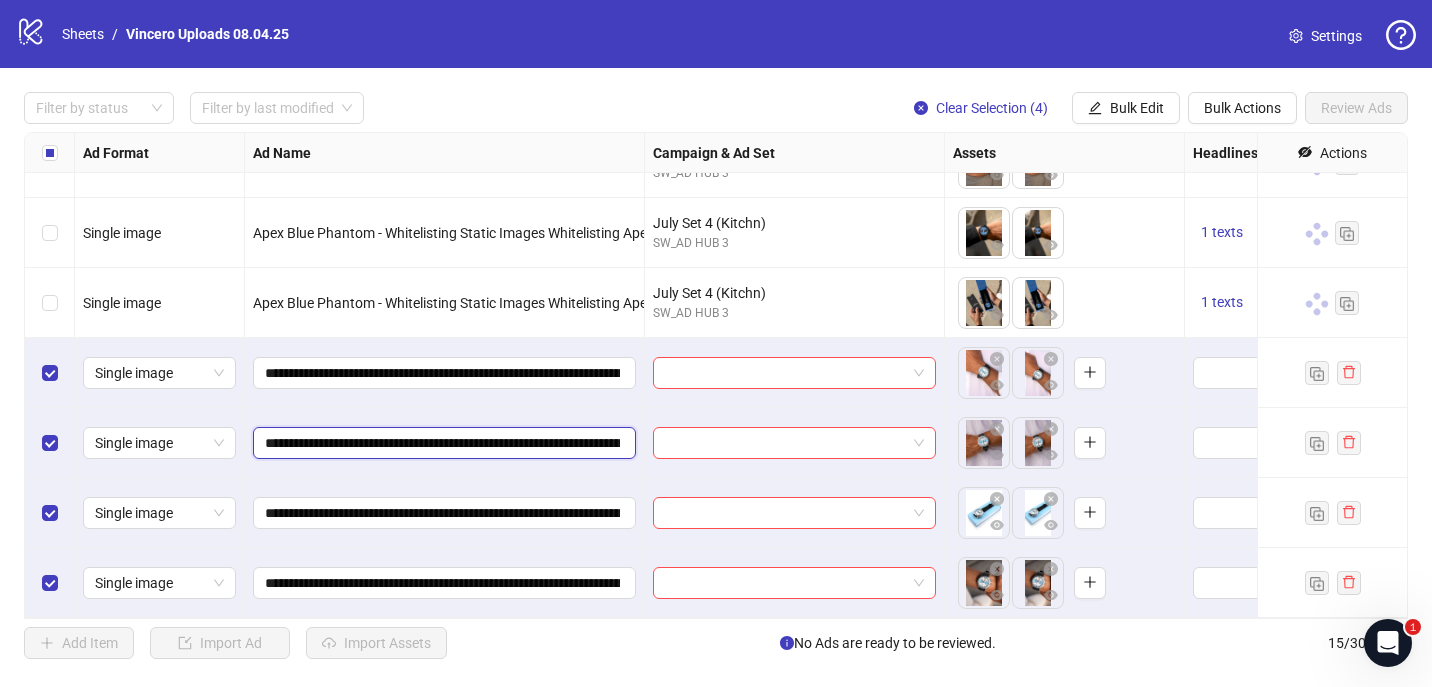 drag, startPoint x: 549, startPoint y: 439, endPoint x: 1435, endPoint y: 438, distance: 886.00055 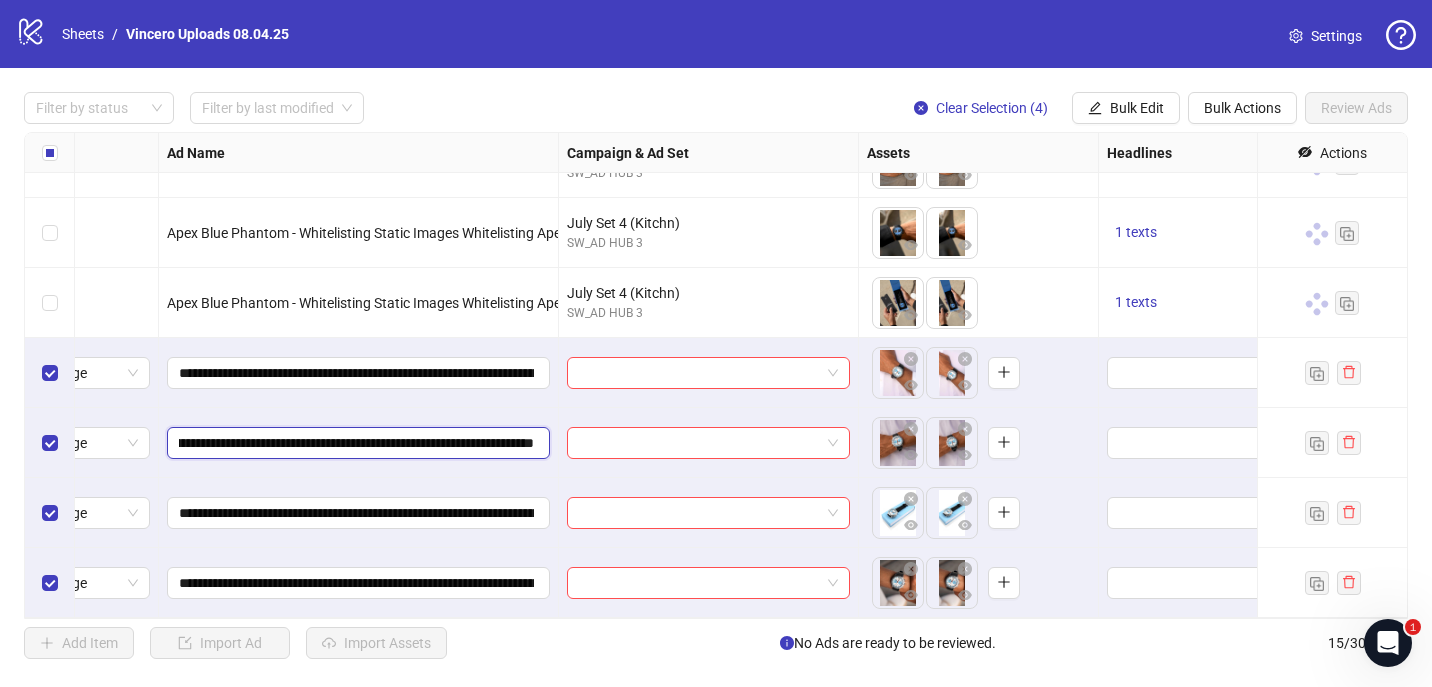 paste on "**********" 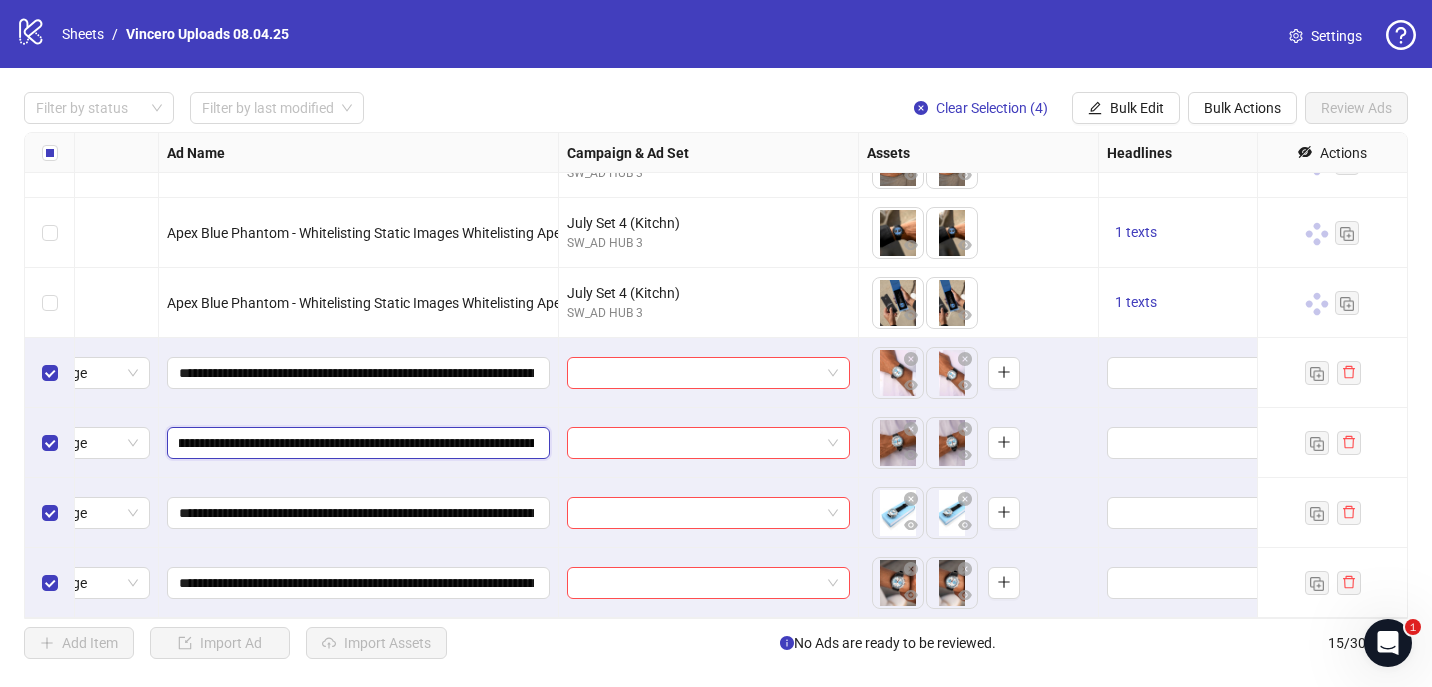 scroll, scrollTop: 0, scrollLeft: 438, axis: horizontal 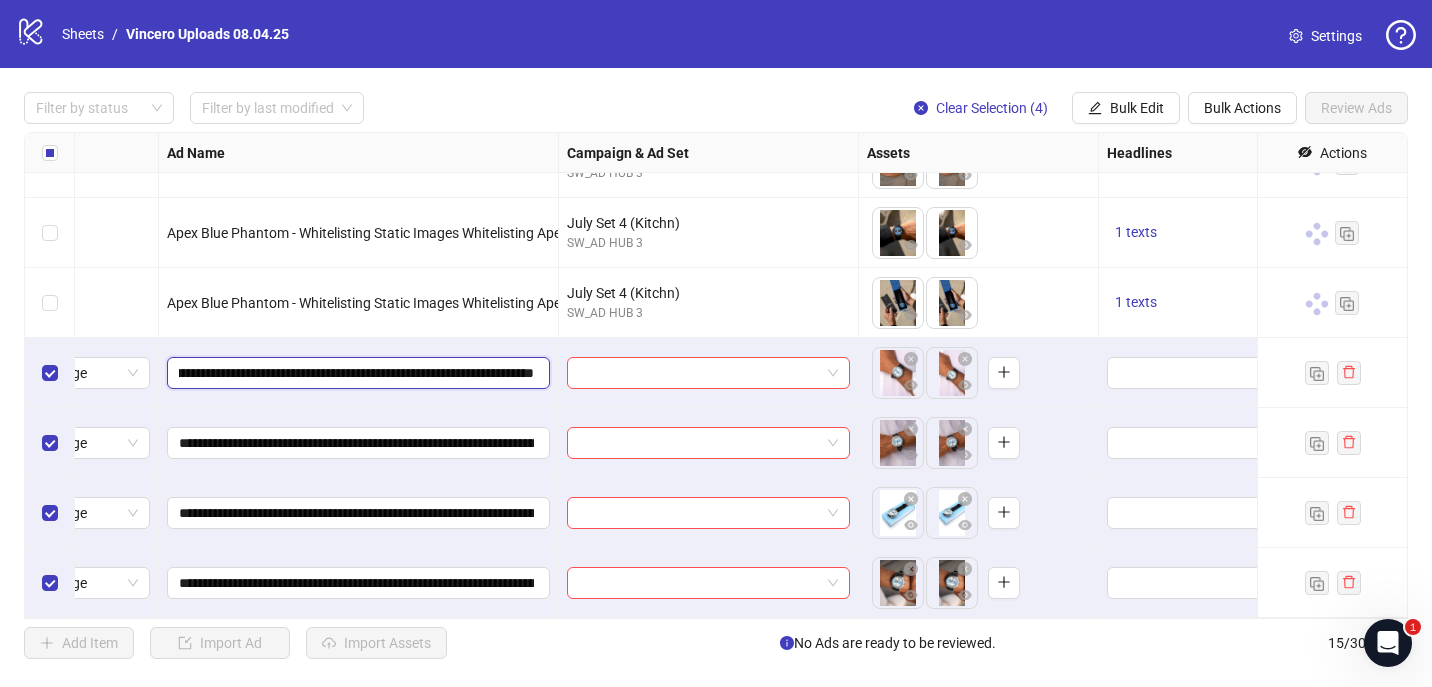 drag, startPoint x: 488, startPoint y: 366, endPoint x: 1190, endPoint y: 338, distance: 702.55817 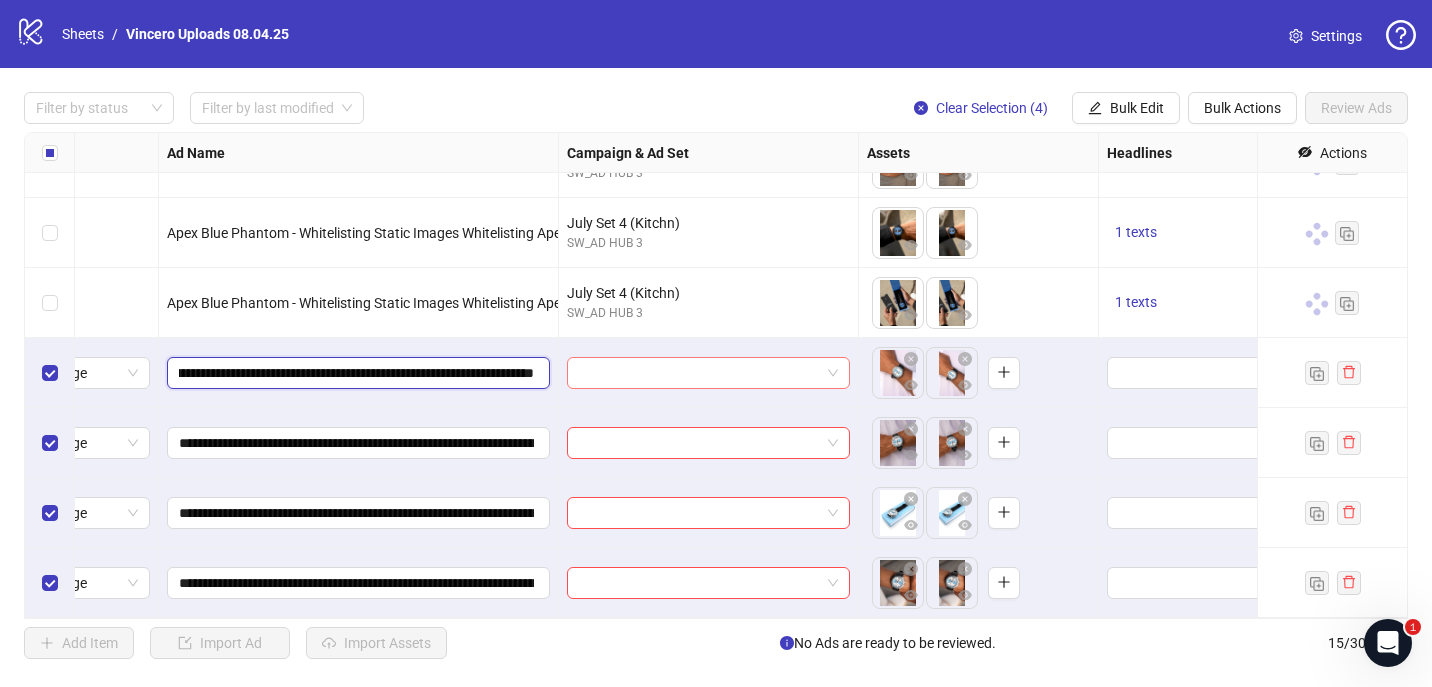 drag, startPoint x: 494, startPoint y: 374, endPoint x: 785, endPoint y: 373, distance: 291.0017 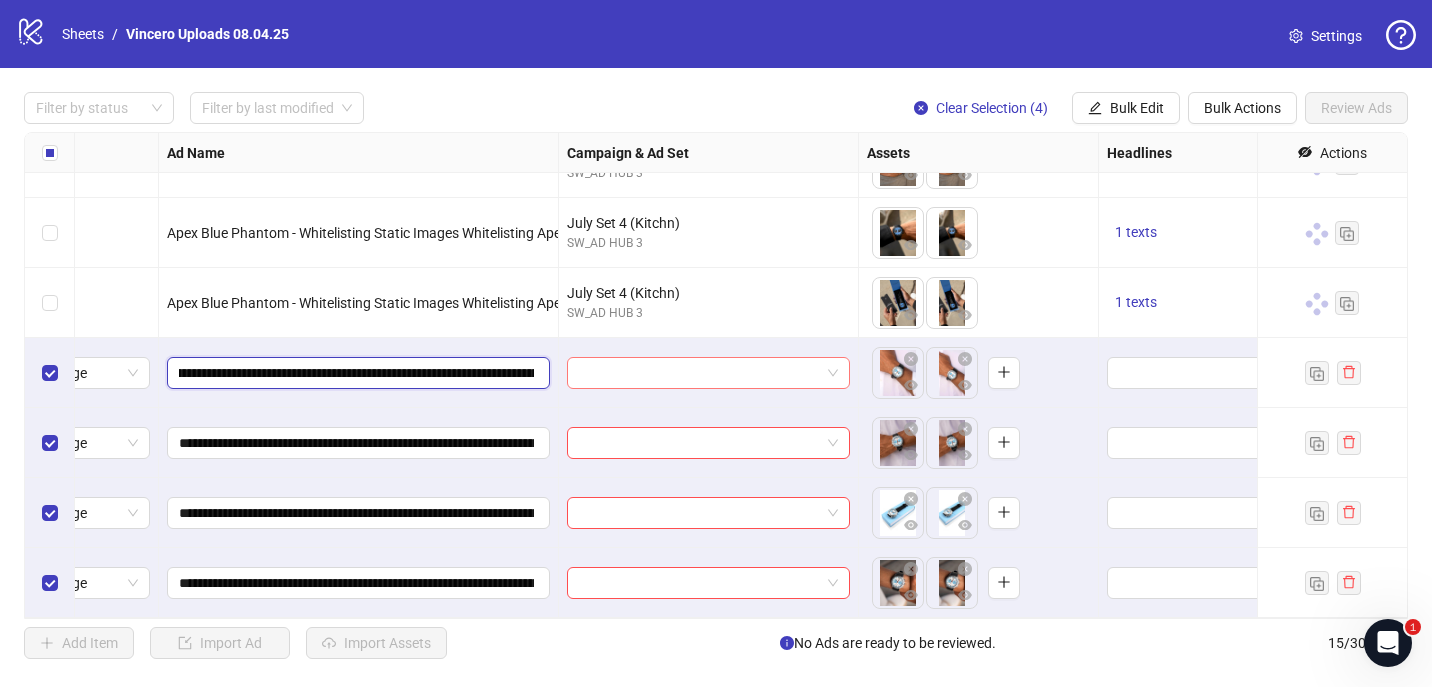 scroll, scrollTop: 0, scrollLeft: 441, axis: horizontal 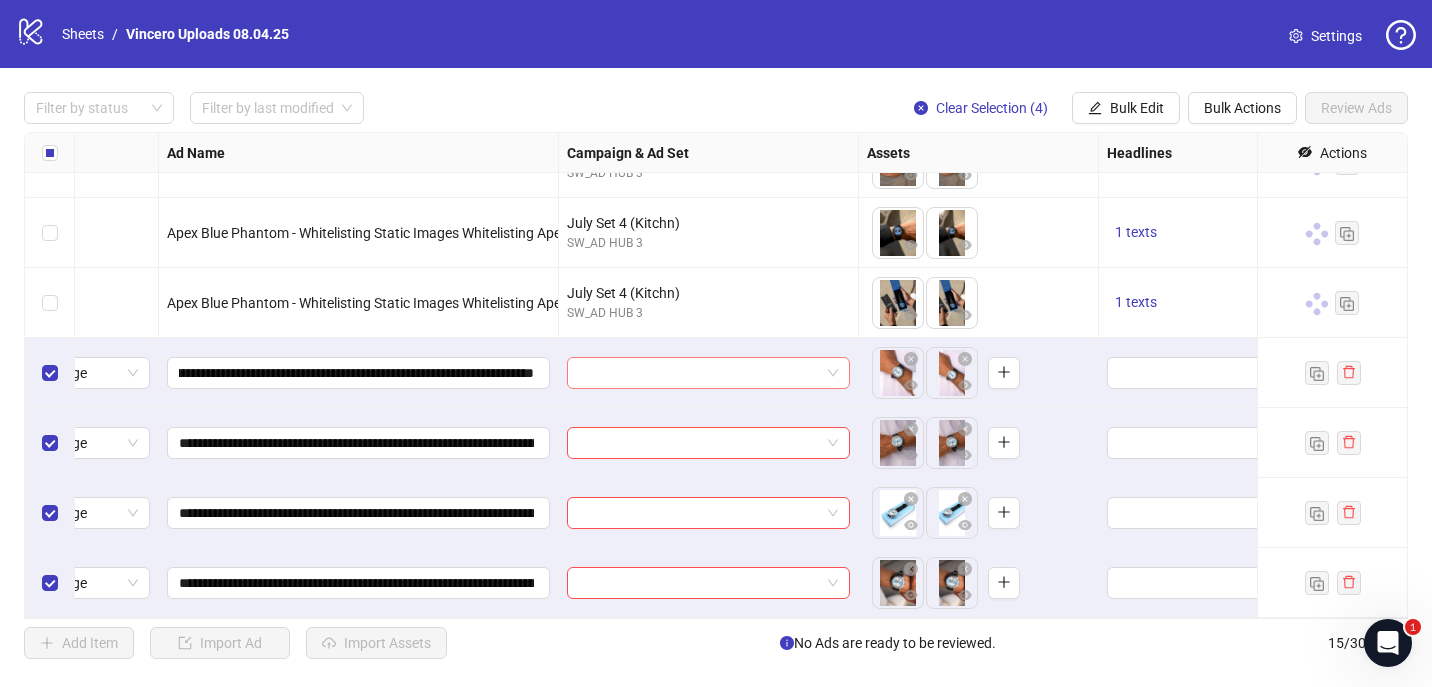 click at bounding box center (699, 373) 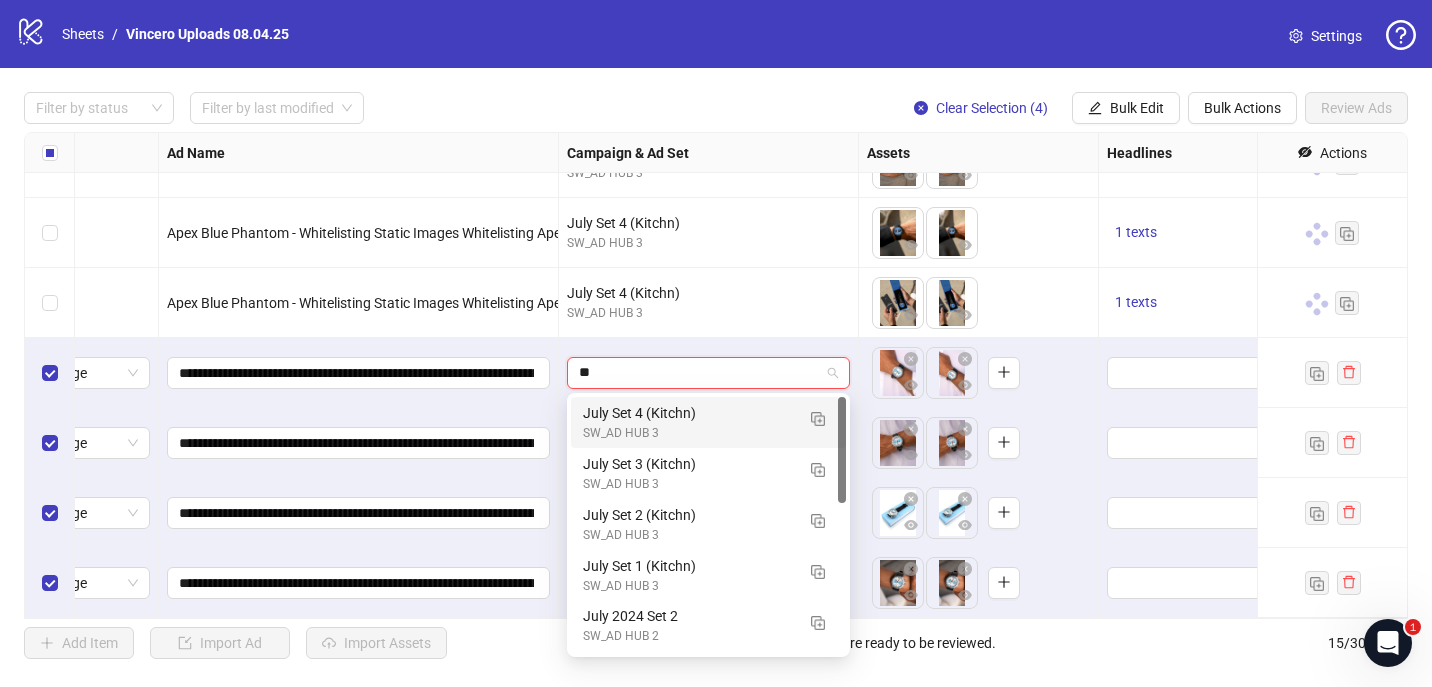 type on "***" 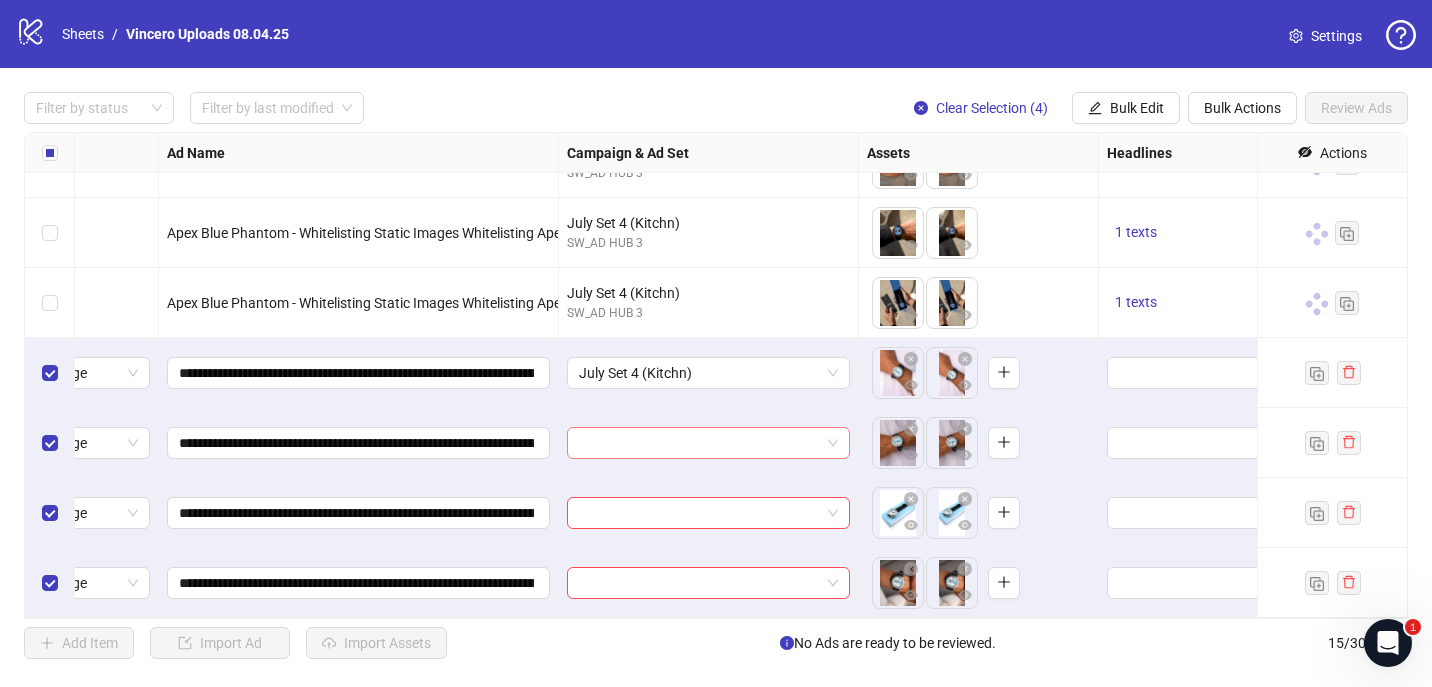 click at bounding box center [699, 443] 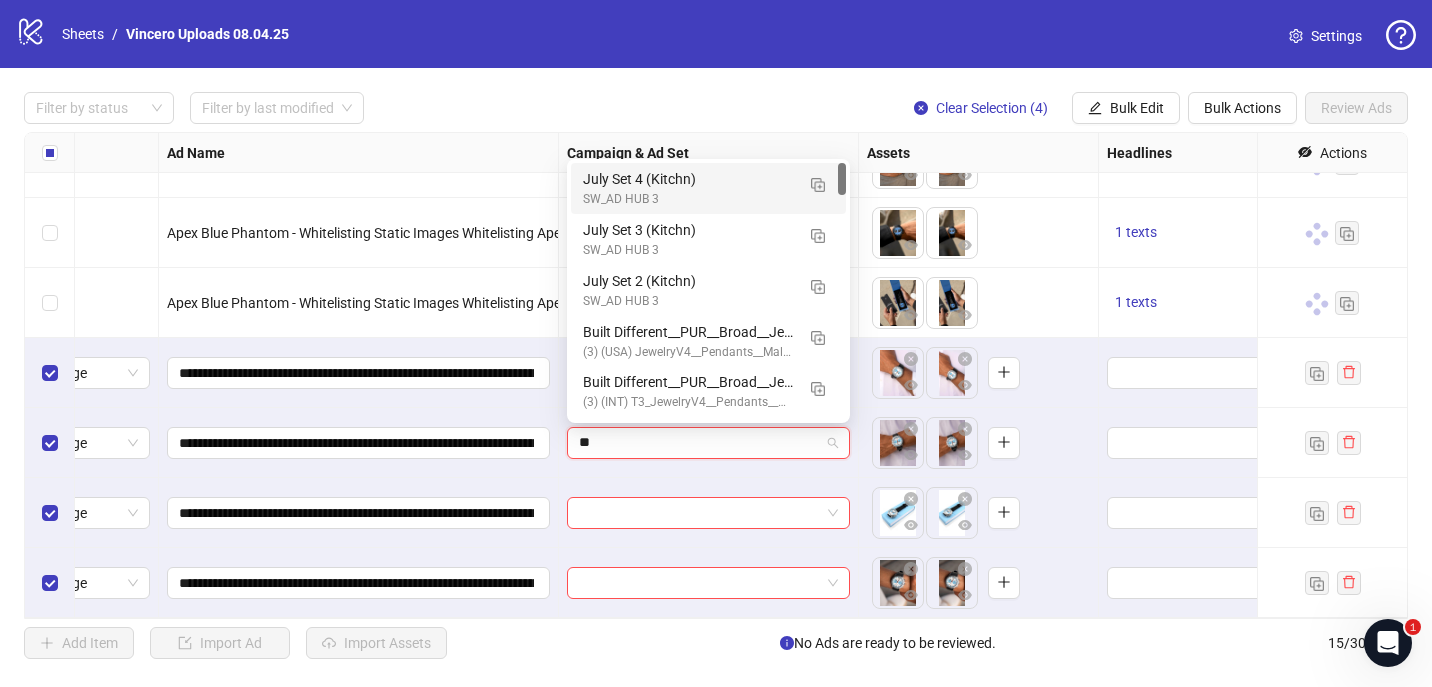 type on "***" 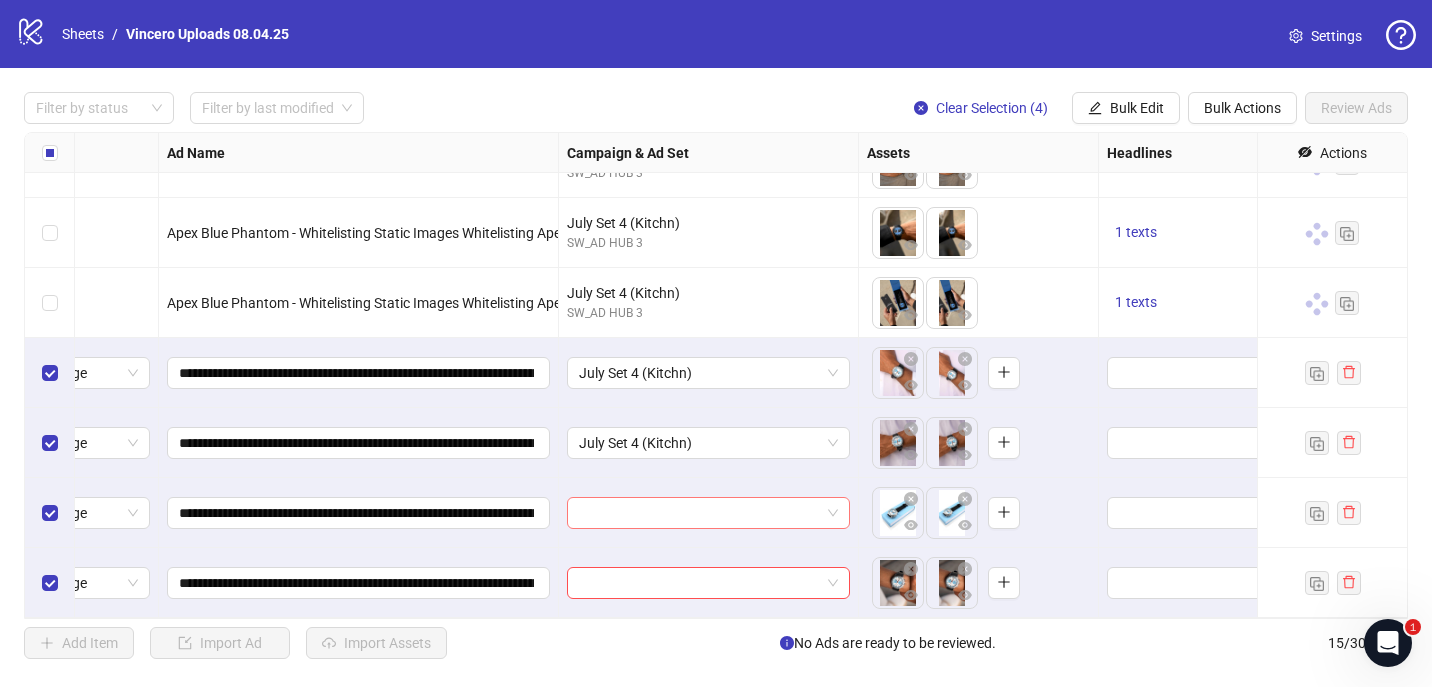 click at bounding box center (699, 513) 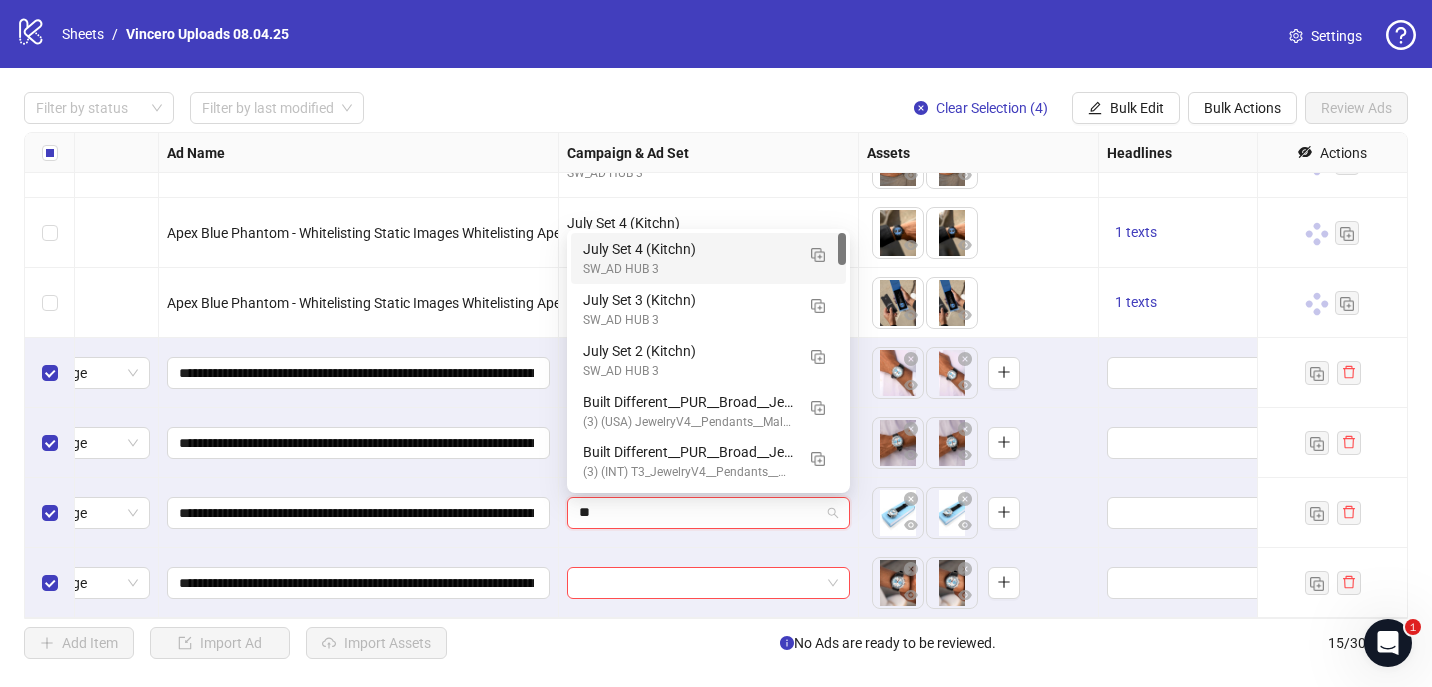 type on "***" 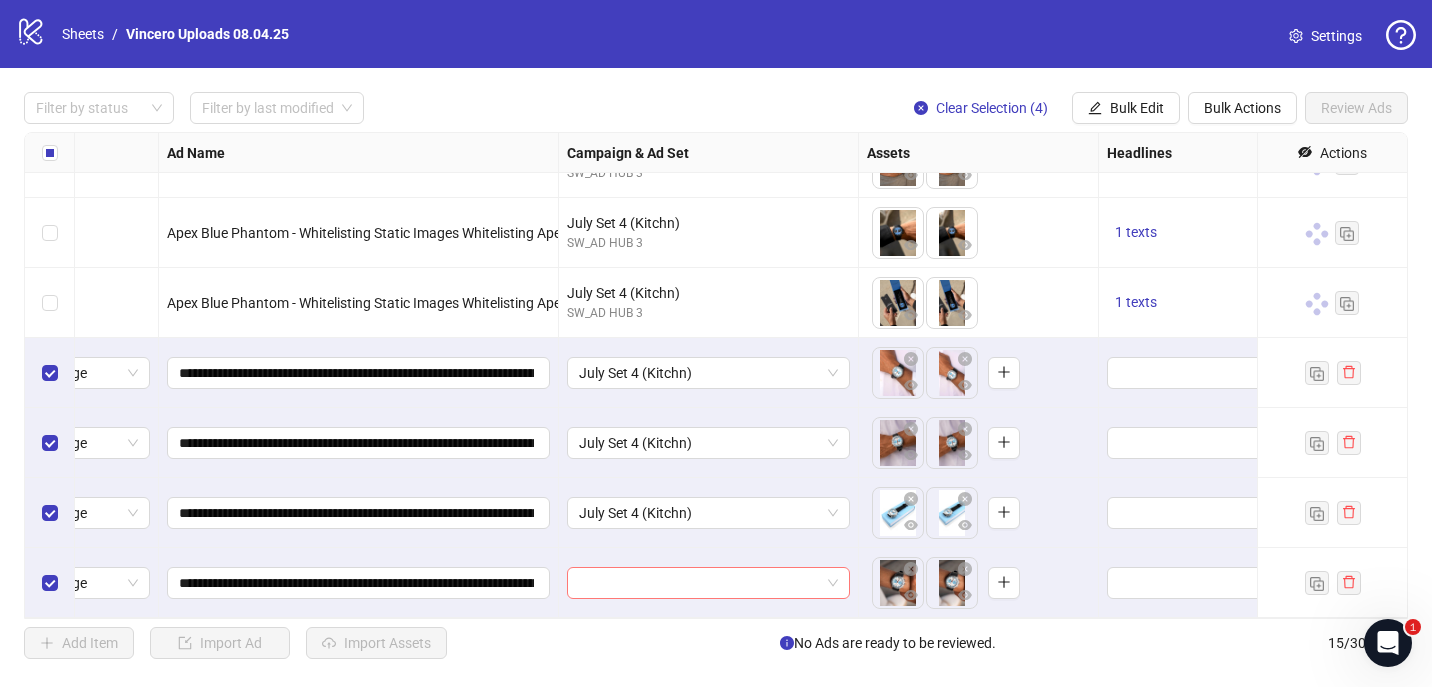 click at bounding box center [699, 583] 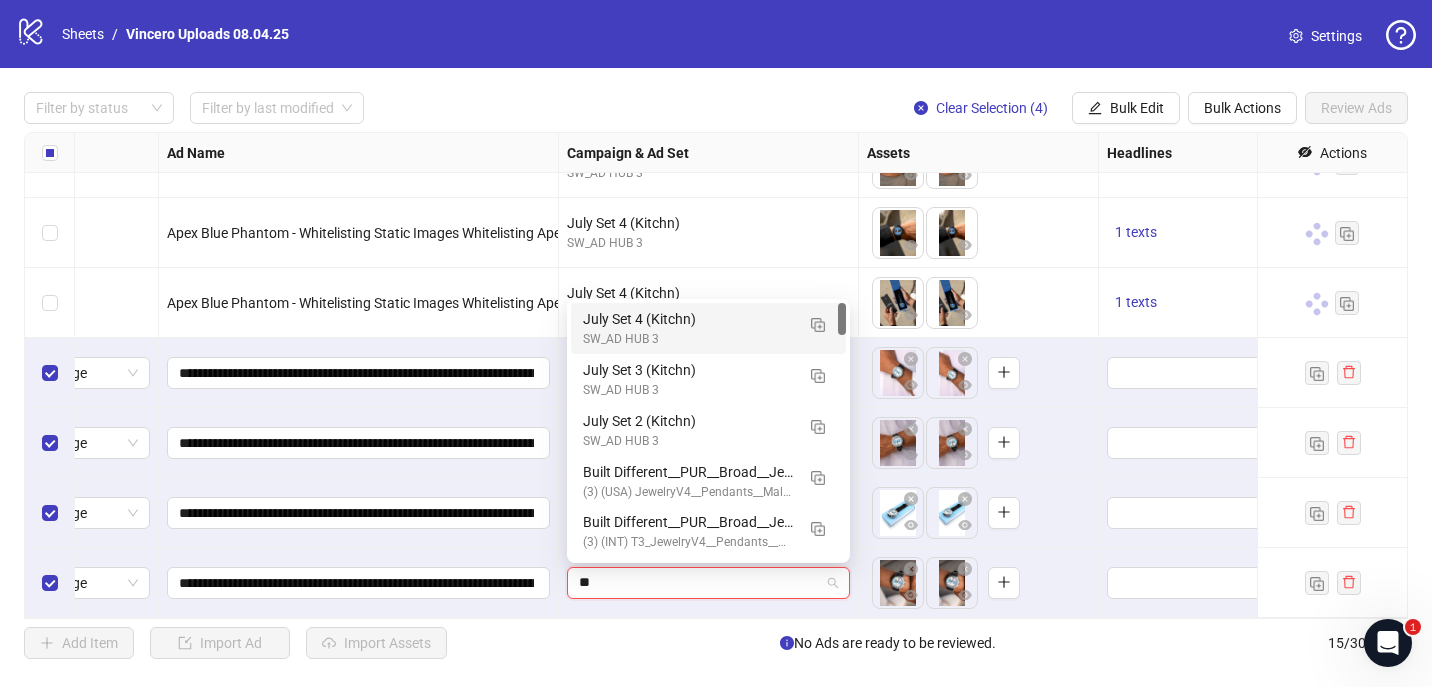type on "***" 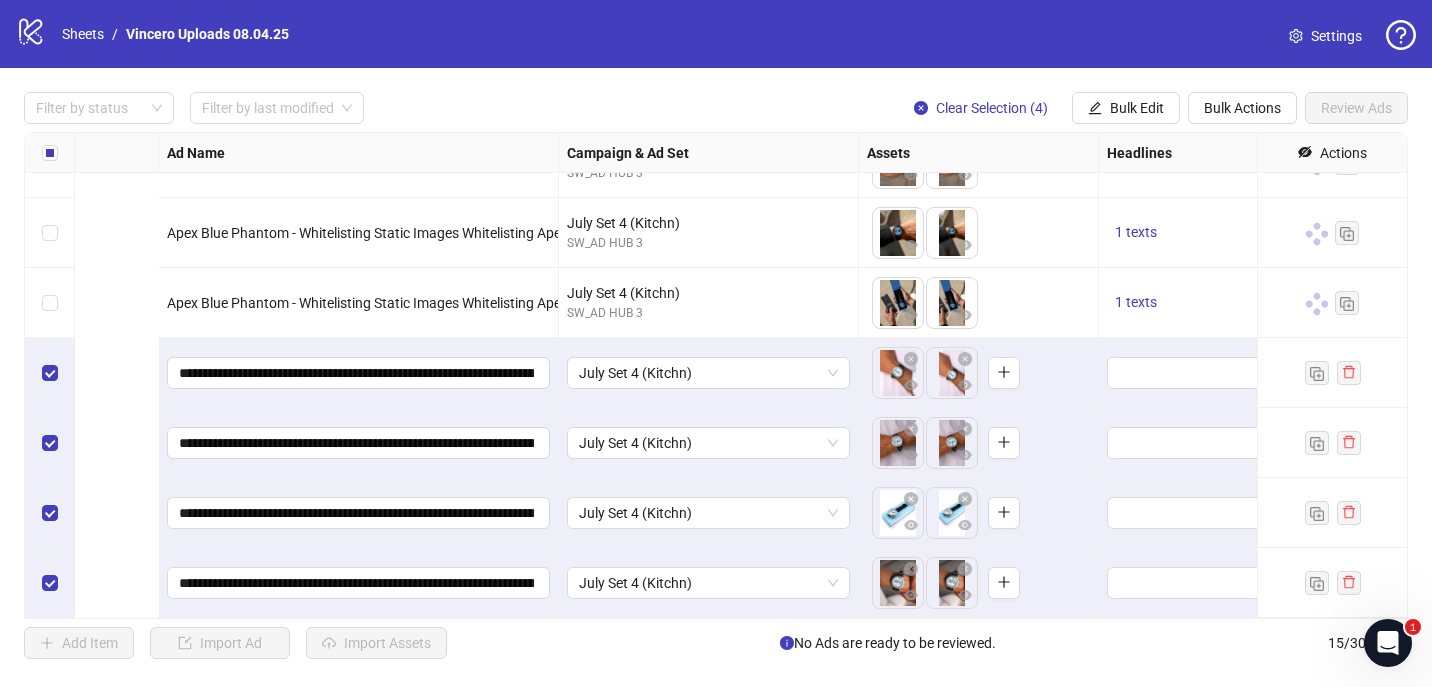 scroll, scrollTop: 605, scrollLeft: 788, axis: both 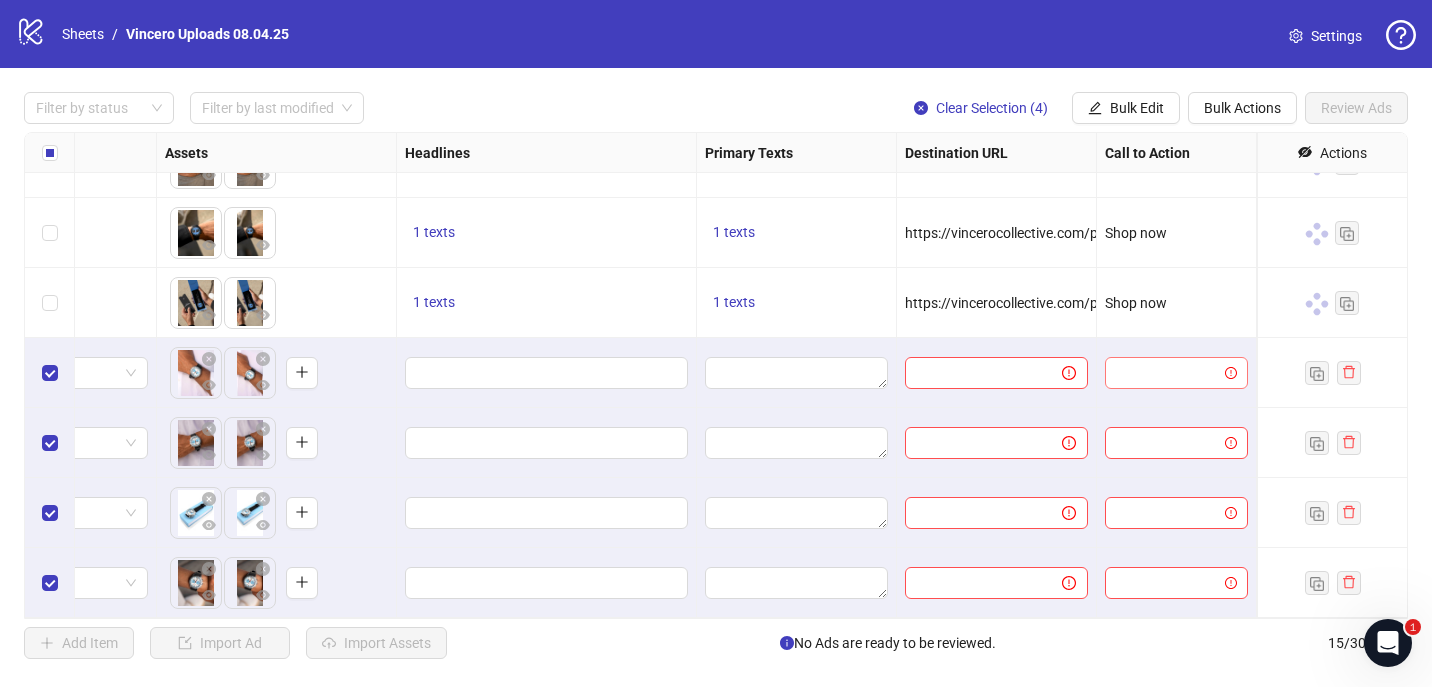 click at bounding box center (1167, 373) 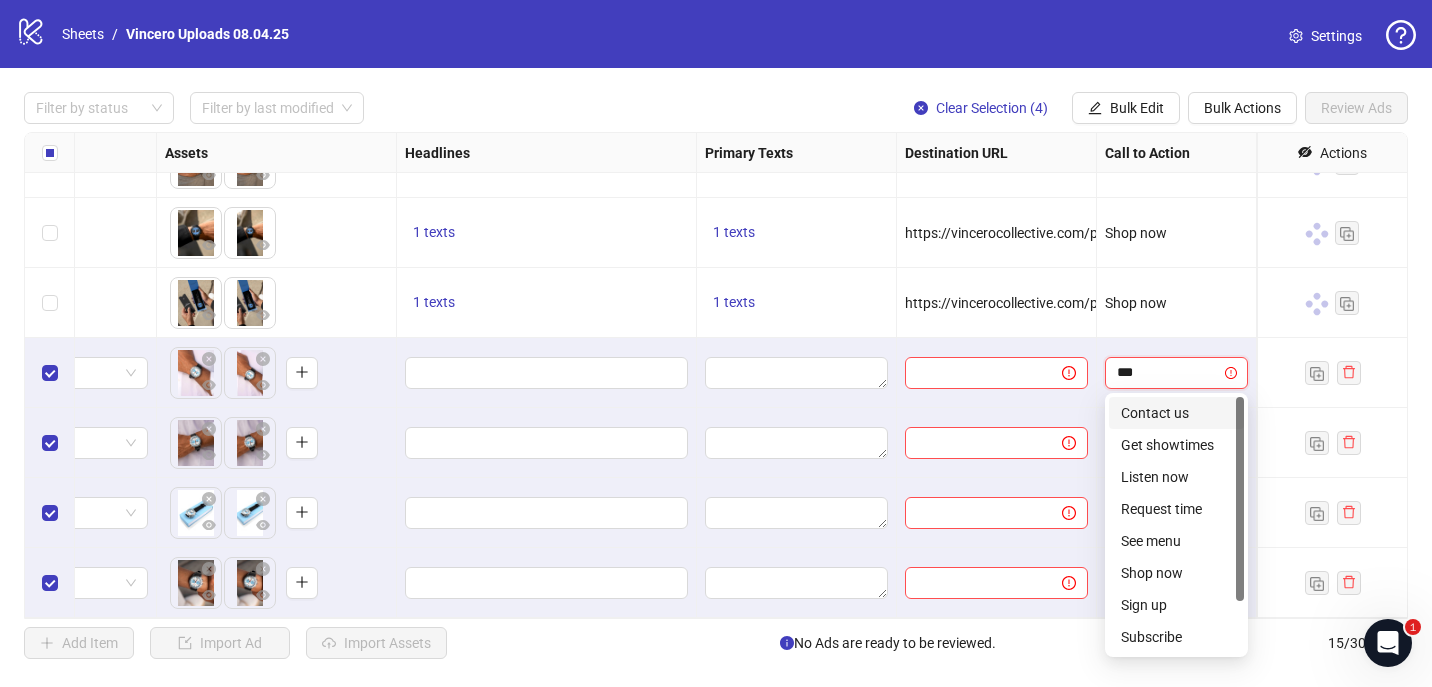 type on "****" 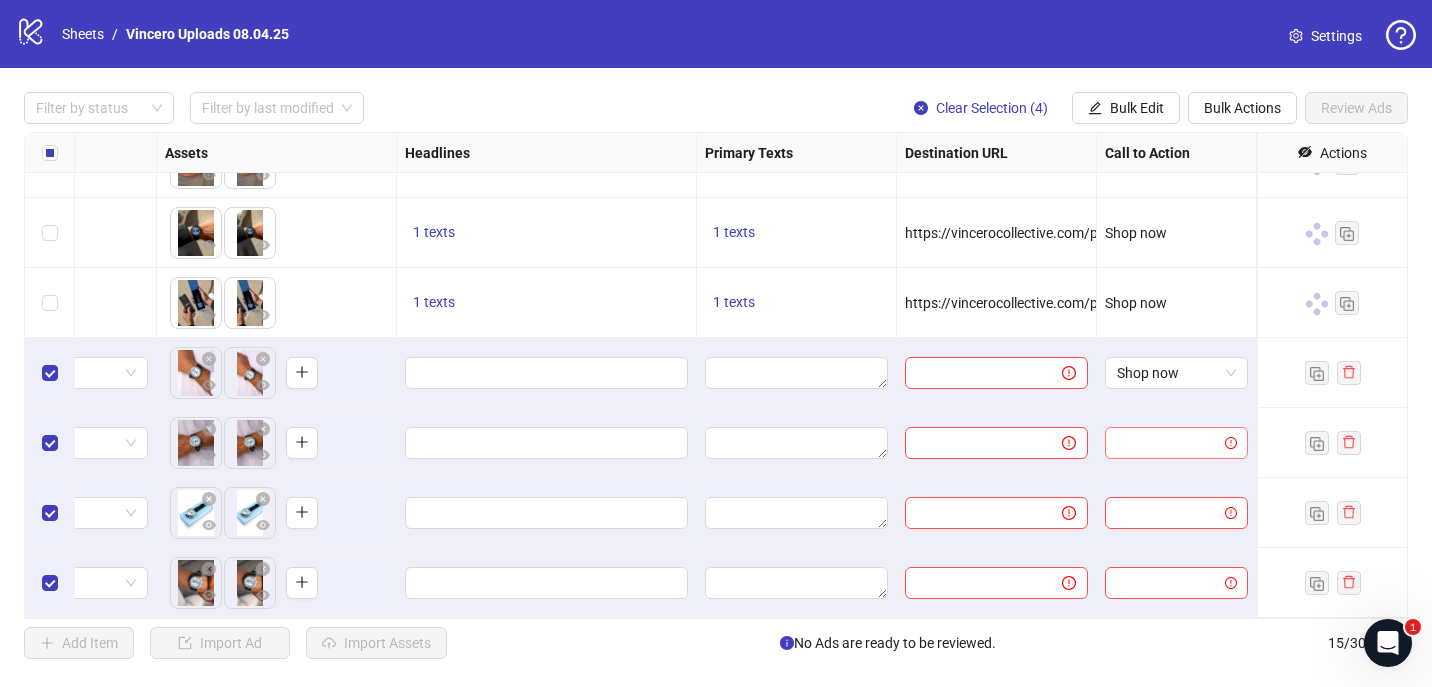 click at bounding box center [1167, 443] 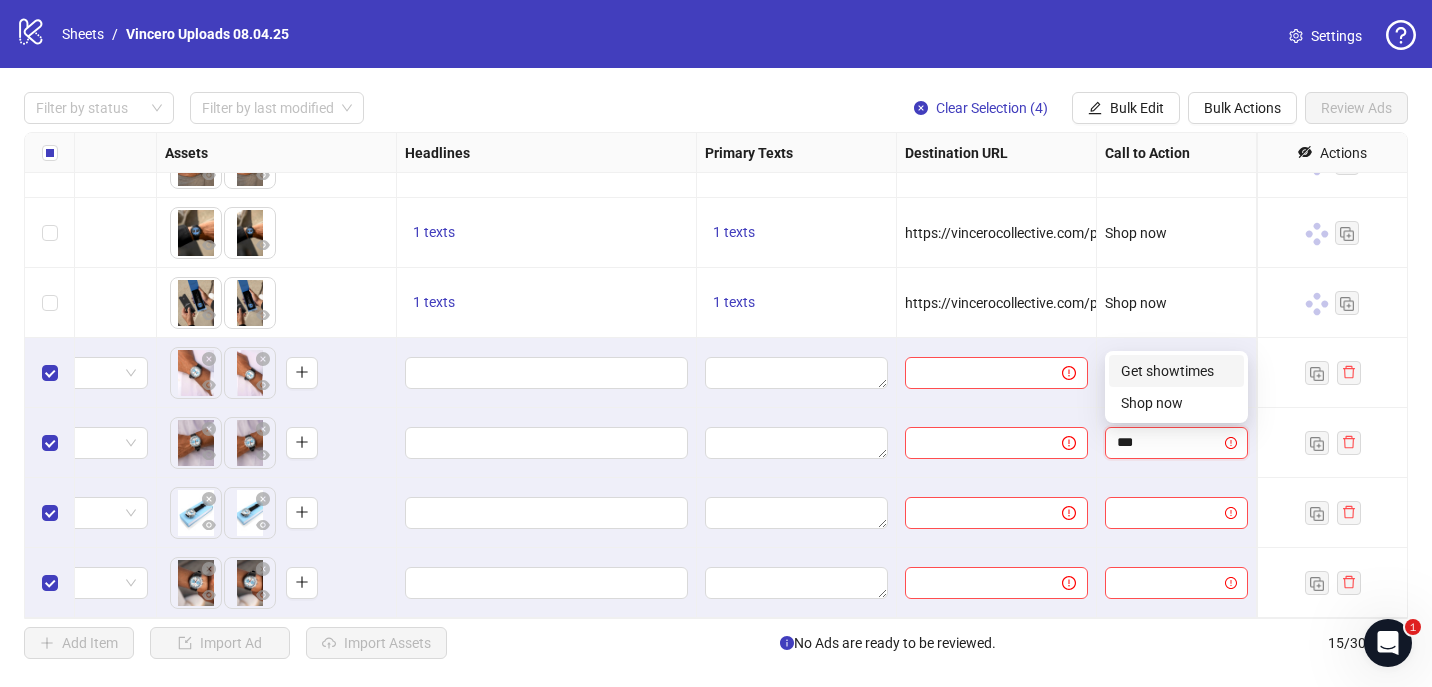 type on "****" 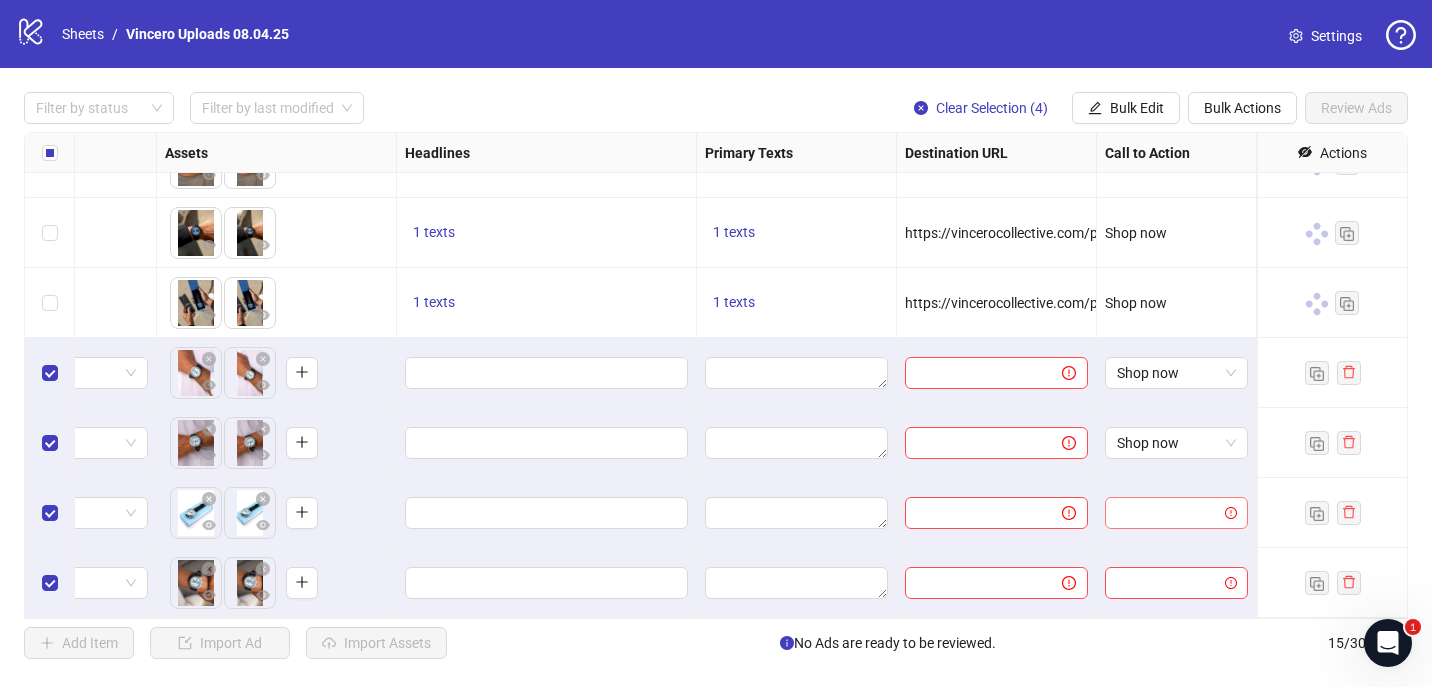 click at bounding box center [1167, 513] 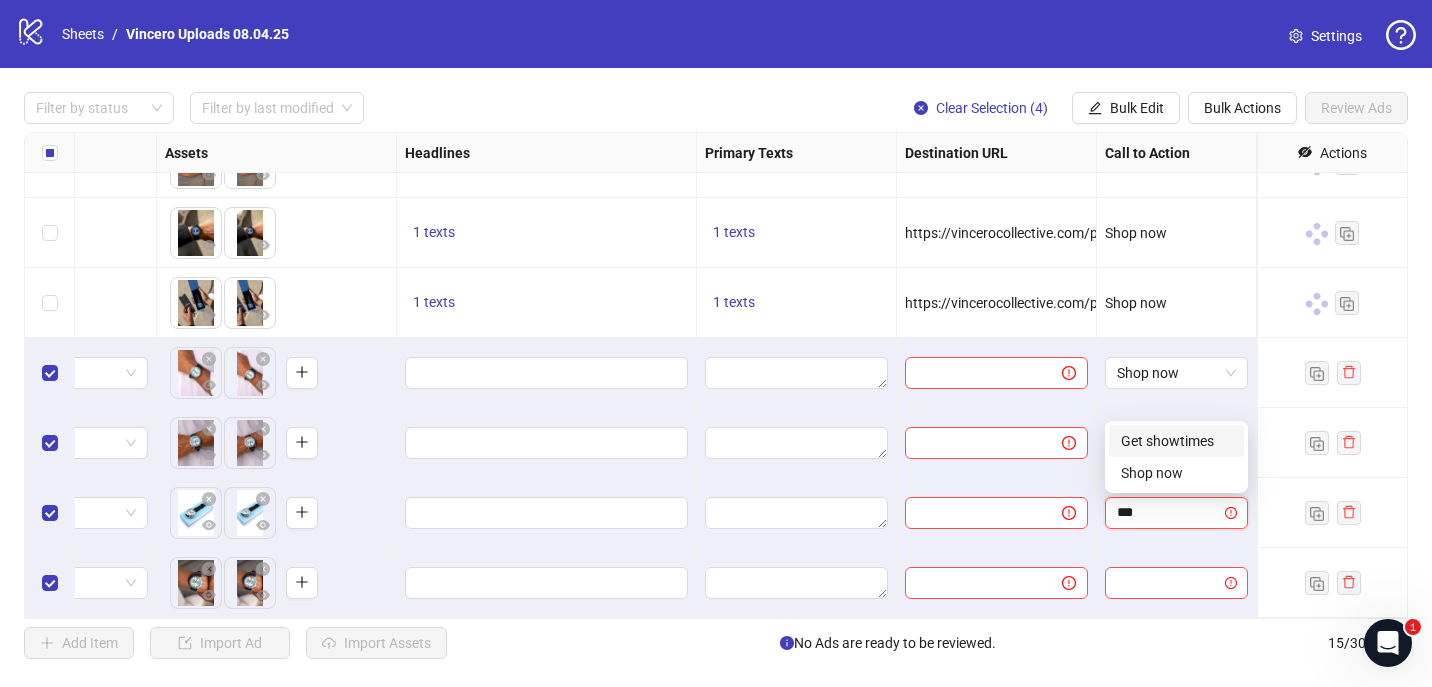 type on "****" 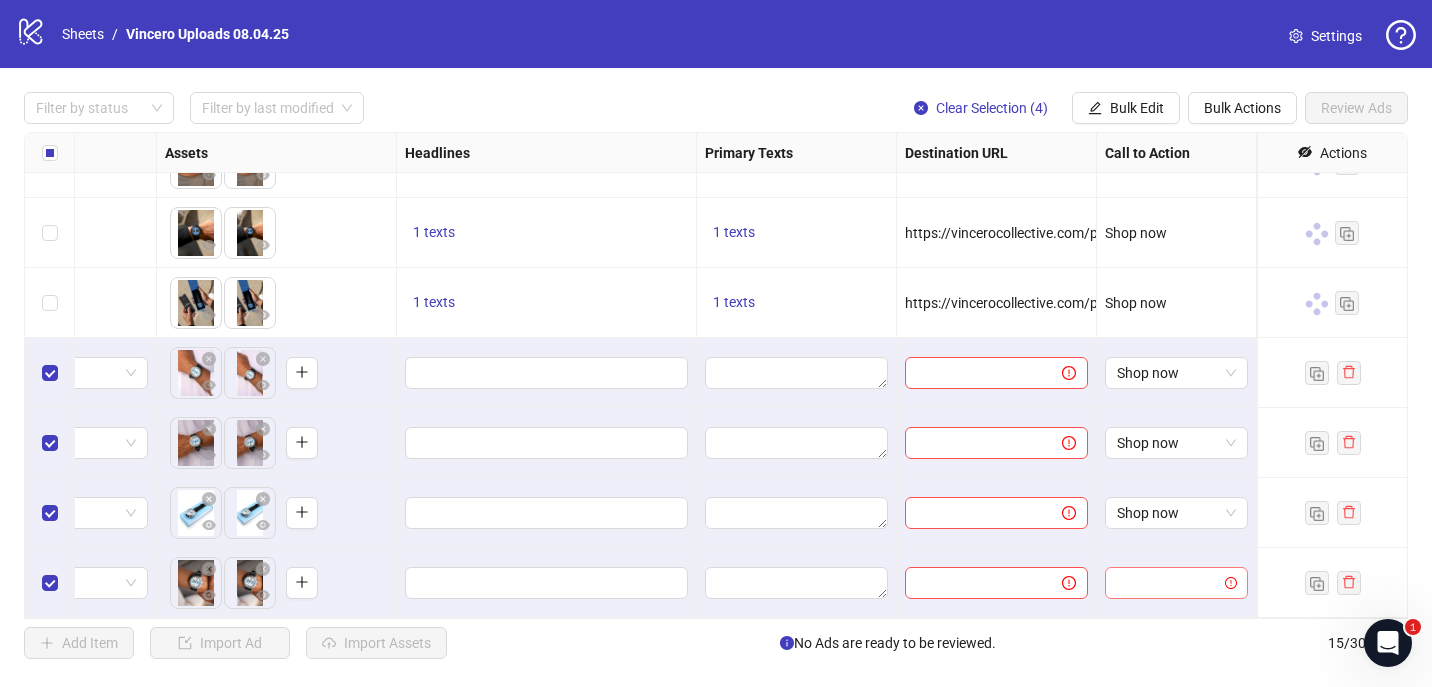 click at bounding box center [1167, 583] 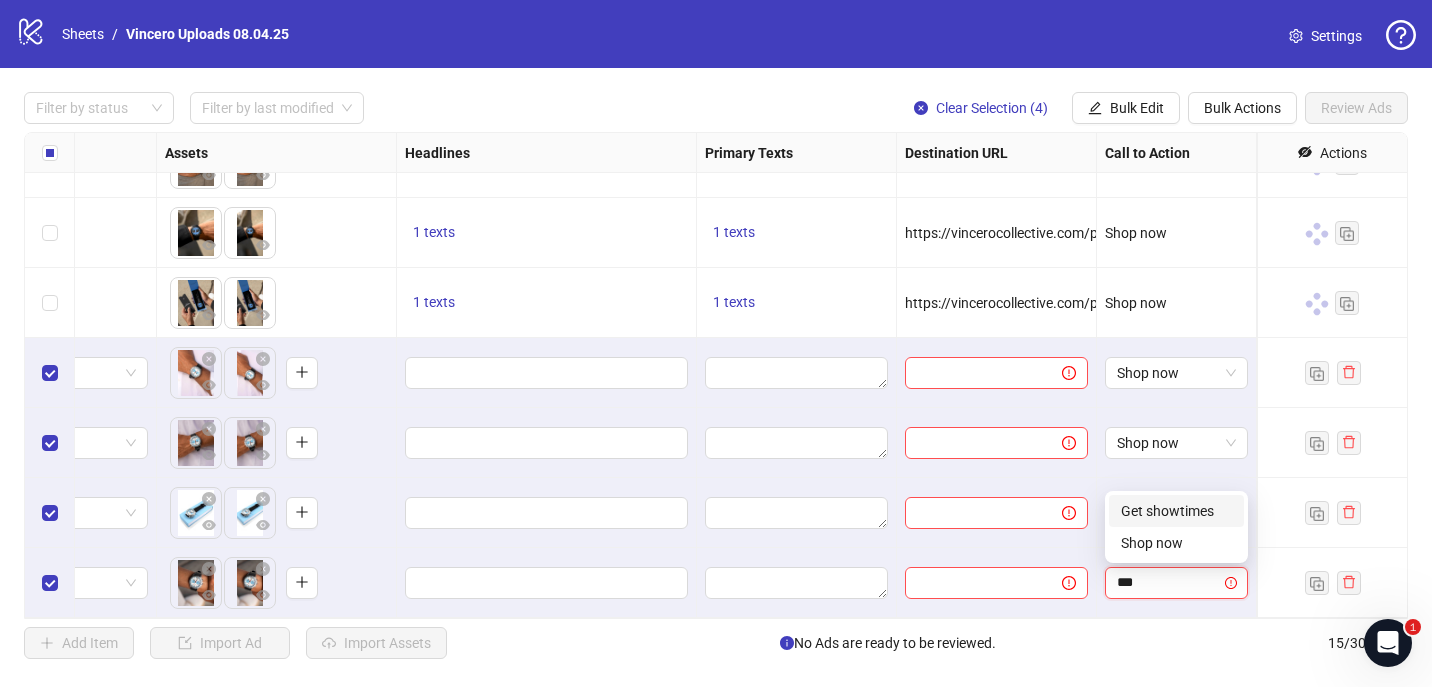 type on "****" 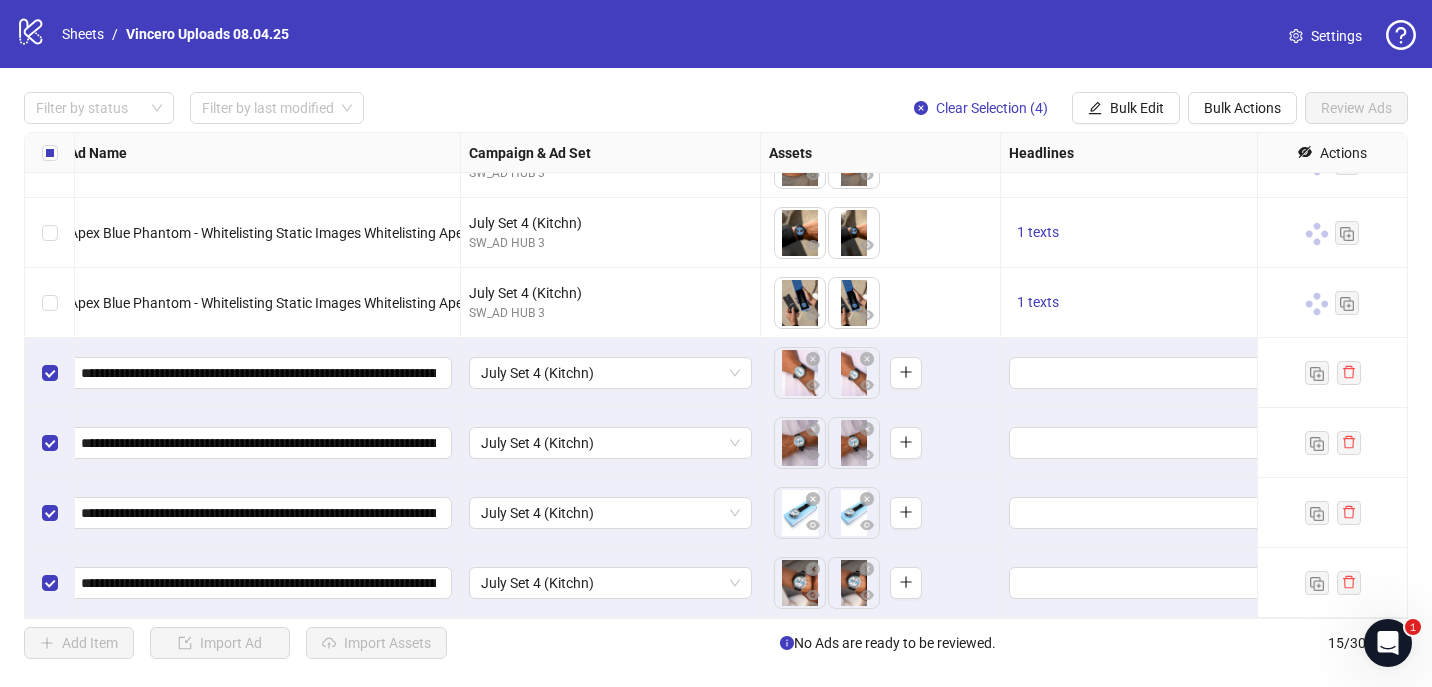 scroll, scrollTop: 605, scrollLeft: 776, axis: both 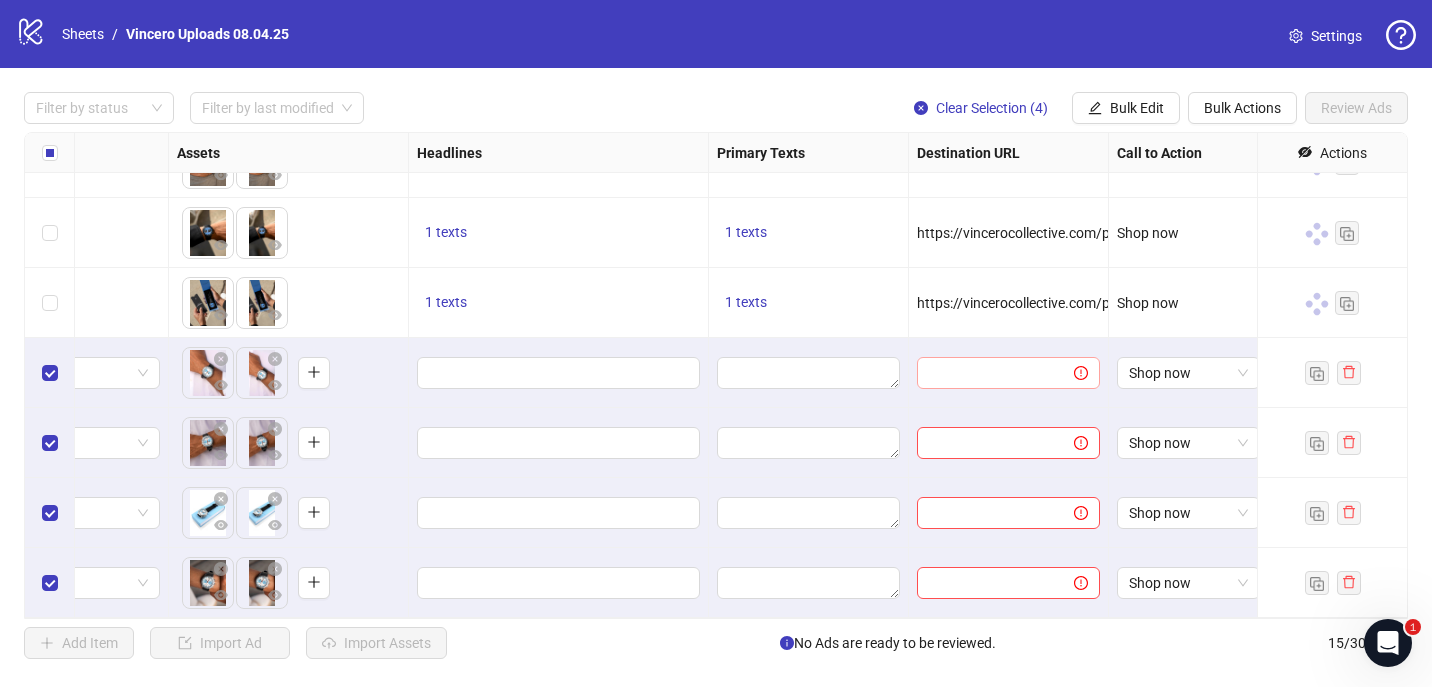 click at bounding box center [1008, 373] 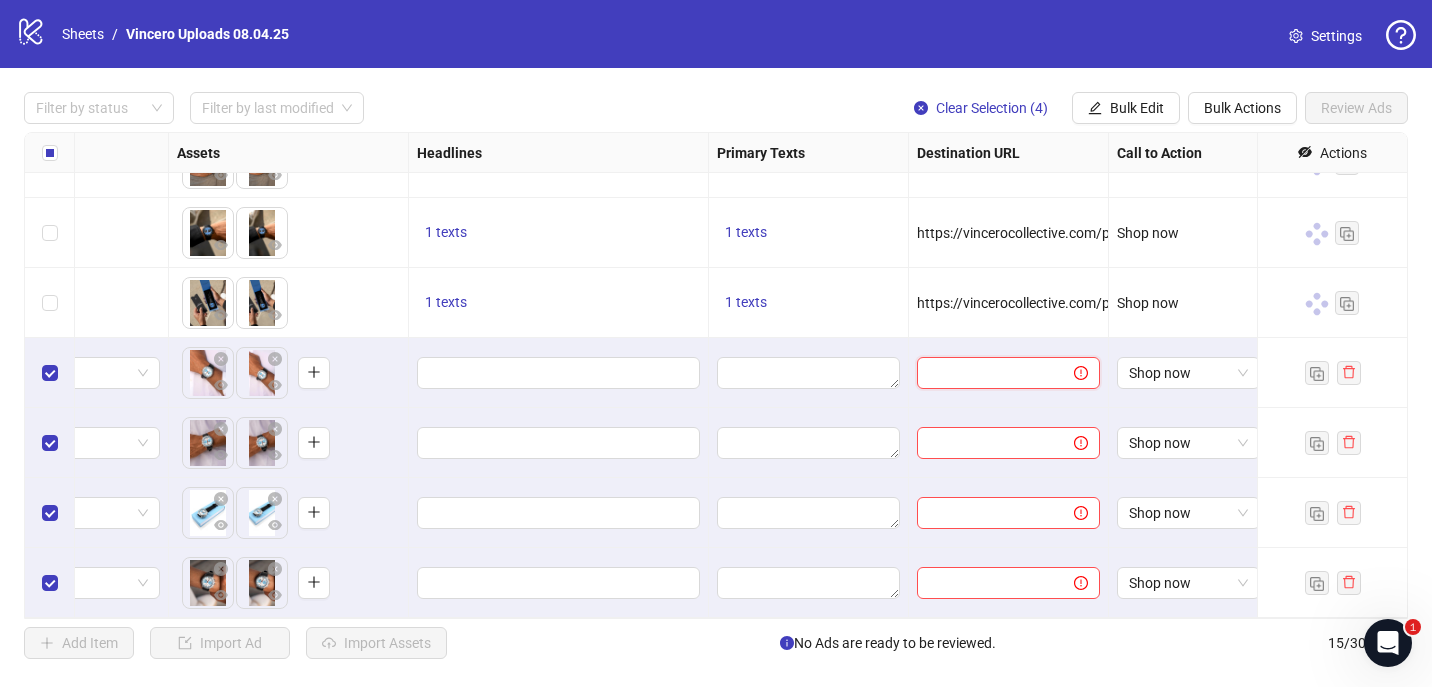 click at bounding box center (987, 373) 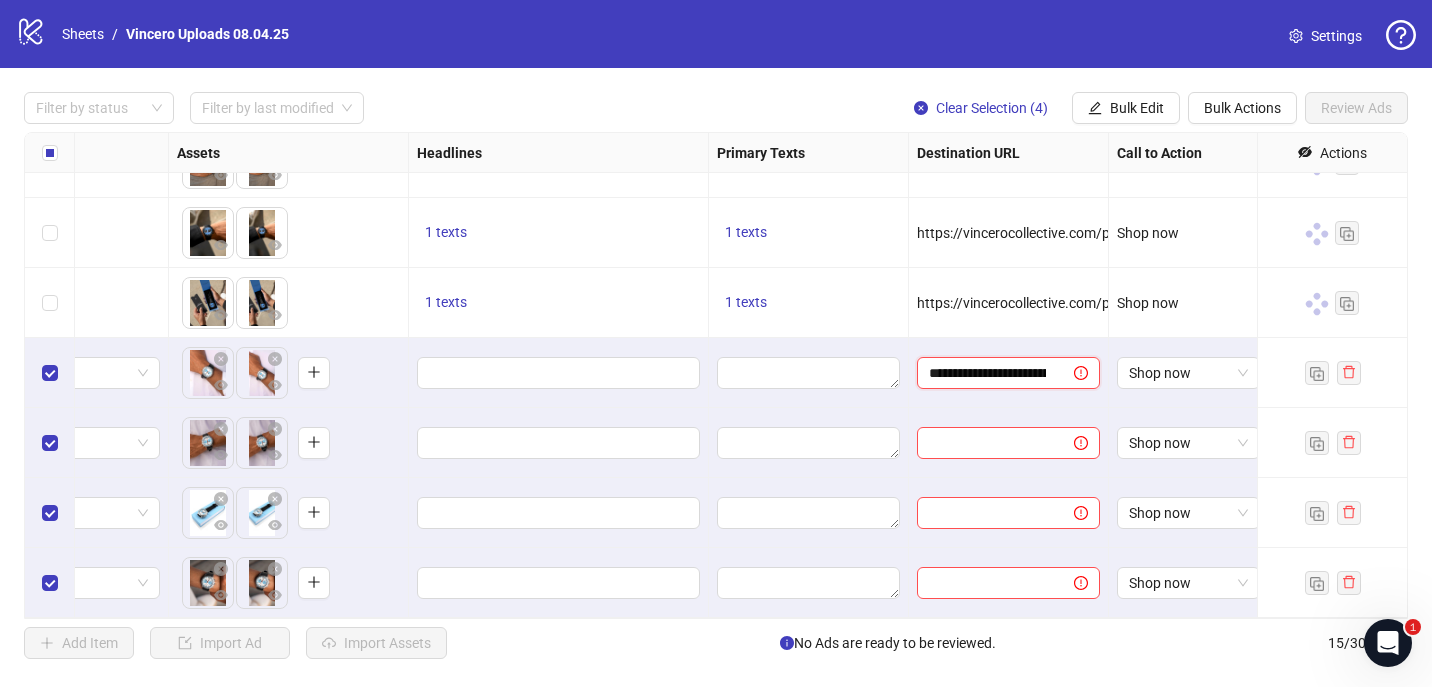 scroll, scrollTop: 0, scrollLeft: 453, axis: horizontal 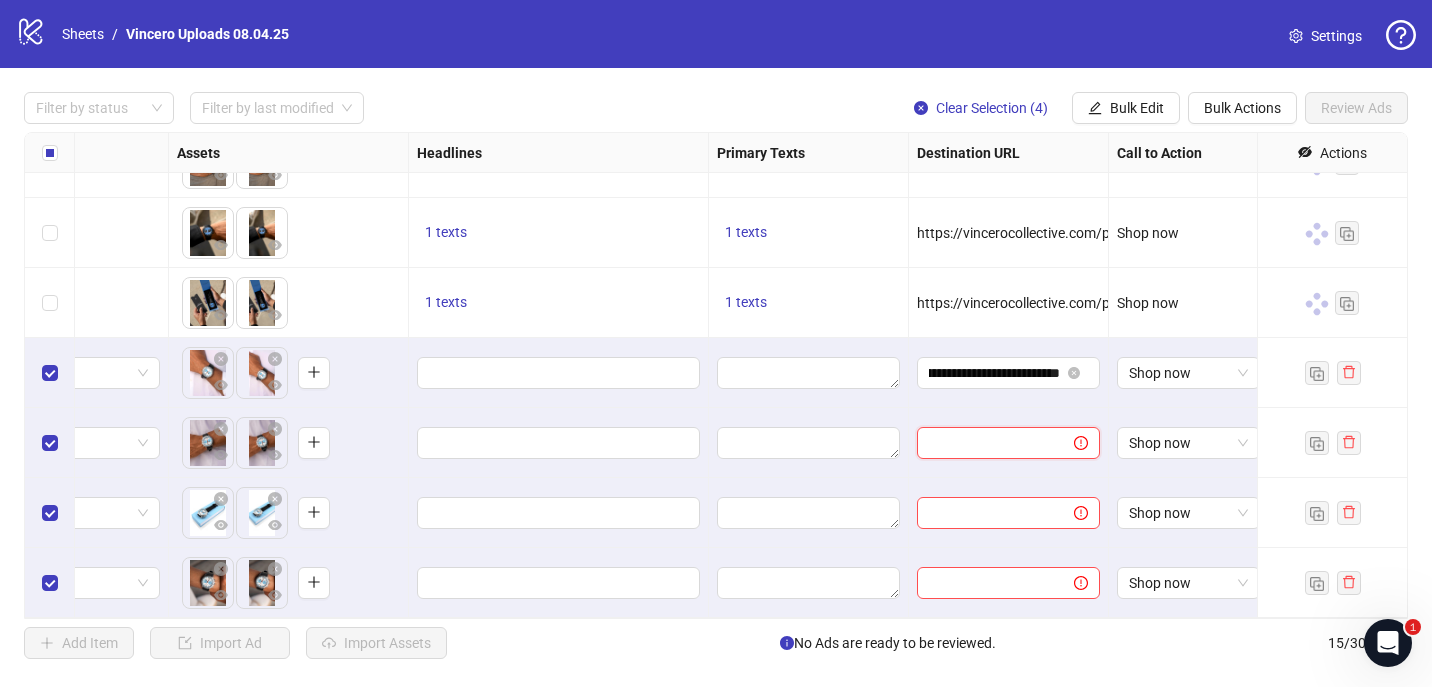 click at bounding box center (987, 443) 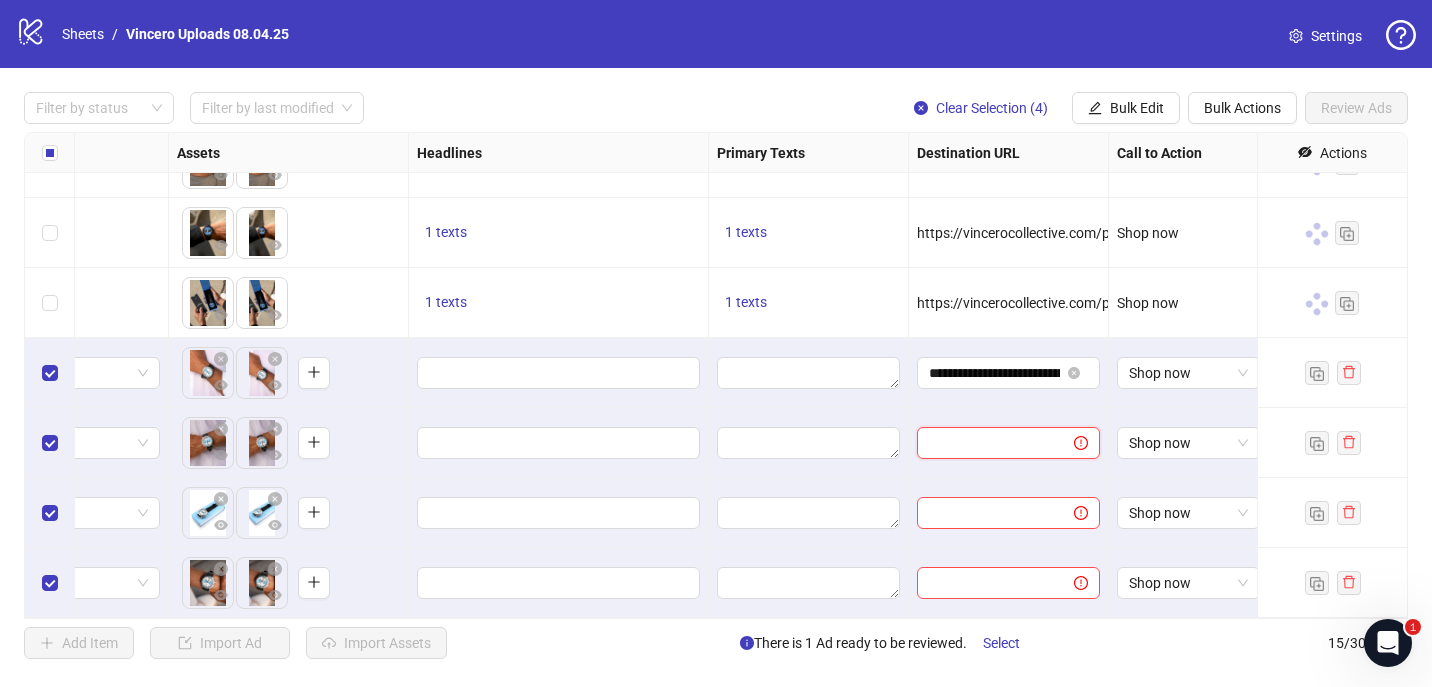 paste on "**********" 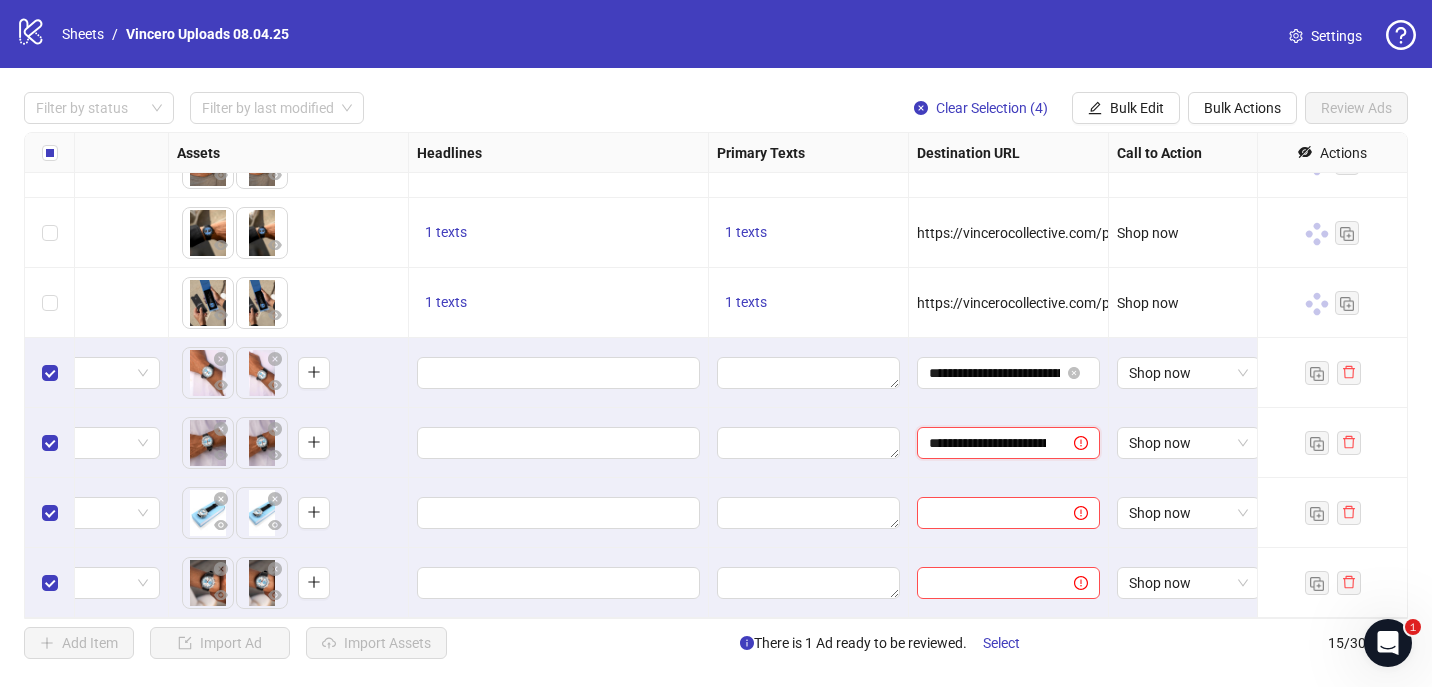 scroll, scrollTop: 0, scrollLeft: 453, axis: horizontal 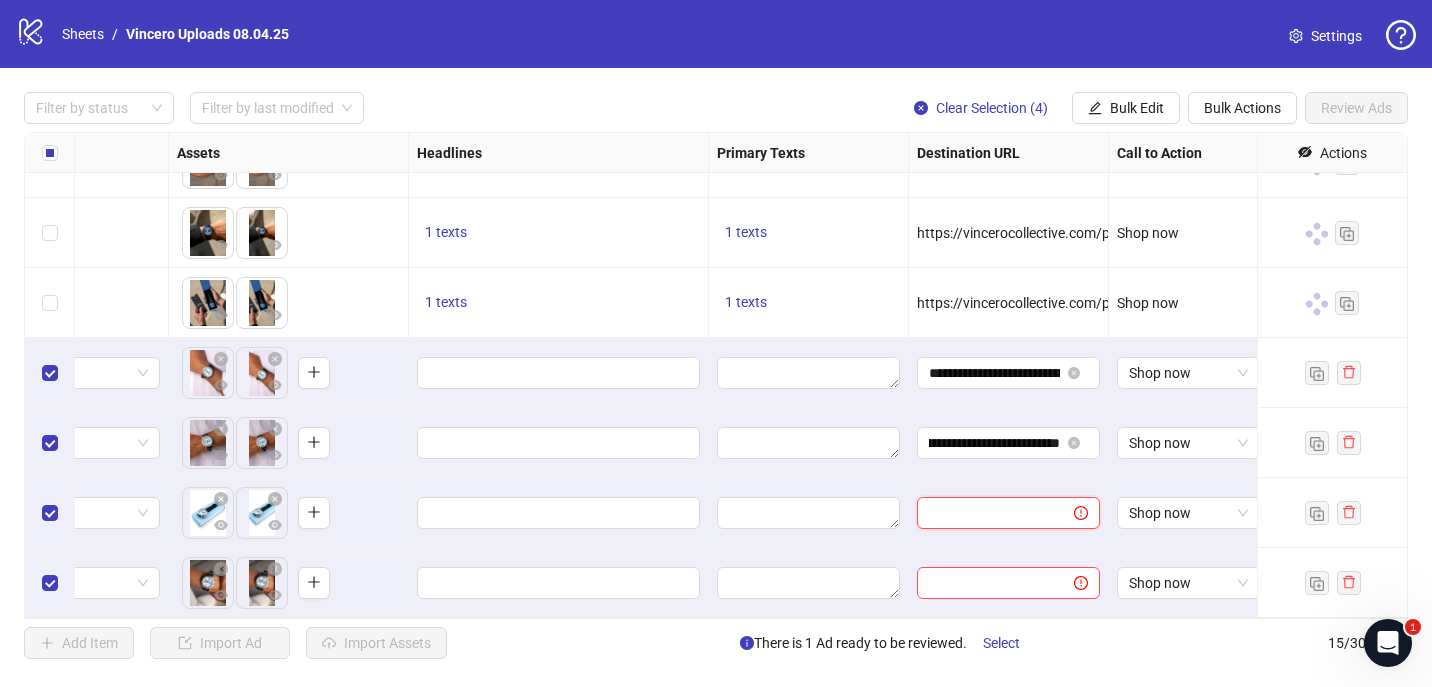 click at bounding box center (987, 513) 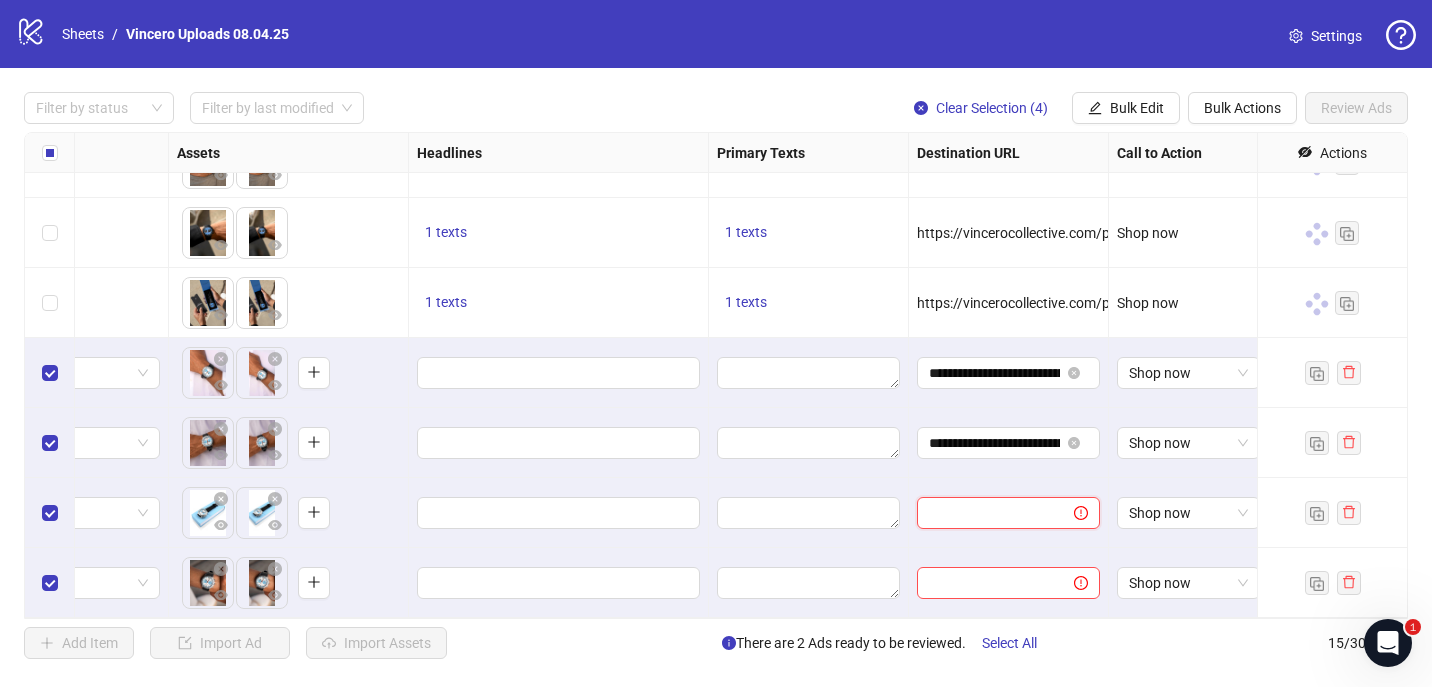 paste on "**********" 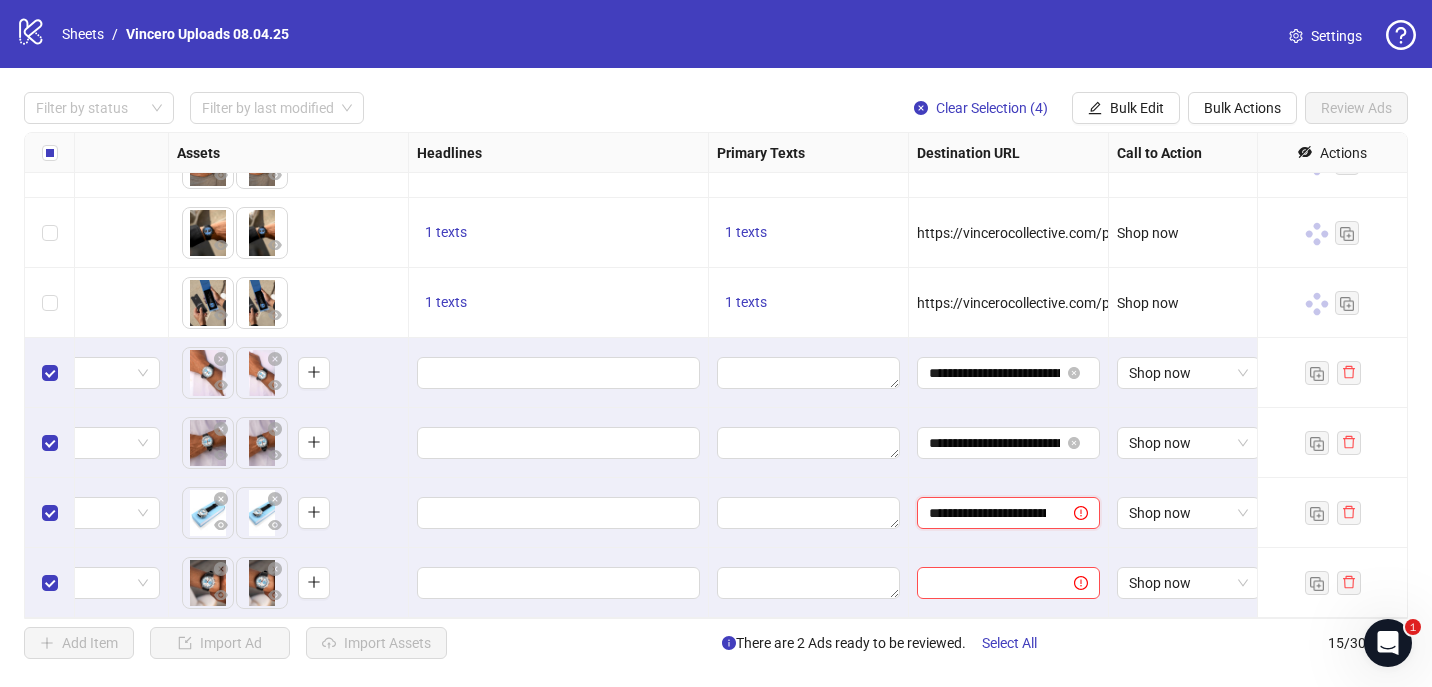 scroll, scrollTop: 0, scrollLeft: 453, axis: horizontal 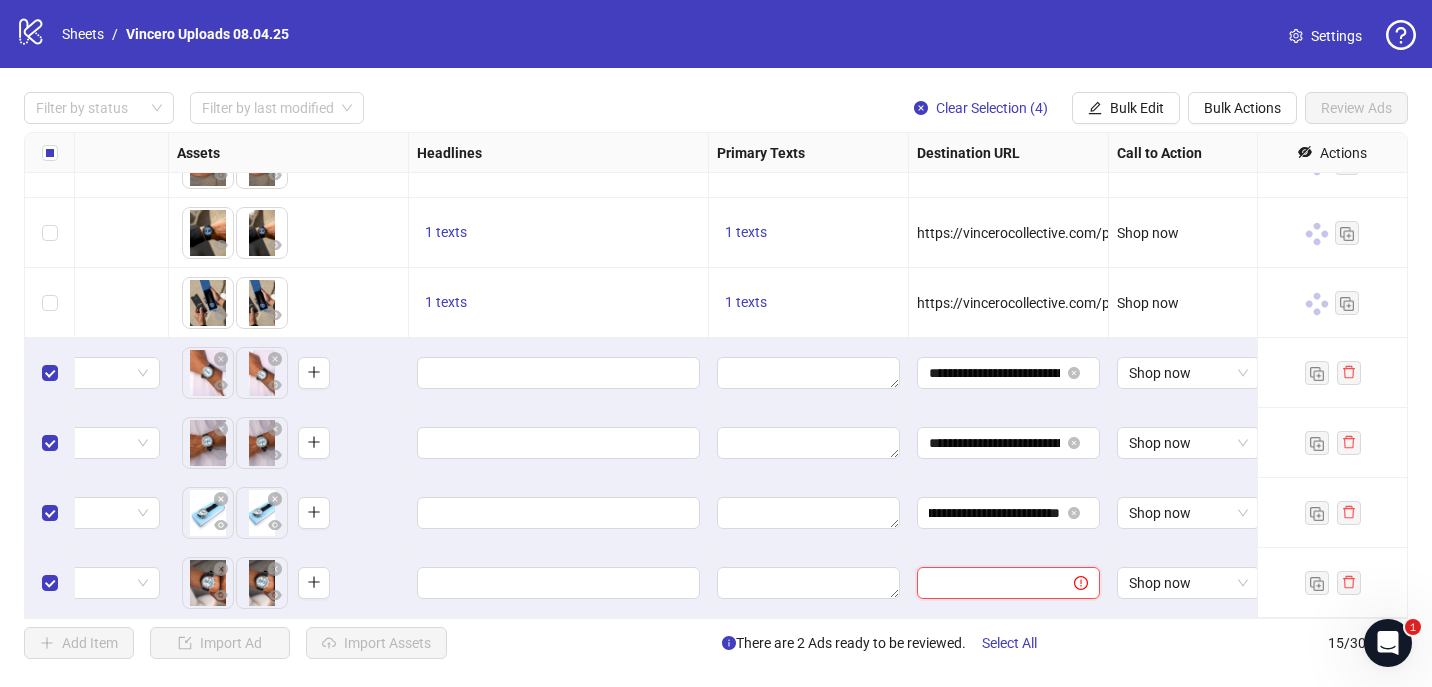 click at bounding box center (987, 583) 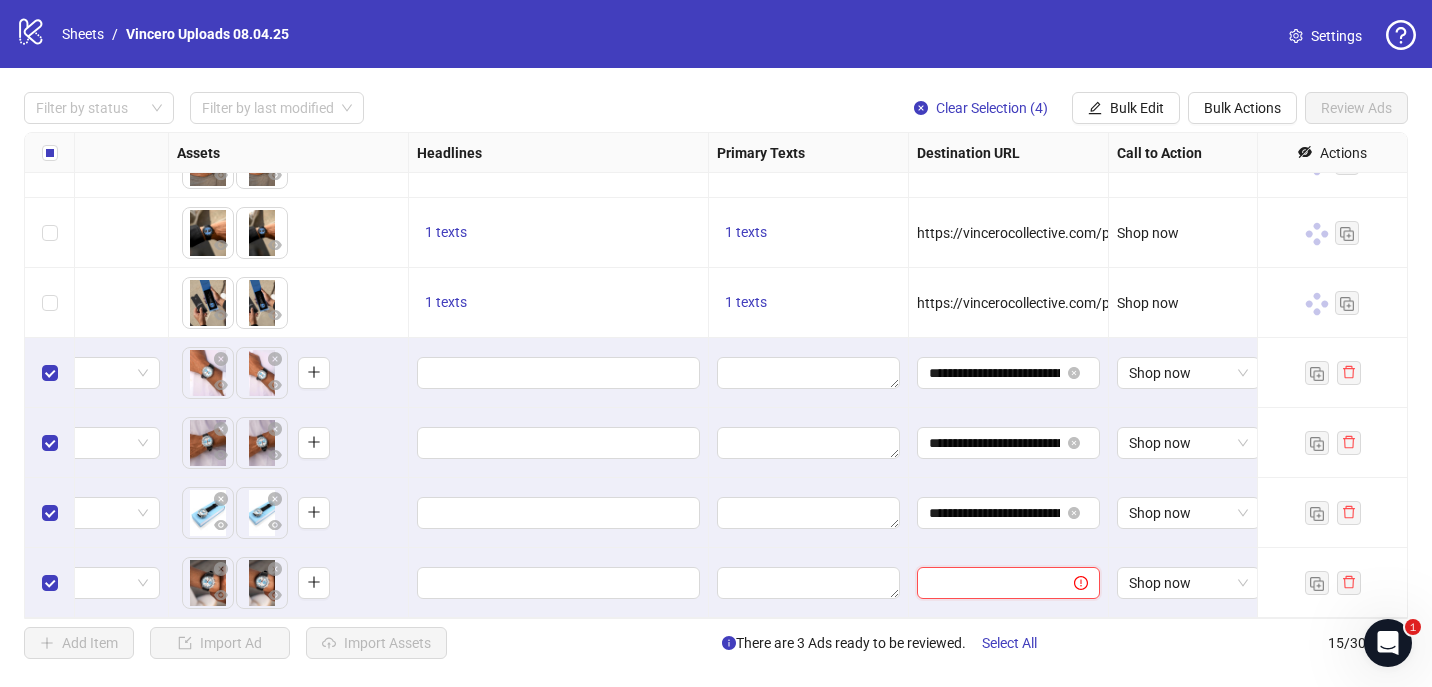paste on "**********" 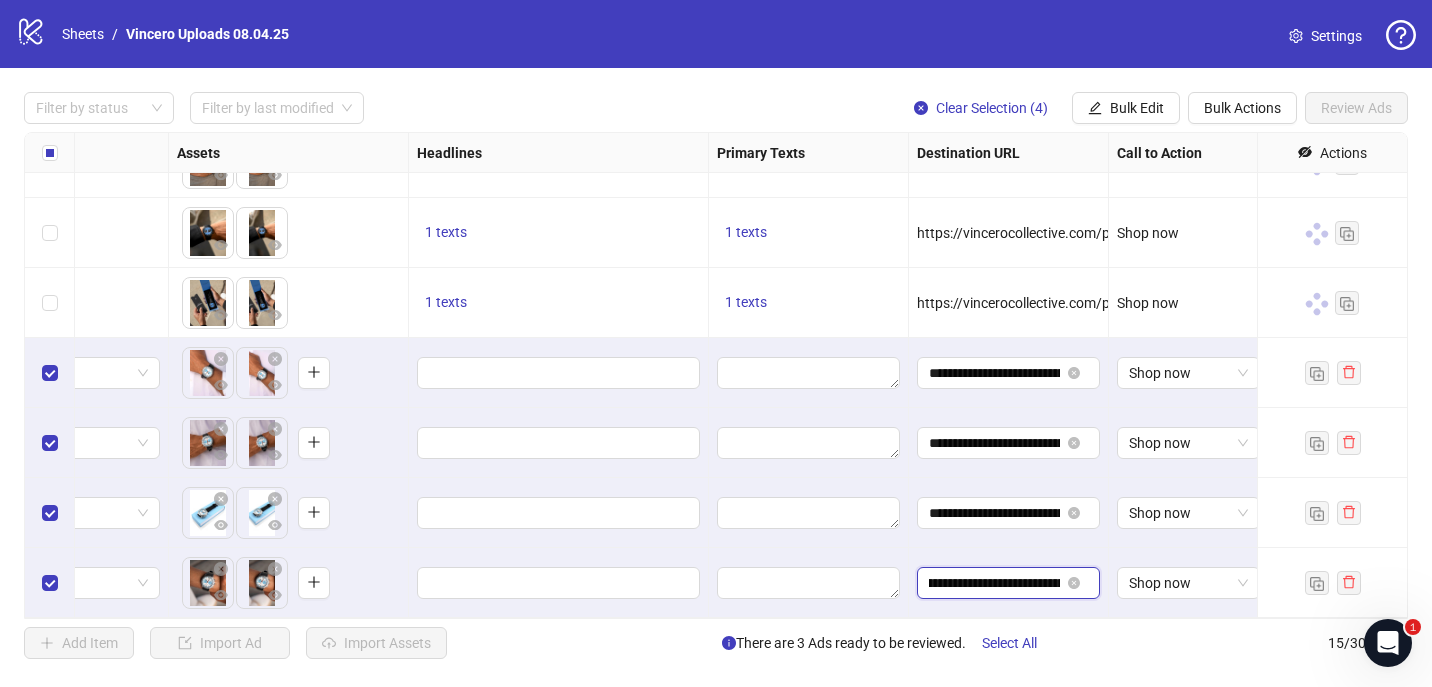 scroll, scrollTop: 0, scrollLeft: 139, axis: horizontal 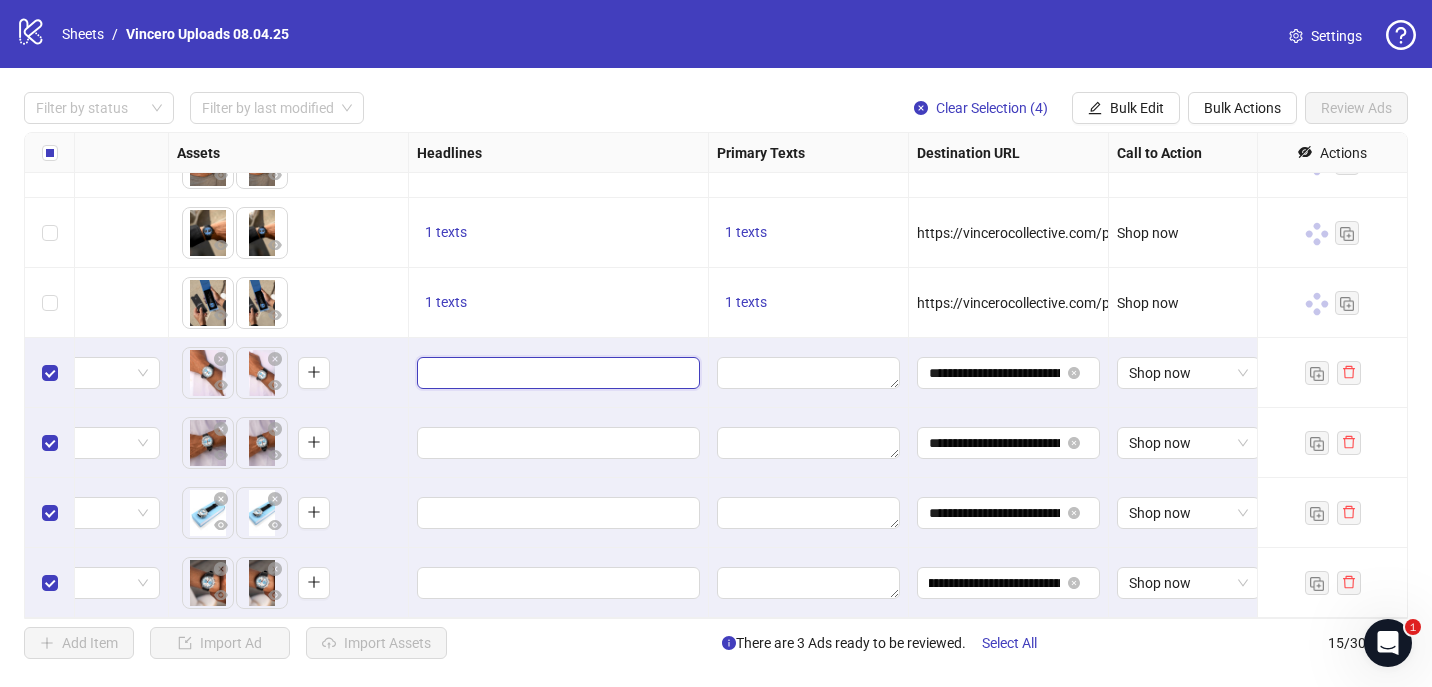 click at bounding box center [556, 373] 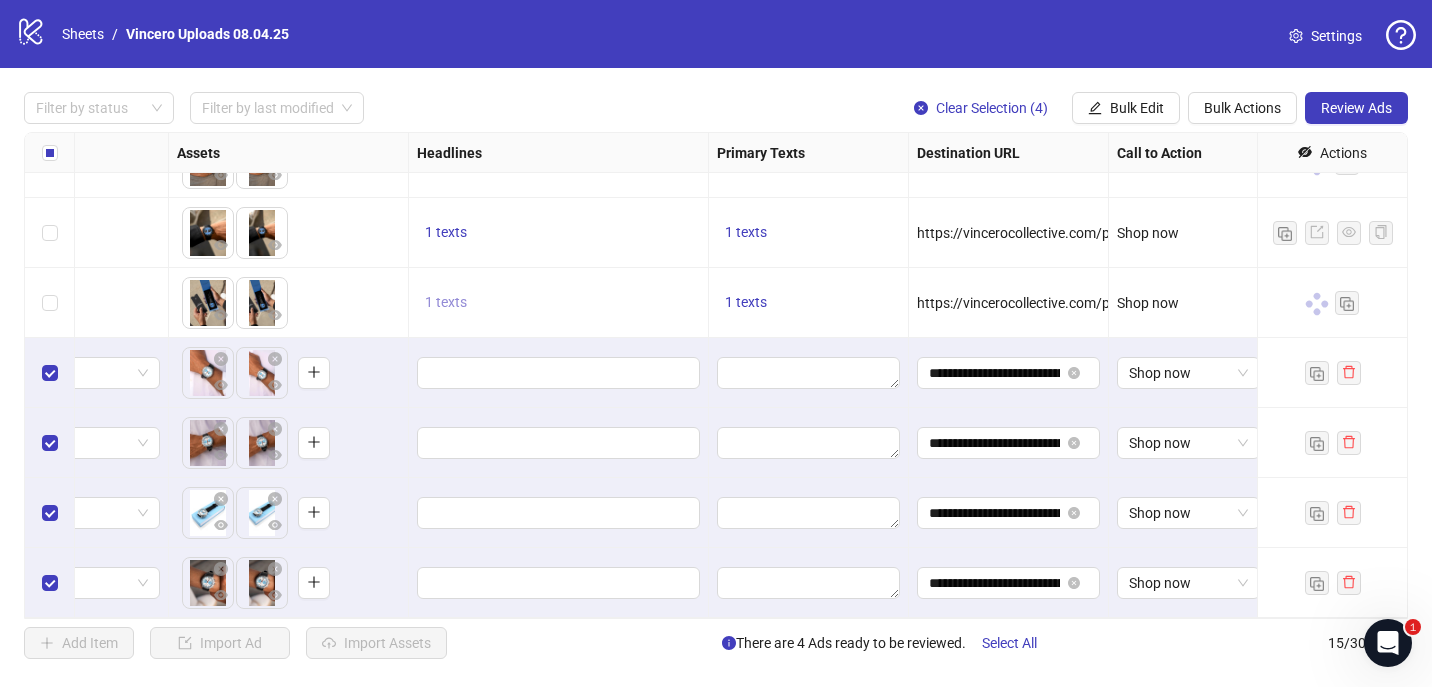 click on "1 texts" at bounding box center [446, 302] 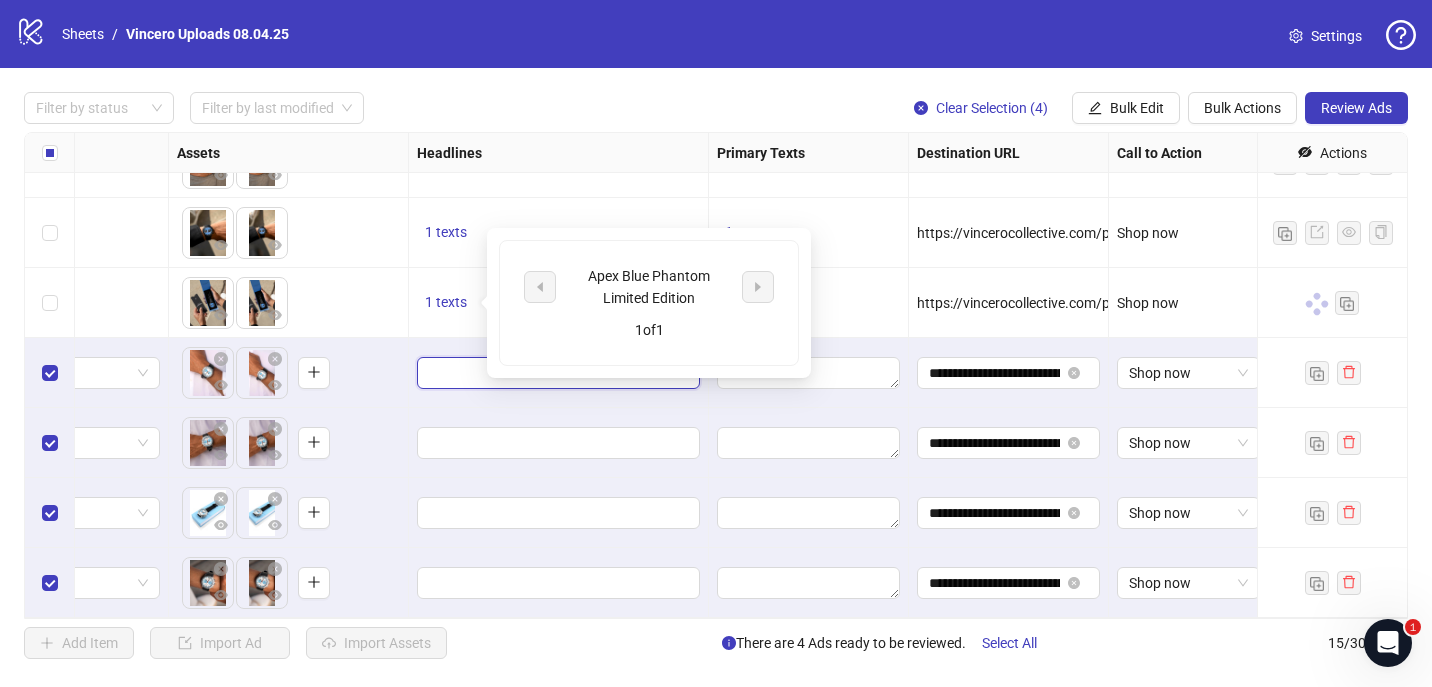 click at bounding box center [556, 373] 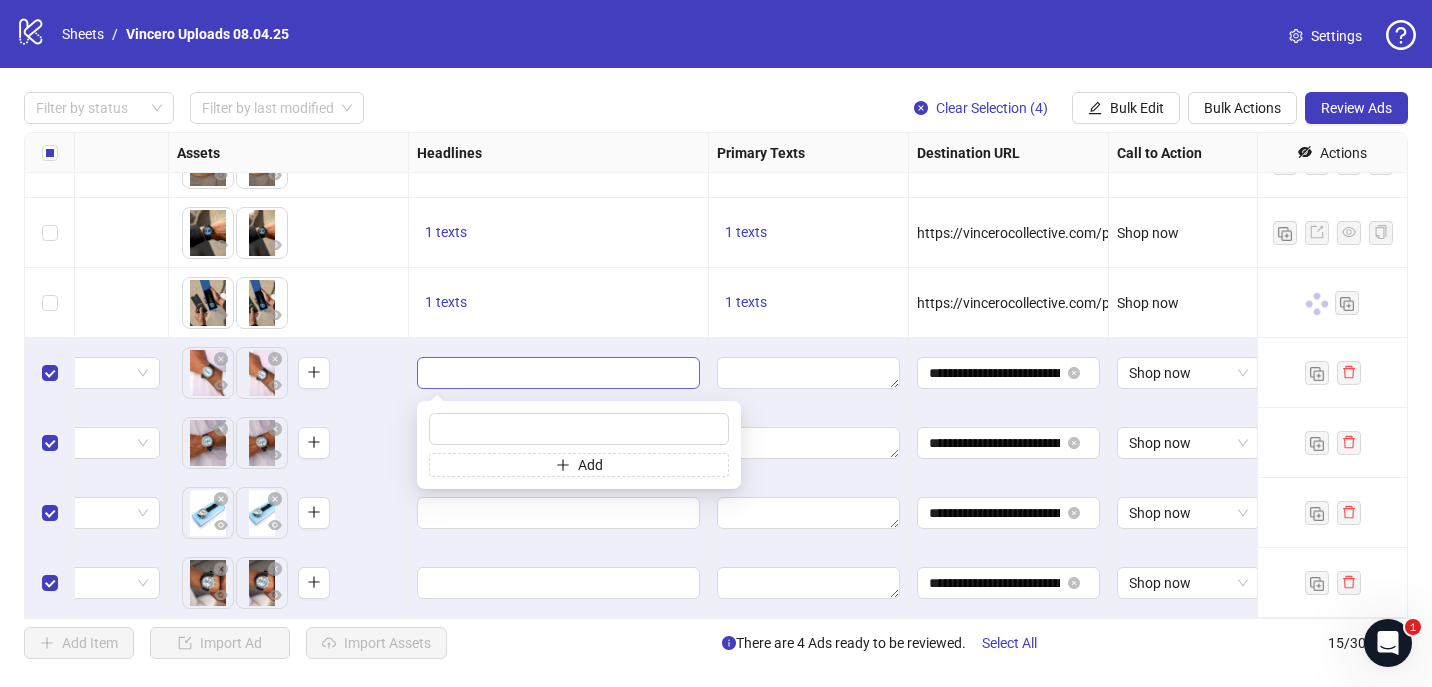 type on "**********" 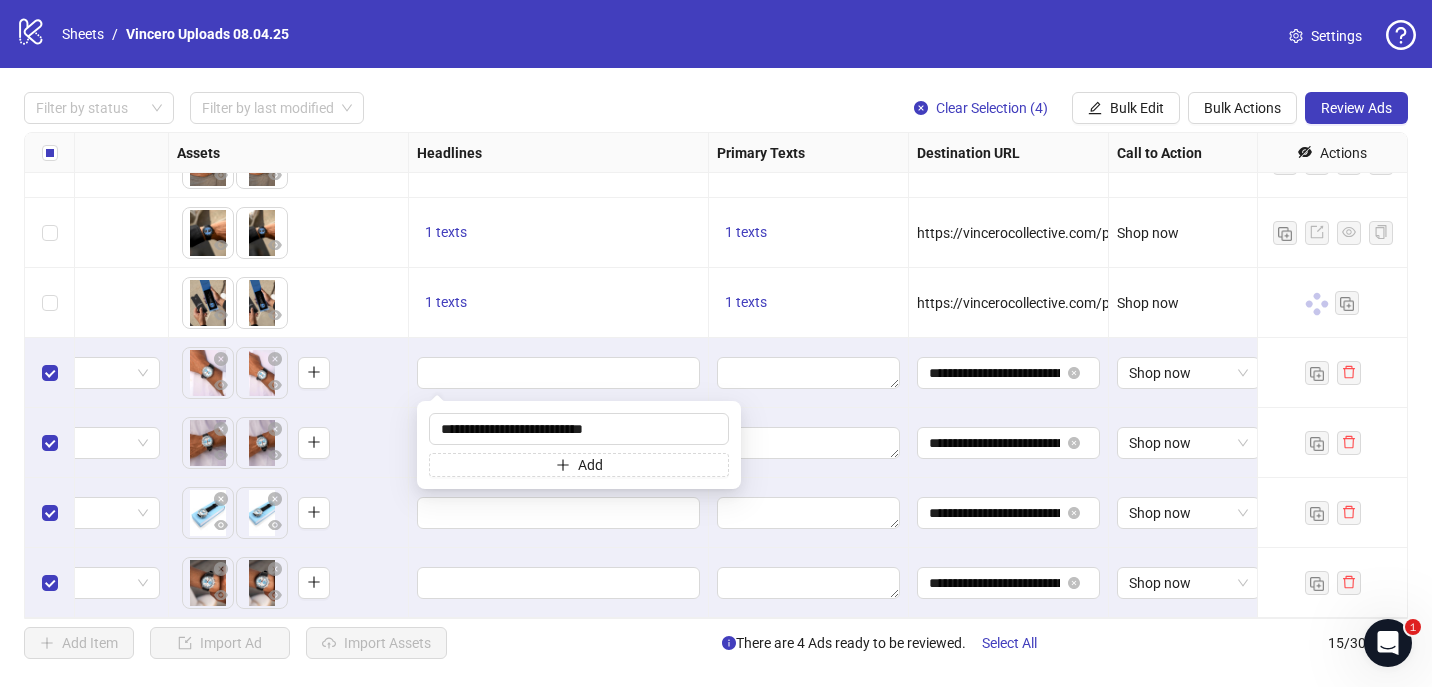 click at bounding box center (559, 373) 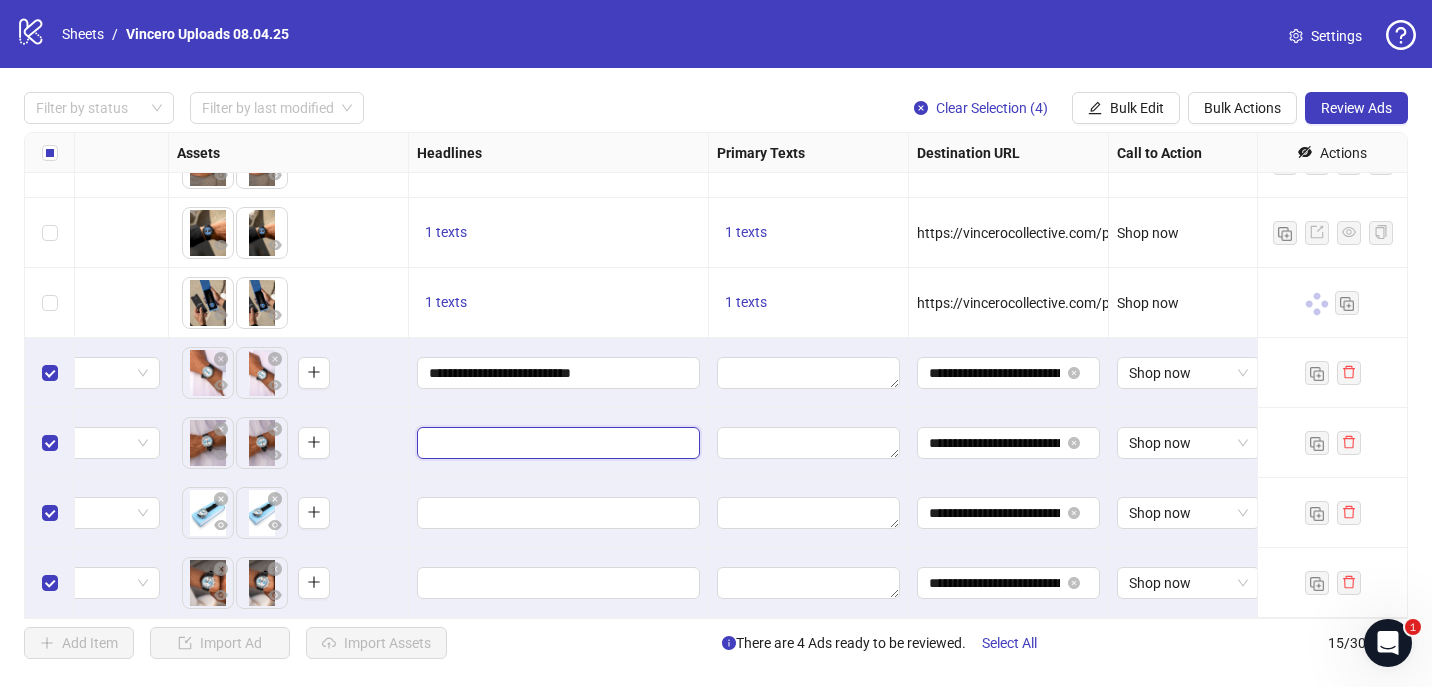 click at bounding box center (556, 443) 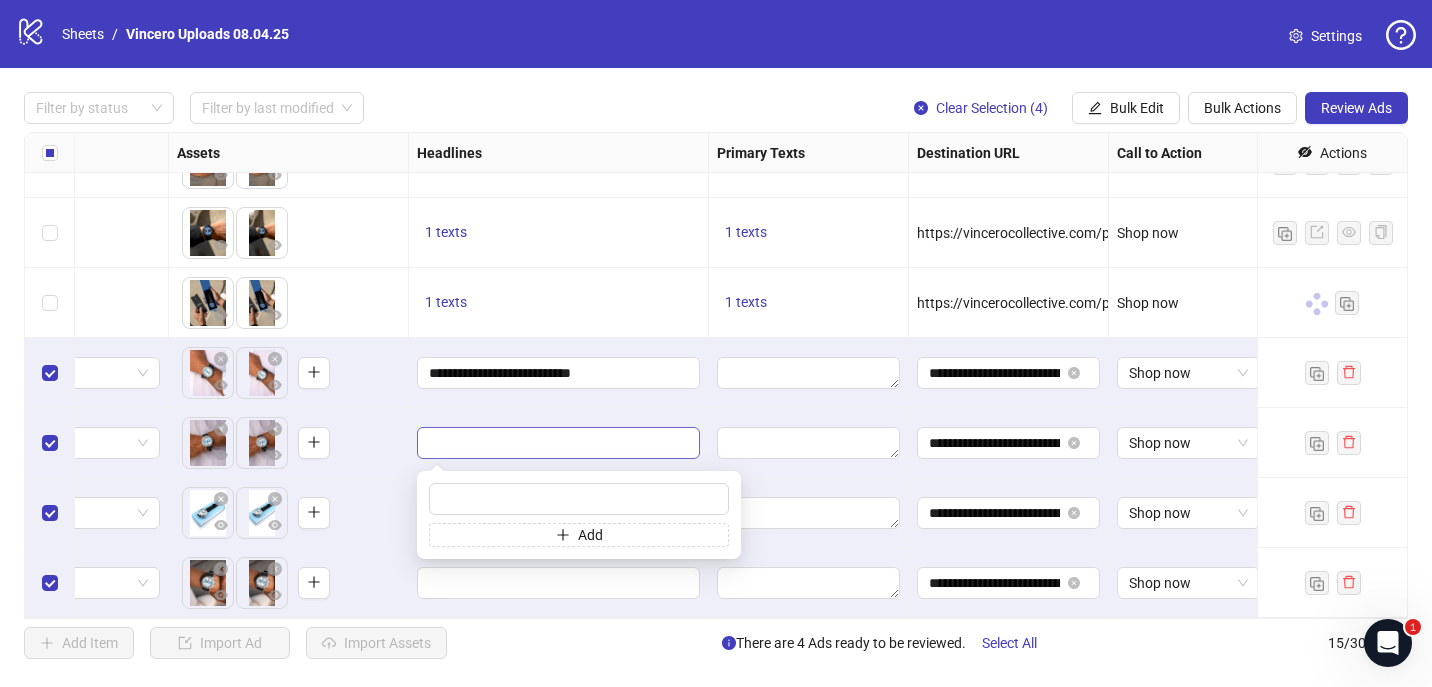 type on "**********" 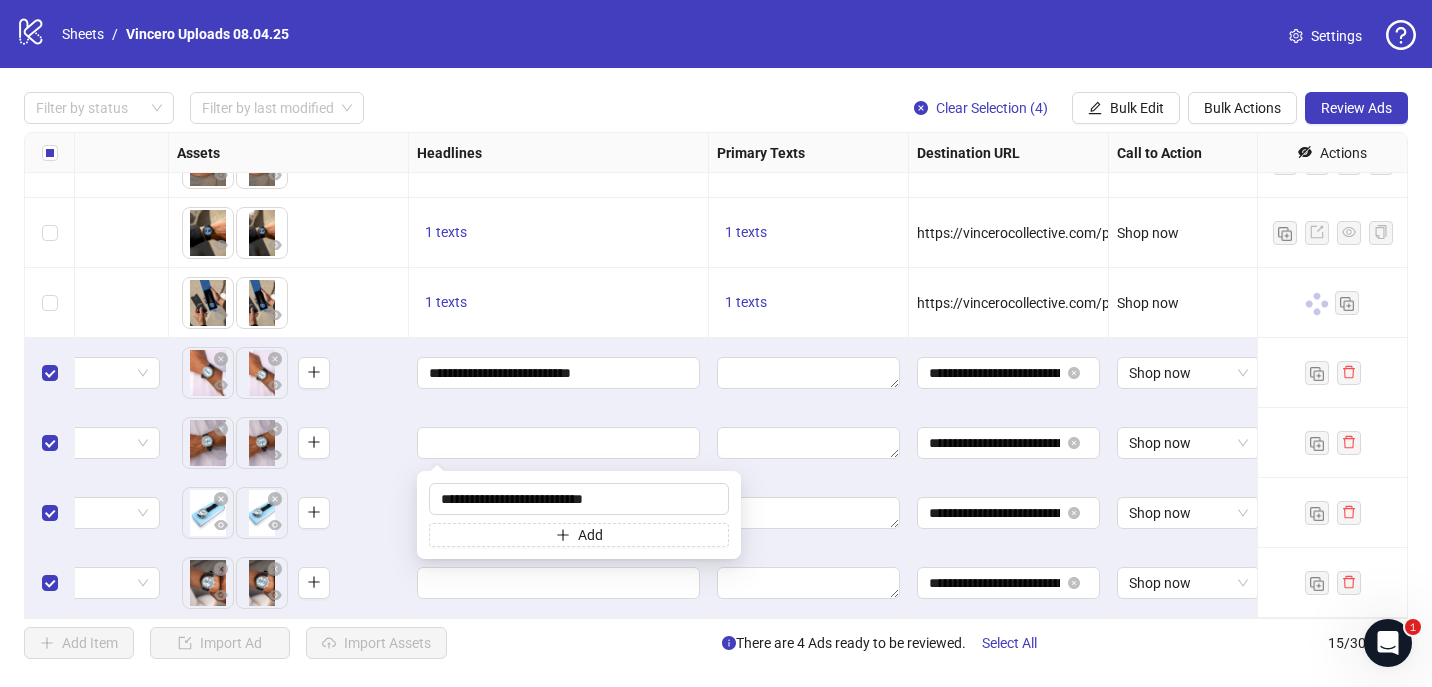 click at bounding box center [559, 443] 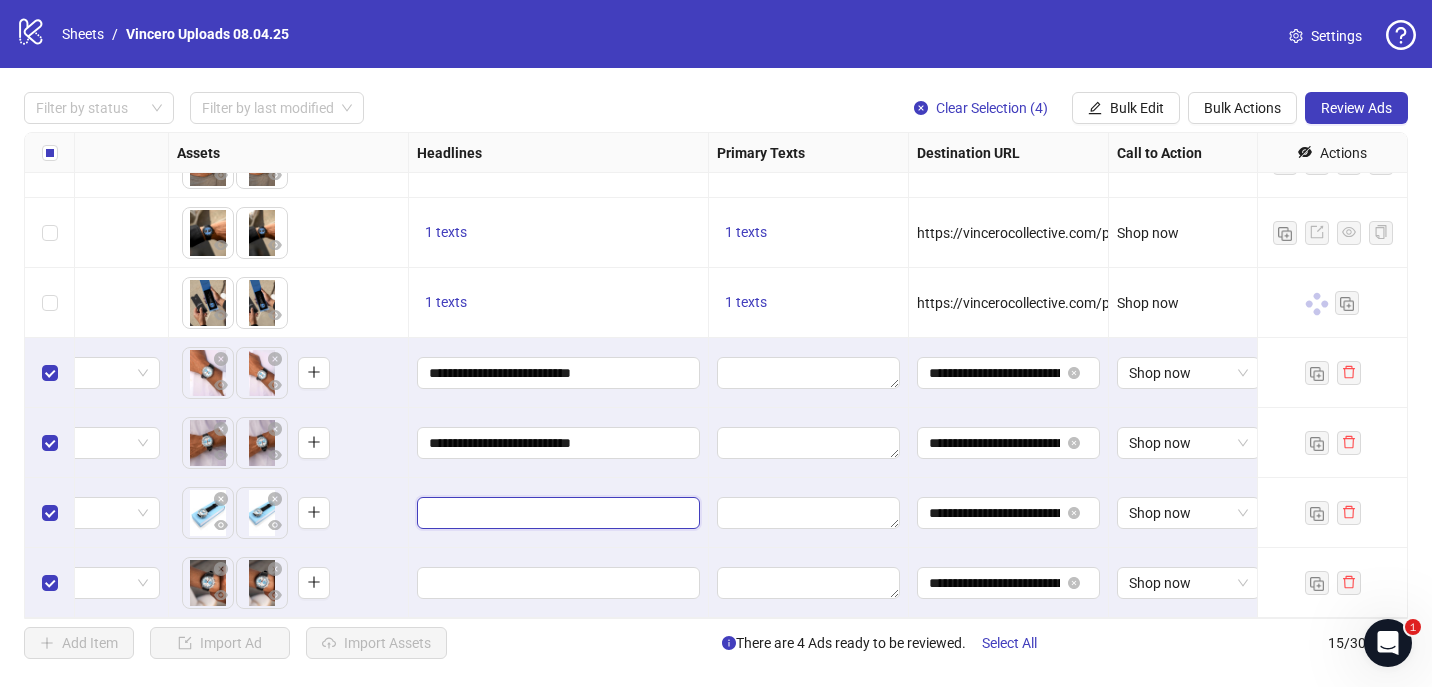 click at bounding box center (556, 513) 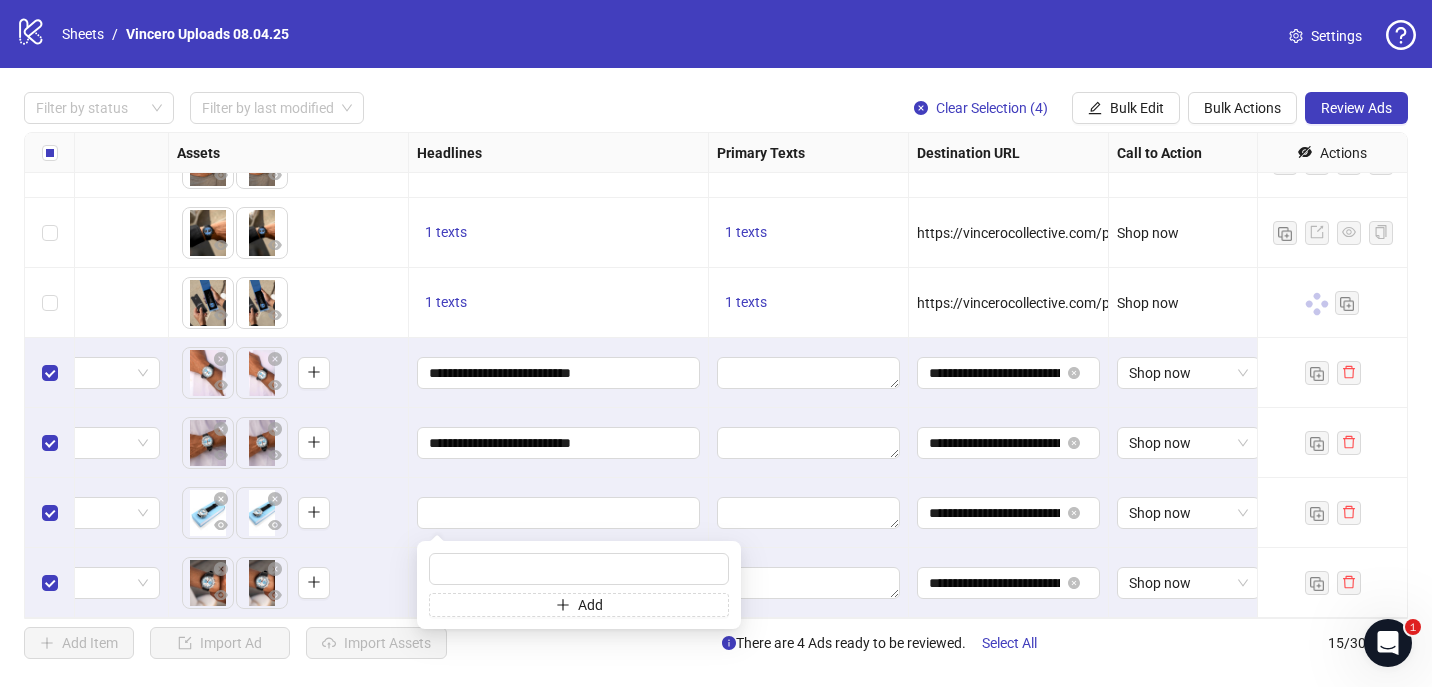 type on "**********" 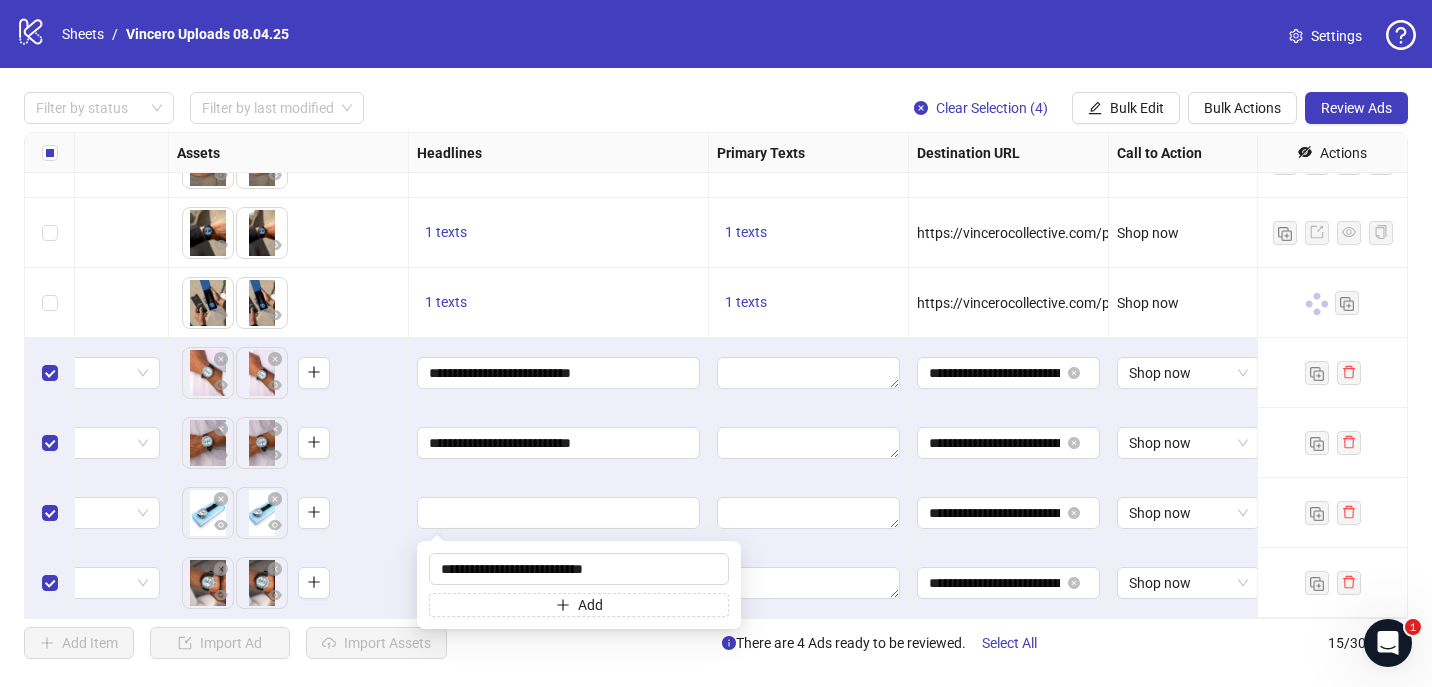 click at bounding box center [559, 513] 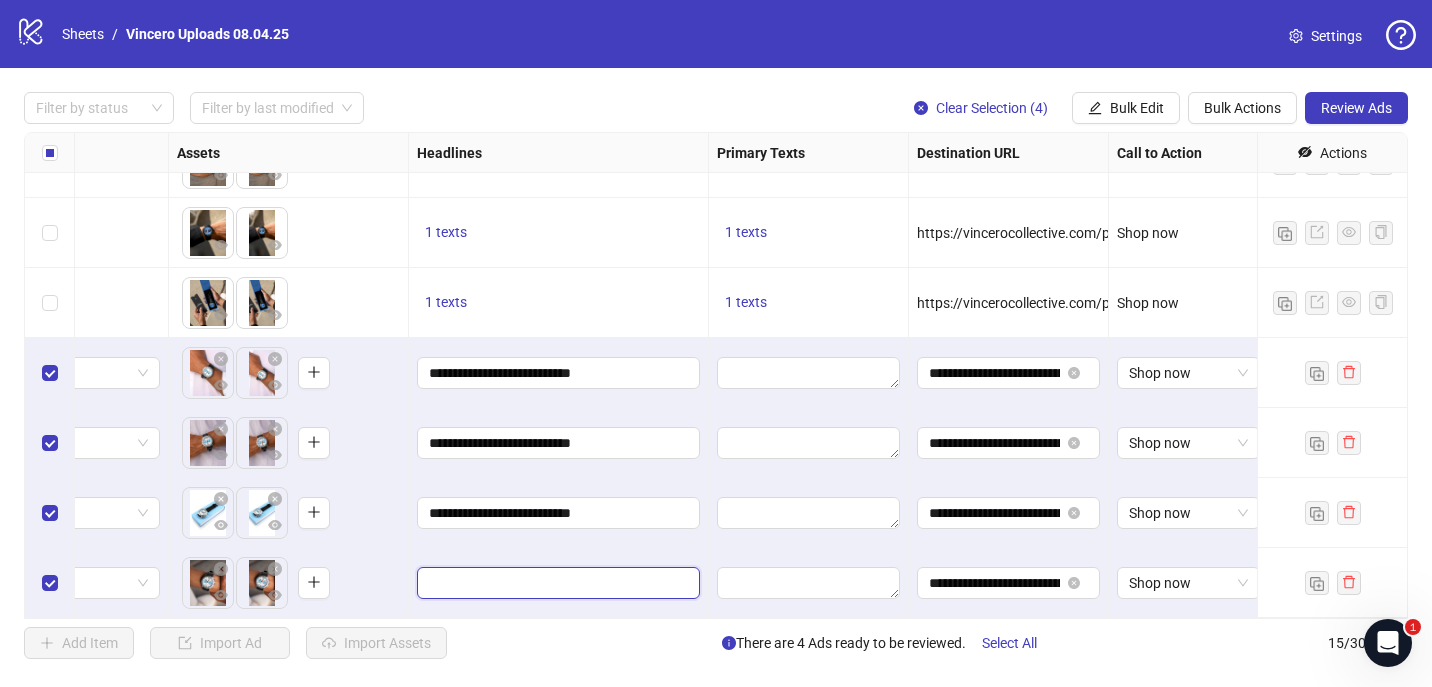 click at bounding box center [556, 583] 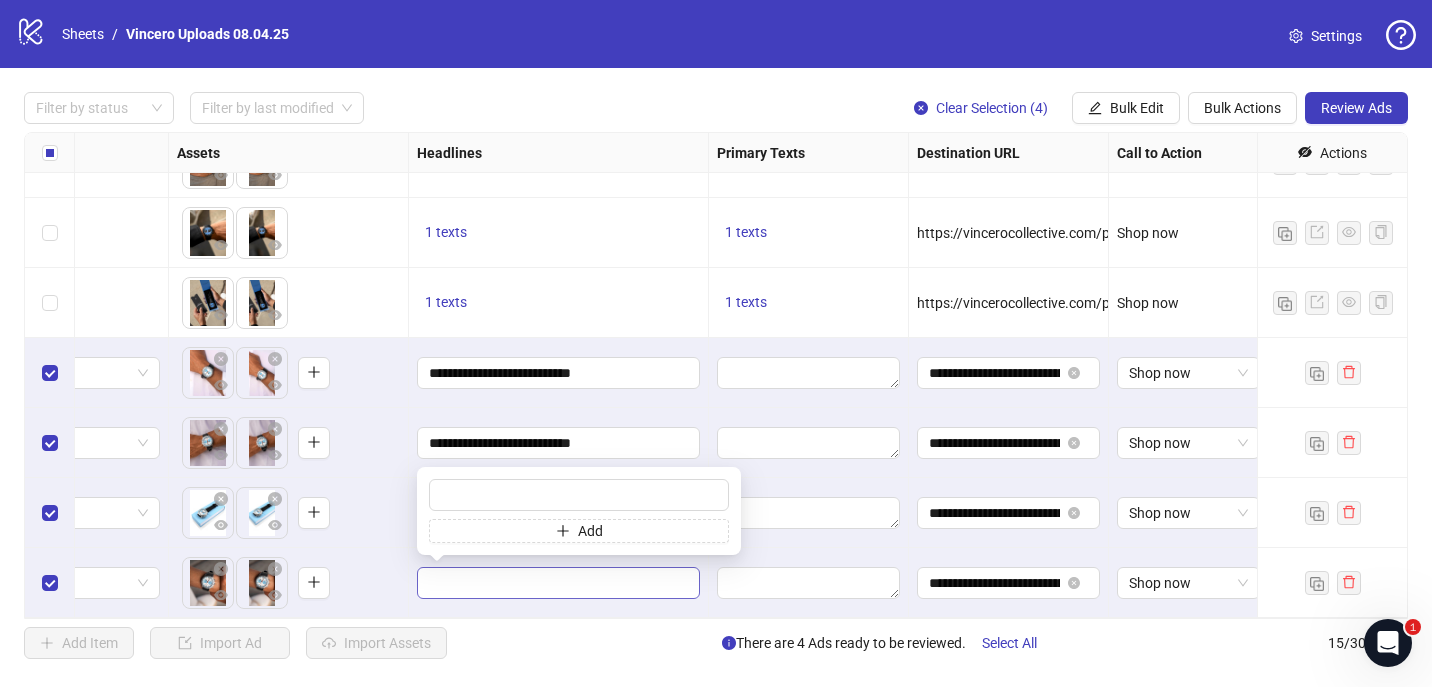 type on "**********" 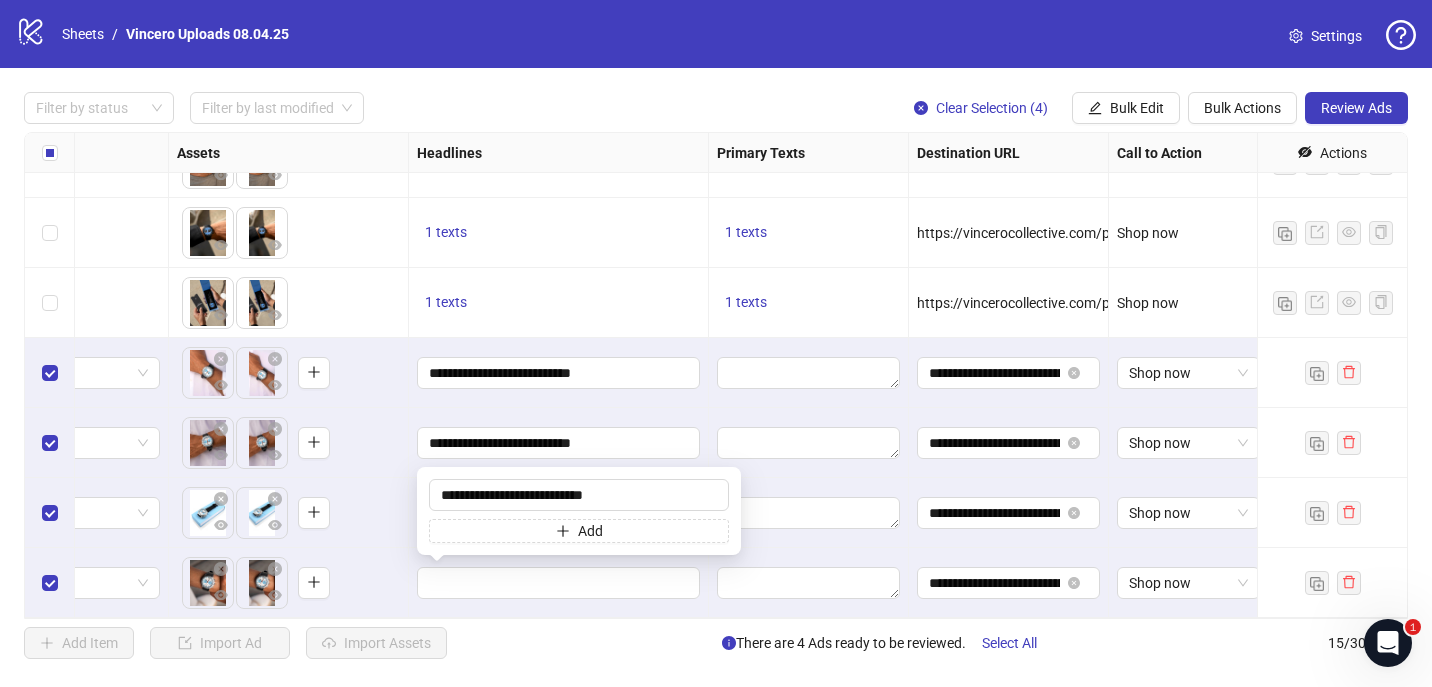 click on "To pick up a draggable item, press the space bar.
While dragging, use the arrow keys to move the item.
Press space again to drop the item in its new position, or press escape to cancel." at bounding box center (288, 583) 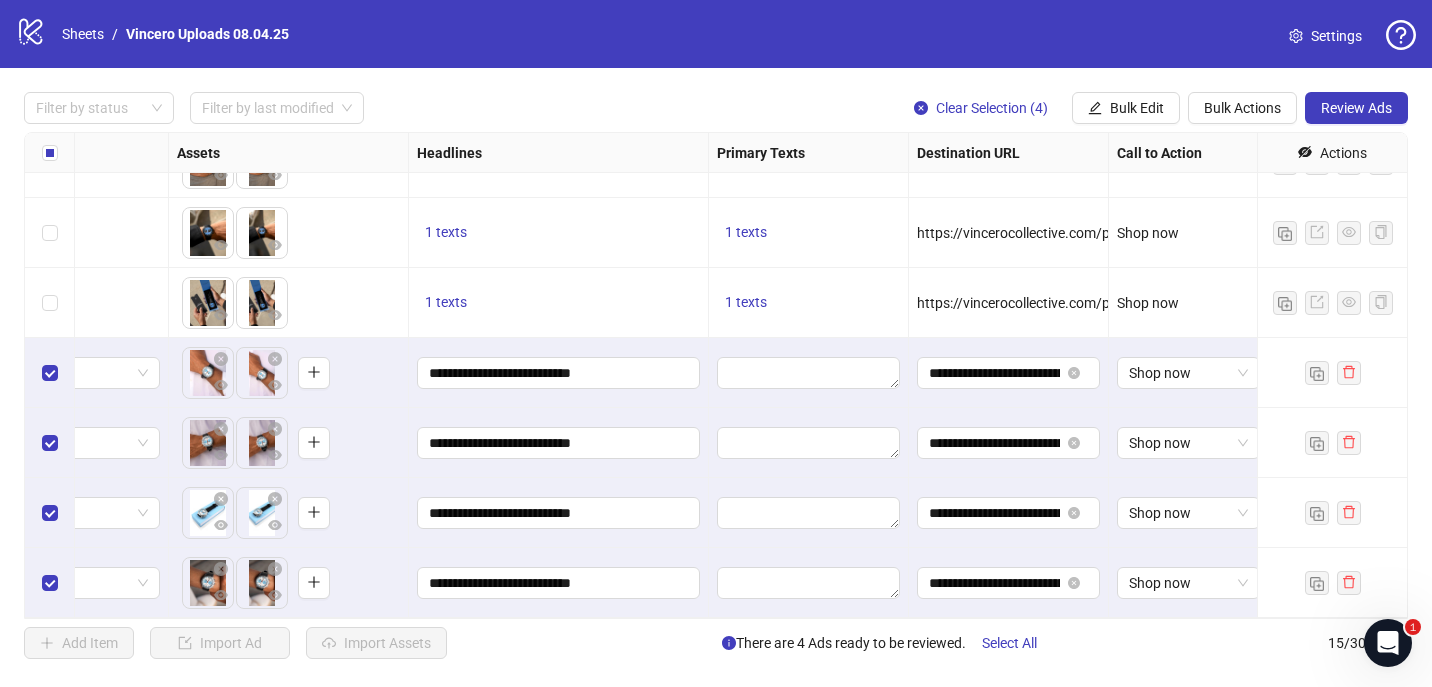 scroll, scrollTop: 605, scrollLeft: 788, axis: both 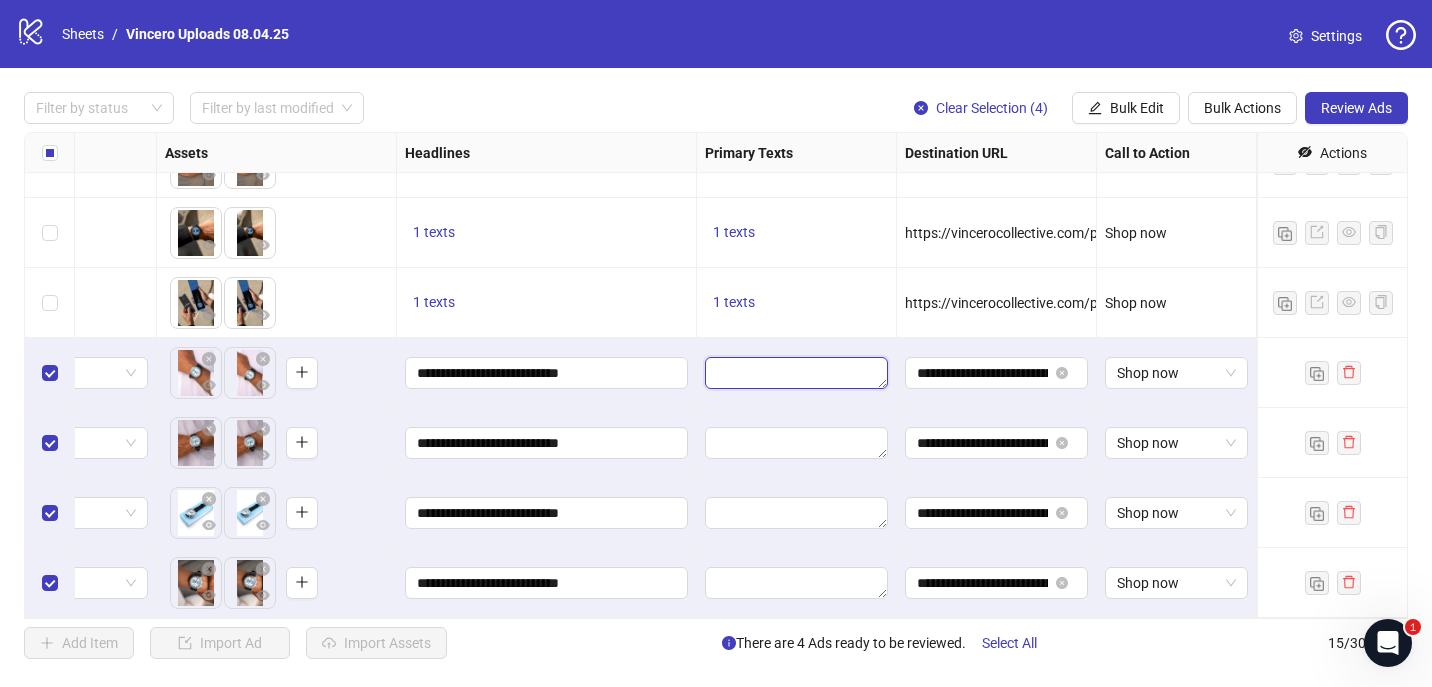click at bounding box center [796, 373] 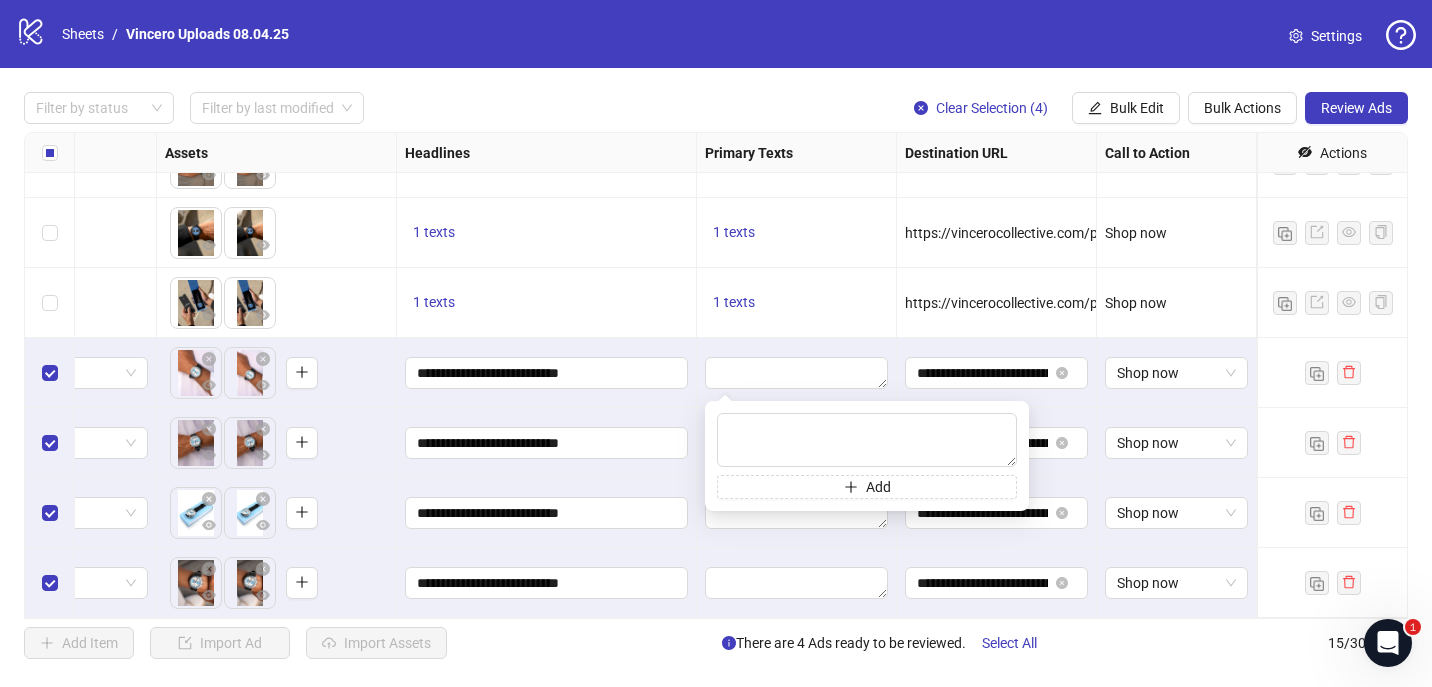 type on "**********" 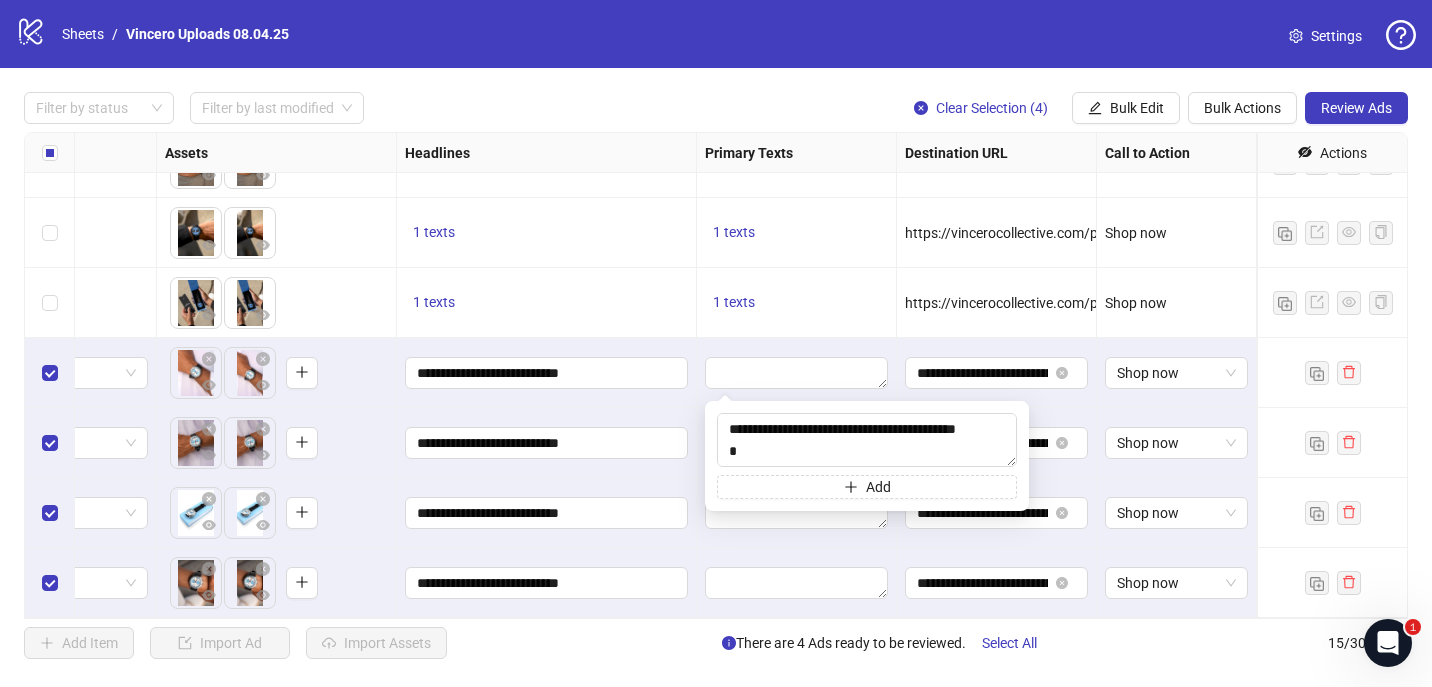scroll, scrollTop: 81, scrollLeft: 0, axis: vertical 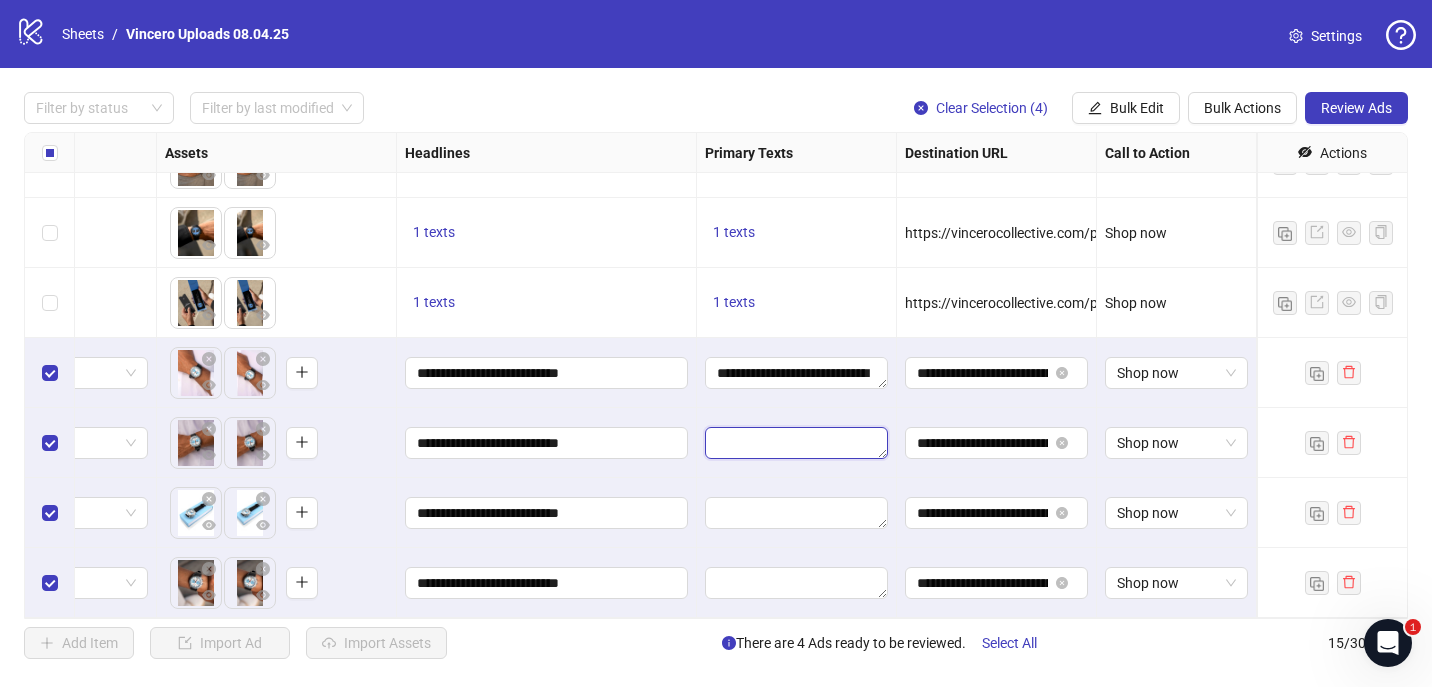 click at bounding box center [796, 443] 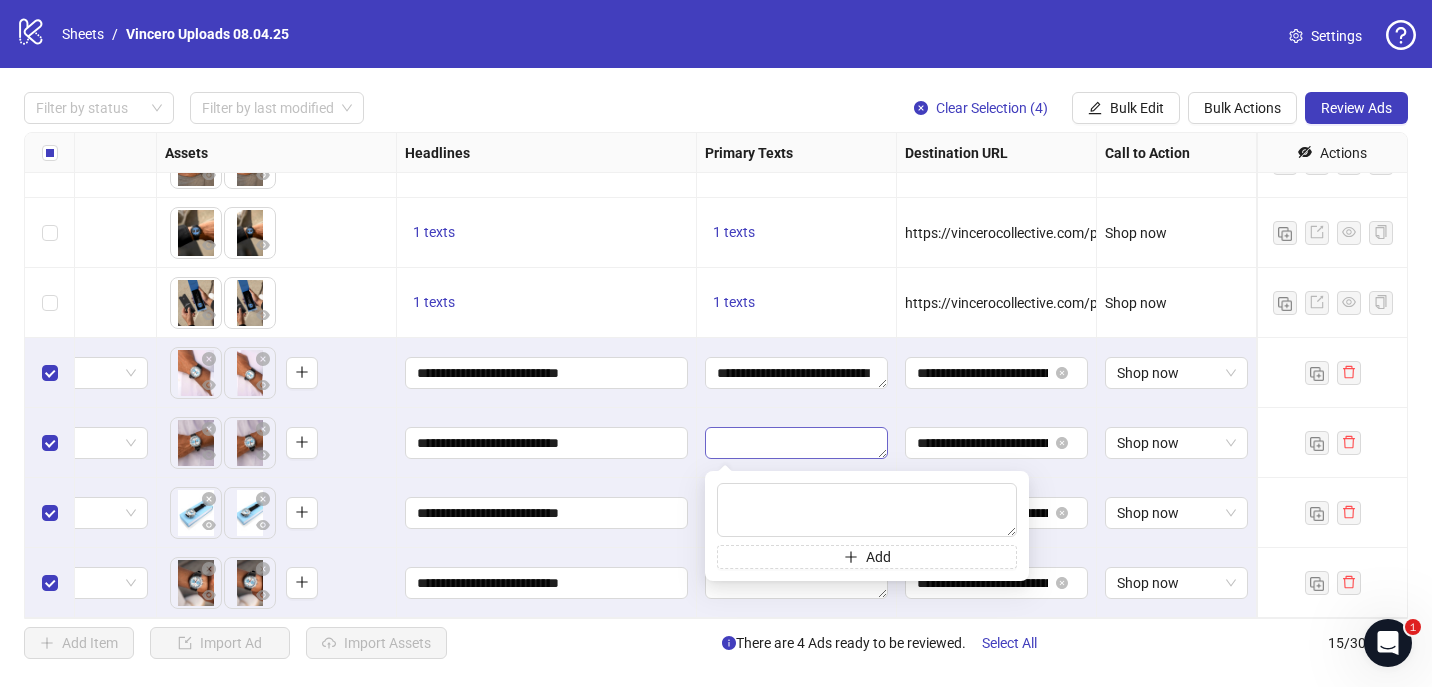 type on "**********" 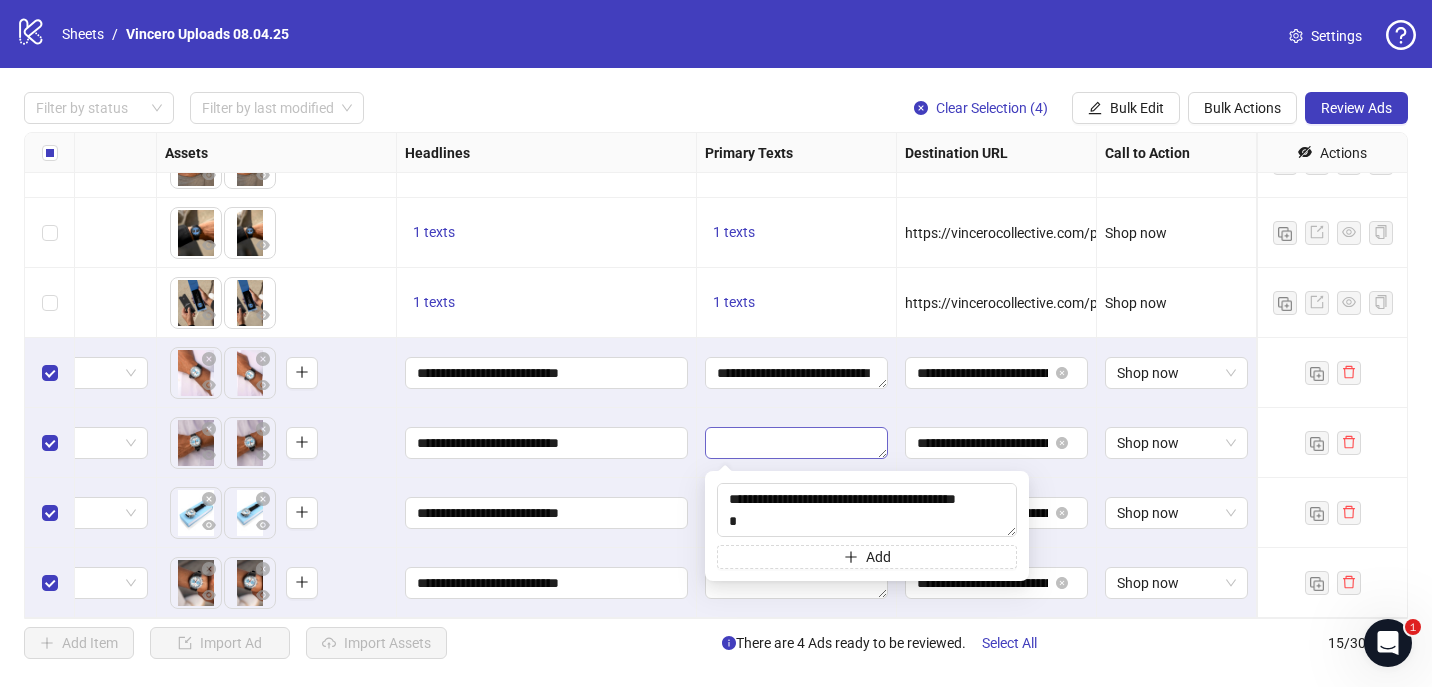 scroll, scrollTop: 81, scrollLeft: 0, axis: vertical 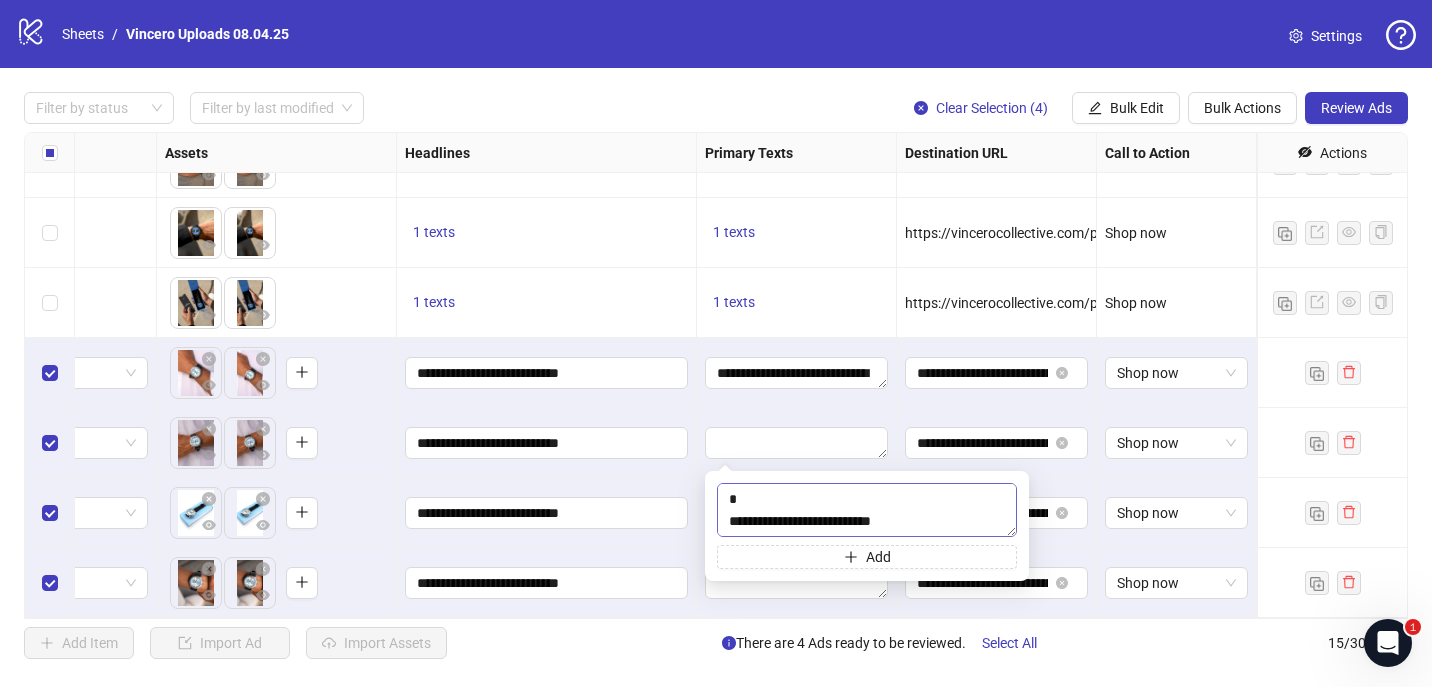 click on "**********" at bounding box center [867, 510] 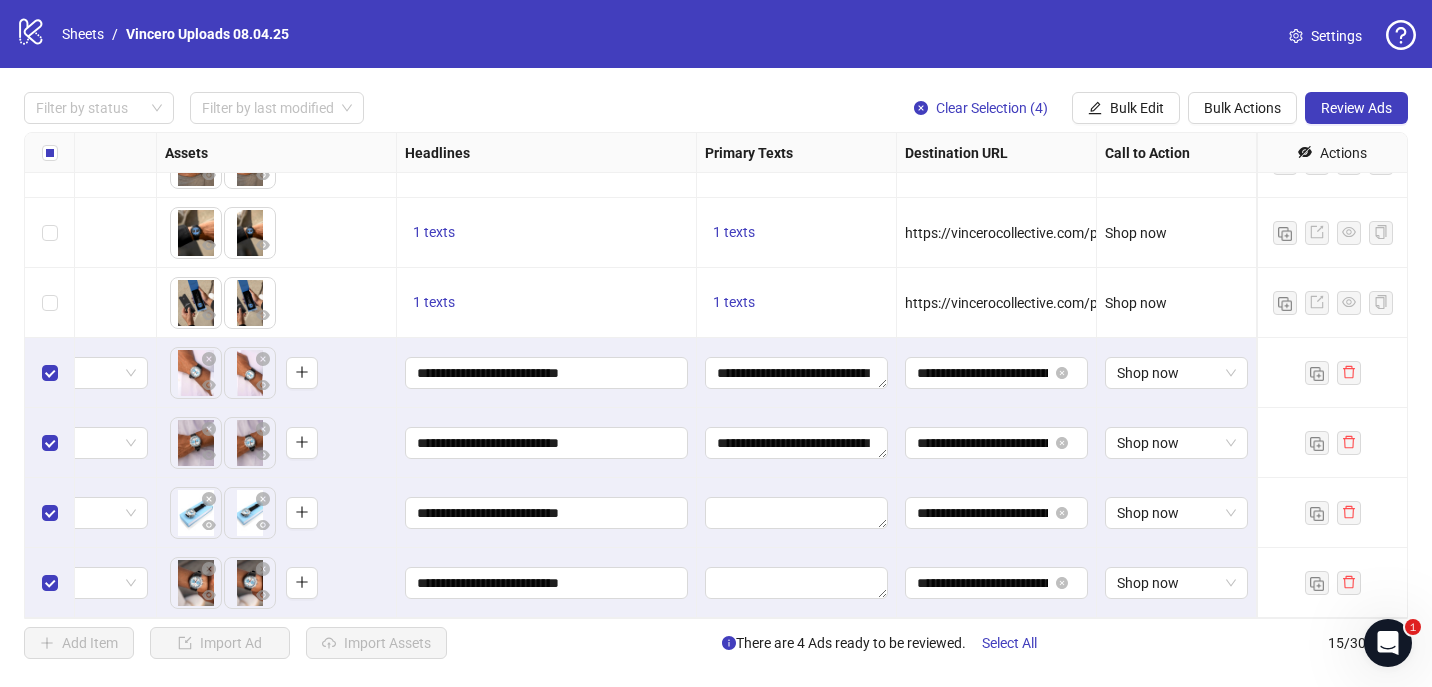 click on "**********" at bounding box center [797, 443] 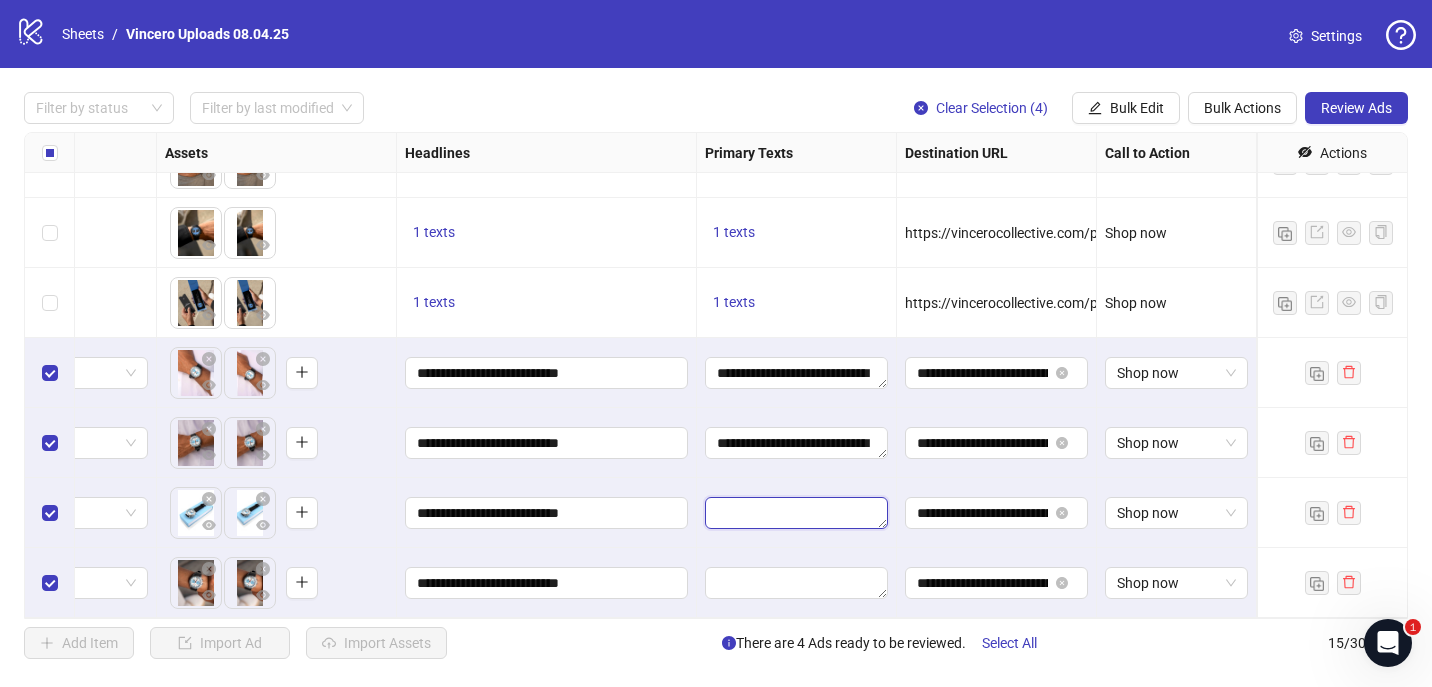 click at bounding box center (796, 513) 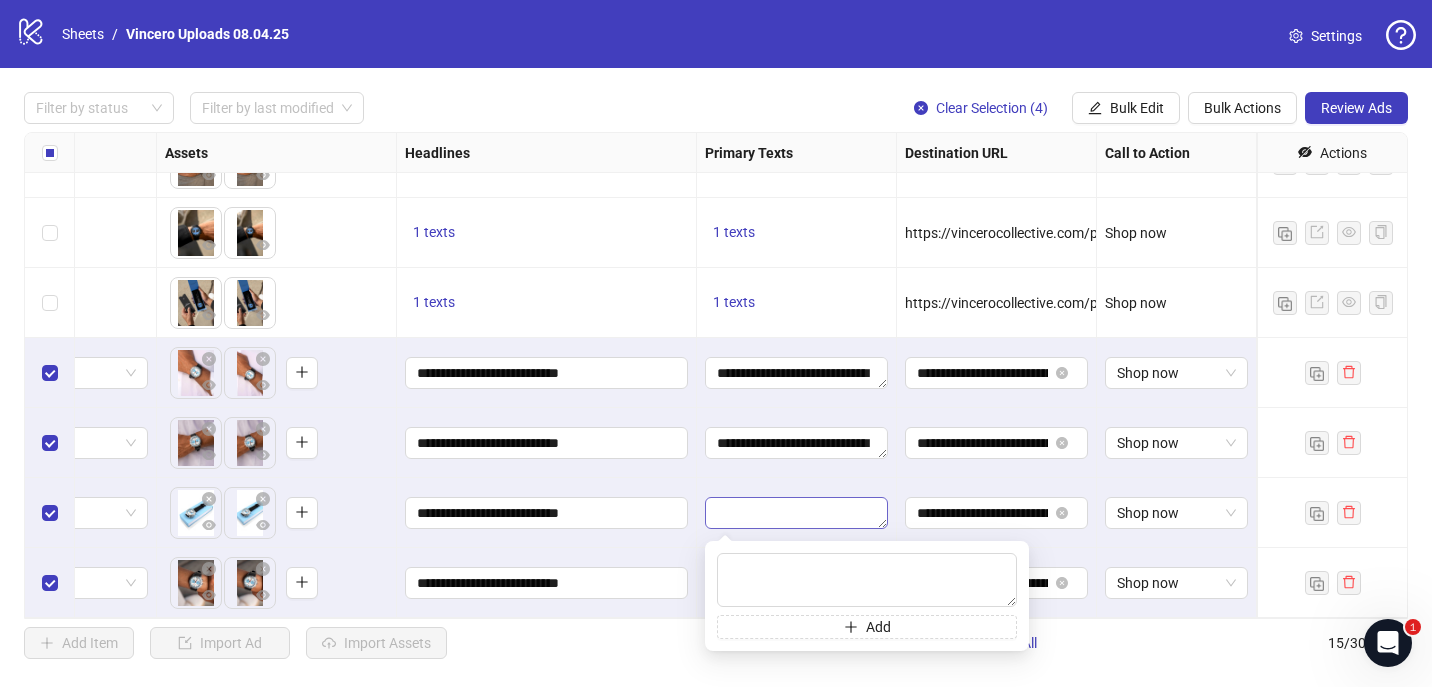 type on "**********" 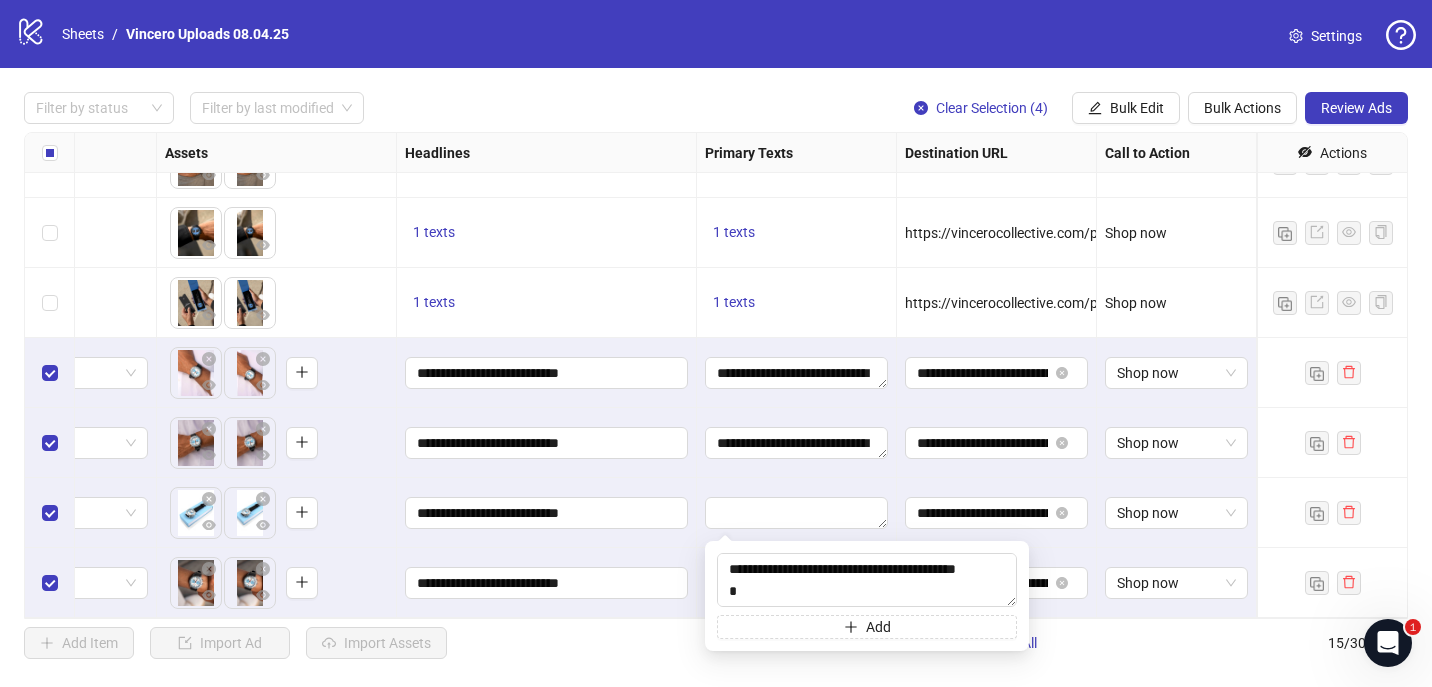scroll, scrollTop: 81, scrollLeft: 0, axis: vertical 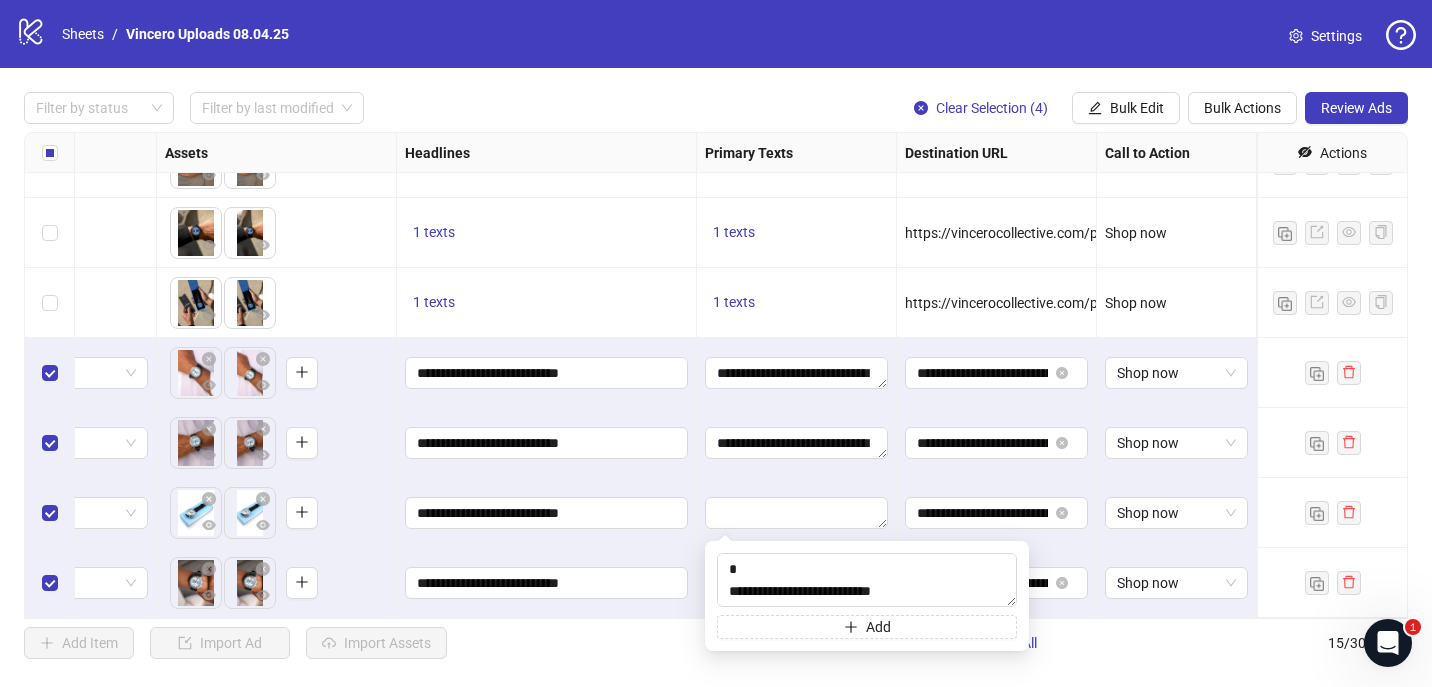 click on "**********" at bounding box center (797, 443) 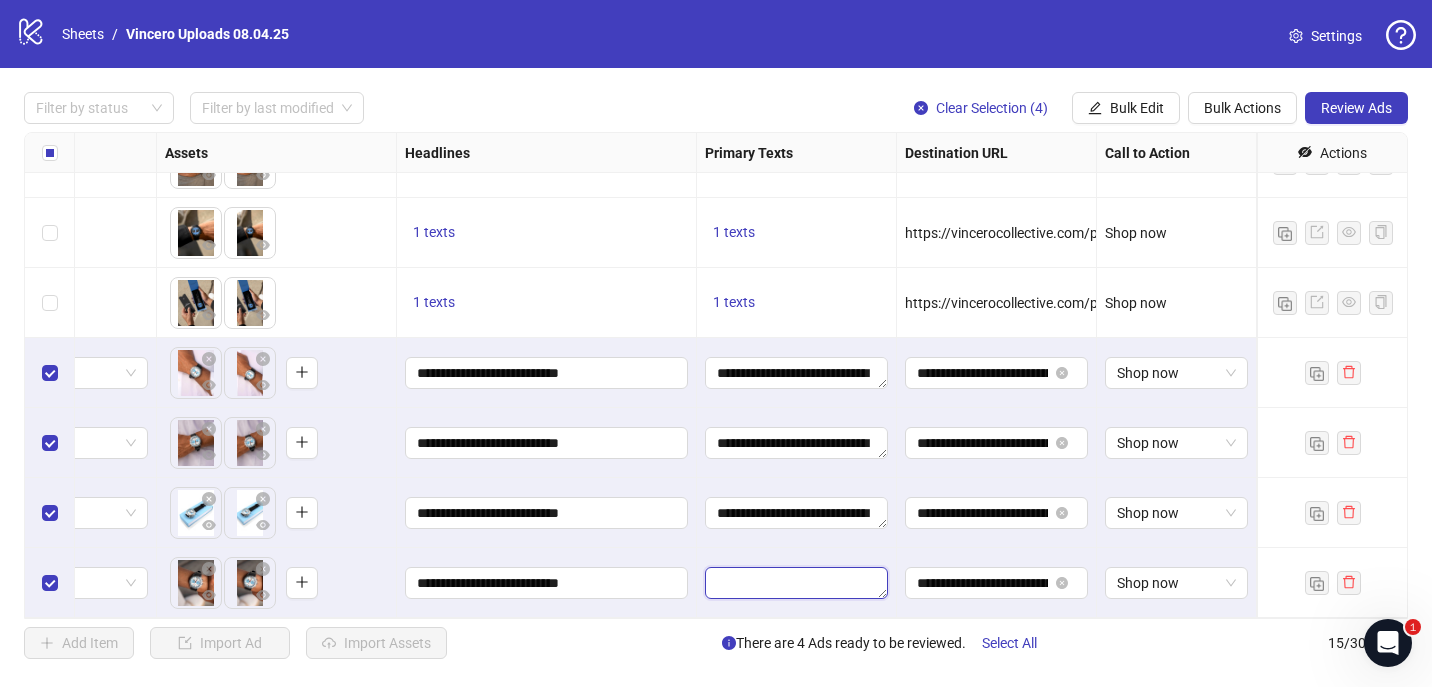 click at bounding box center [796, 583] 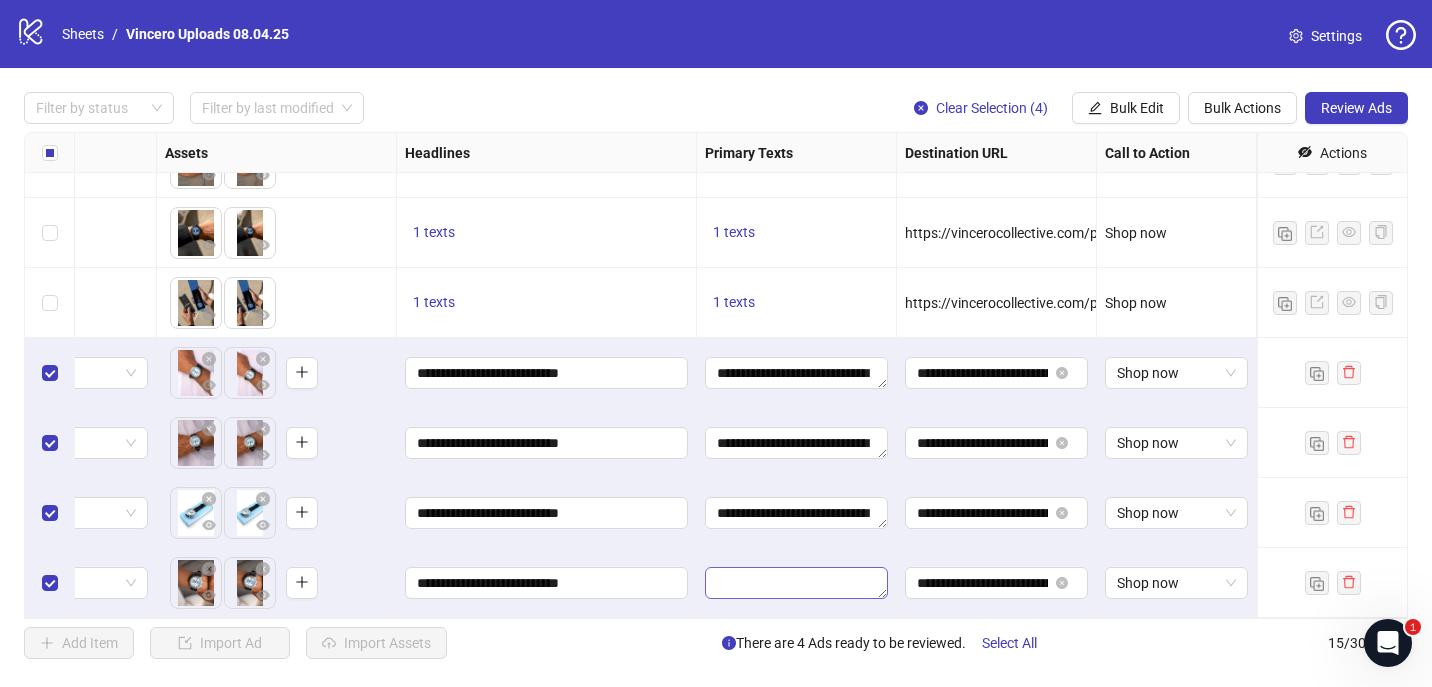 type on "**********" 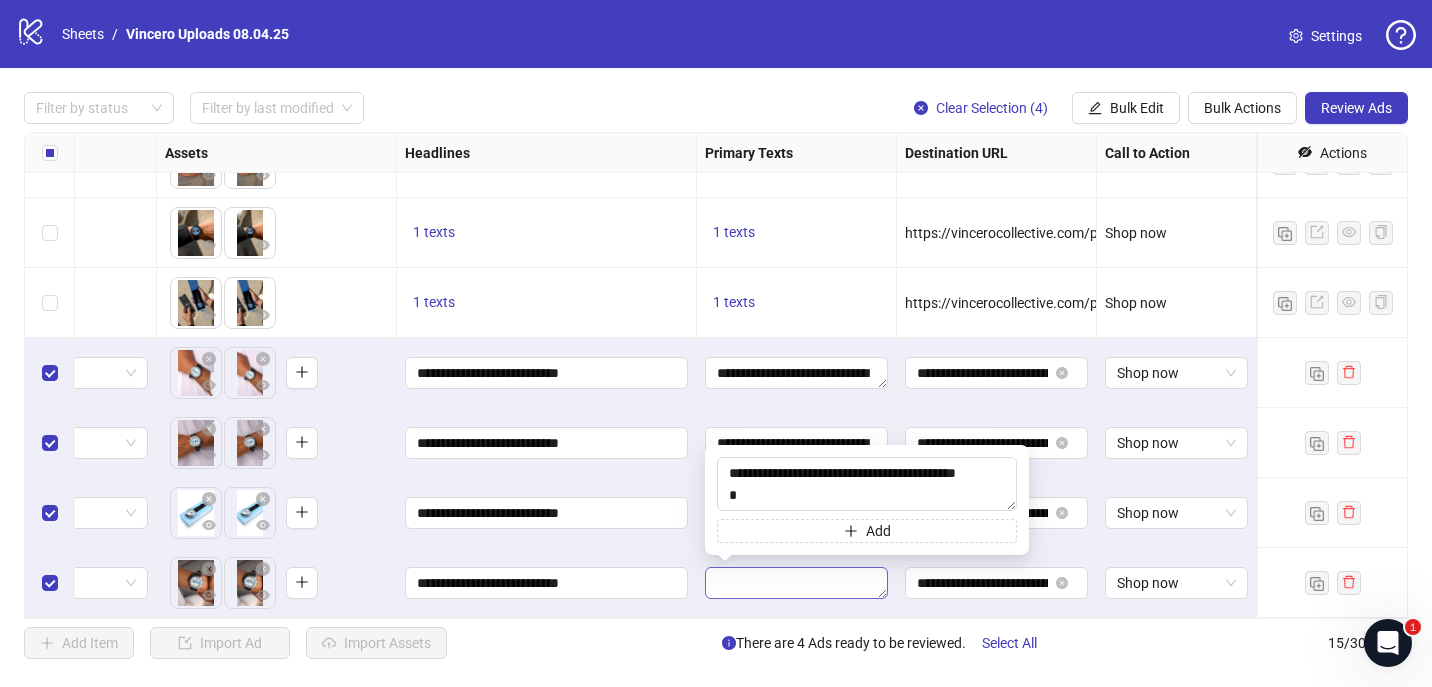scroll, scrollTop: 81, scrollLeft: 0, axis: vertical 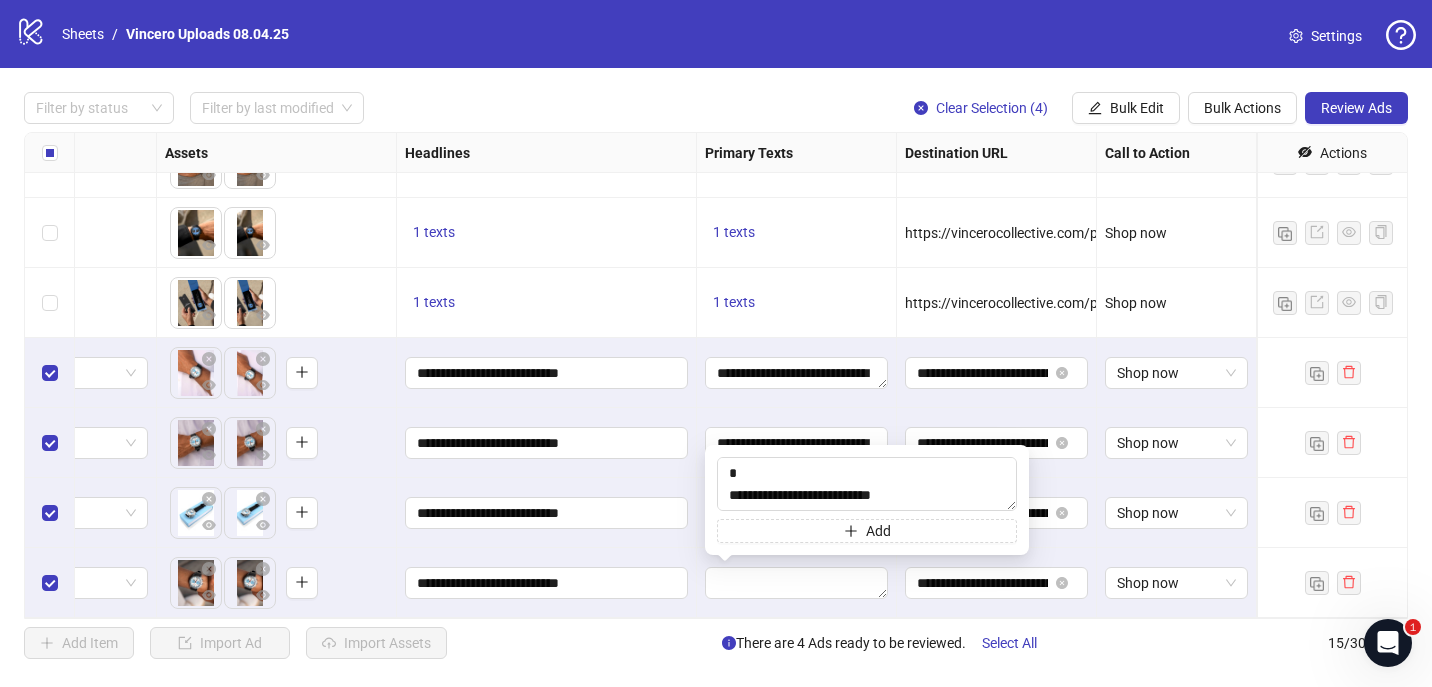 click on "**********" at bounding box center (547, 583) 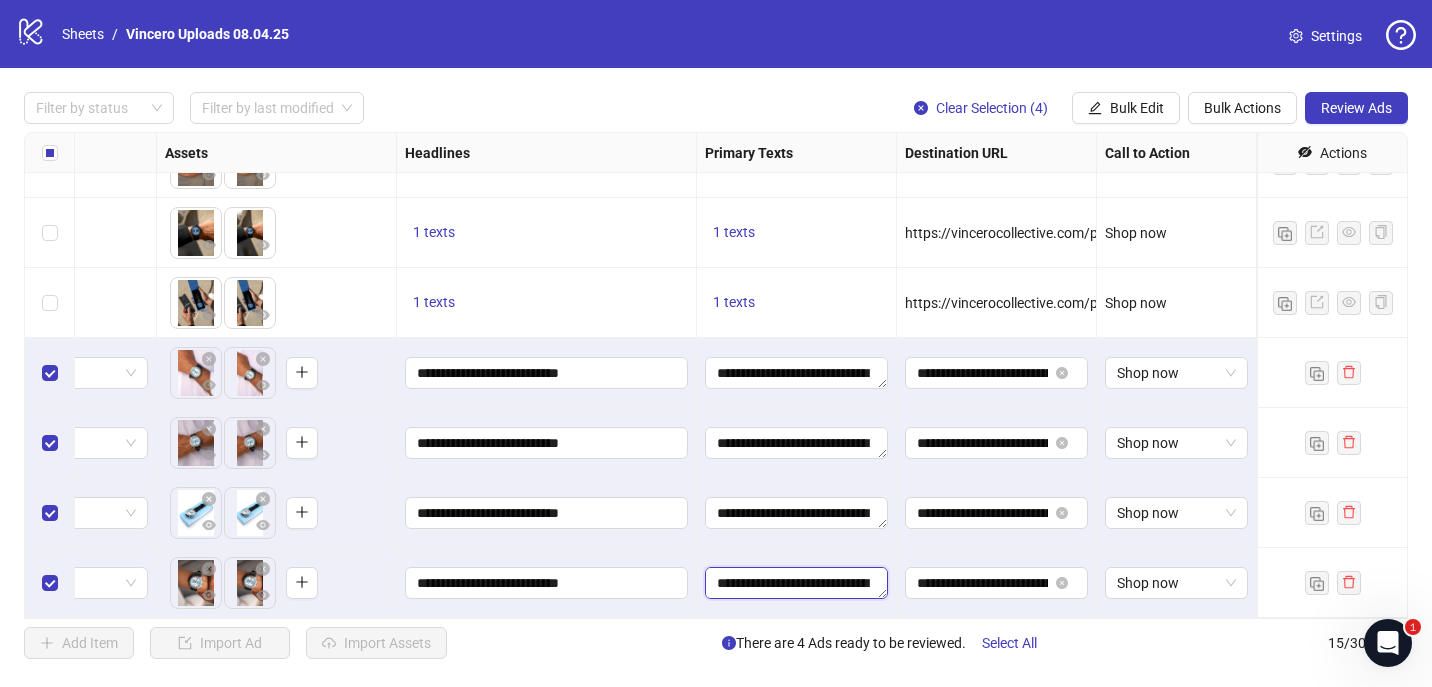 click on "**********" at bounding box center (796, 583) 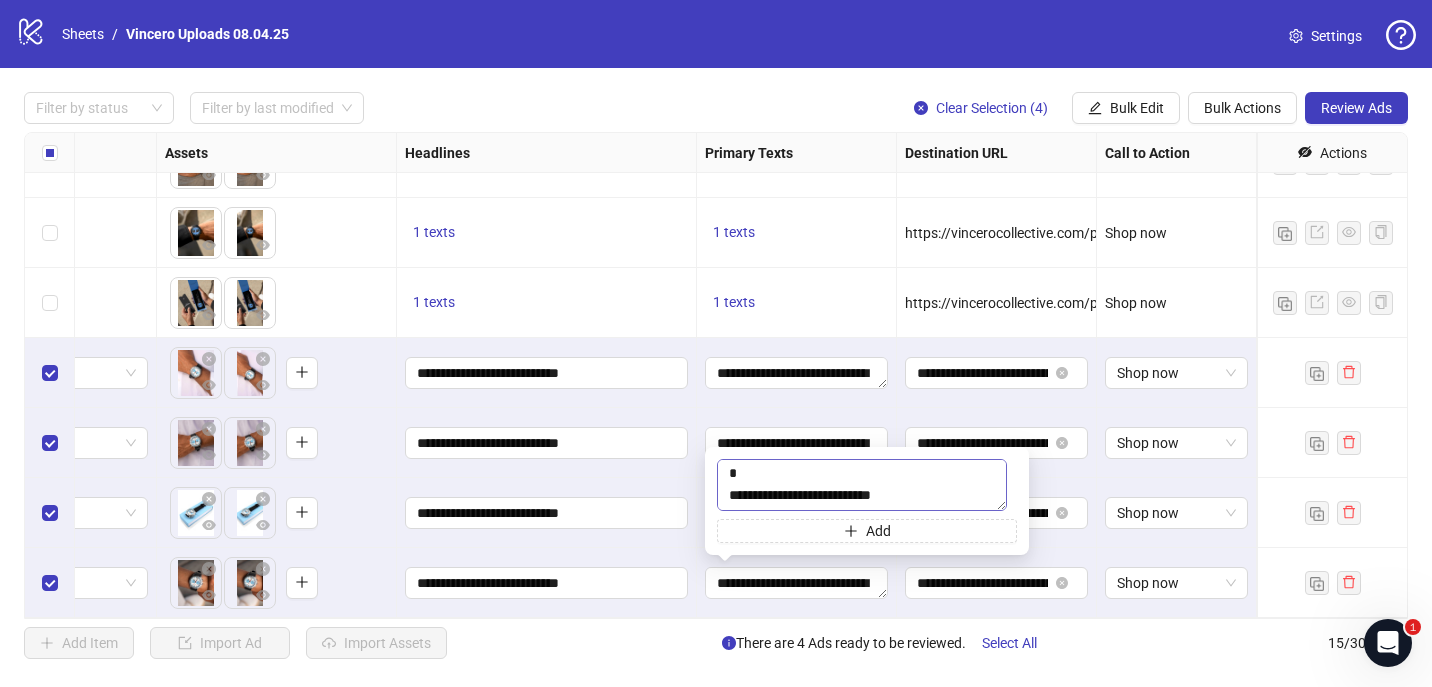 scroll, scrollTop: 88, scrollLeft: 0, axis: vertical 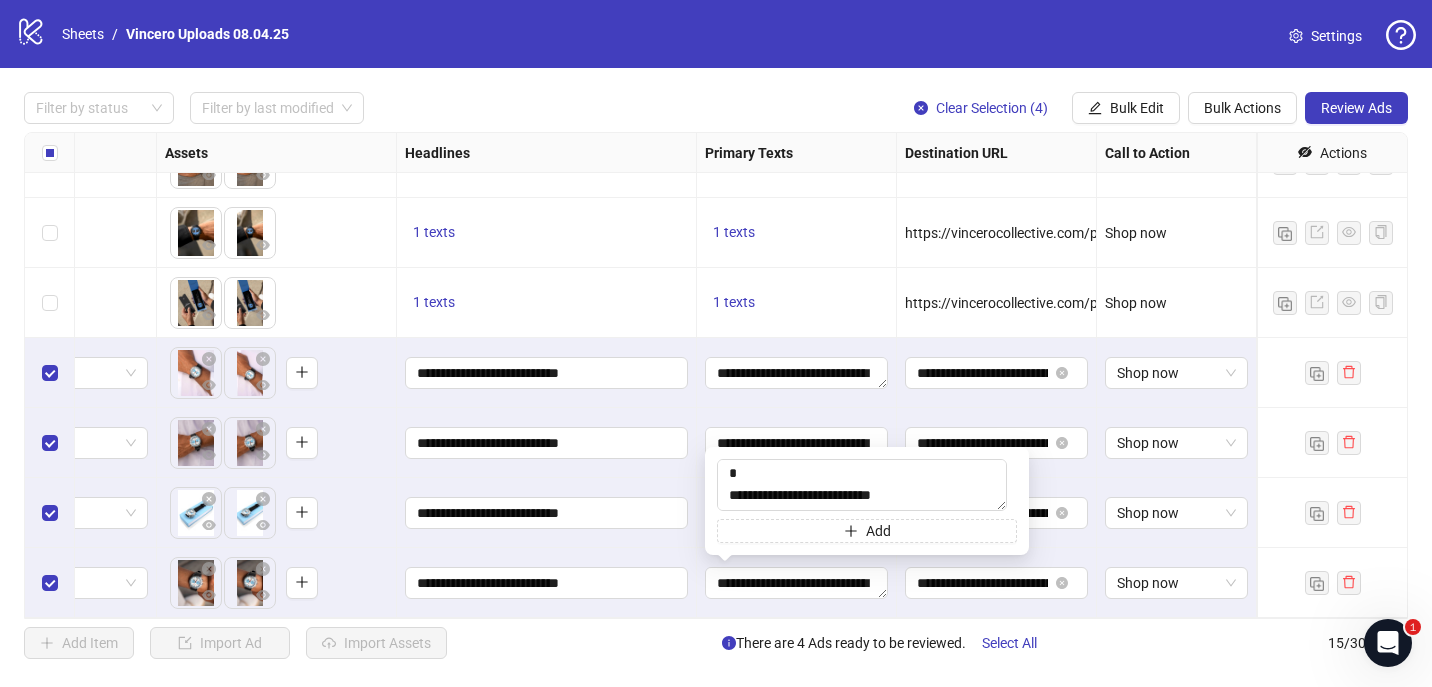 click on "**********" at bounding box center (547, 513) 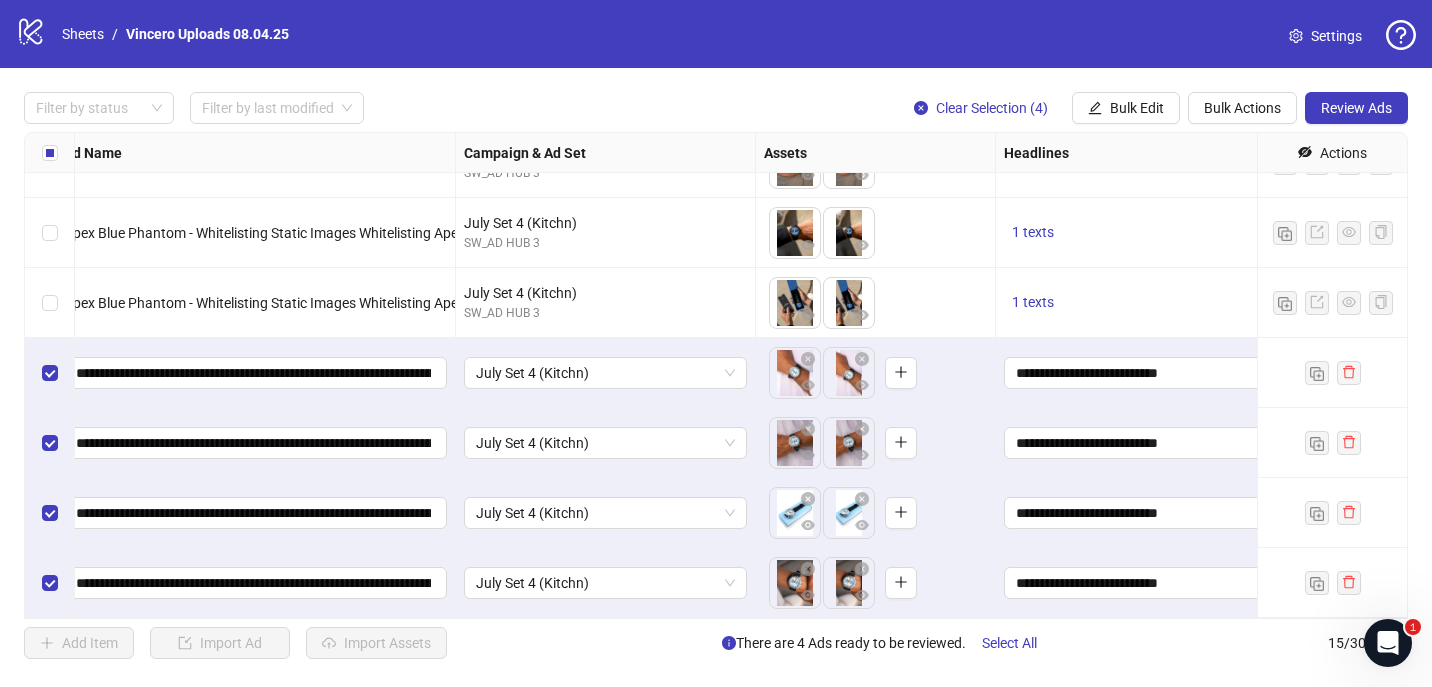 scroll, scrollTop: 605, scrollLeft: 0, axis: vertical 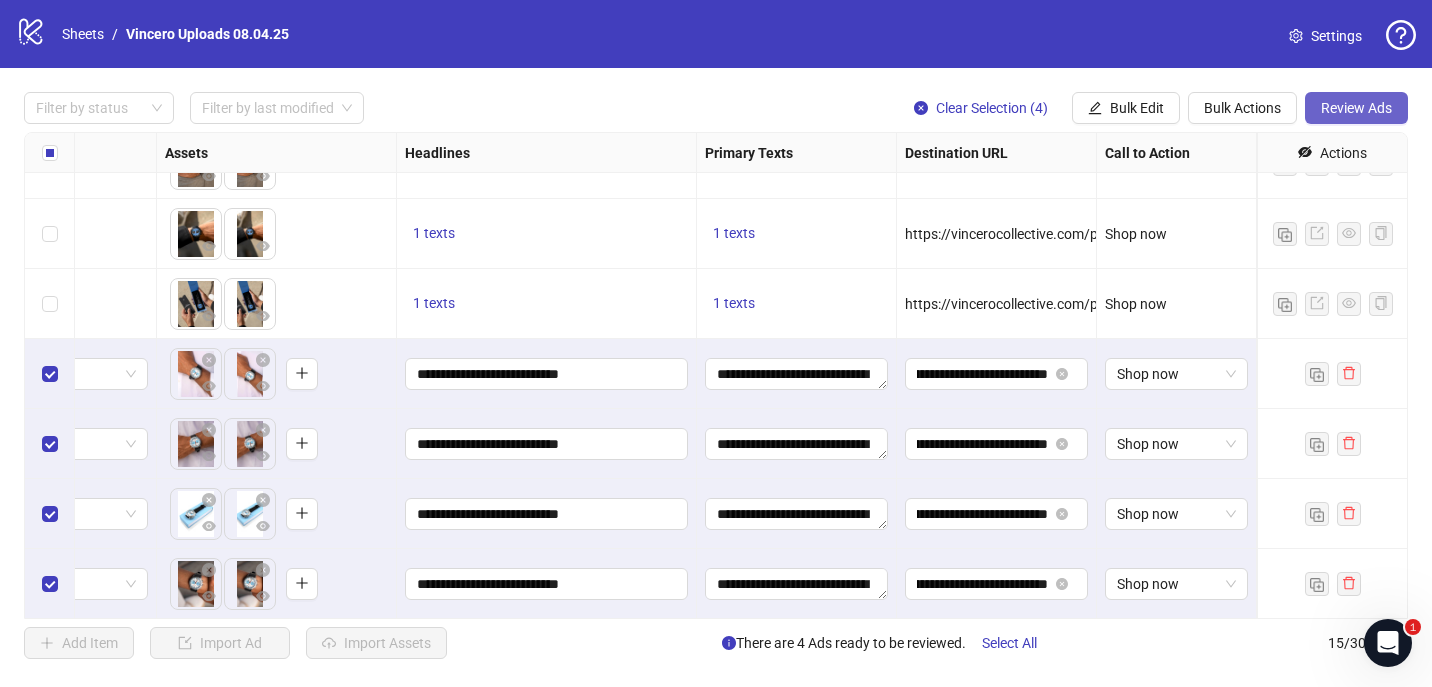 click on "Review Ads" at bounding box center (1356, 108) 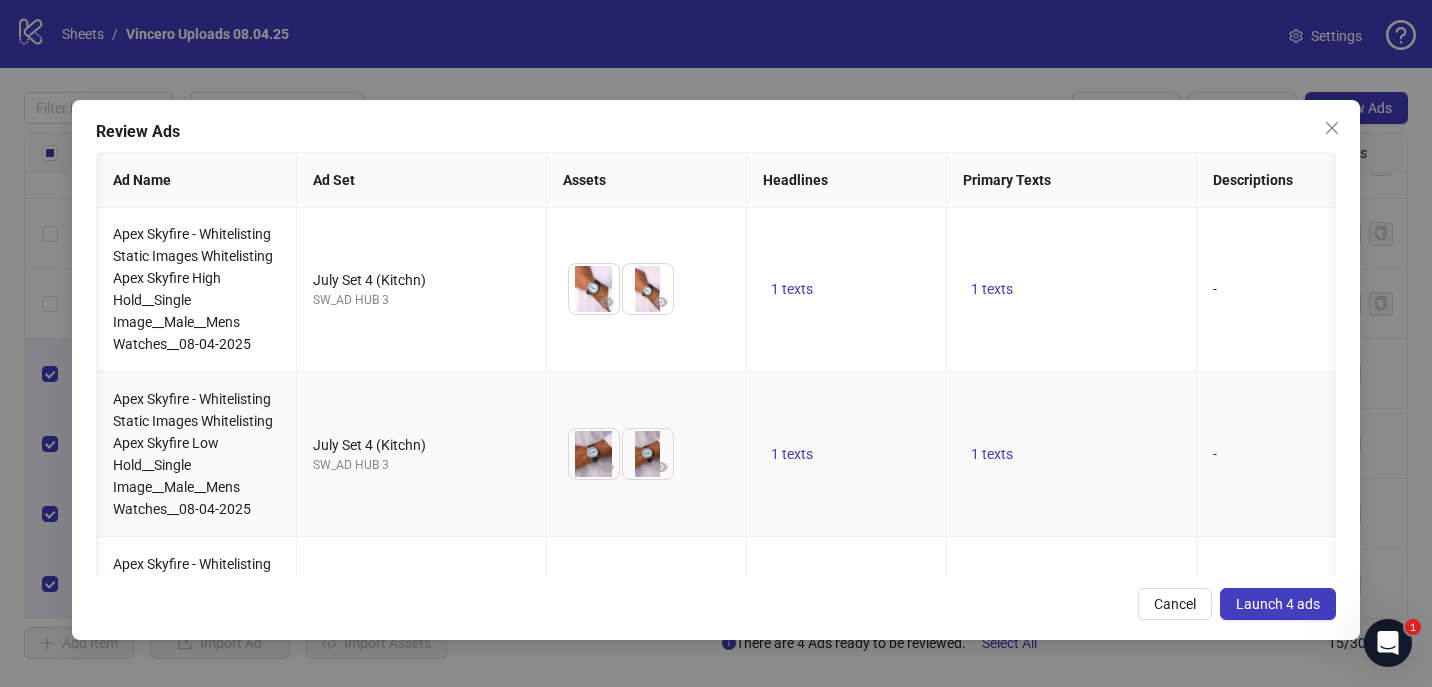 scroll, scrollTop: 1, scrollLeft: 939, axis: both 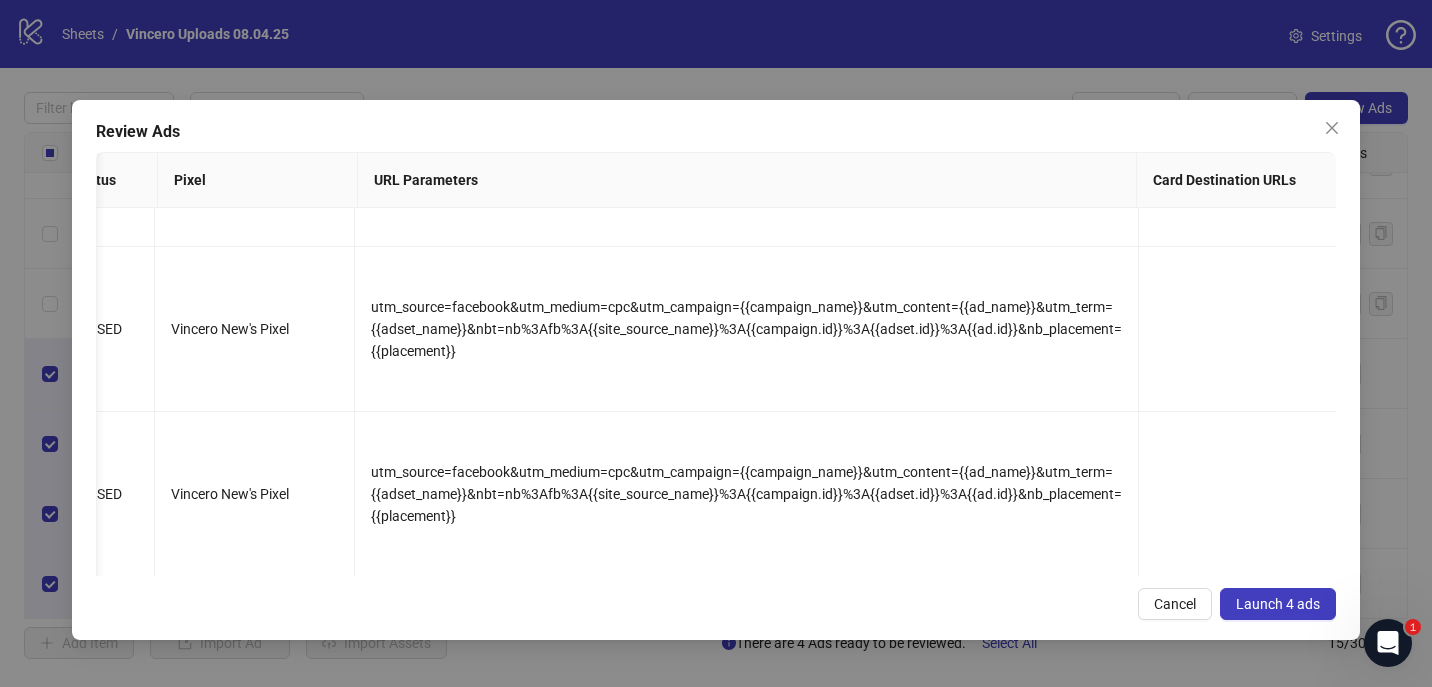 click on "Launch 4 ads" at bounding box center [1278, 604] 